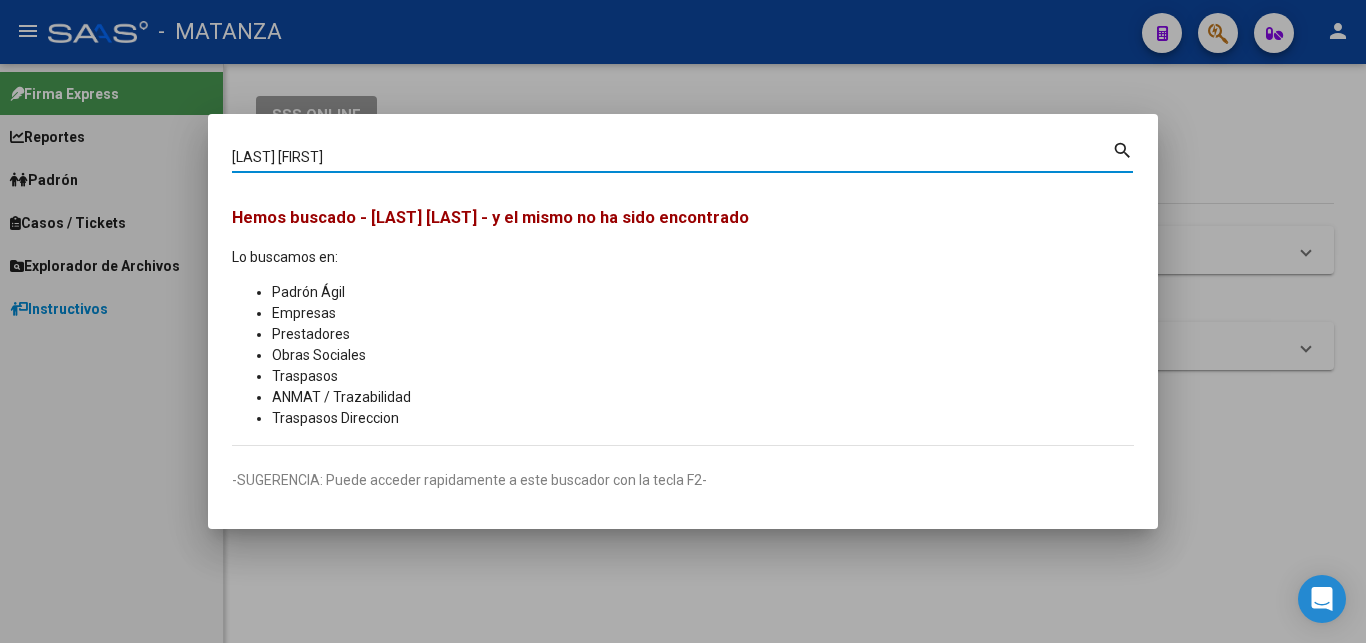 scroll, scrollTop: 0, scrollLeft: 0, axis: both 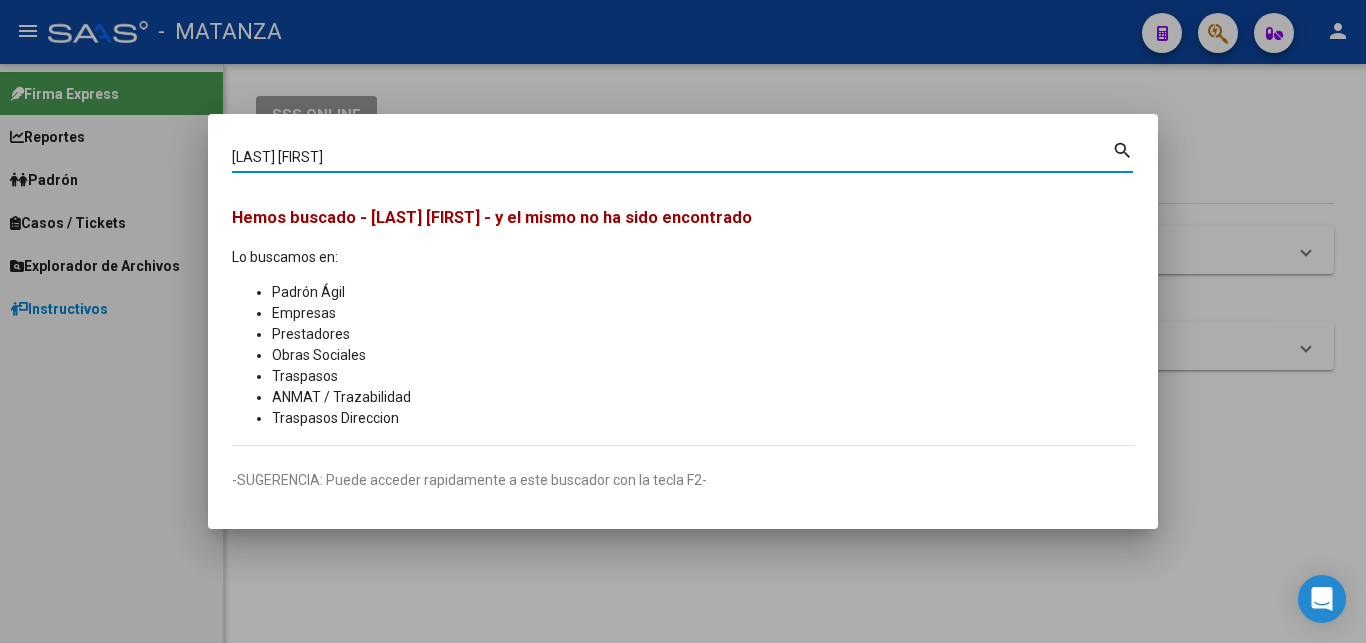 type on "[LAST] [FIRST]" 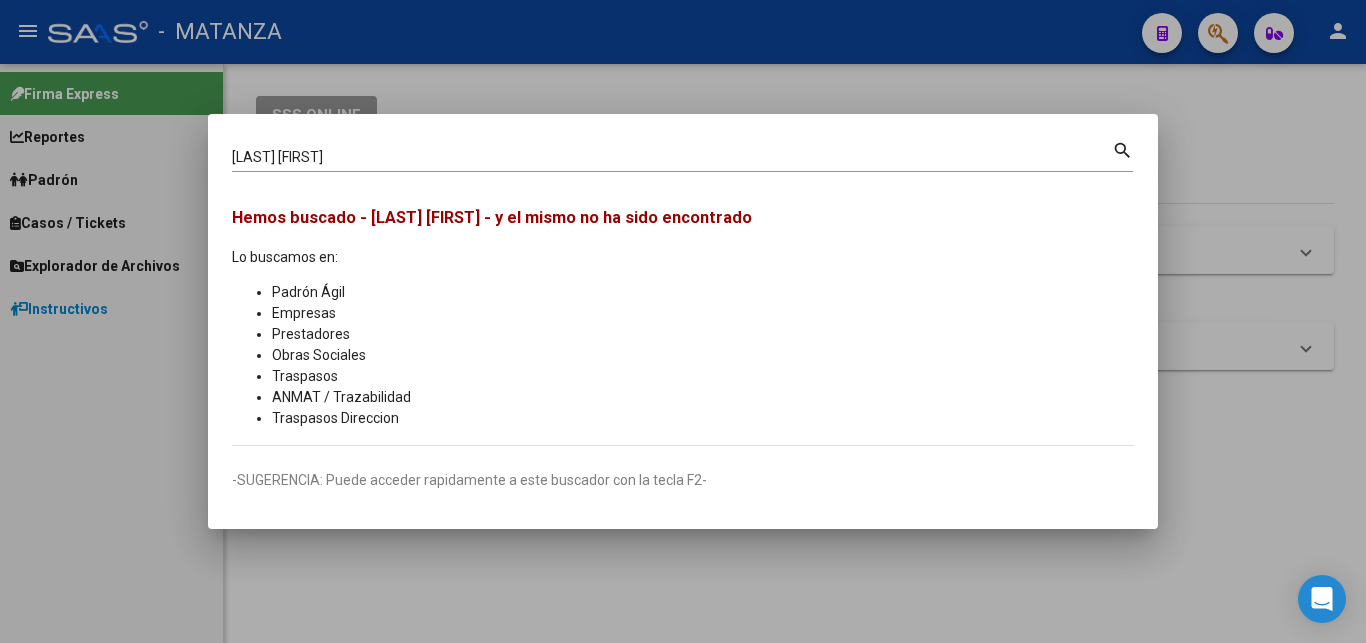 click at bounding box center [683, 321] 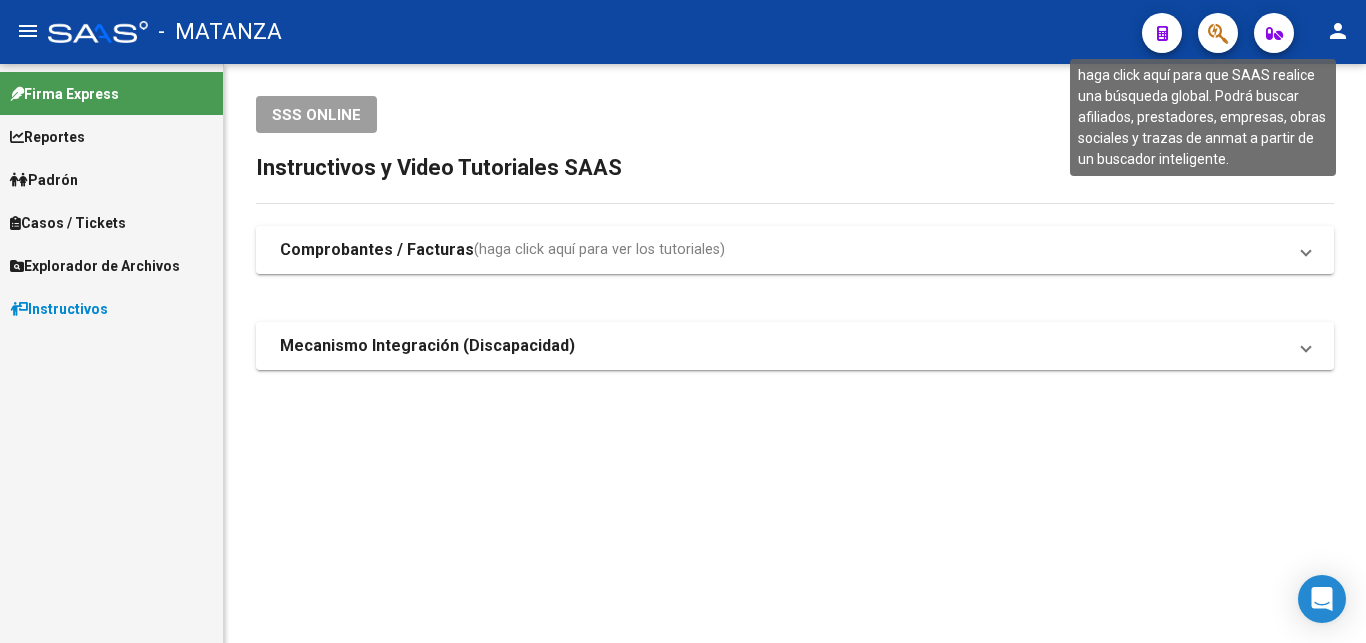 click 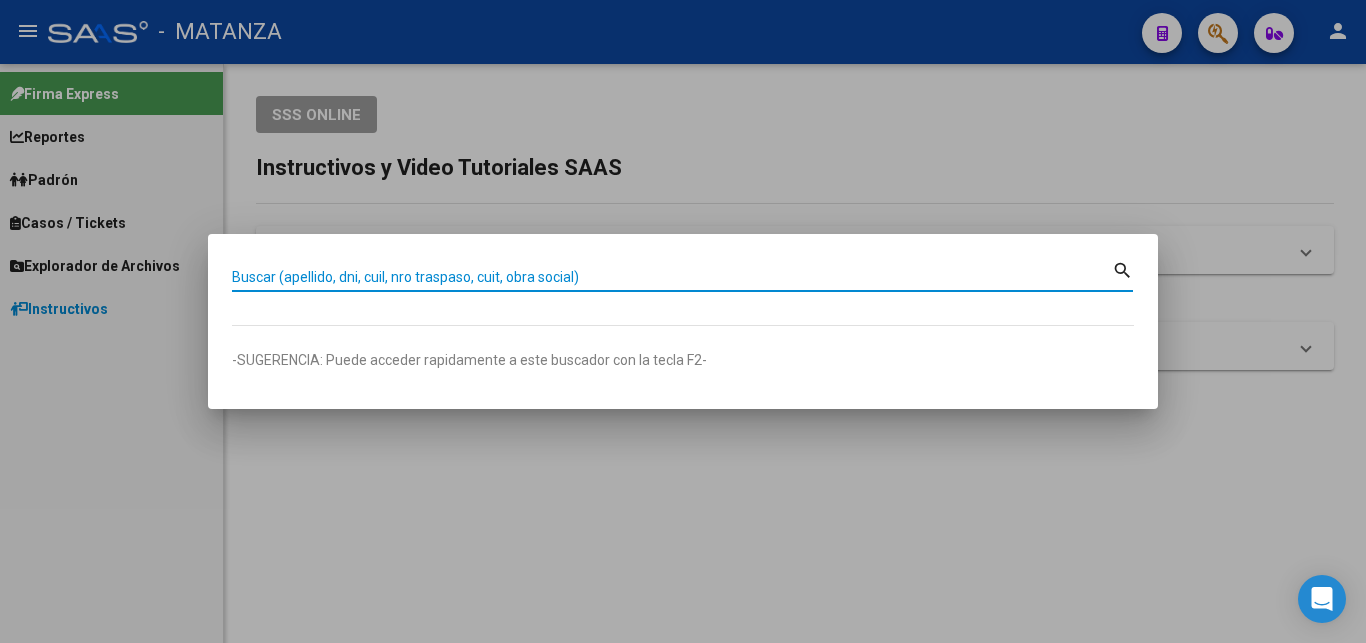 click at bounding box center [683, 321] 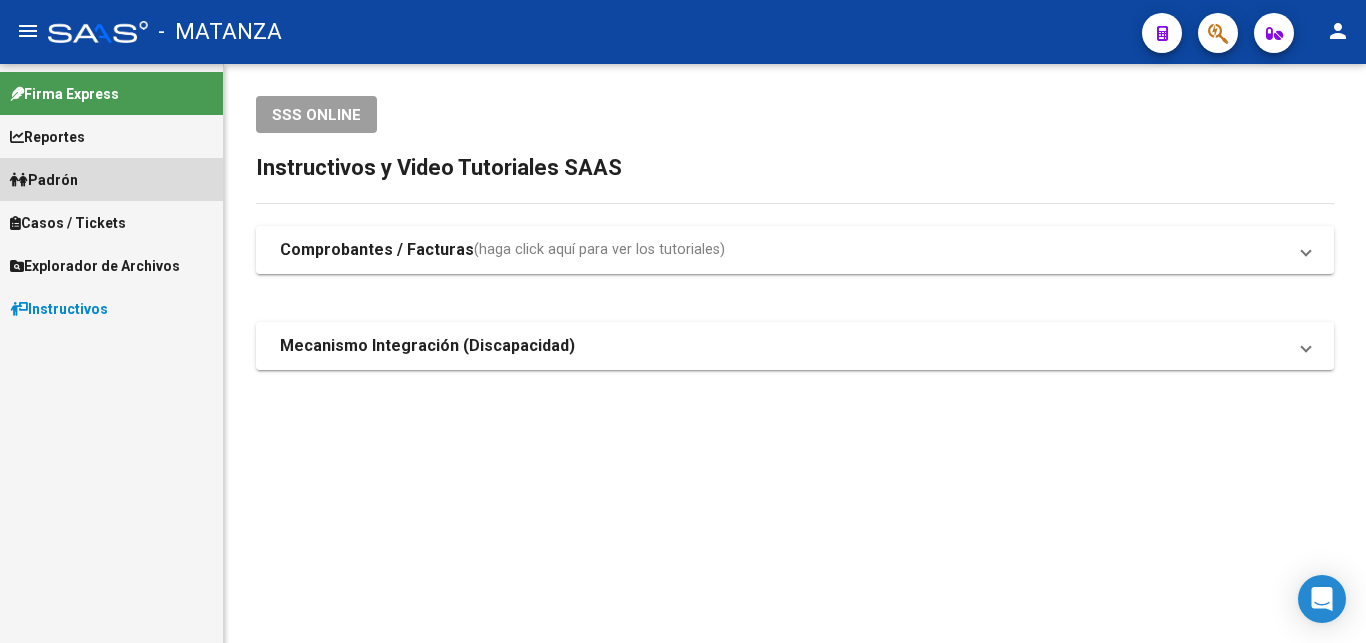 click on "Padrón" at bounding box center [44, 180] 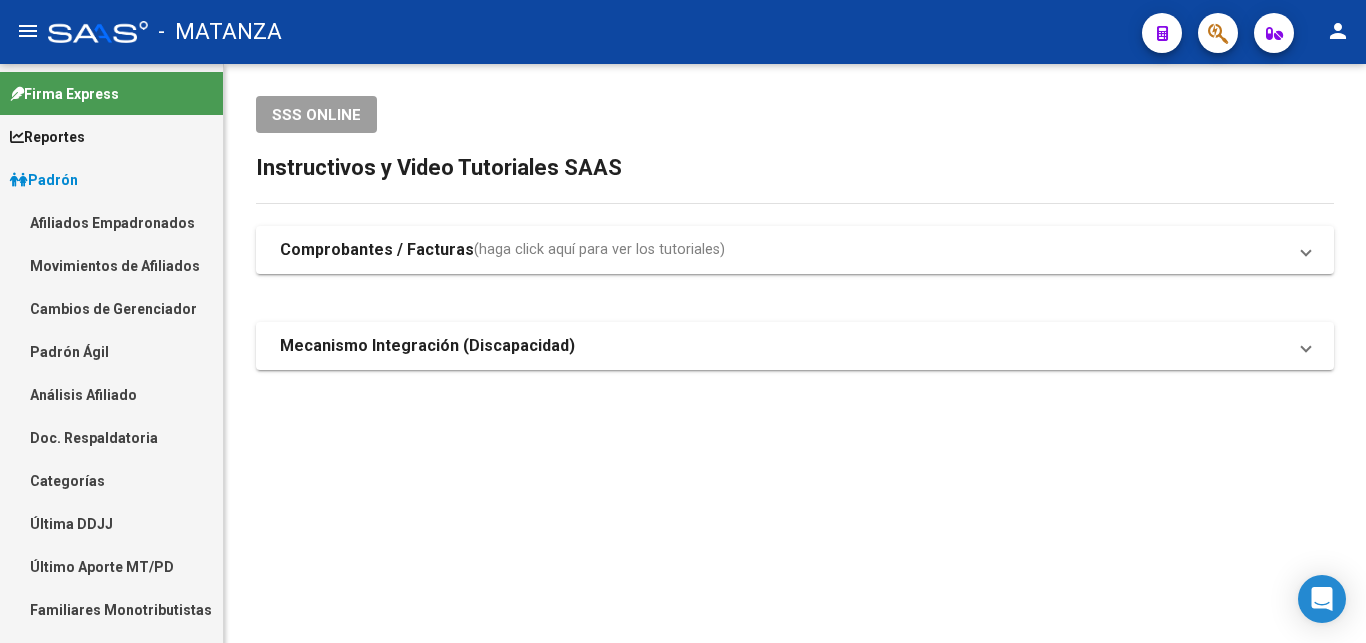 click on "Afiliados Empadronados" at bounding box center [111, 222] 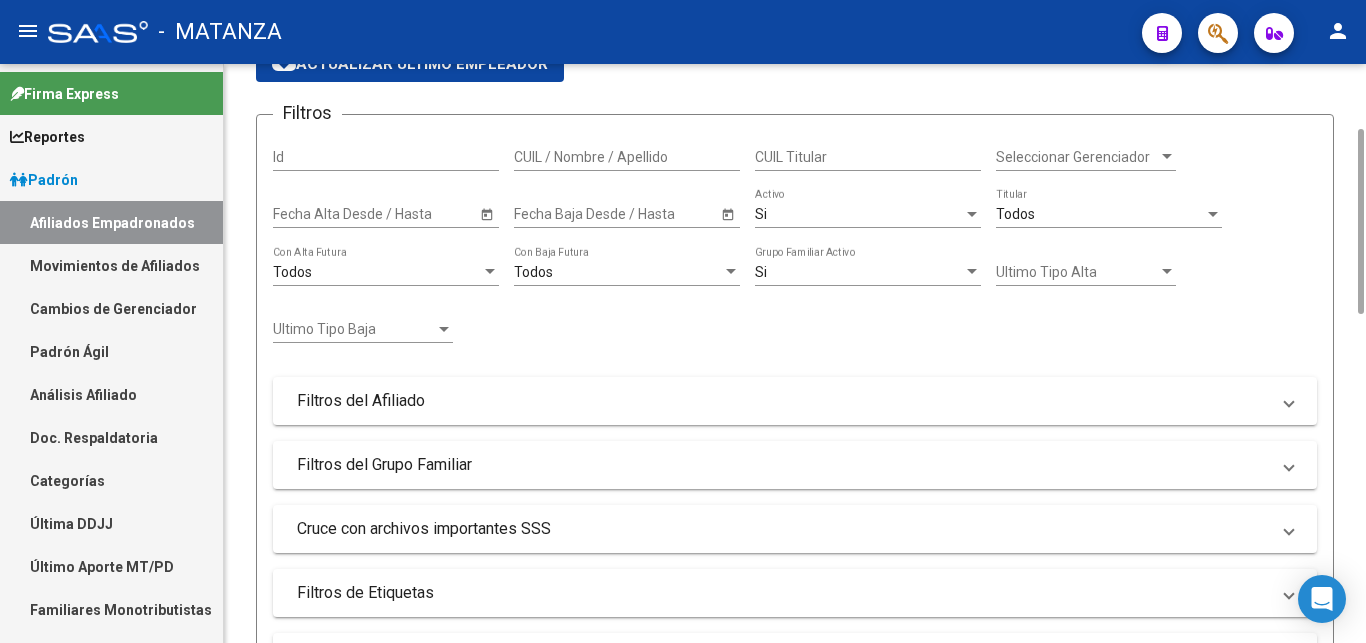 scroll, scrollTop: 0, scrollLeft: 0, axis: both 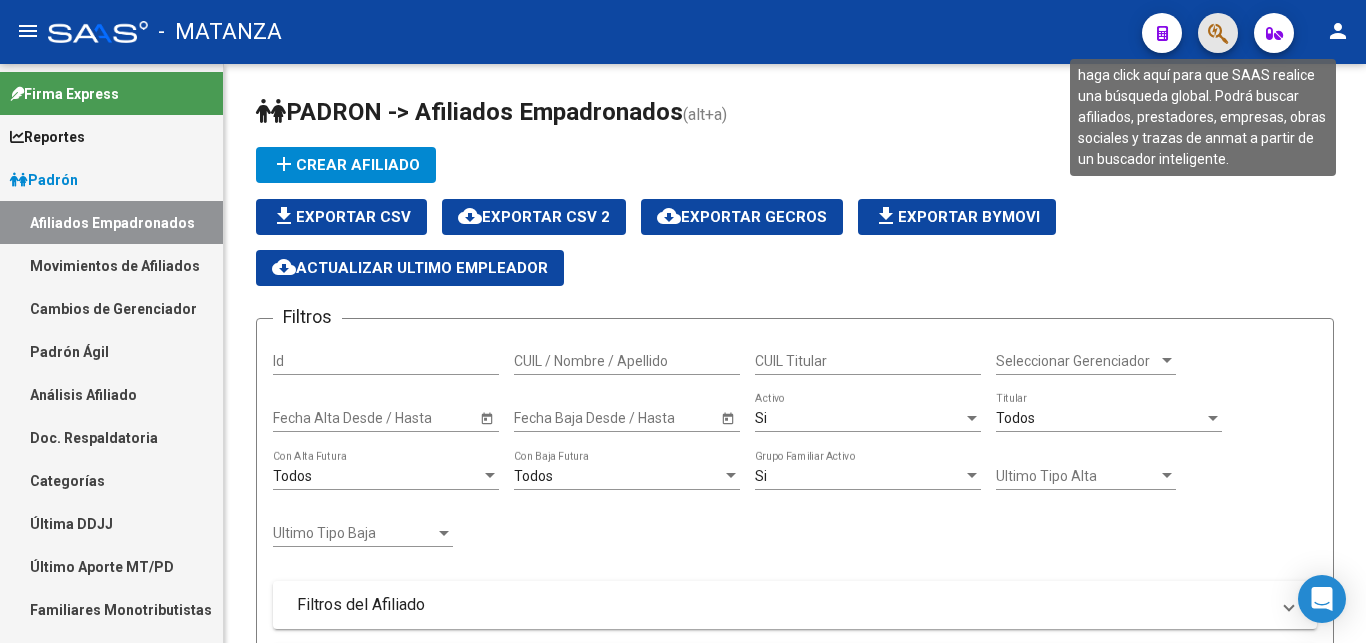 click 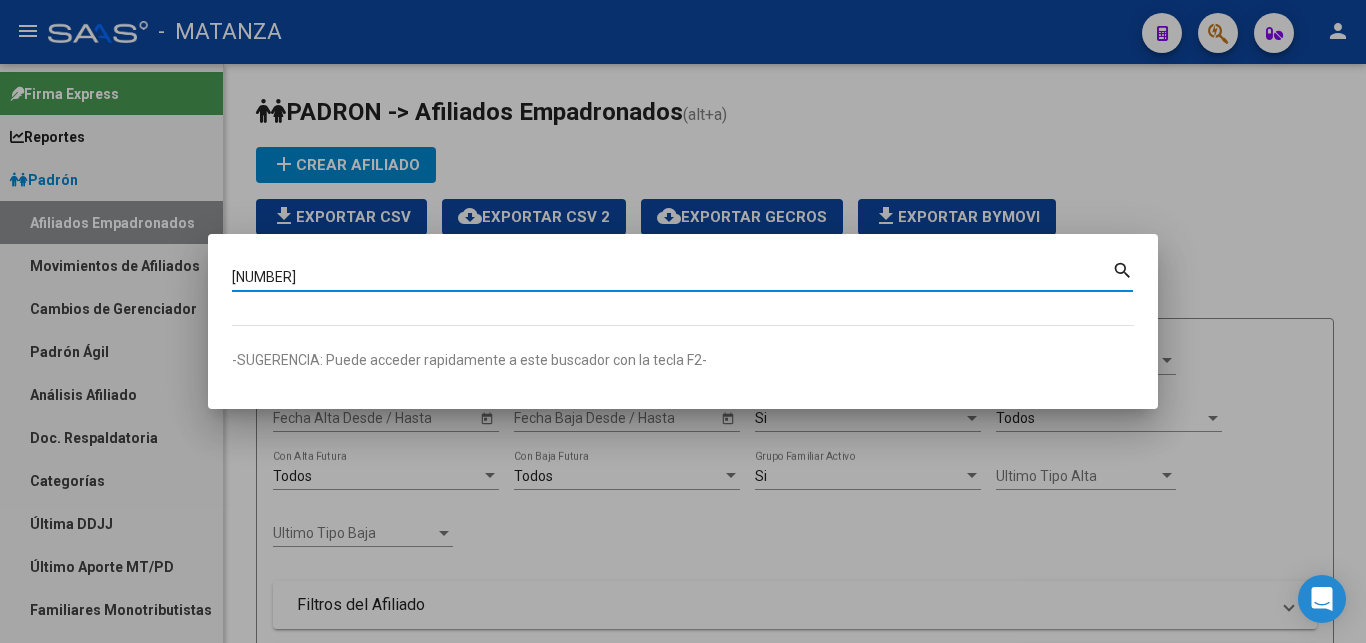 type on "[NUMBER]" 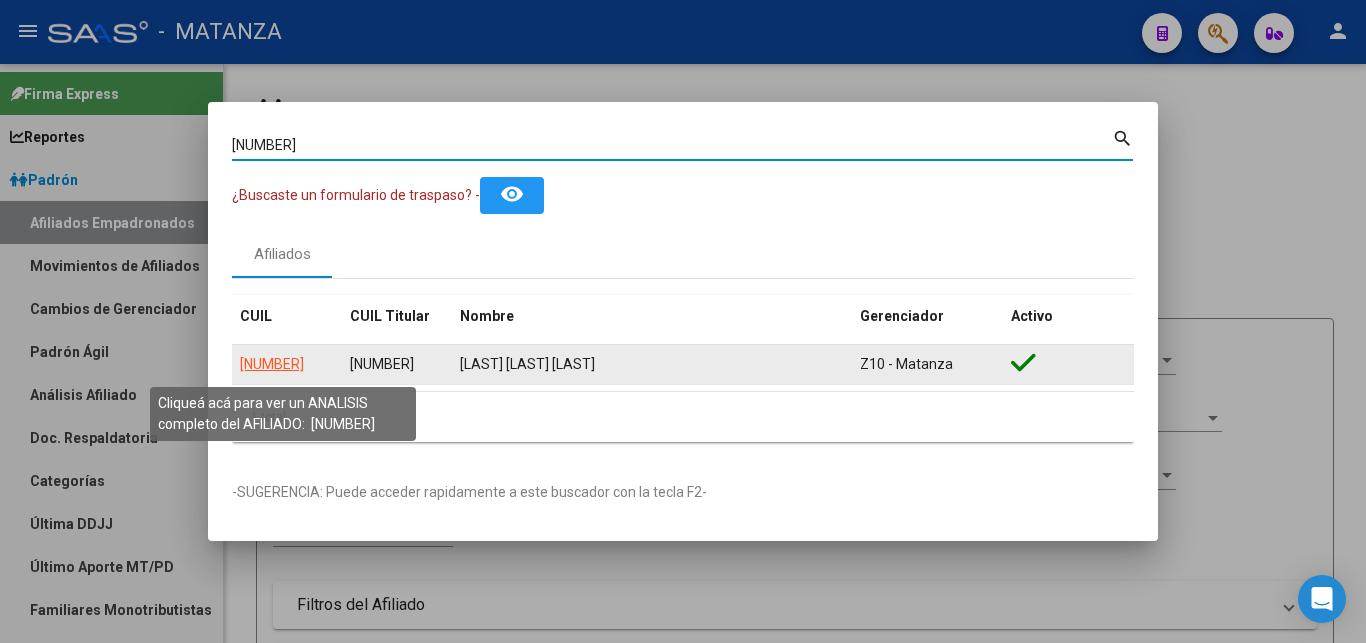 click on "[NUMBER]" 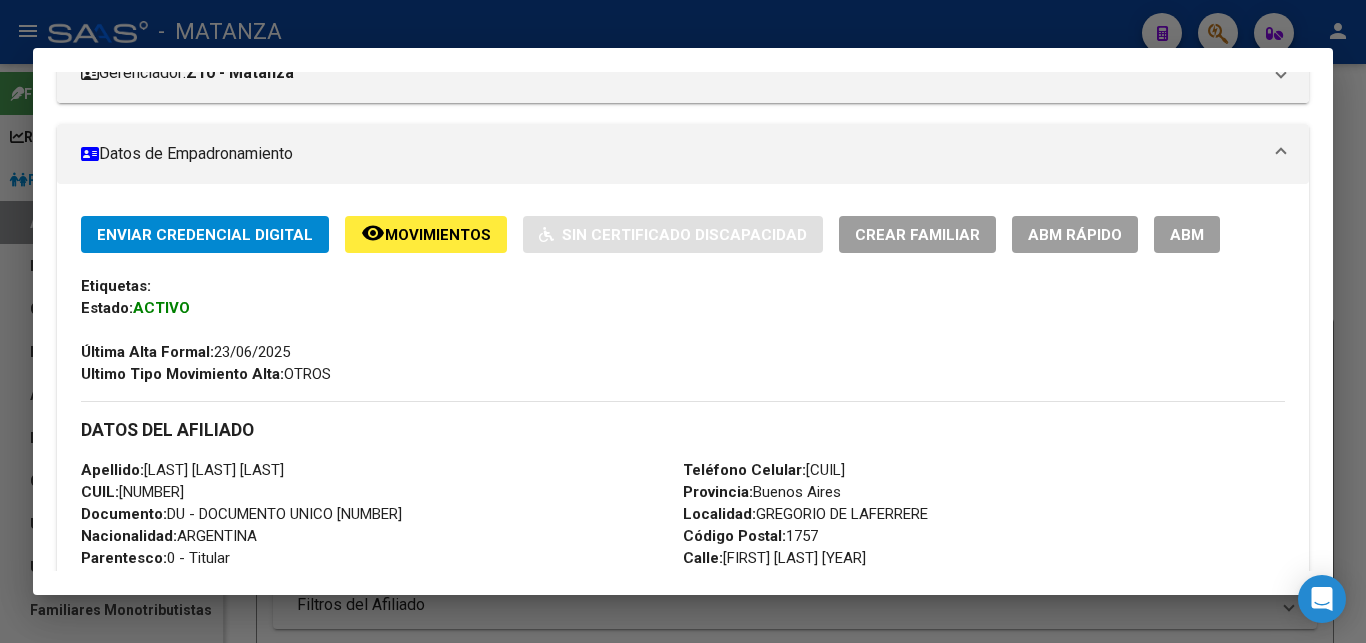scroll, scrollTop: 306, scrollLeft: 0, axis: vertical 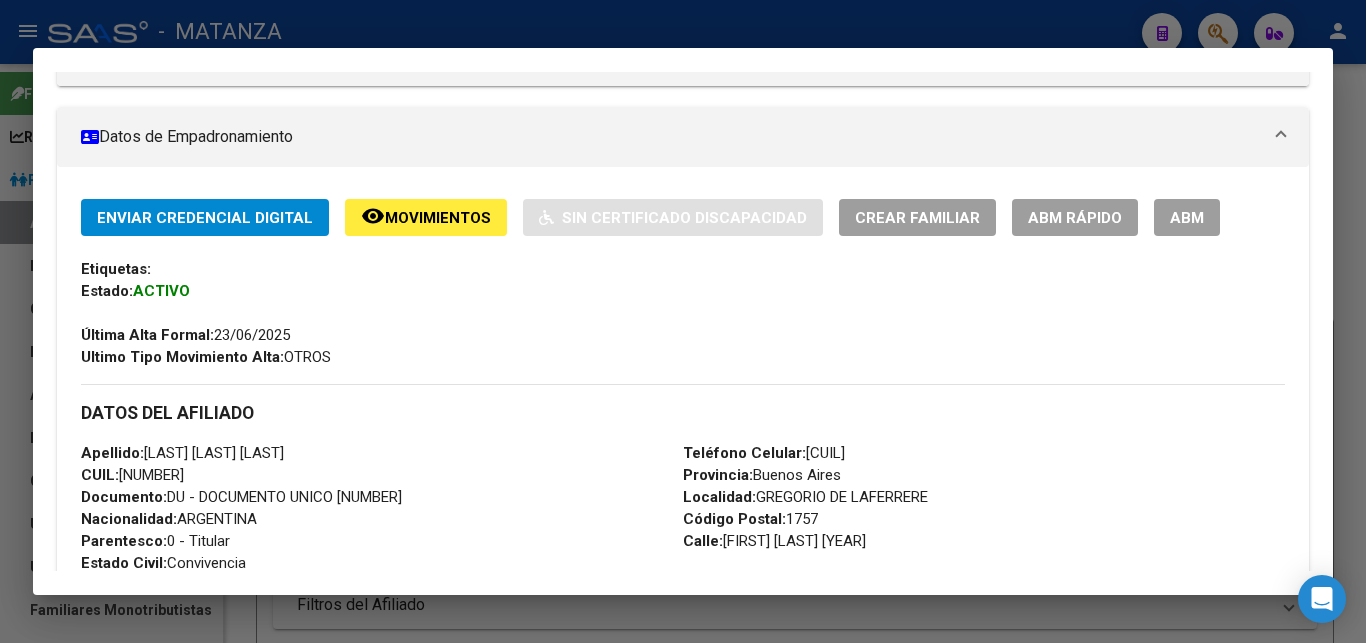 click on "ABM" at bounding box center (1187, 218) 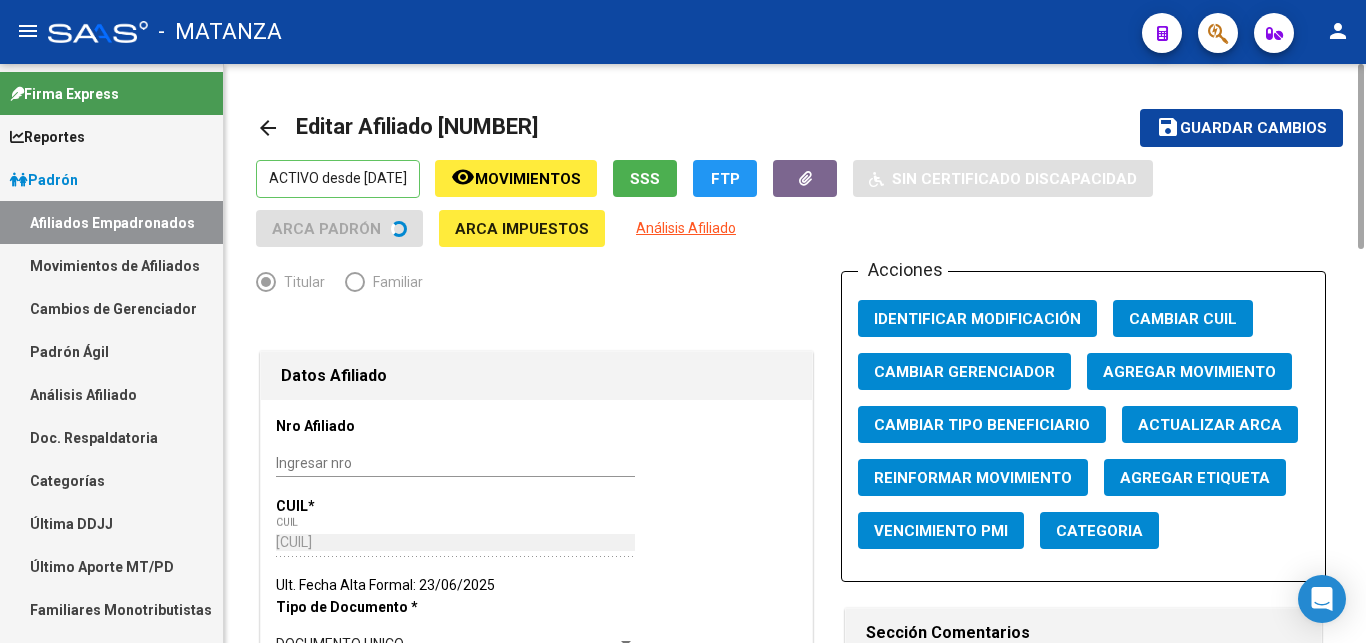 radio on "true" 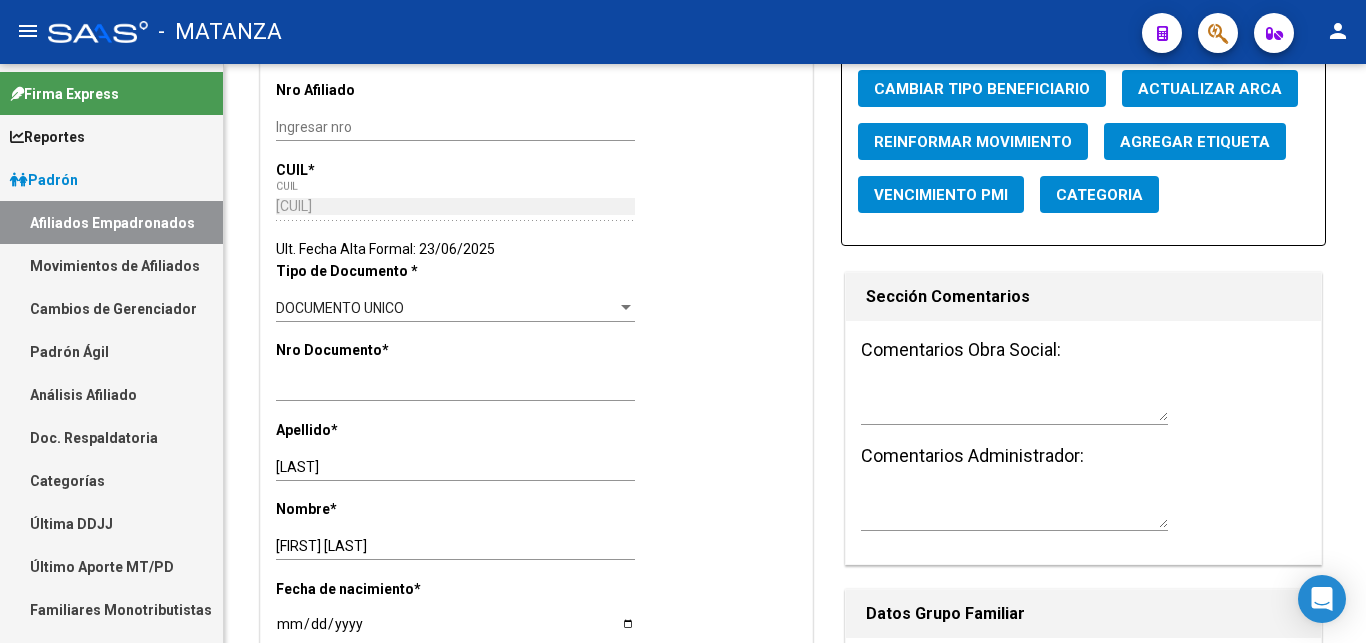 scroll, scrollTop: 0, scrollLeft: 0, axis: both 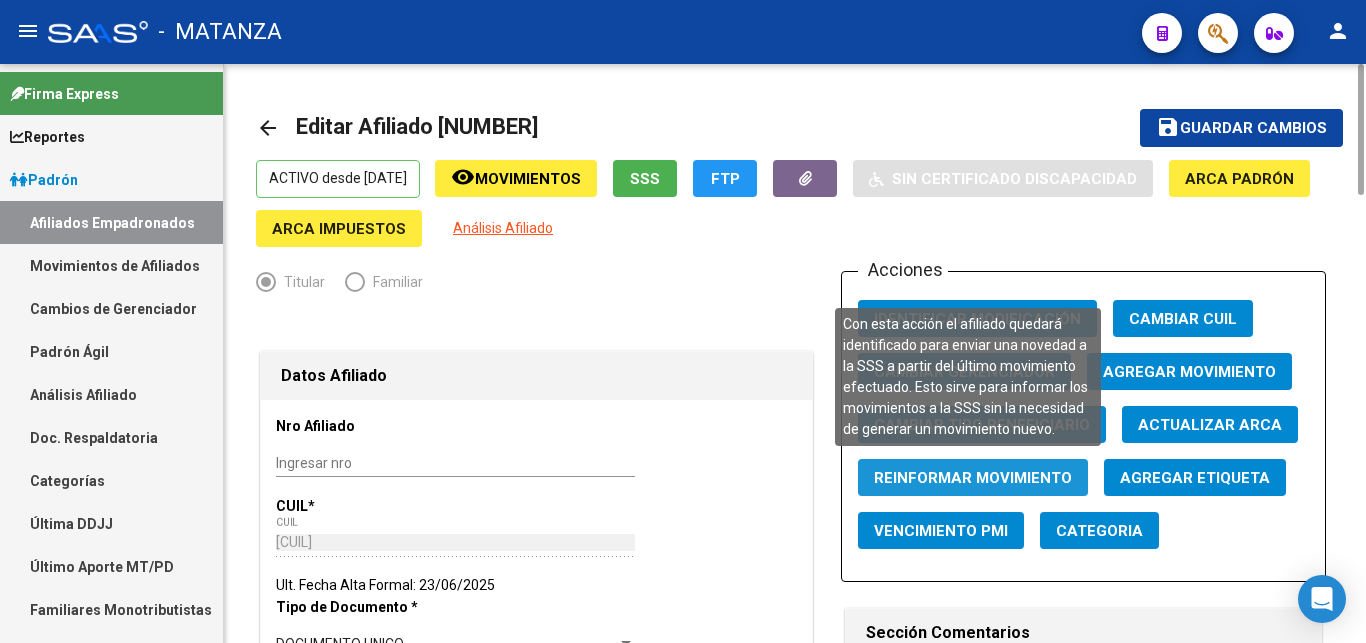 click on "Reinformar Movimiento" 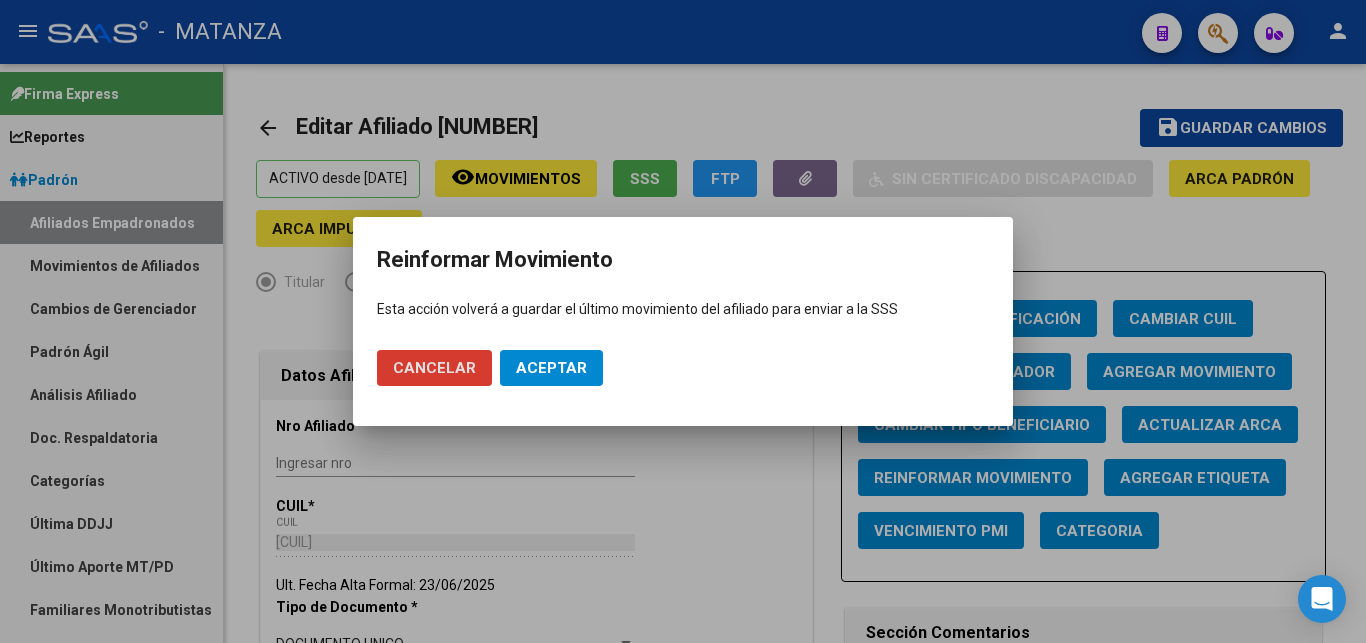 click on "Aceptar" at bounding box center (551, 368) 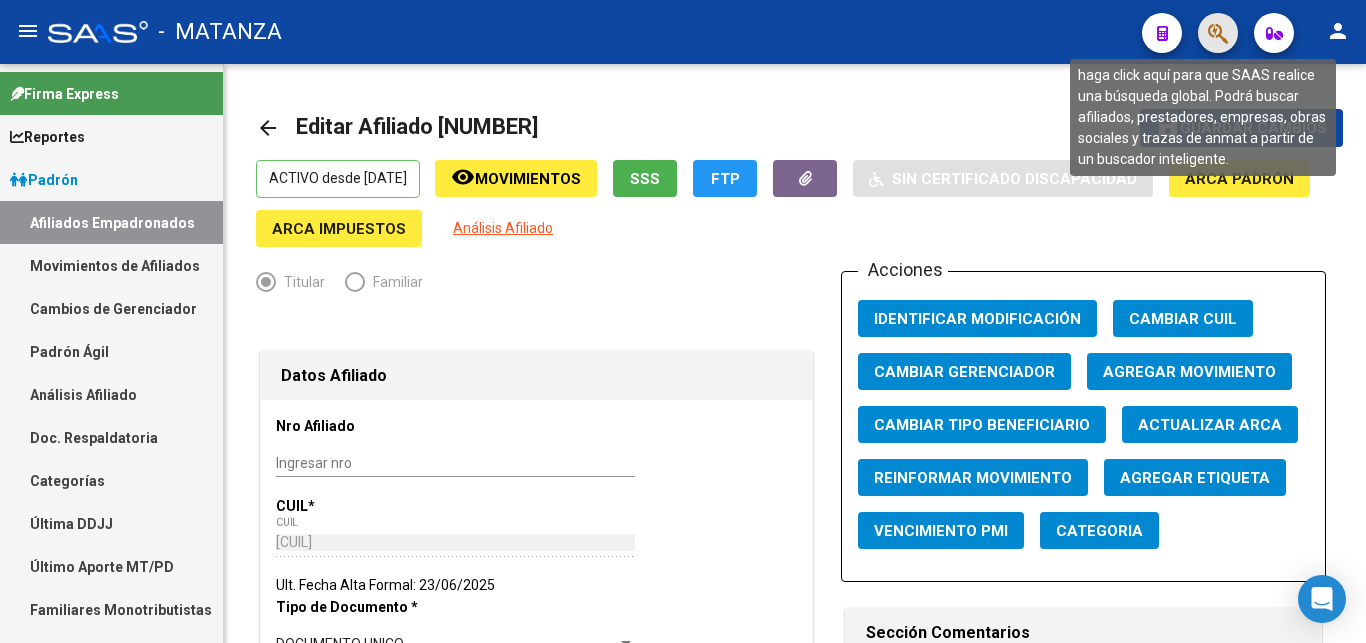 click 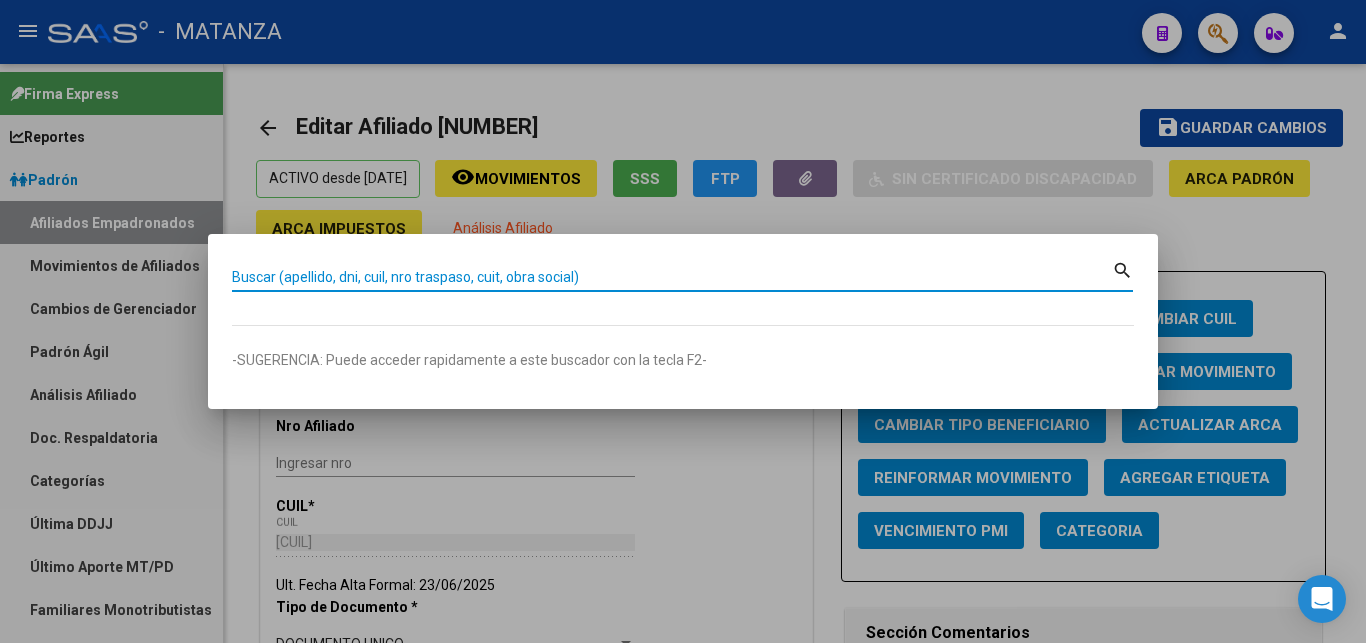 click on "Buscar (apellido, dni, cuil, nro traspaso, cuit, obra social)" at bounding box center (672, 277) 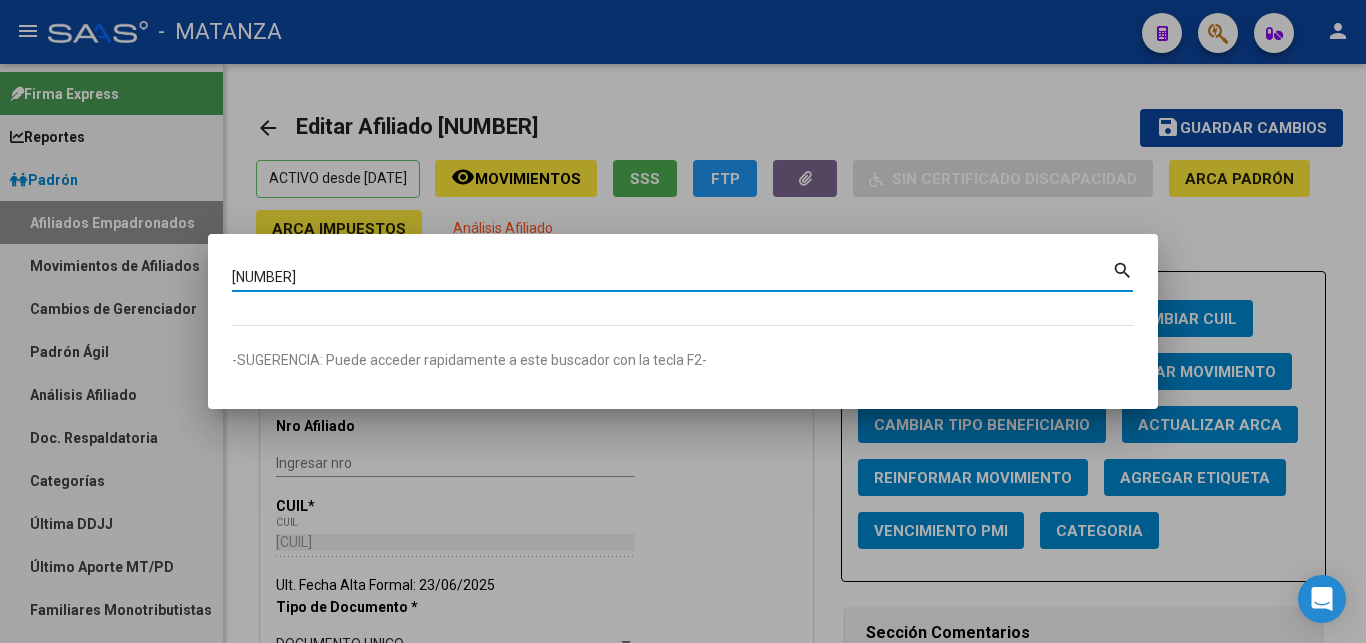 type on "[NUMBER]" 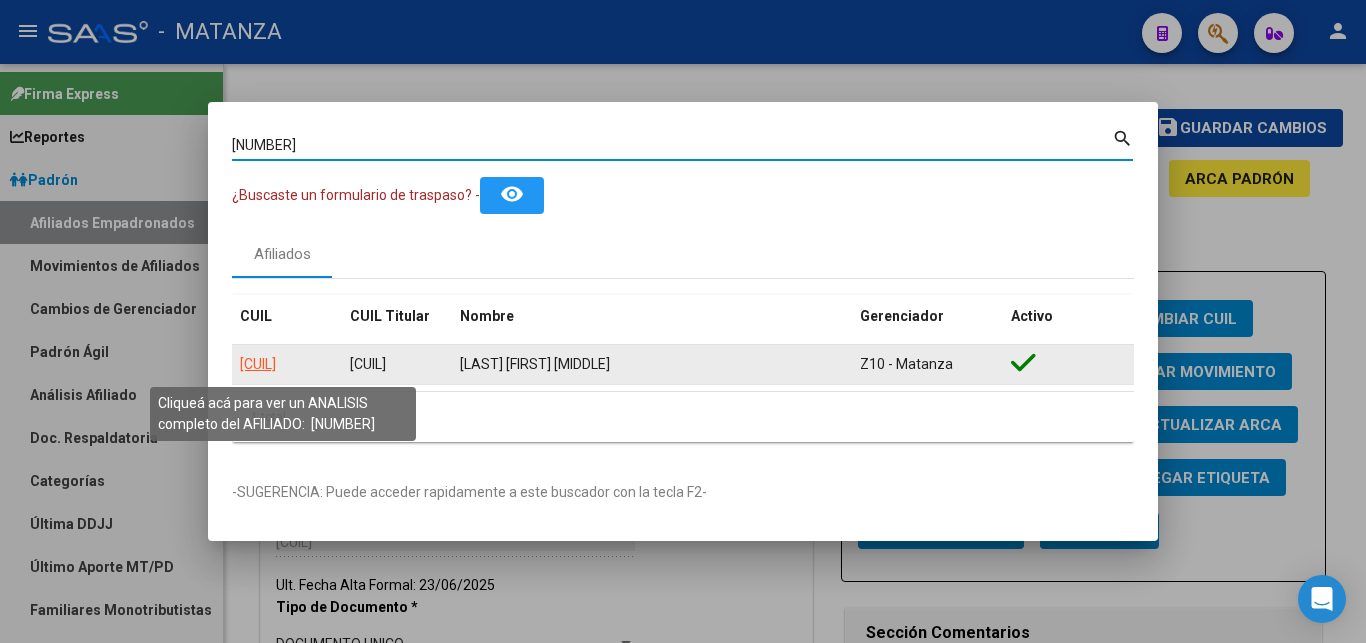 click on "[CUIL]" 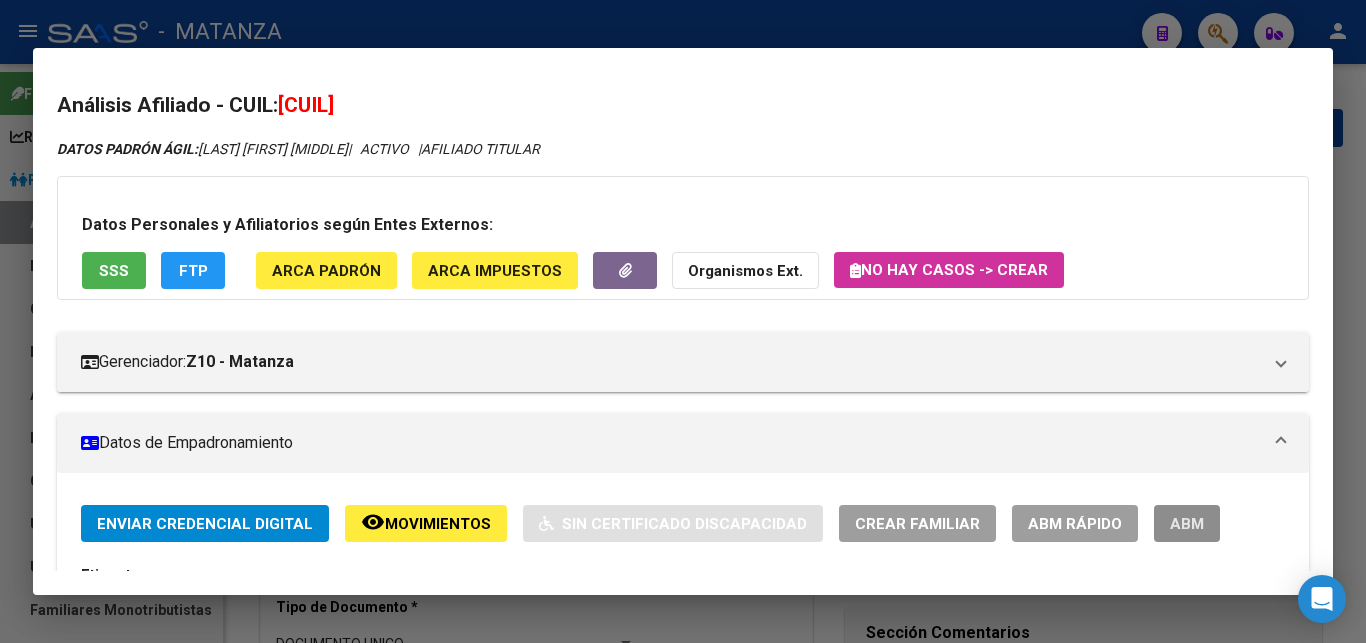click on "ABM" at bounding box center [1187, 524] 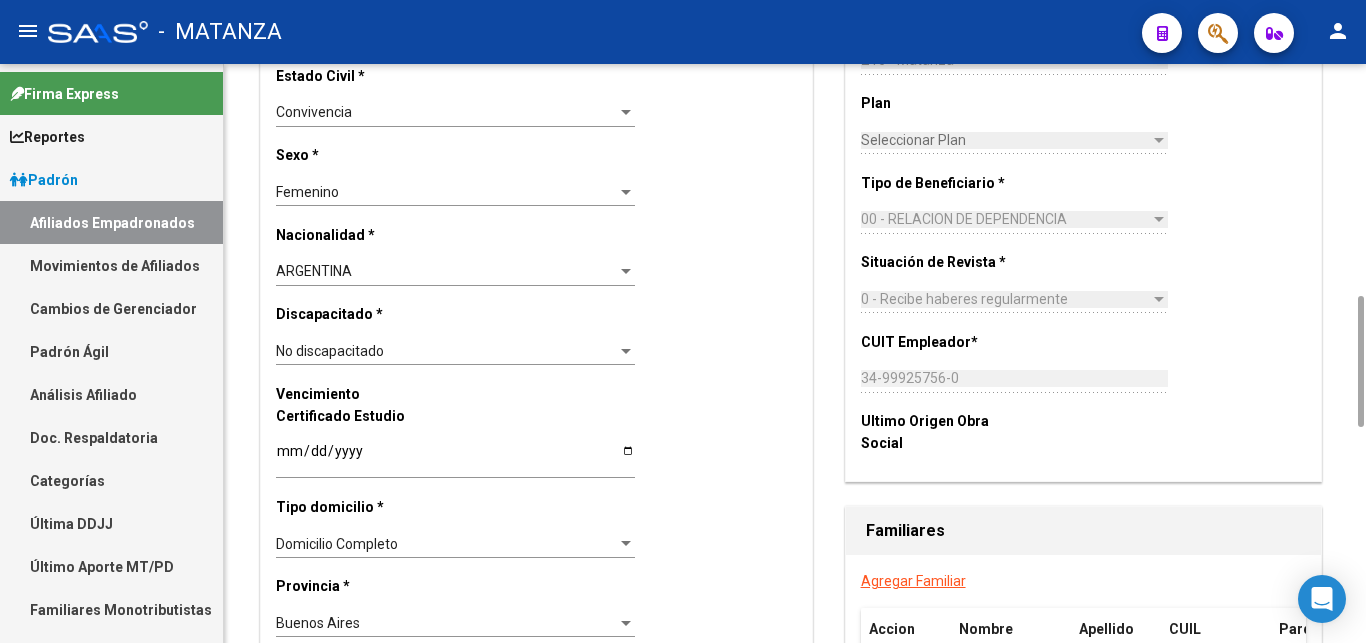 scroll, scrollTop: 1224, scrollLeft: 0, axis: vertical 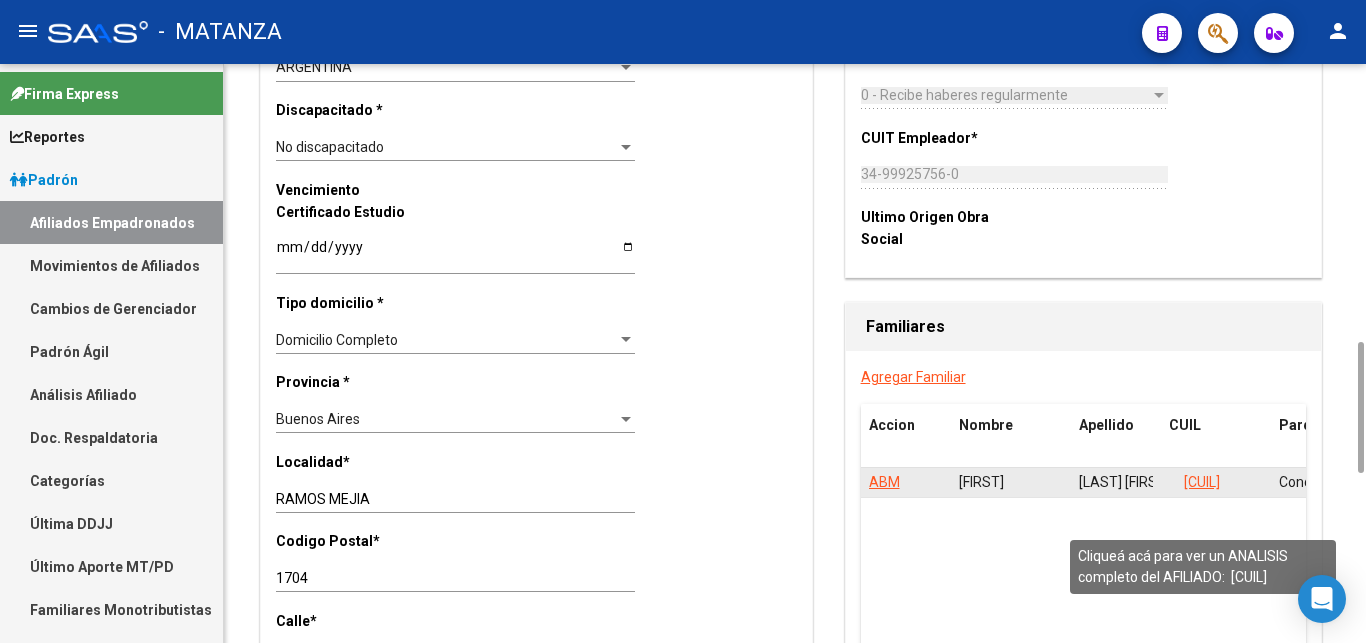 click on "[CUIL]" 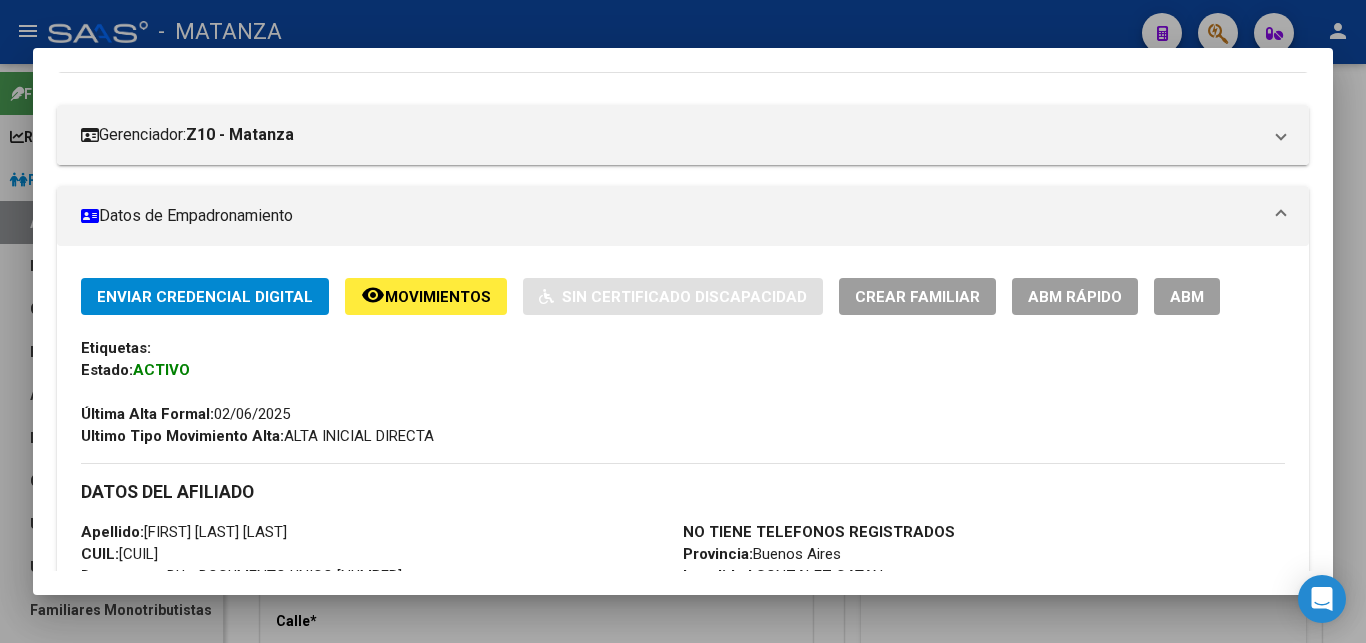 scroll, scrollTop: 306, scrollLeft: 0, axis: vertical 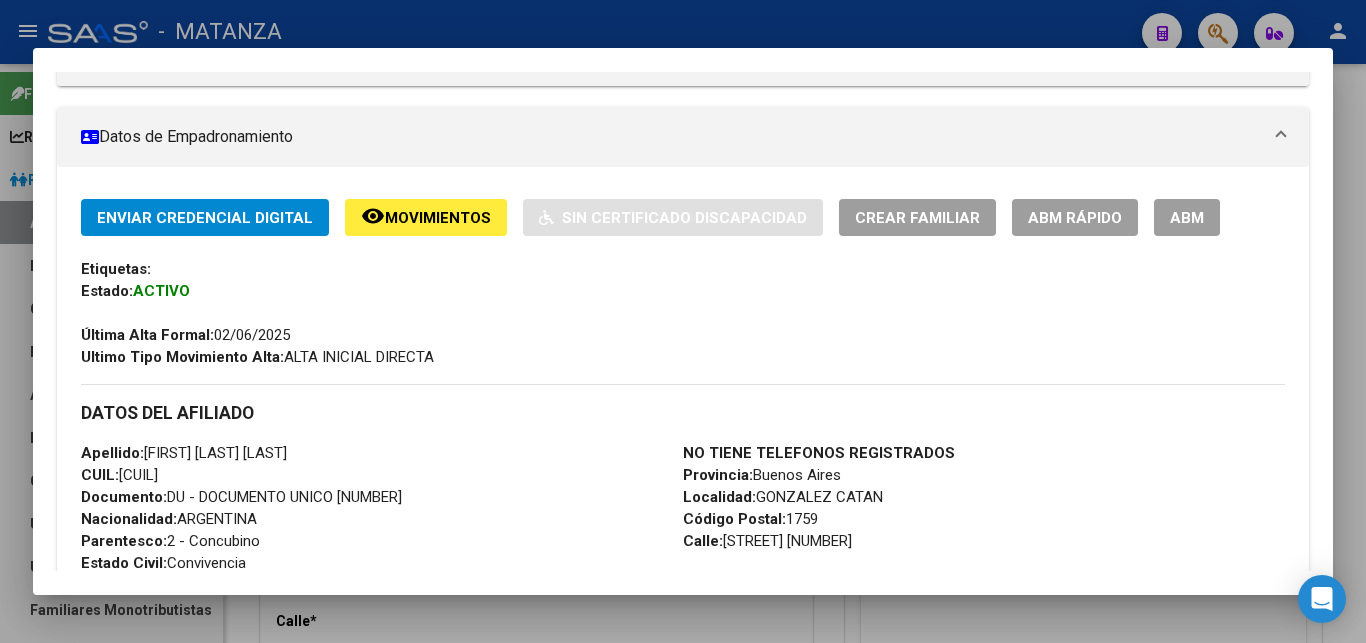 click at bounding box center [683, 321] 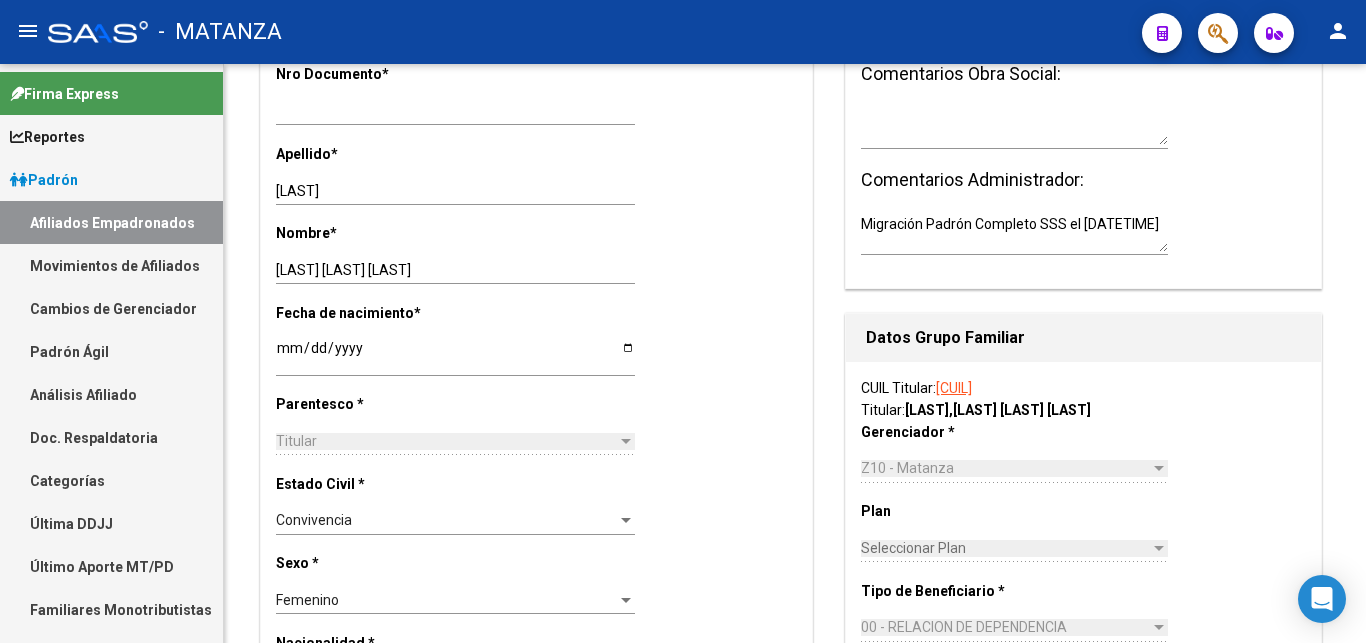 scroll, scrollTop: 0, scrollLeft: 0, axis: both 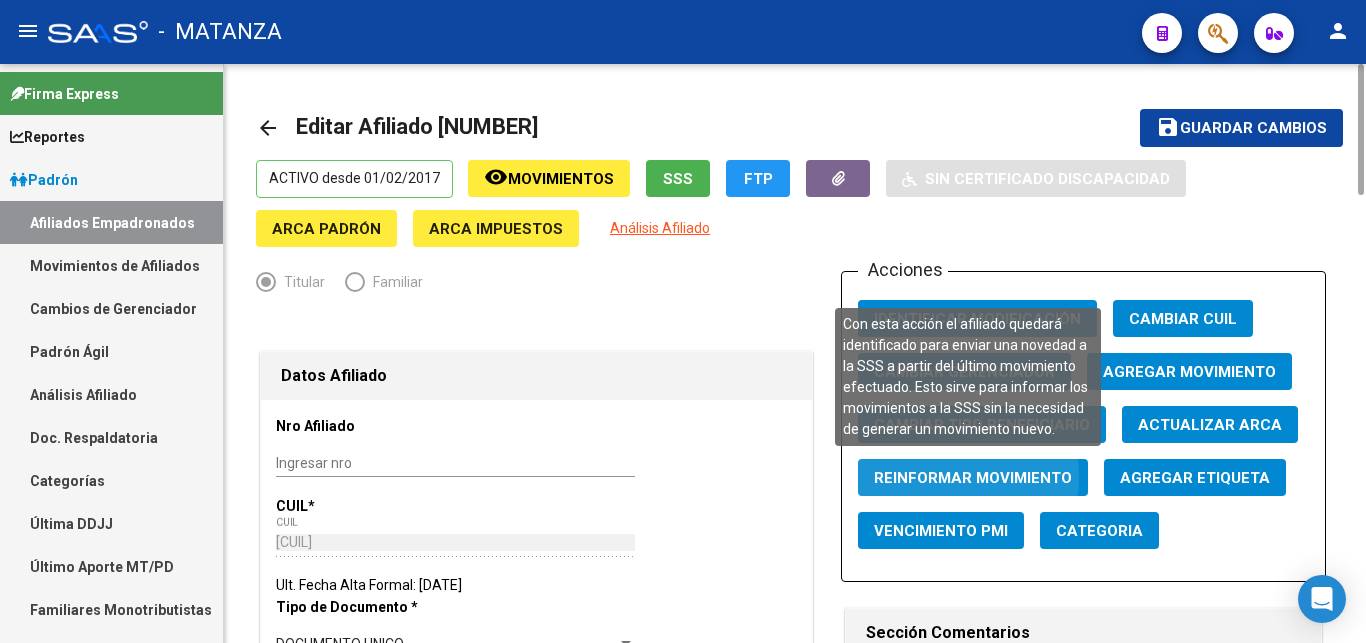 click on "Reinformar Movimiento" 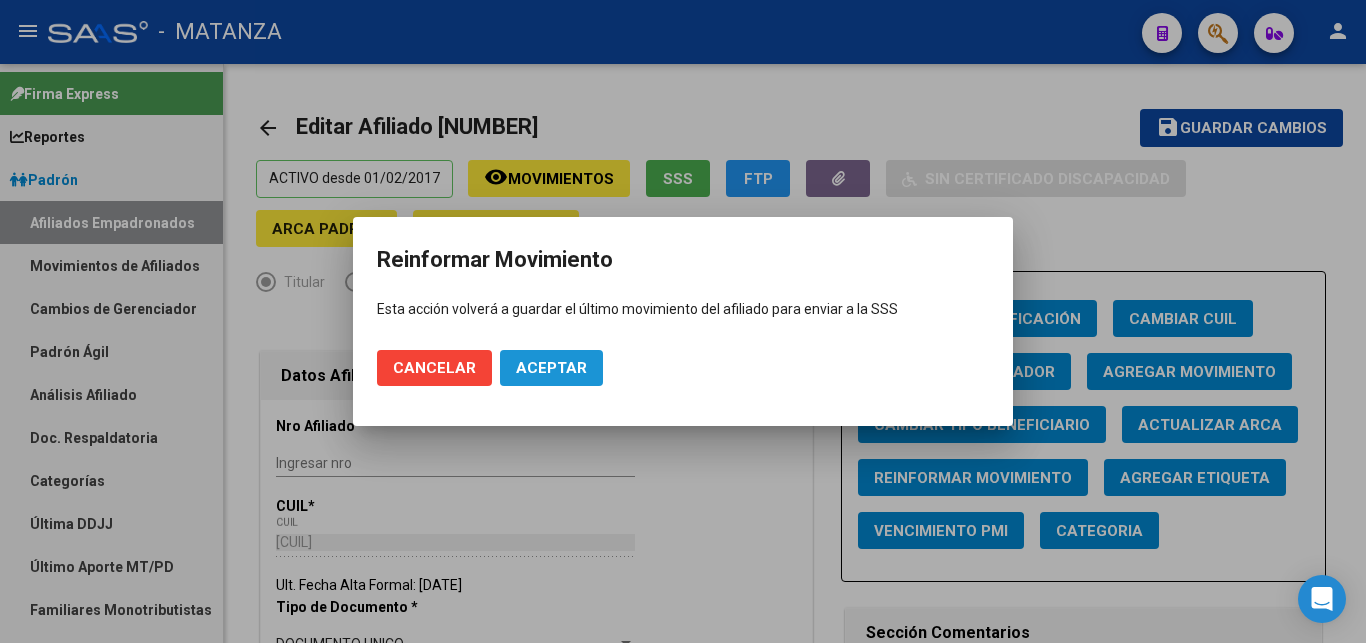 click on "Aceptar" at bounding box center [551, 368] 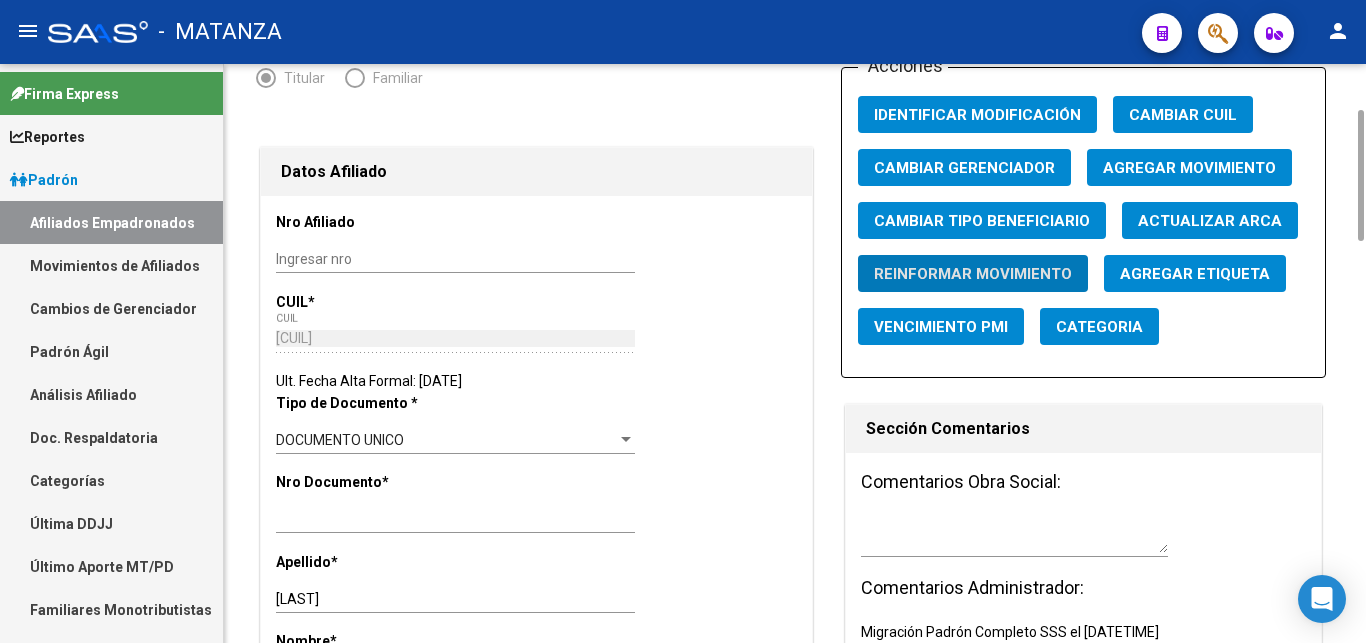 scroll, scrollTop: 0, scrollLeft: 0, axis: both 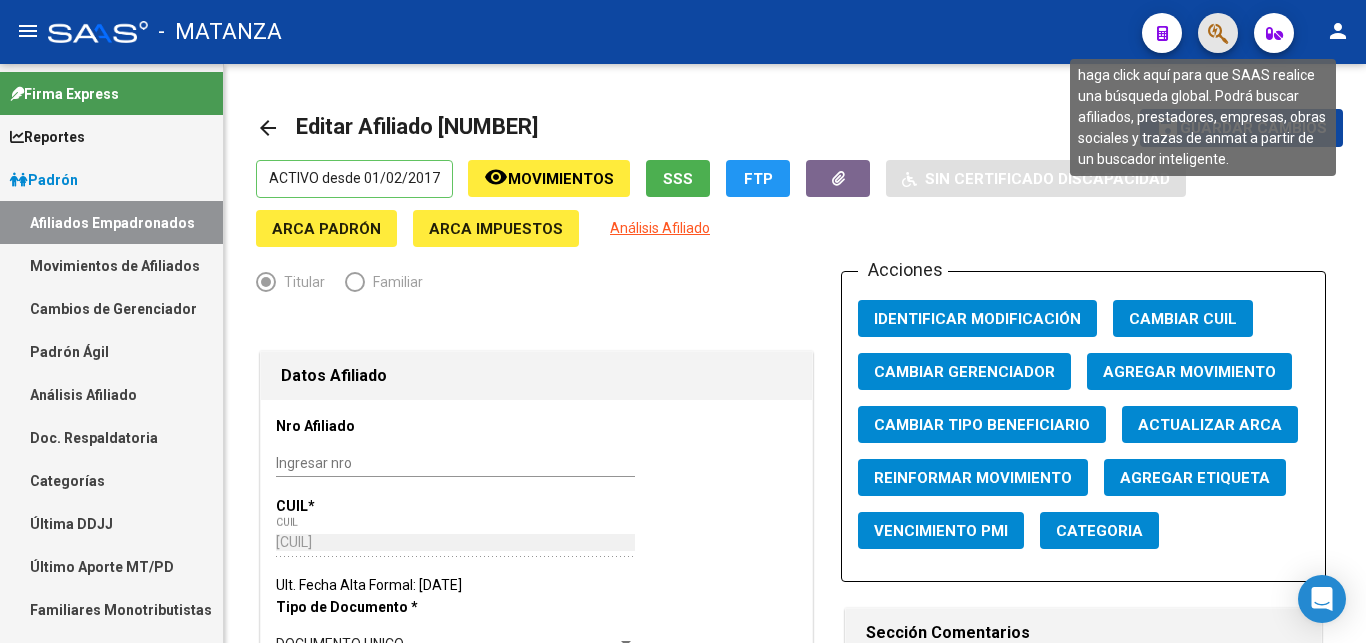 click 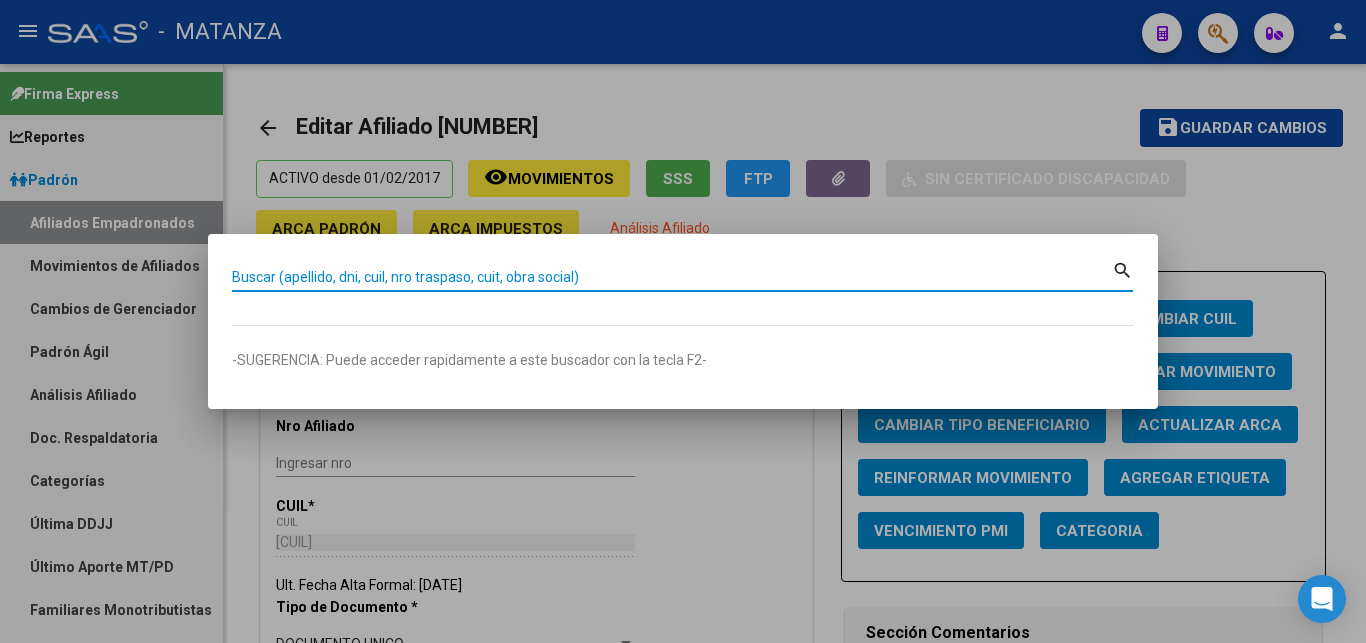 click on "Buscar (apellido, dni, cuil, nro traspaso, cuit, obra social)" at bounding box center [672, 277] 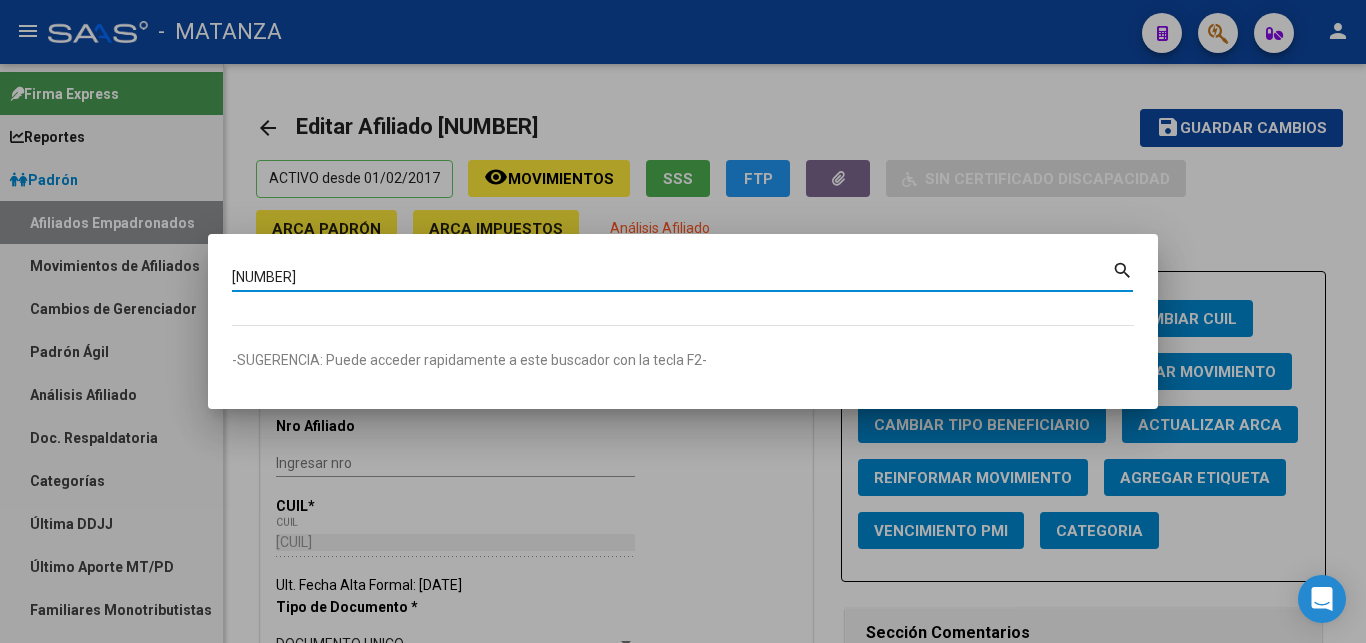 type on "[NUMBER]" 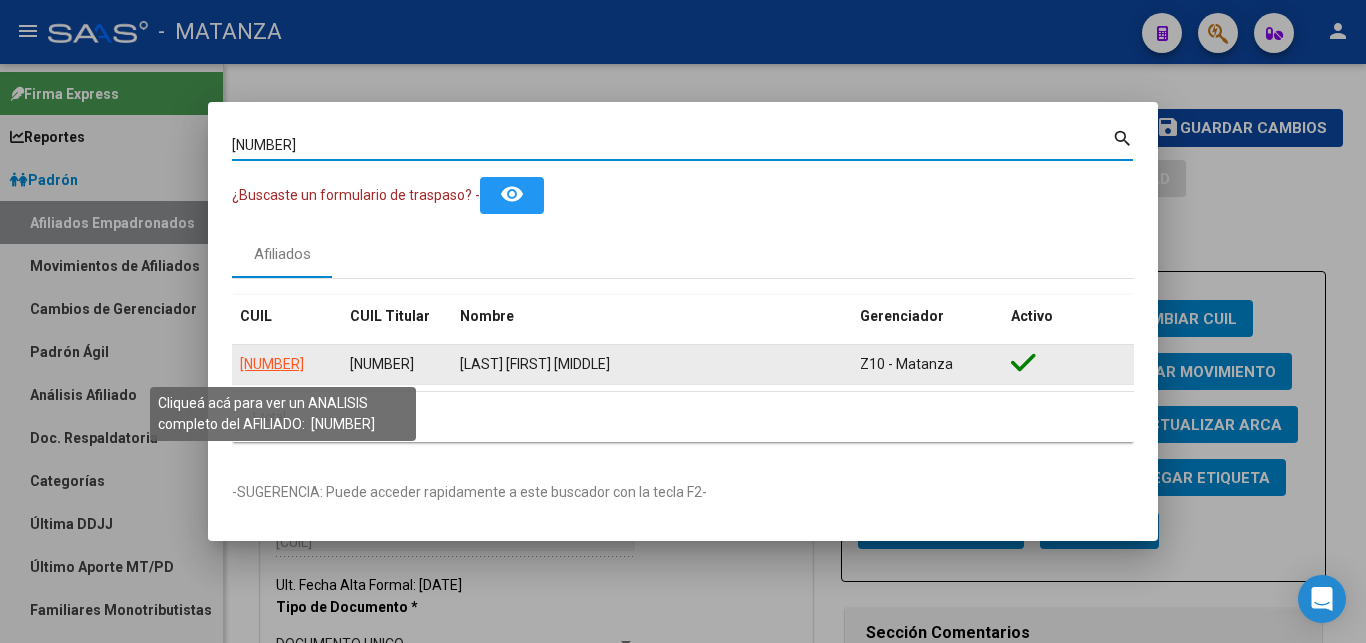 click on "[NUMBER]" 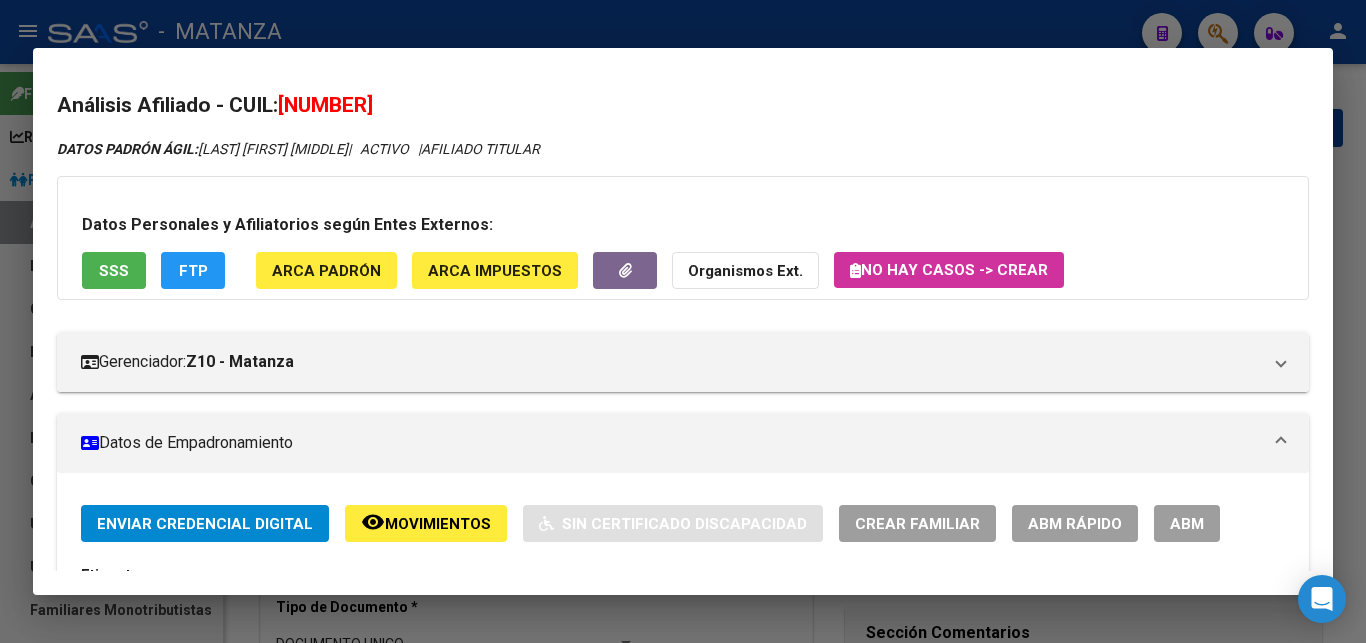 click on "ABM" at bounding box center (1187, 524) 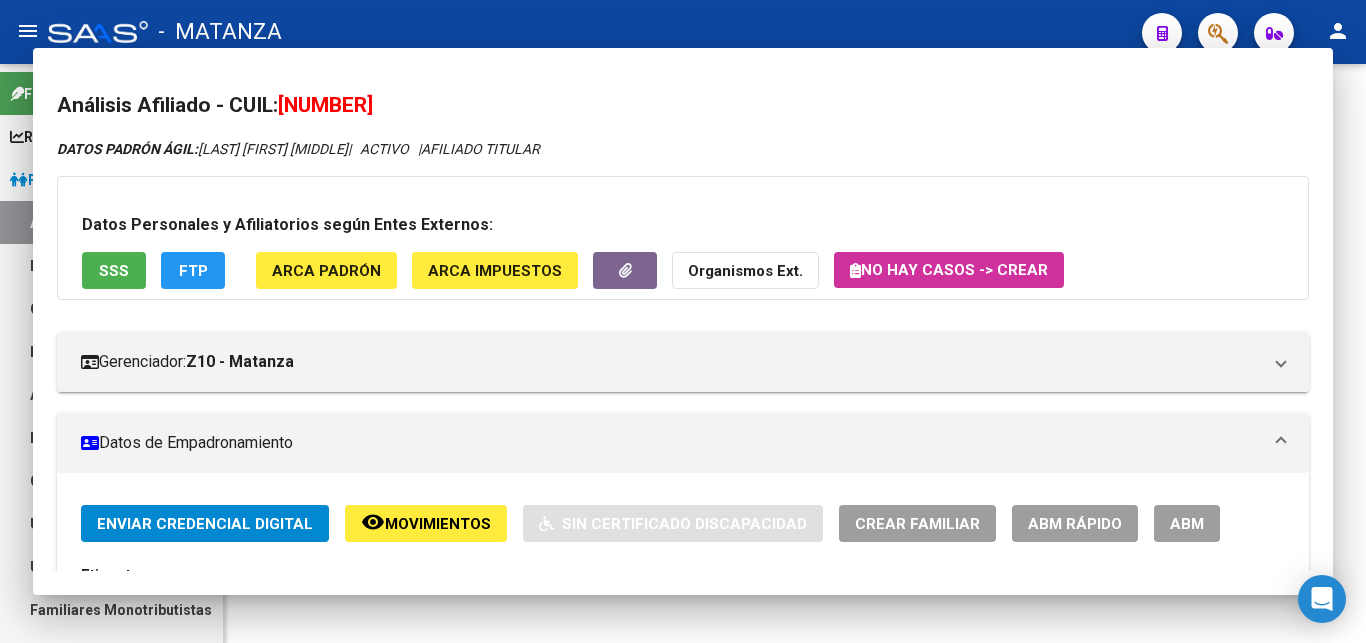 type 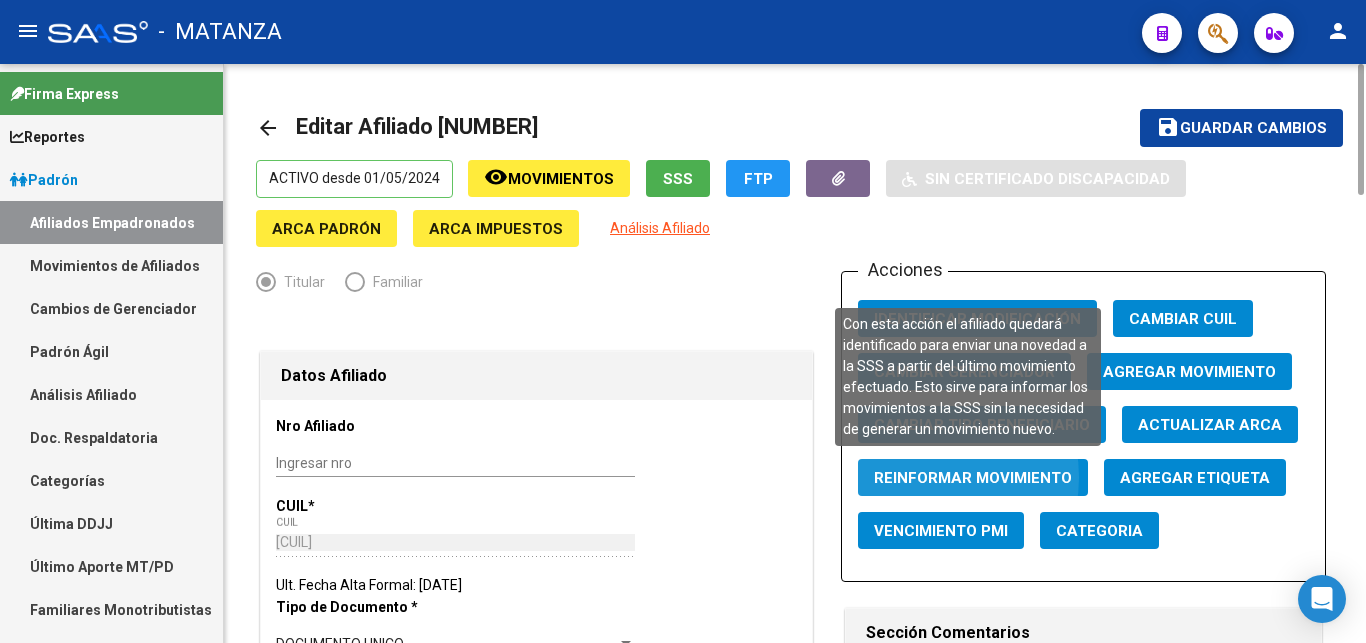 click on "Reinformar Movimiento" 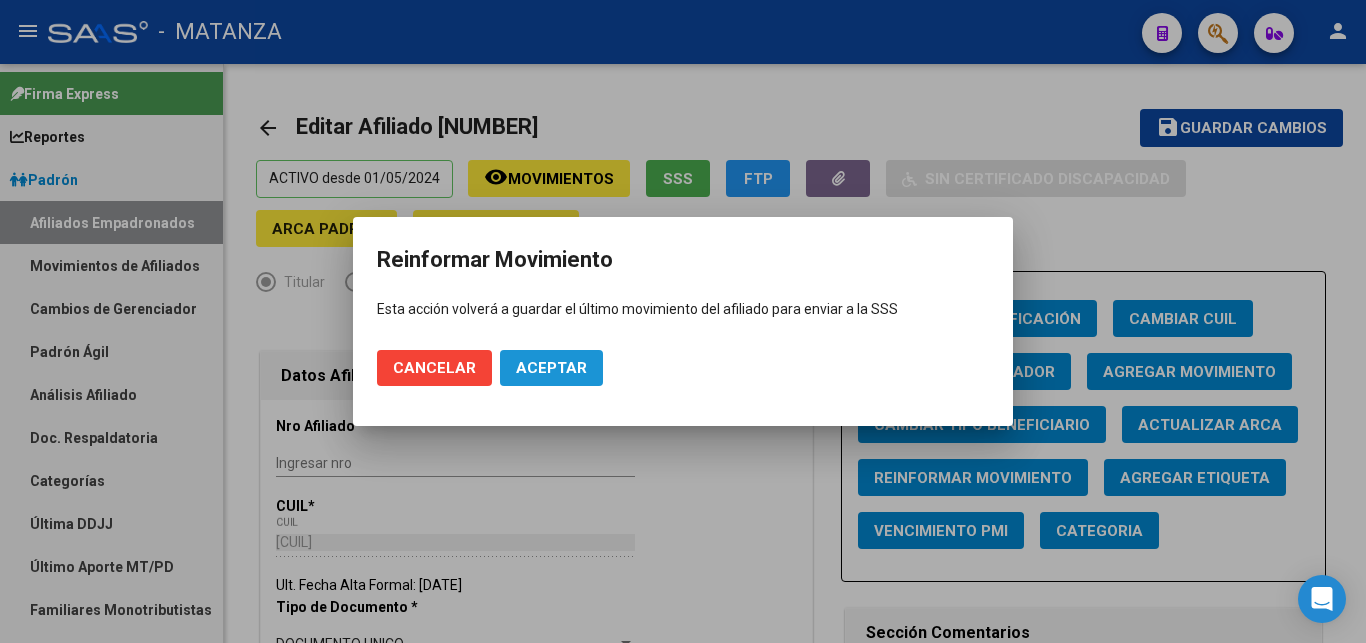 click on "Aceptar" at bounding box center (551, 368) 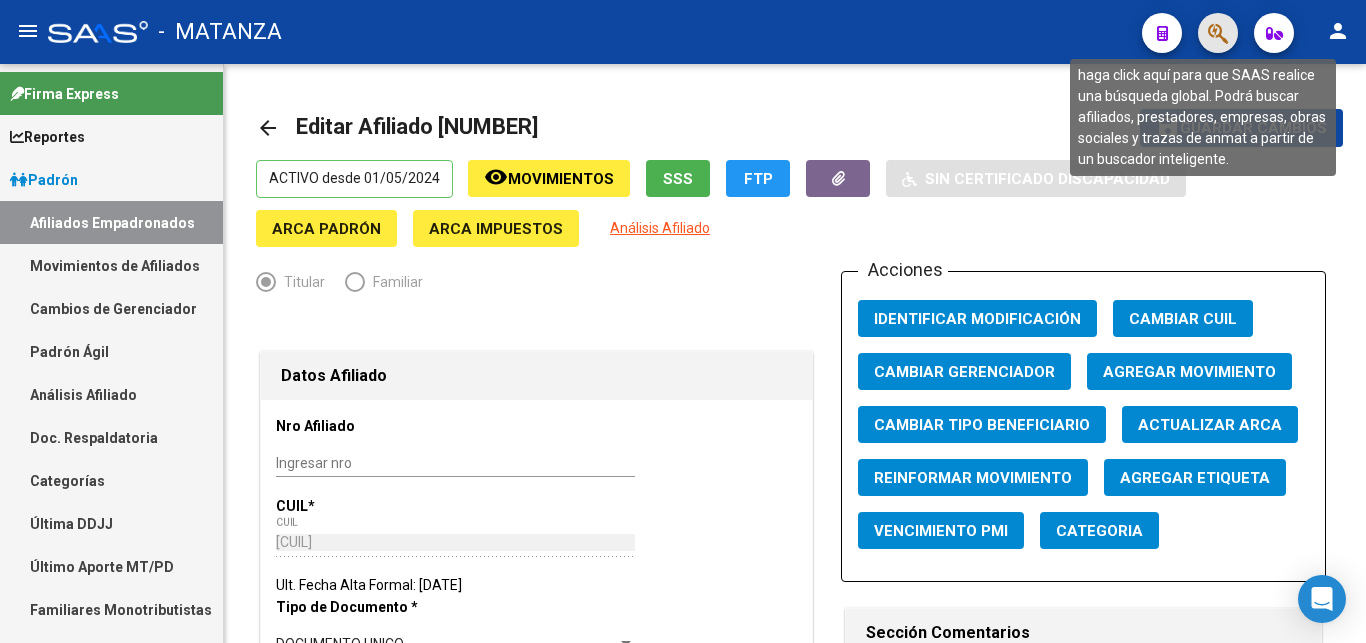 click 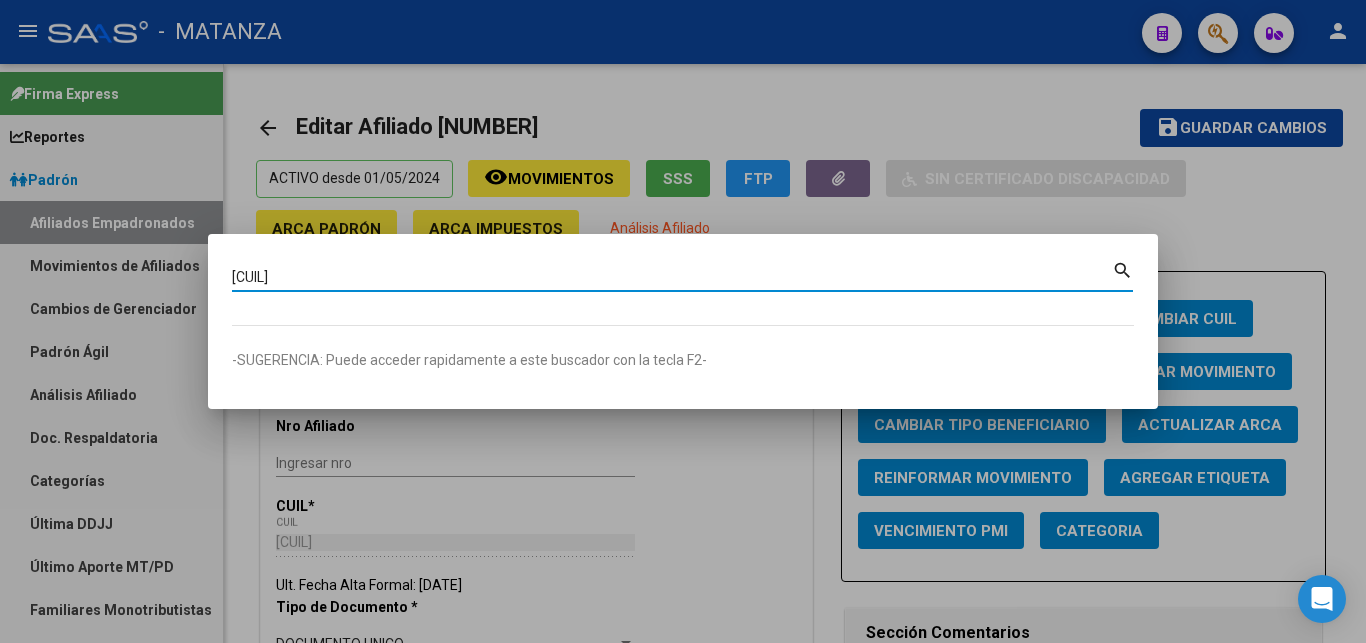 type on "[CUIL]" 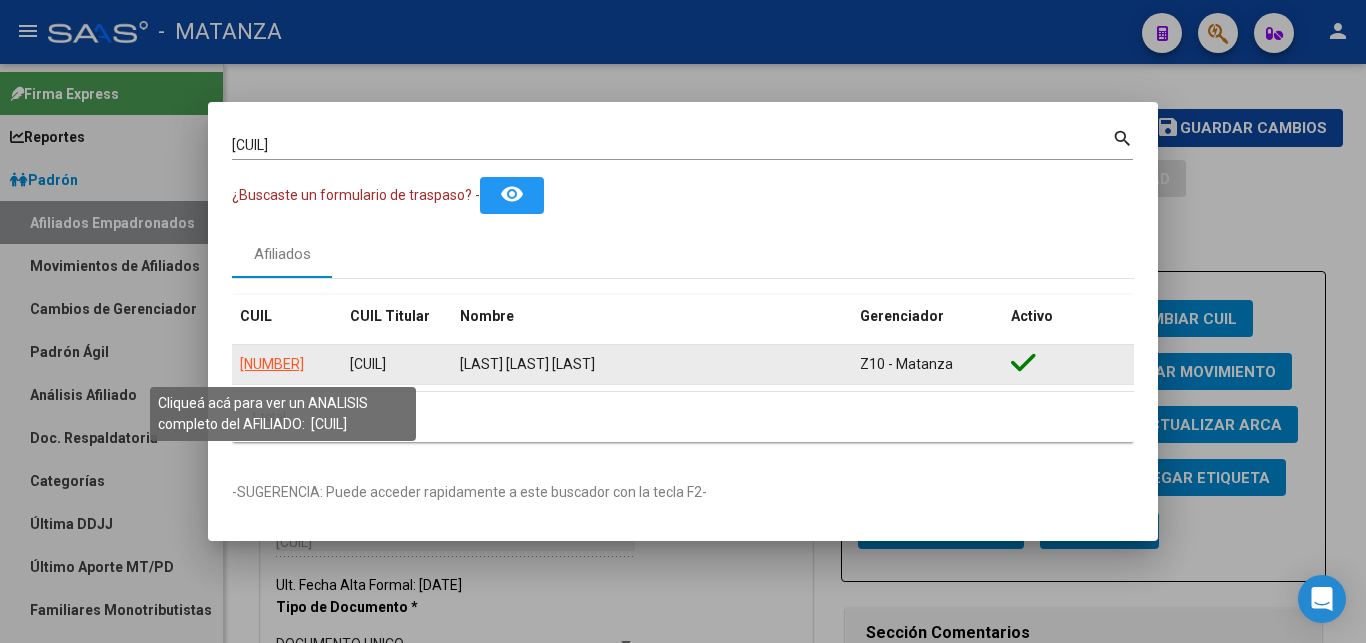 click on "[NUMBER]" 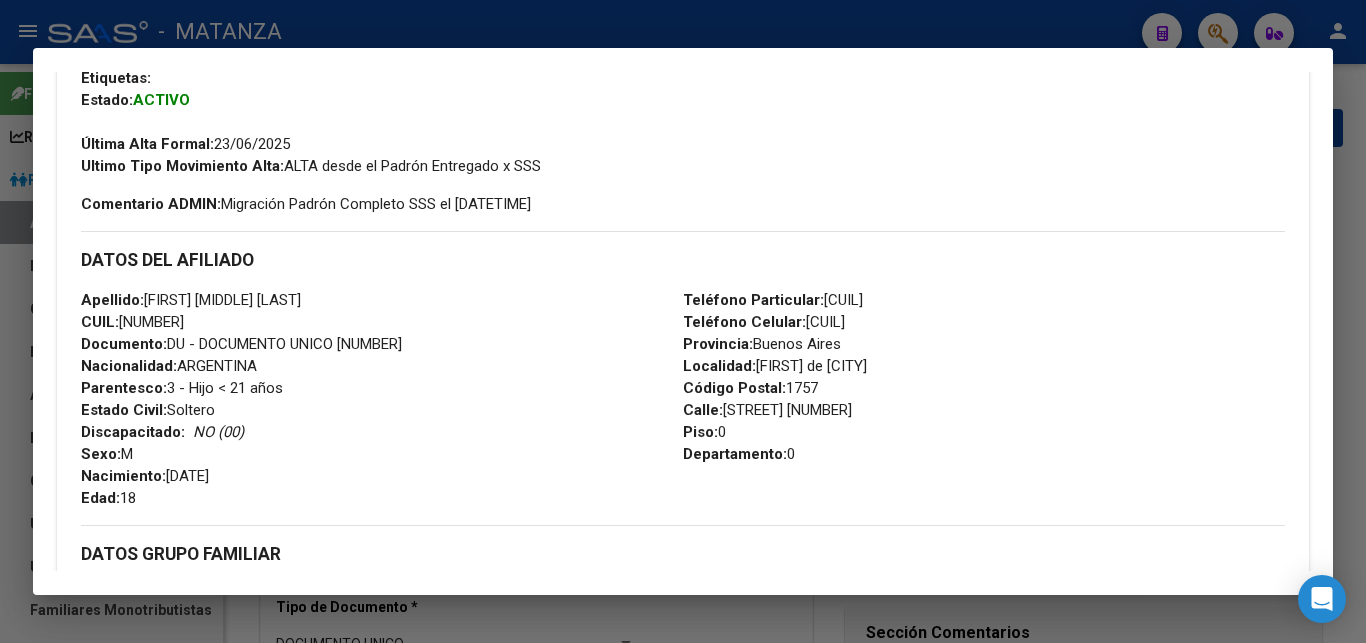 scroll, scrollTop: 408, scrollLeft: 0, axis: vertical 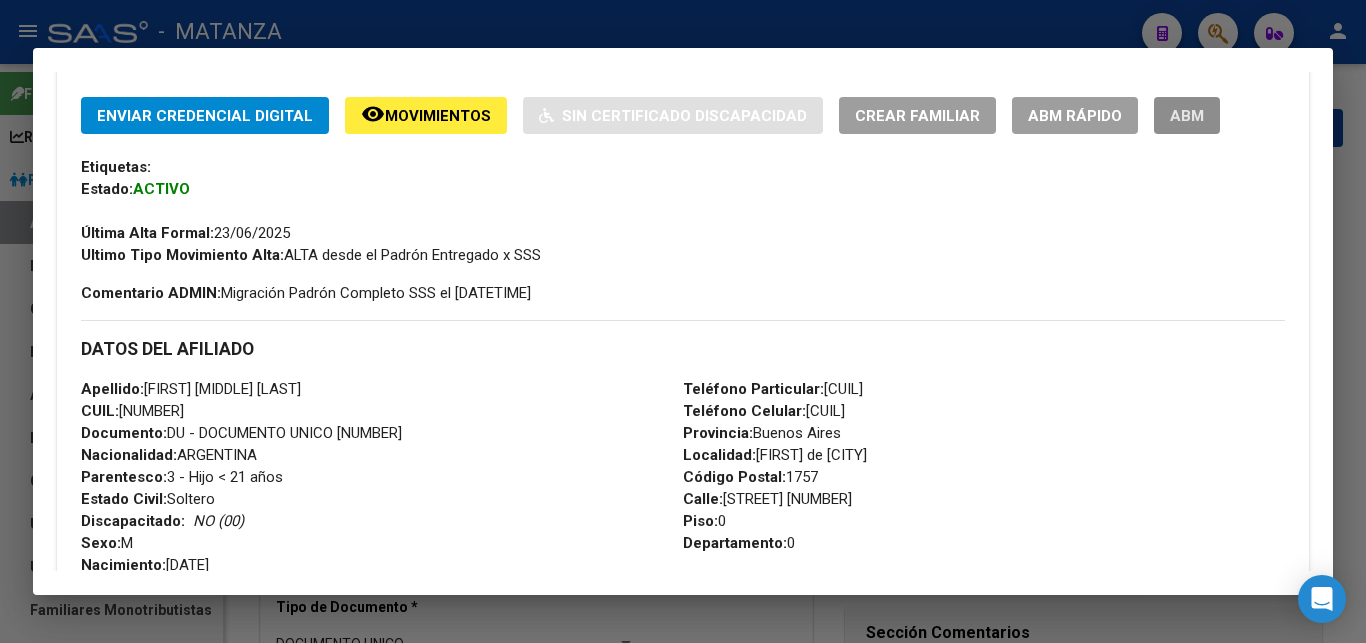 click on "ABM" at bounding box center (1187, 116) 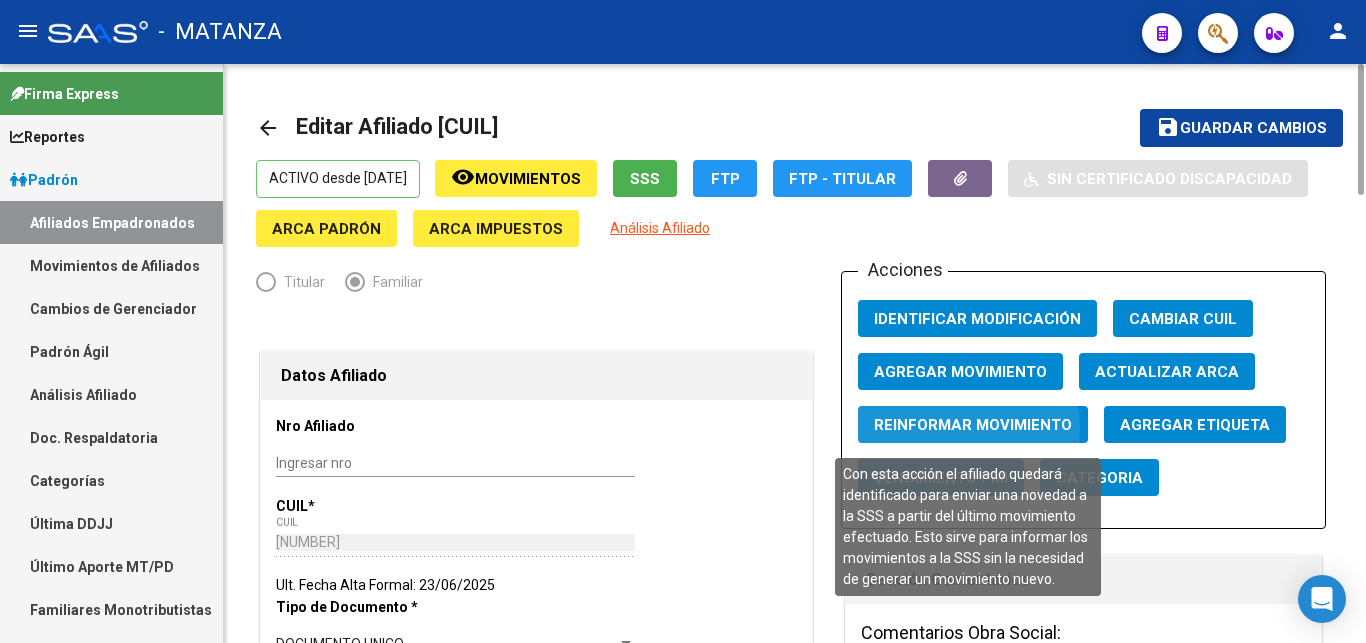 click on "Reinformar Movimiento" 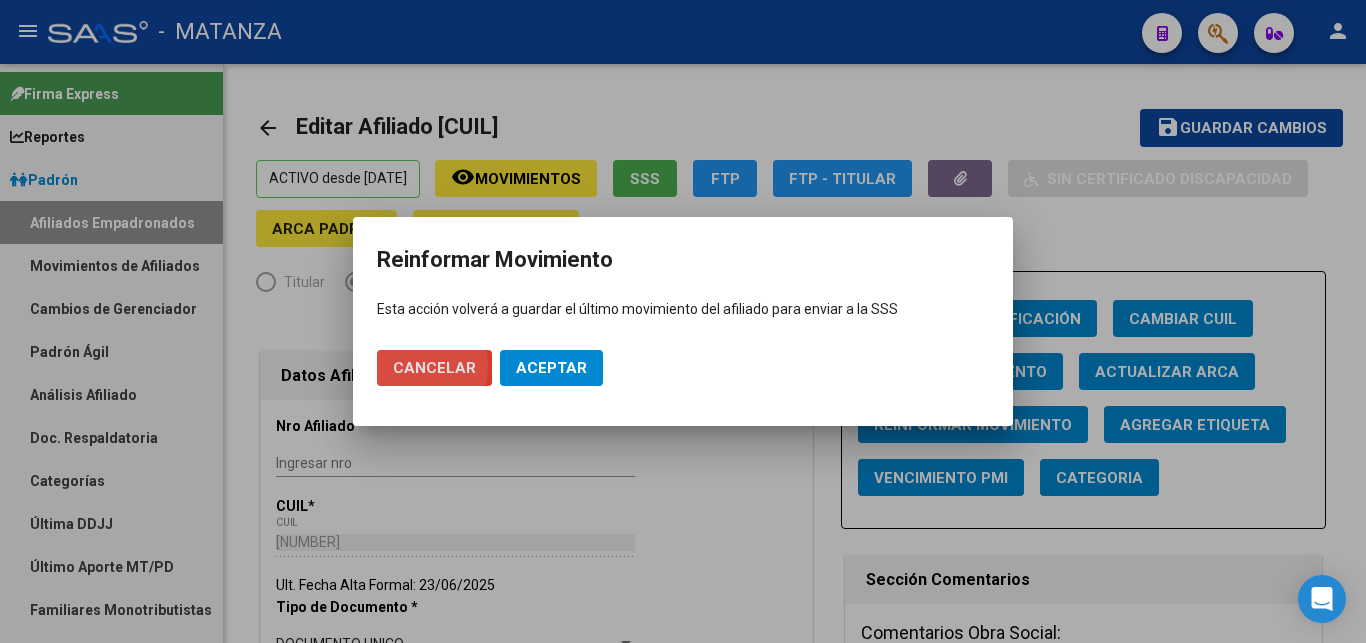 drag, startPoint x: 416, startPoint y: 366, endPoint x: 428, endPoint y: 363, distance: 12.369317 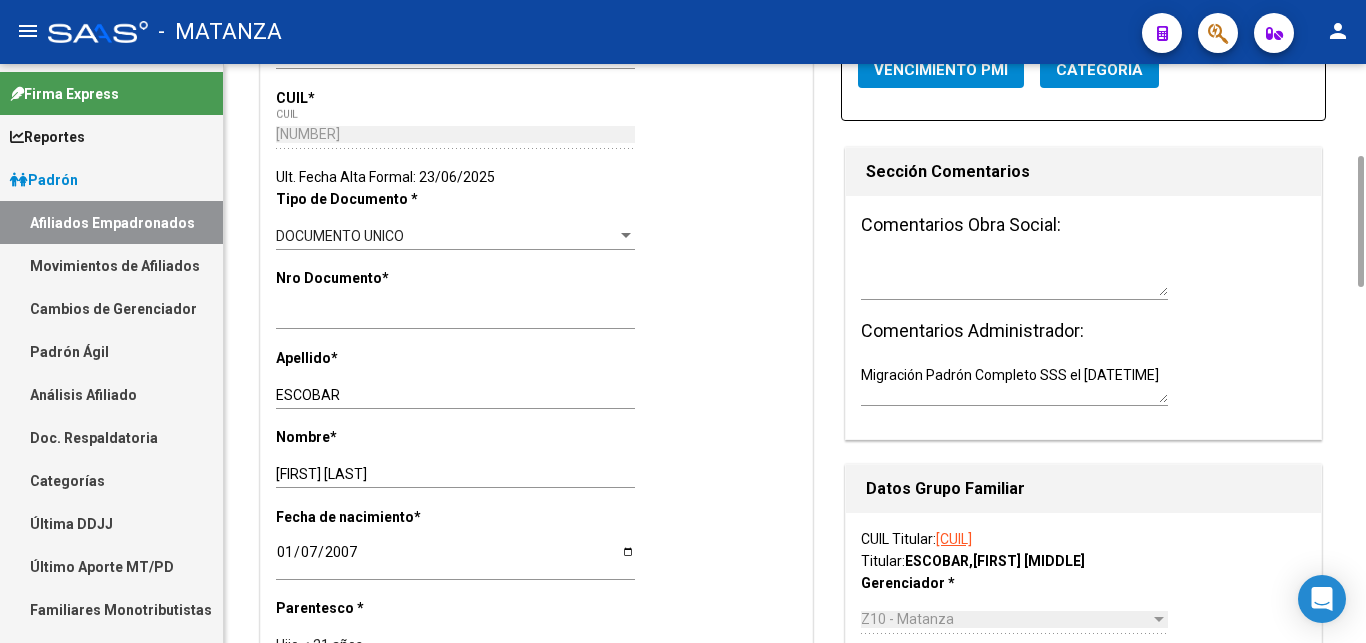 scroll, scrollTop: 204, scrollLeft: 0, axis: vertical 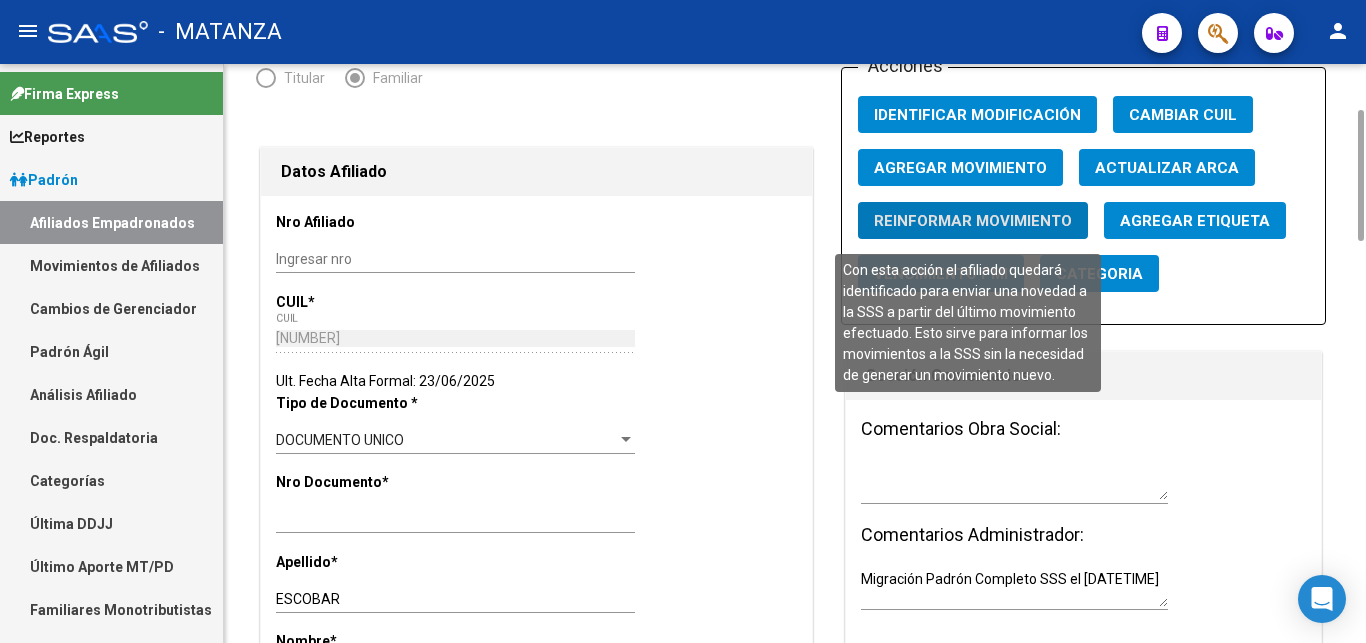 click on "Reinformar Movimiento" 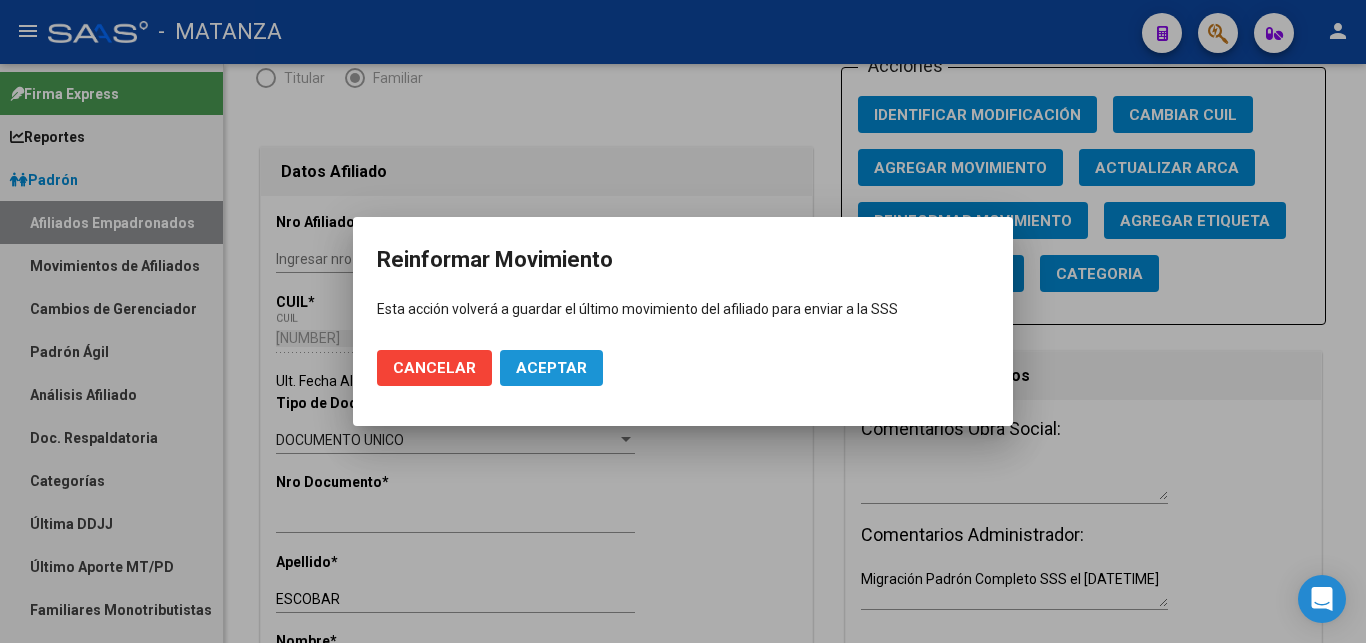 click on "Aceptar" at bounding box center [551, 368] 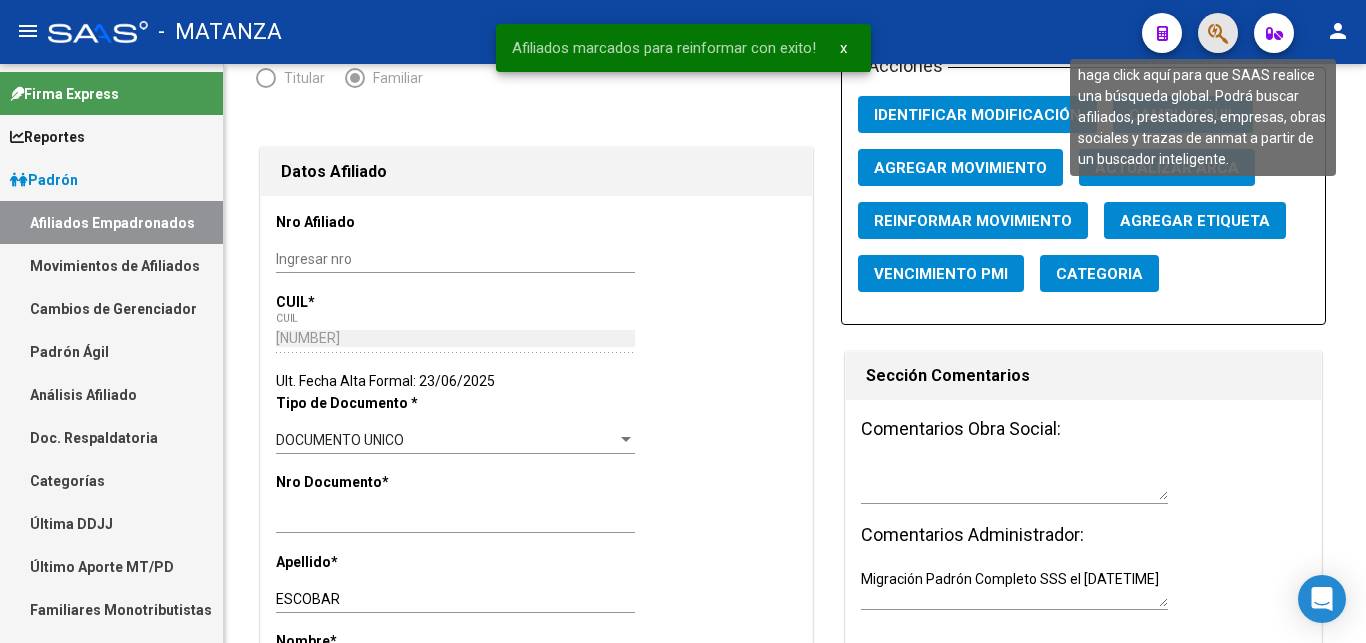 click 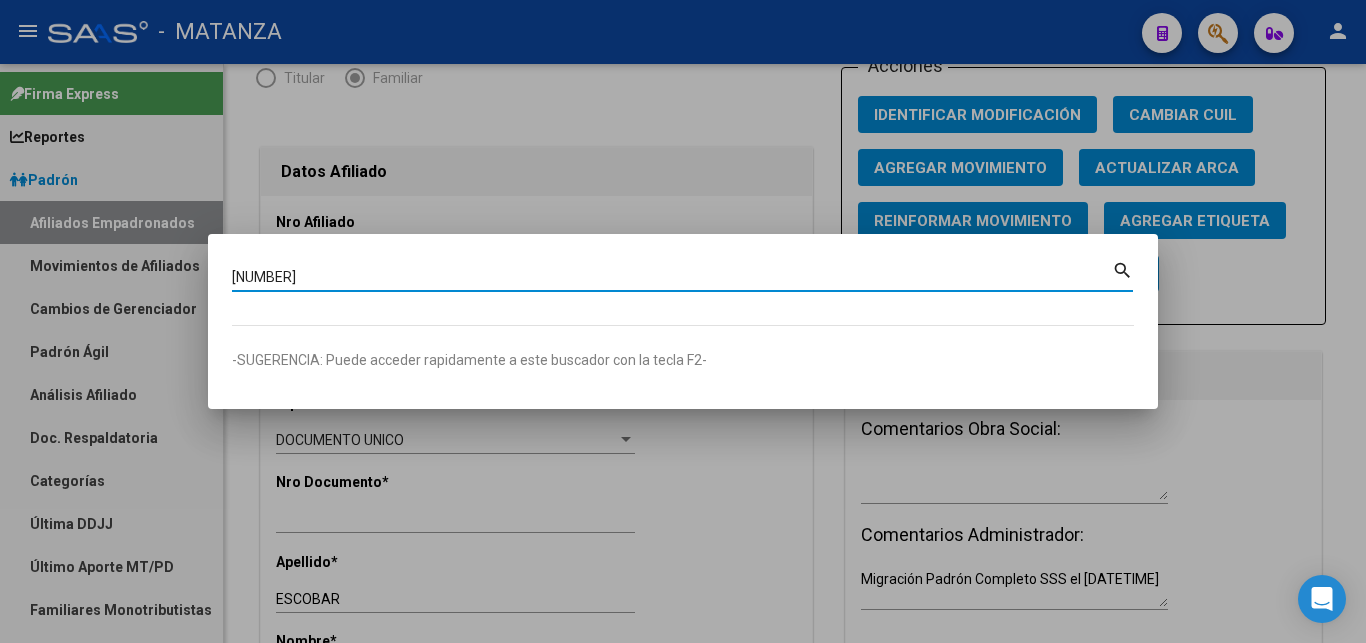 type on "[NUMBER]" 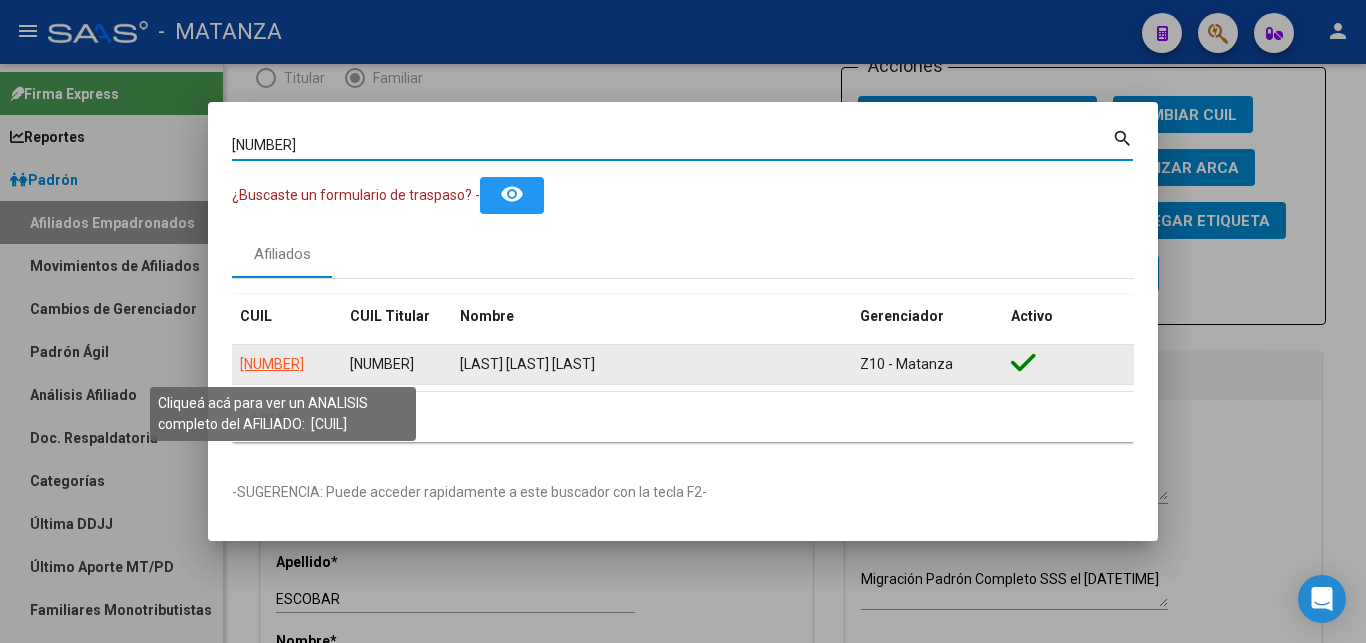 click on "[NUMBER]" 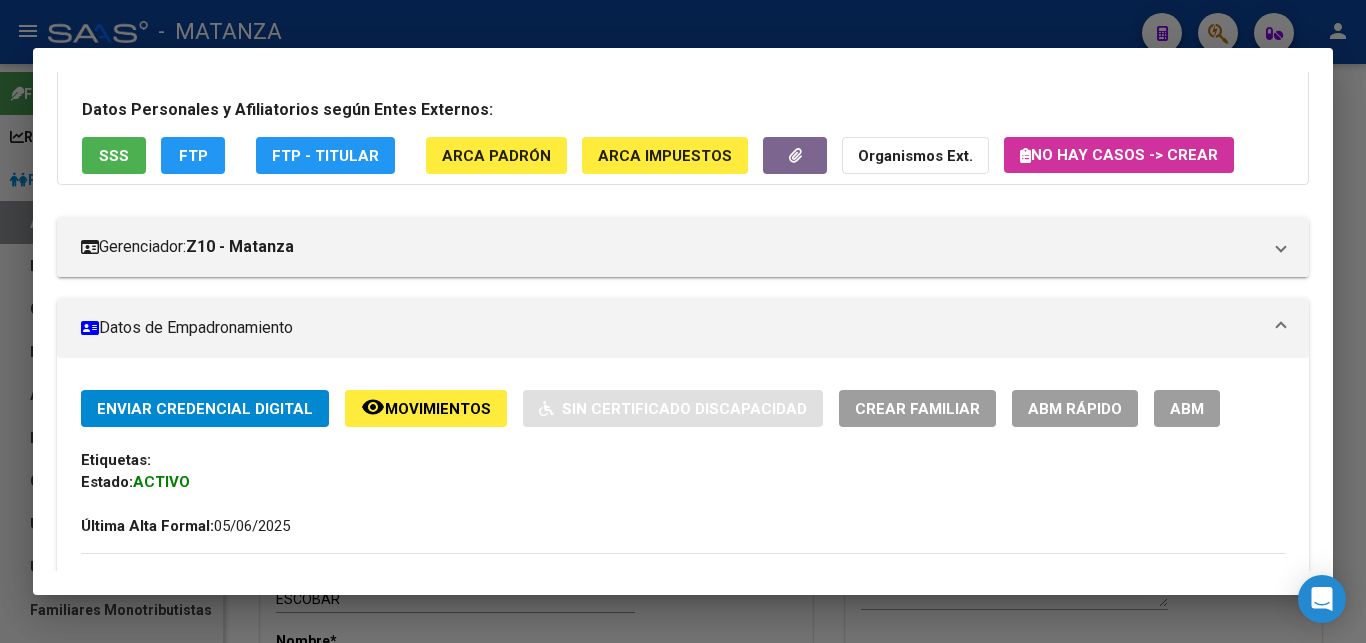 scroll, scrollTop: 306, scrollLeft: 0, axis: vertical 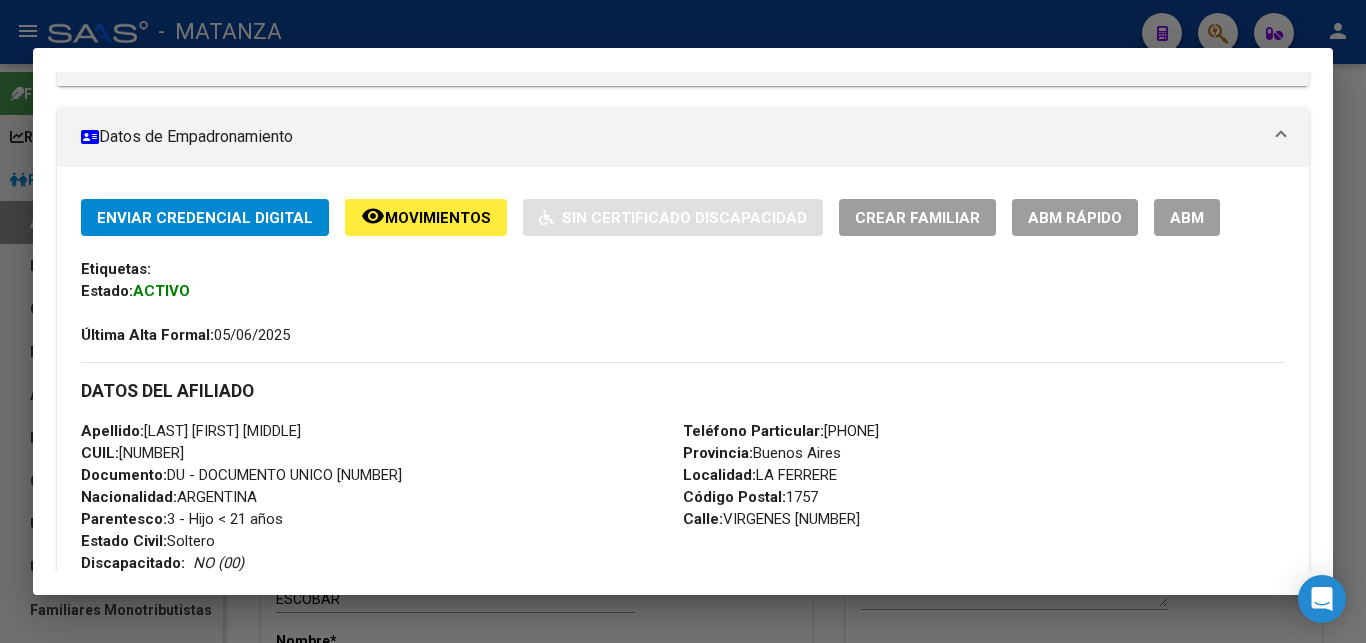 click on "ABM" at bounding box center [1187, 218] 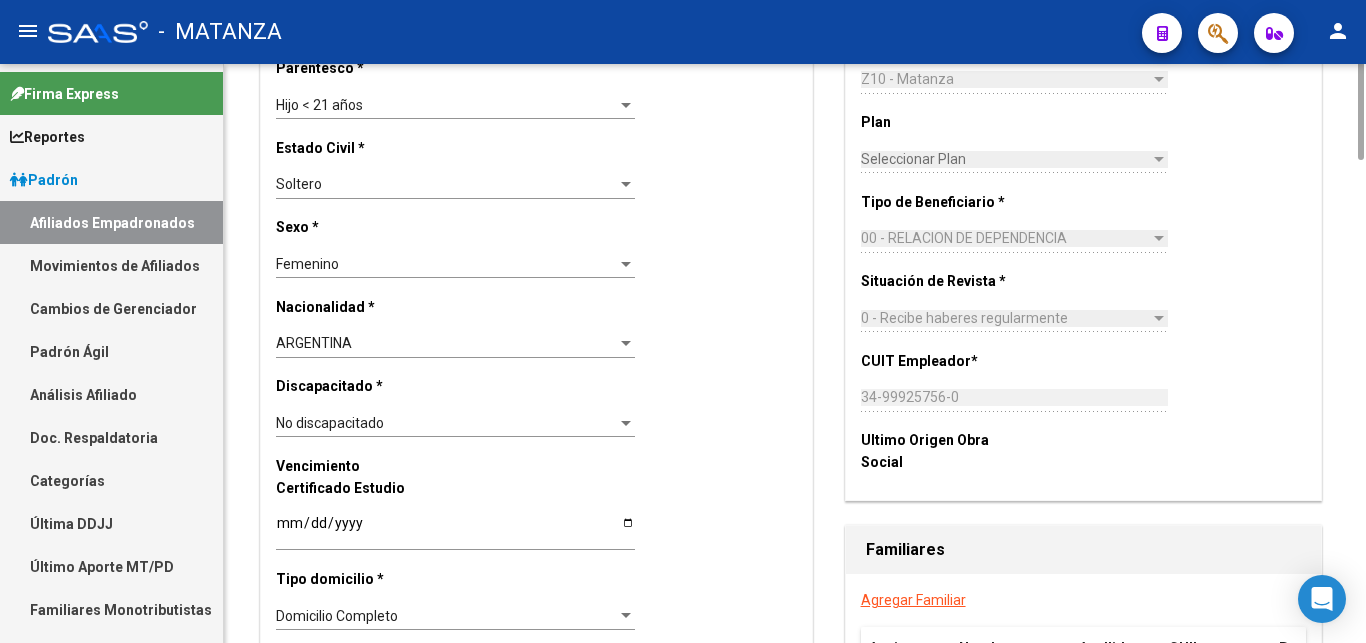 scroll, scrollTop: 744, scrollLeft: 0, axis: vertical 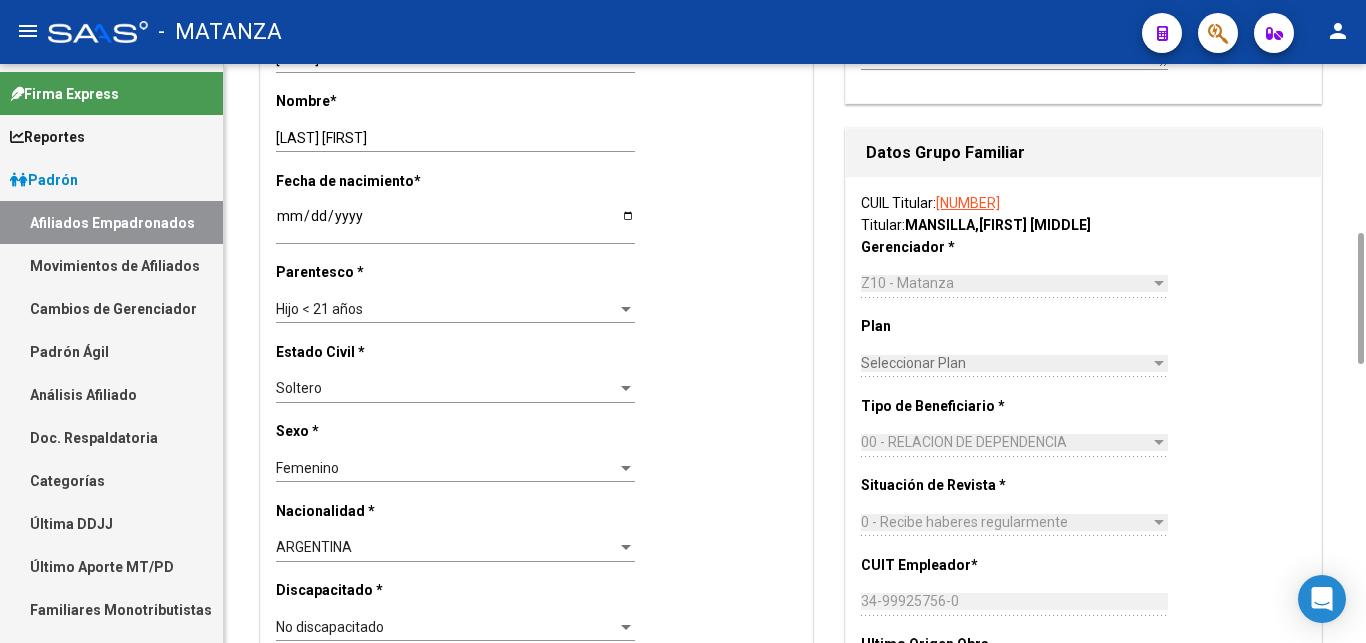 click at bounding box center [626, 468] 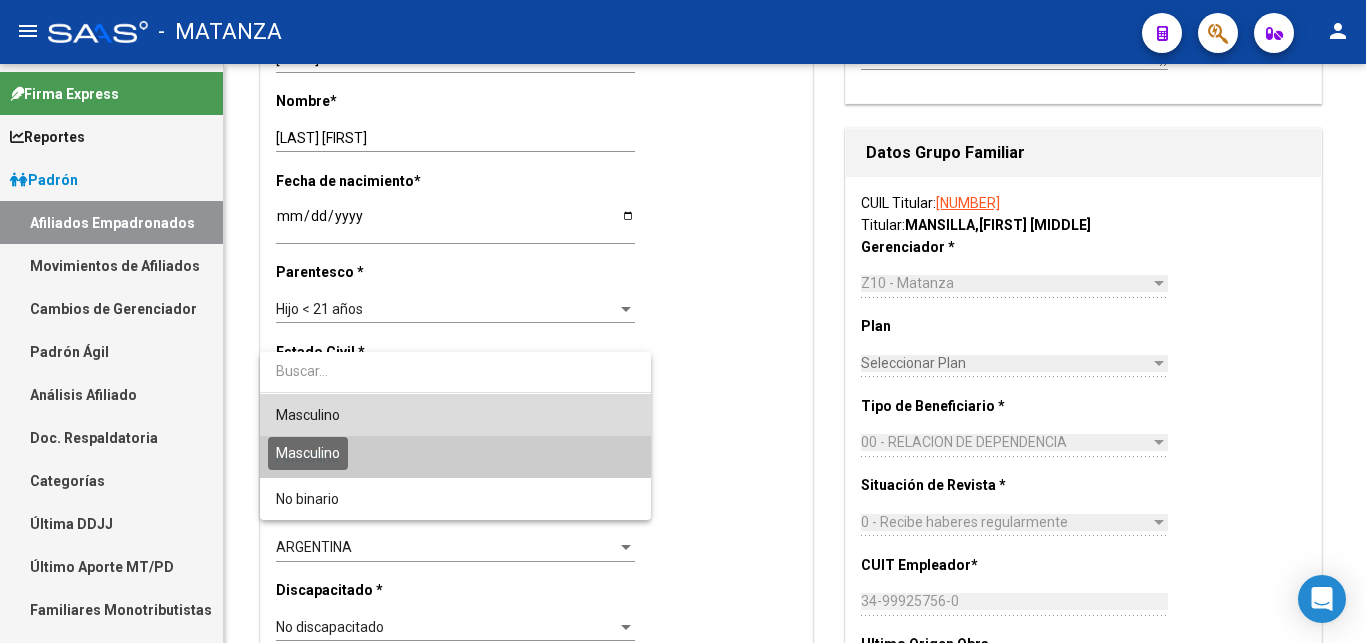 click on "Masculino" at bounding box center [308, 415] 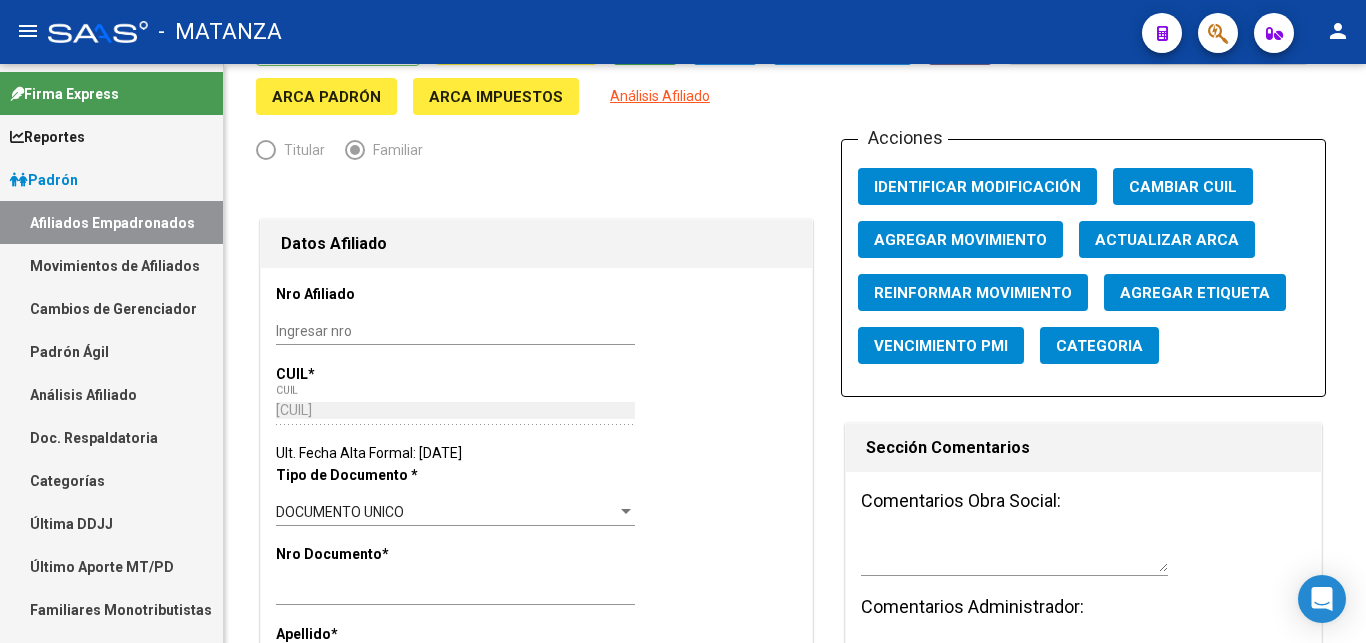 scroll, scrollTop: 0, scrollLeft: 0, axis: both 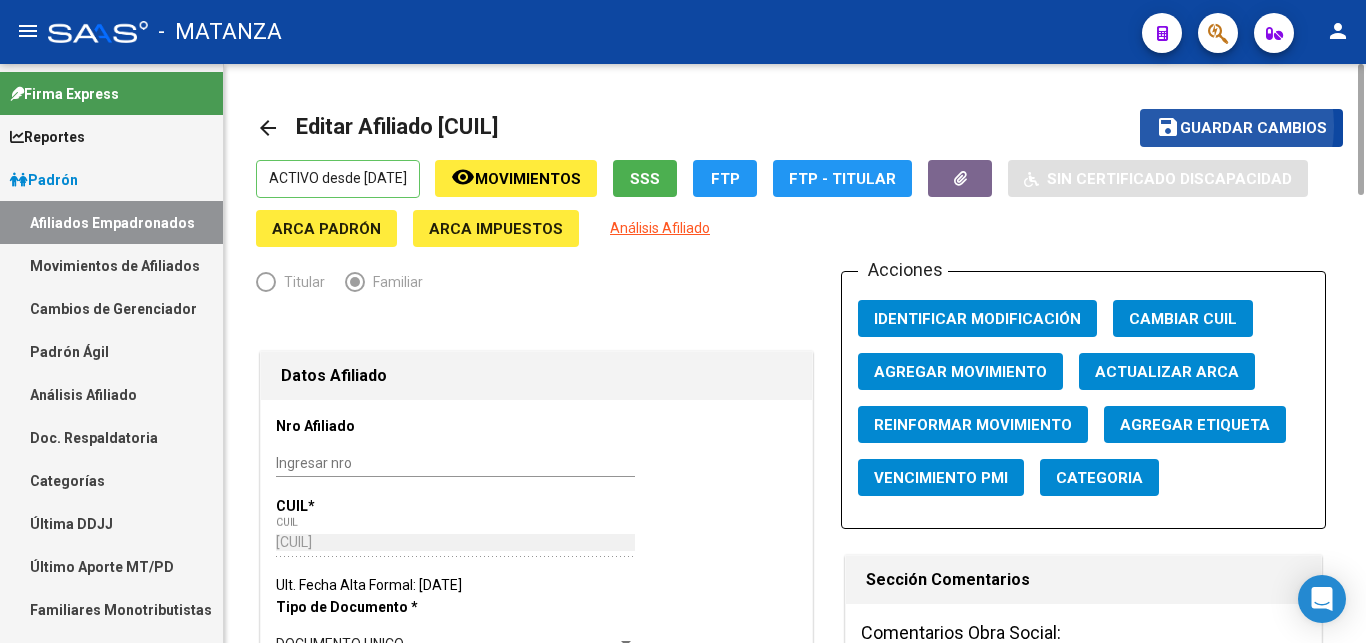 click on "Guardar cambios" 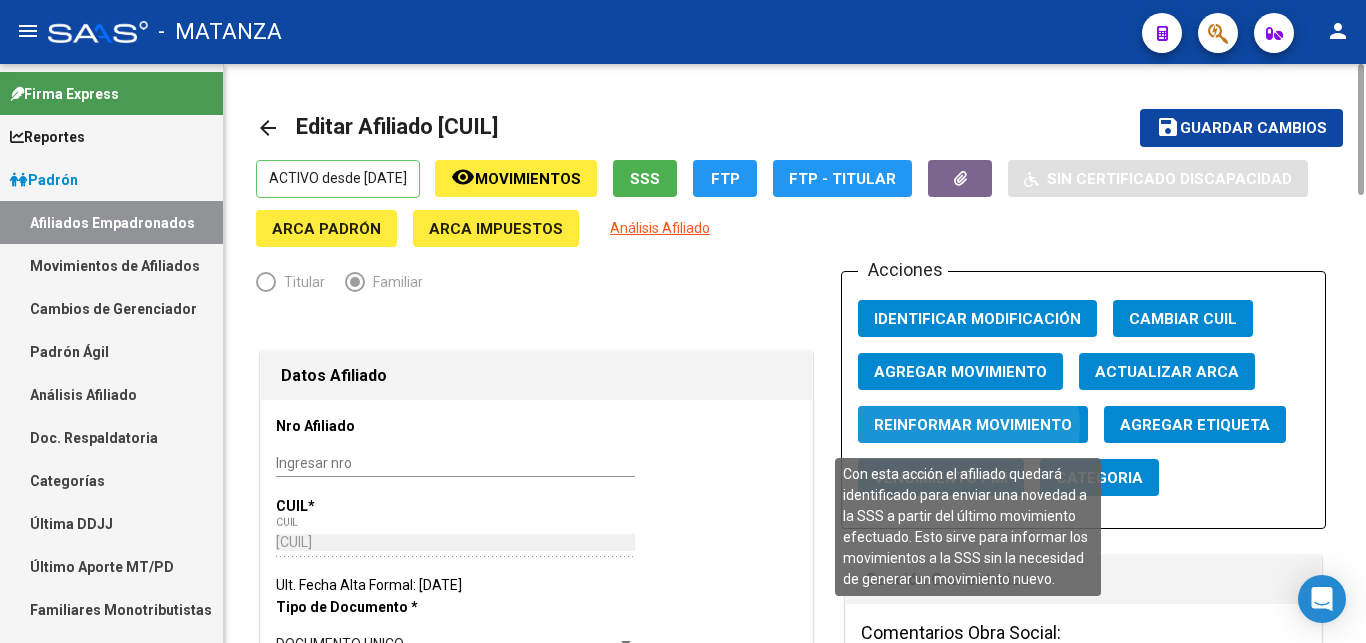 click on "Reinformar Movimiento" 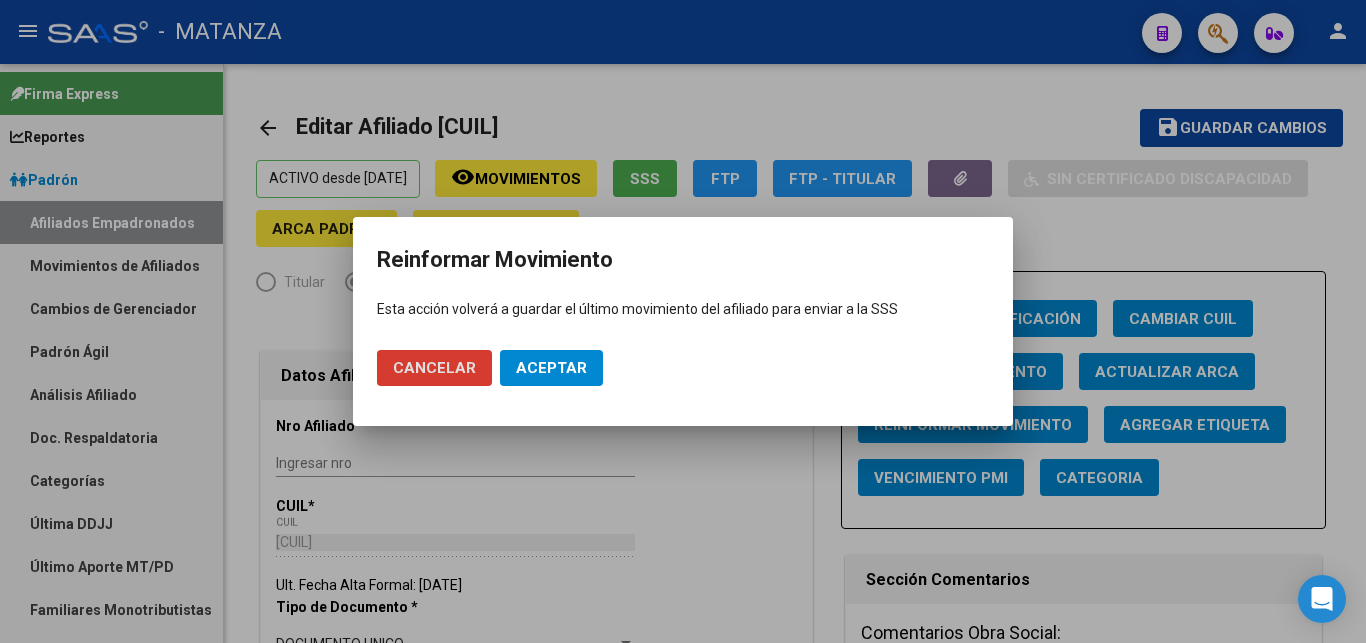 click on "Aceptar" at bounding box center (551, 368) 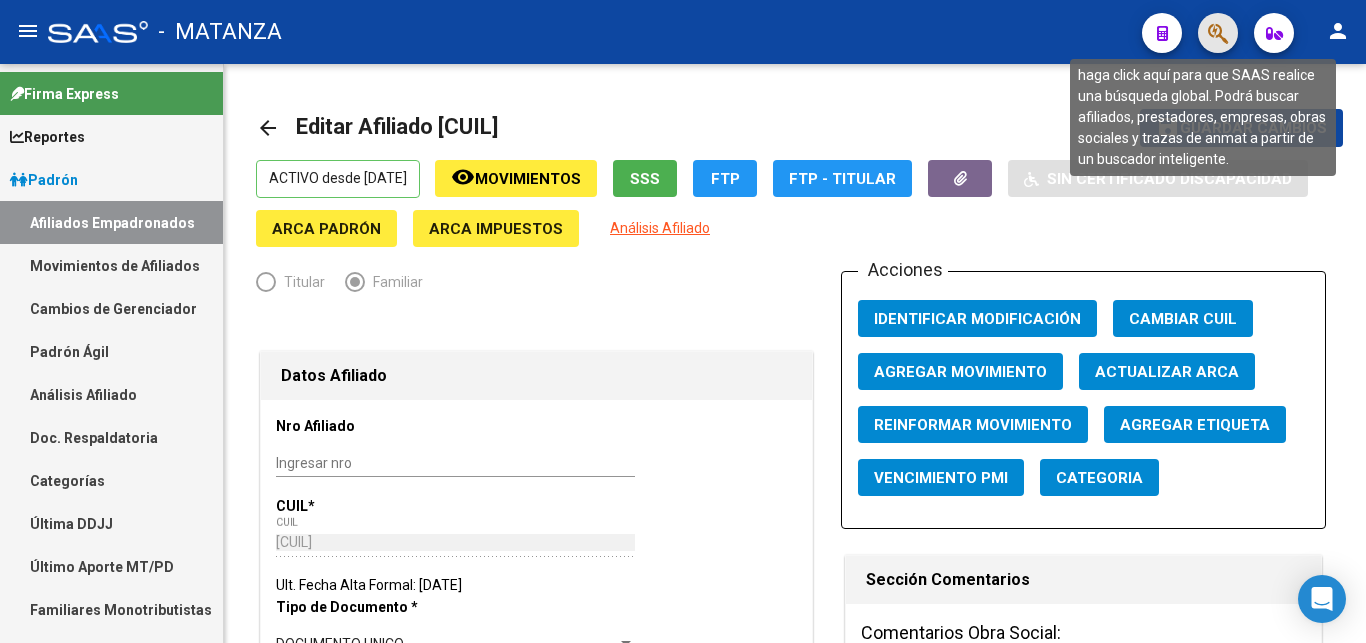 click 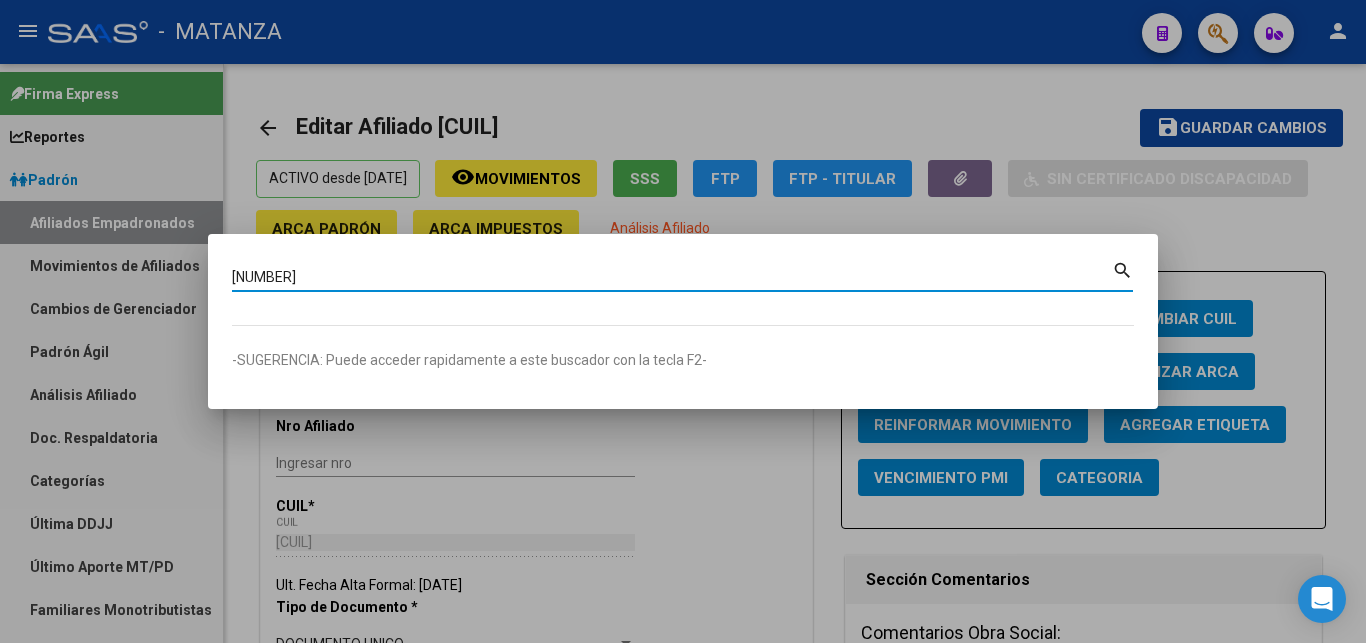 type on "[NUMBER]" 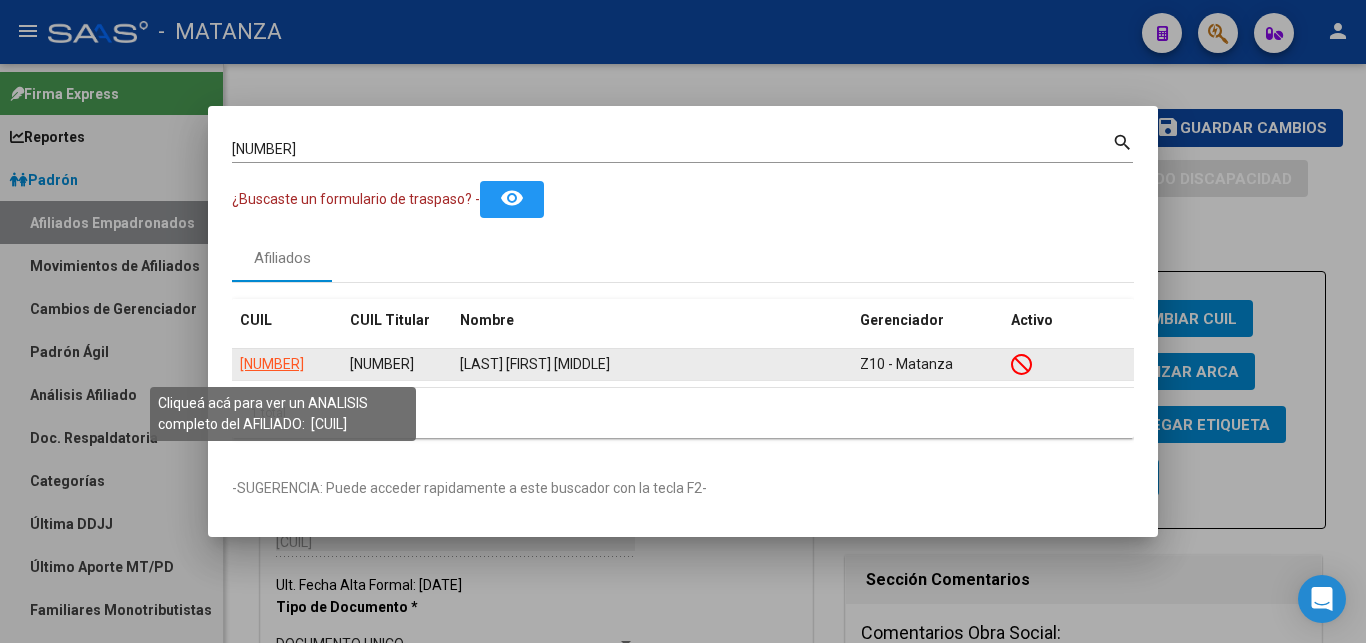 click on "[NUMBER]" 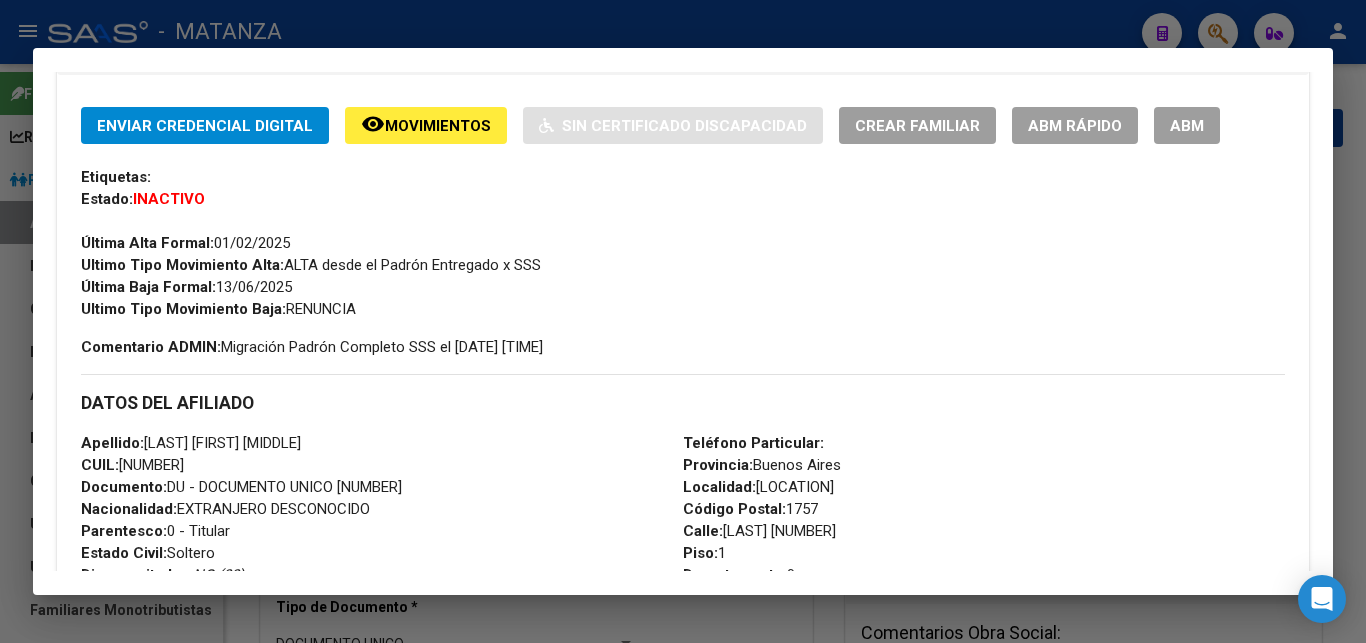 scroll, scrollTop: 408, scrollLeft: 0, axis: vertical 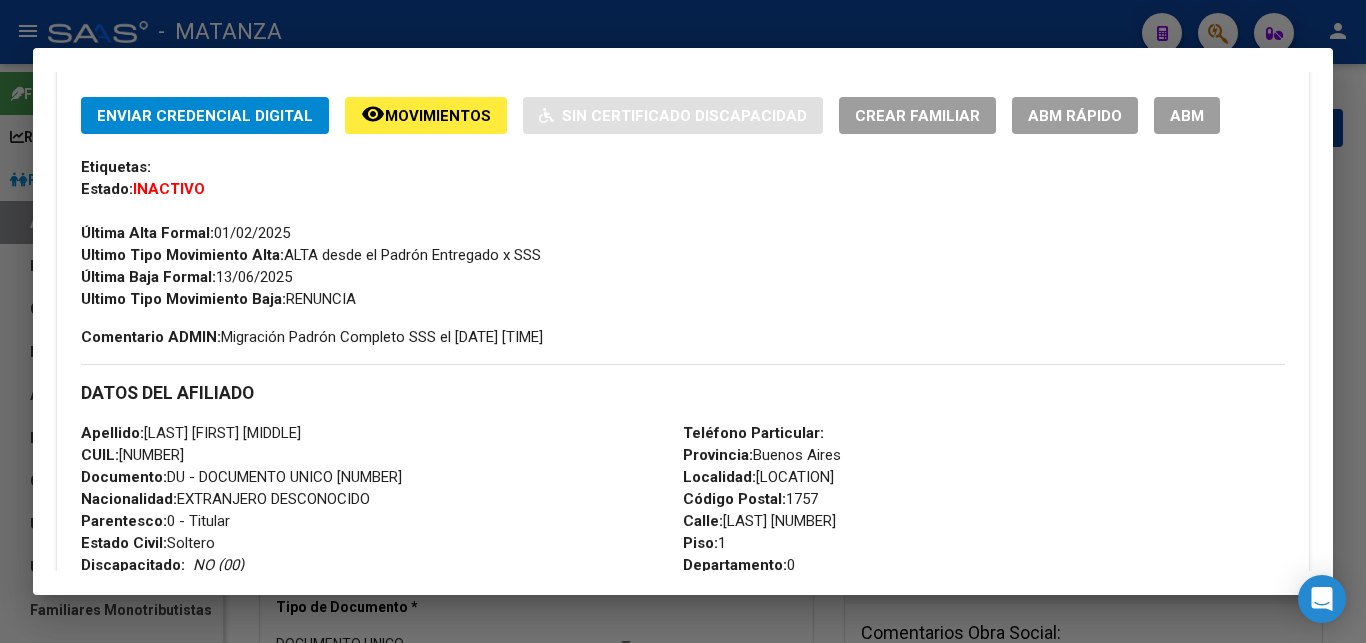 click on "ABM" at bounding box center (1187, 116) 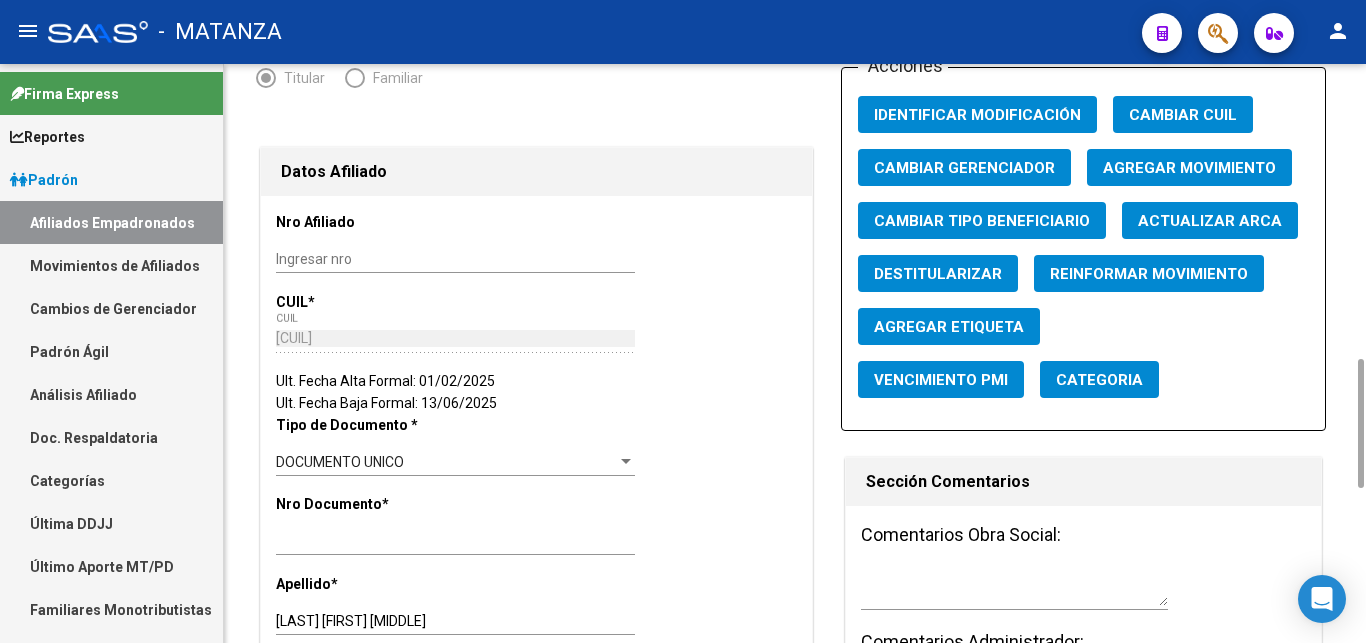scroll, scrollTop: 612, scrollLeft: 0, axis: vertical 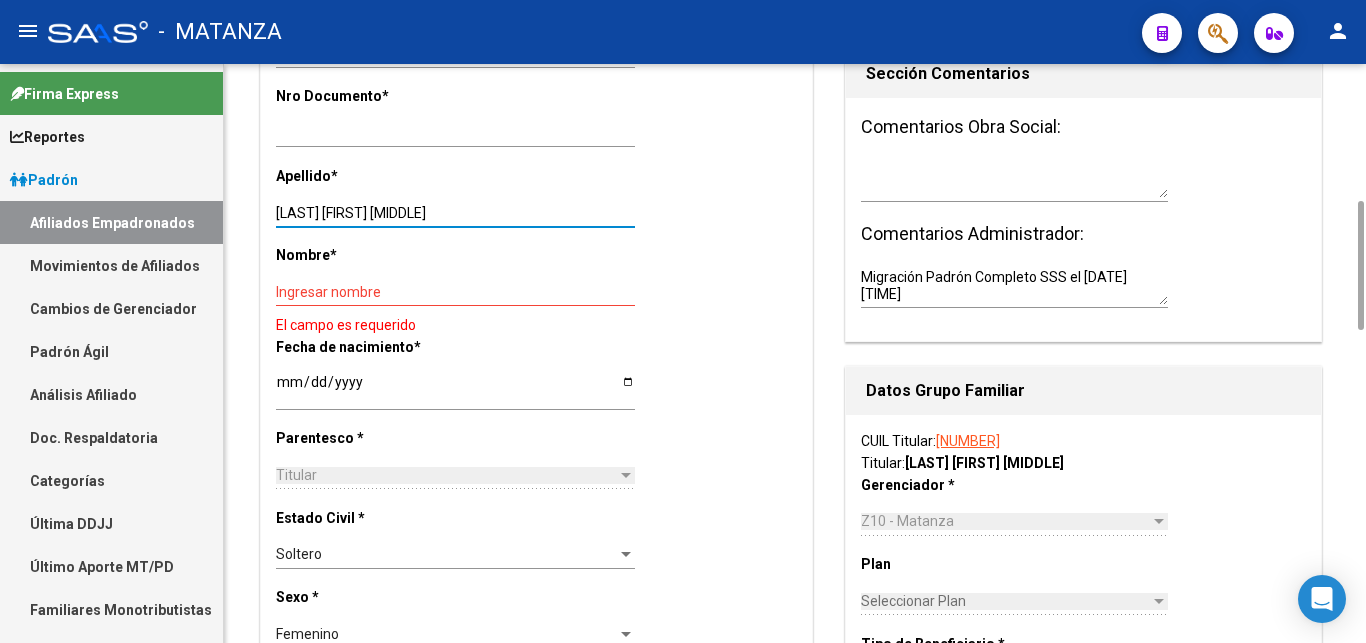 drag, startPoint x: 326, startPoint y: 209, endPoint x: 468, endPoint y: 210, distance: 142.00352 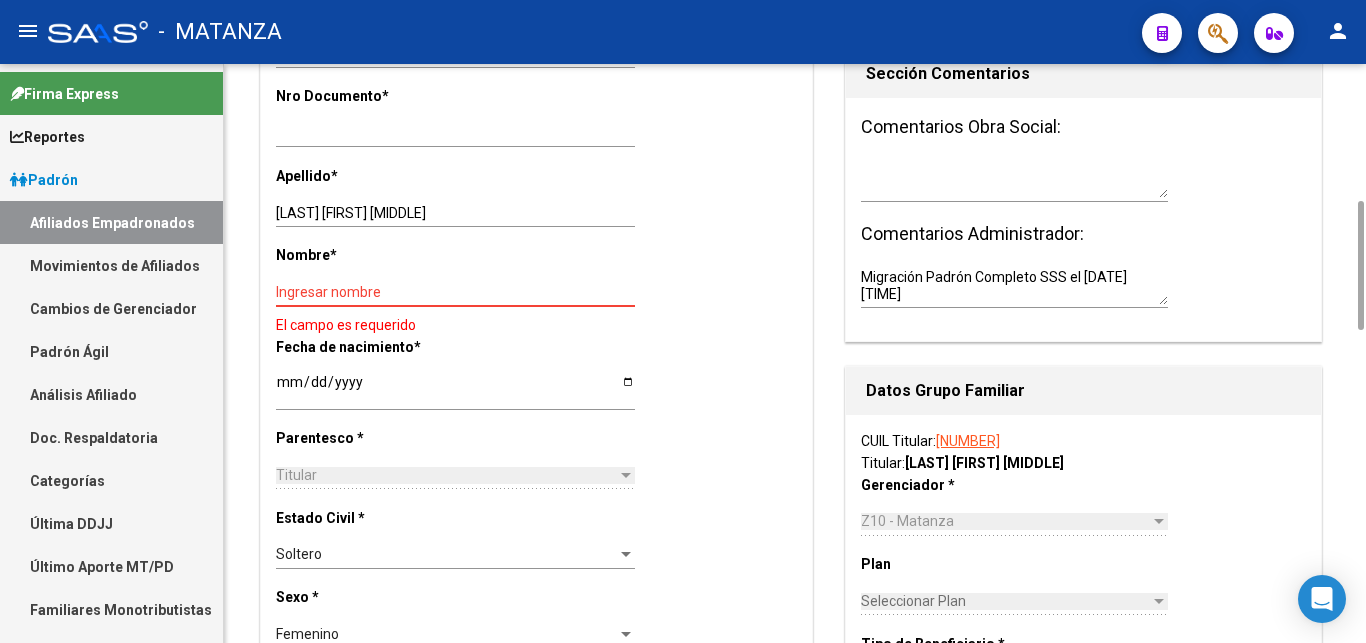 paste on "[FIRST] [MIDDLE]" 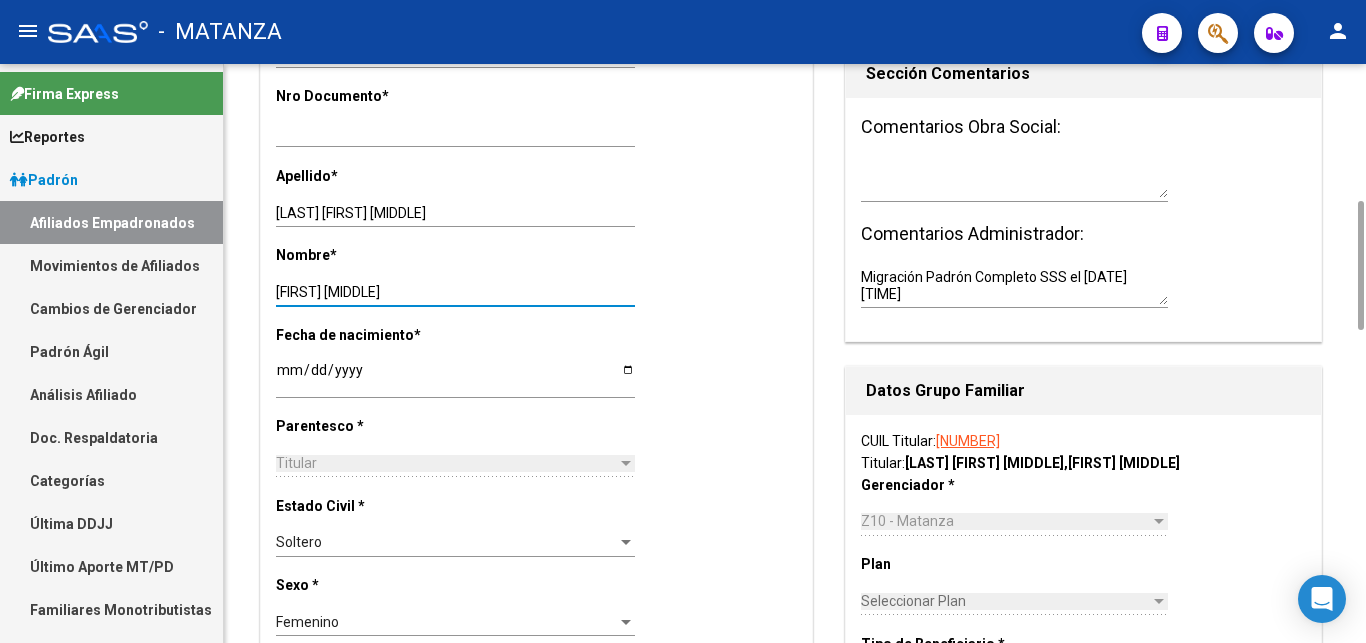 type on "[FIRST] [MIDDLE]" 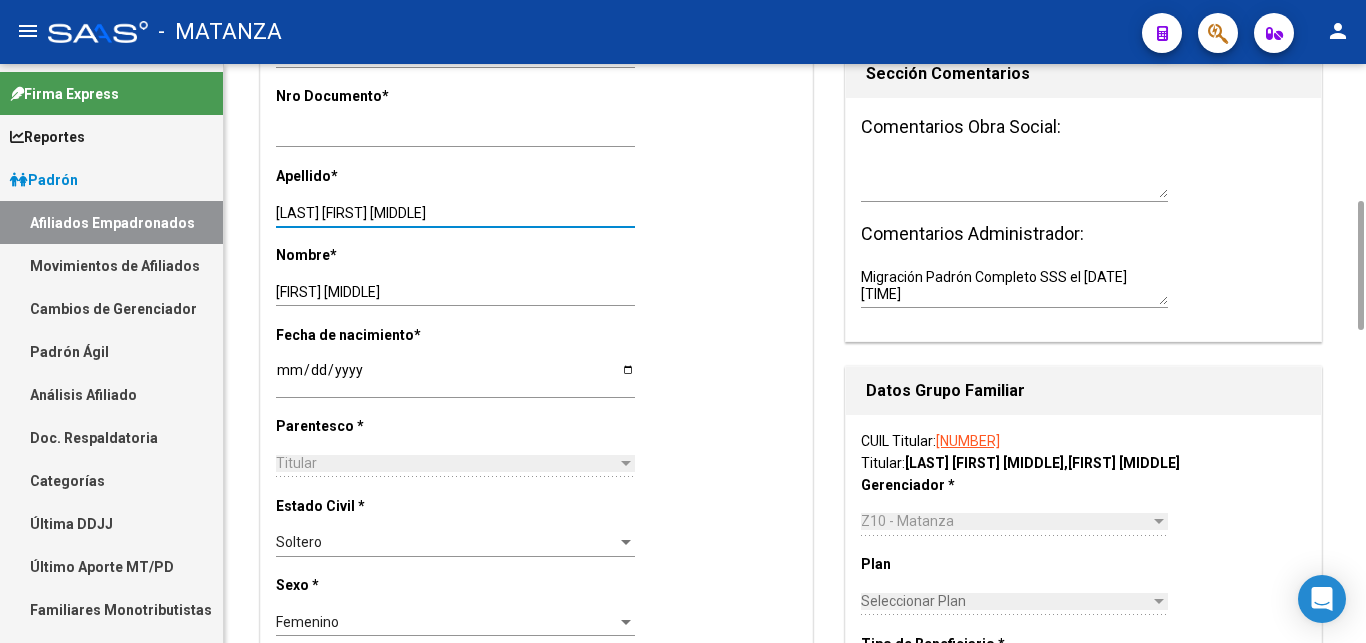 drag, startPoint x: 326, startPoint y: 209, endPoint x: 470, endPoint y: 217, distance: 144.22205 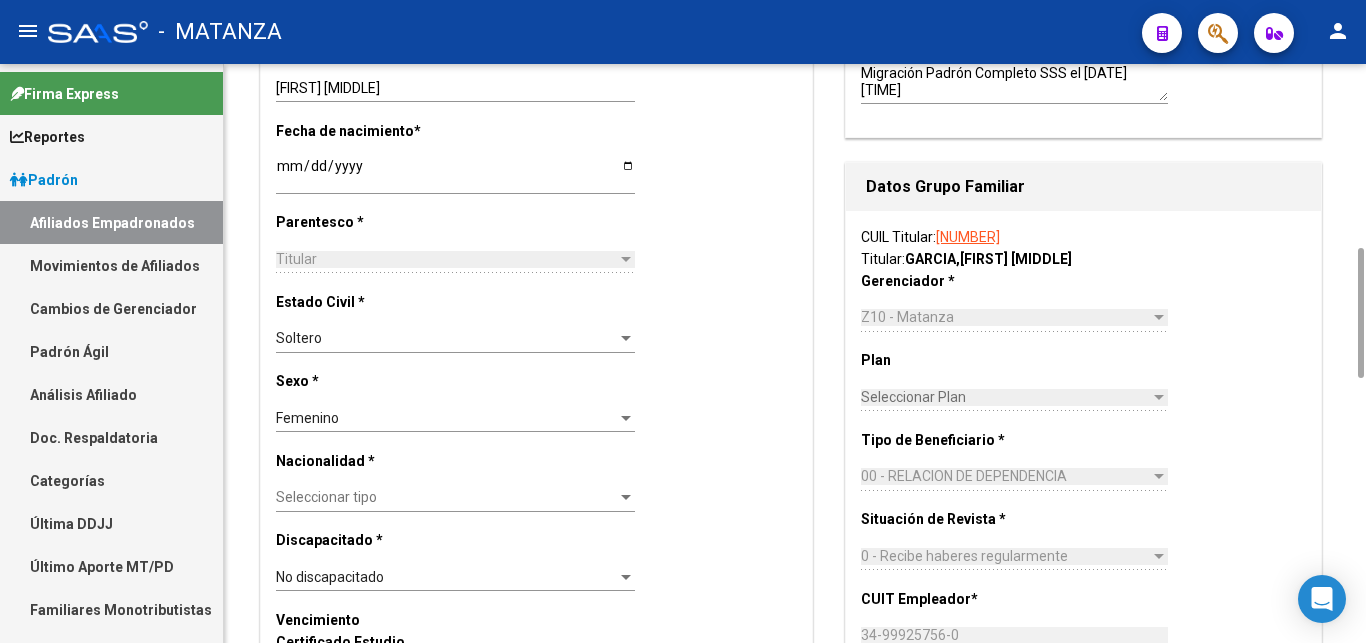 scroll, scrollTop: 1020, scrollLeft: 0, axis: vertical 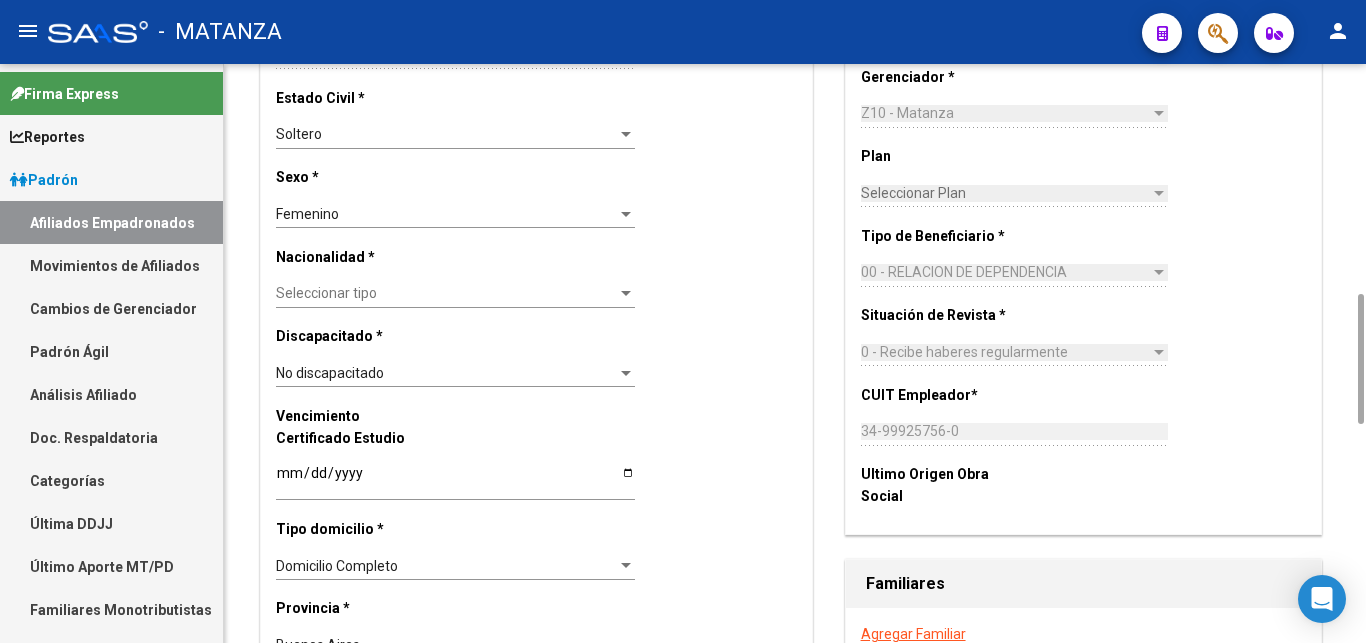 type on "GARCIA" 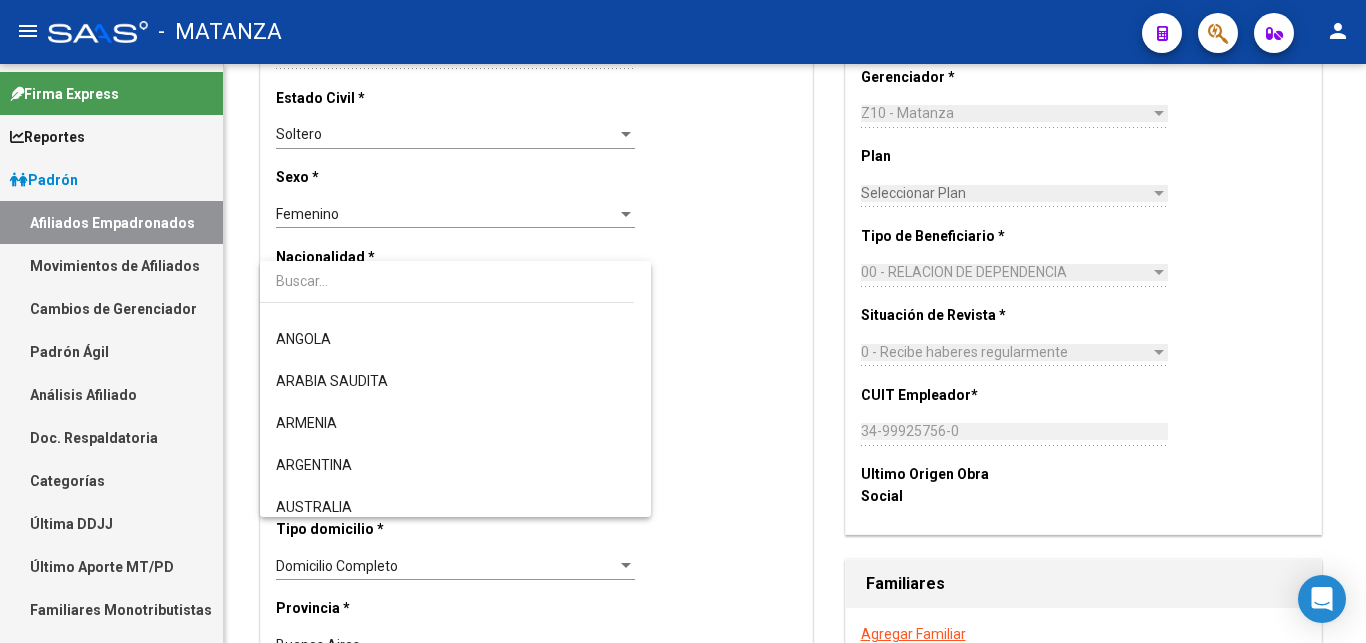 scroll, scrollTop: 204, scrollLeft: 0, axis: vertical 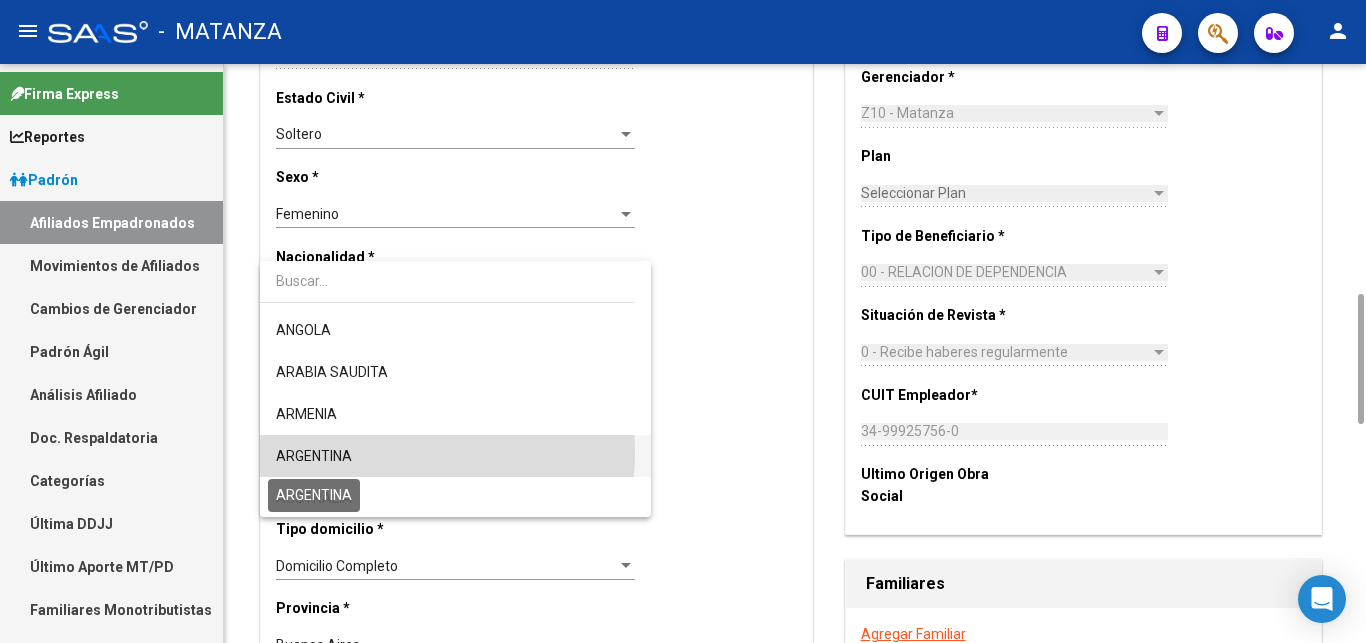 click on "ARGENTINA" at bounding box center [314, 456] 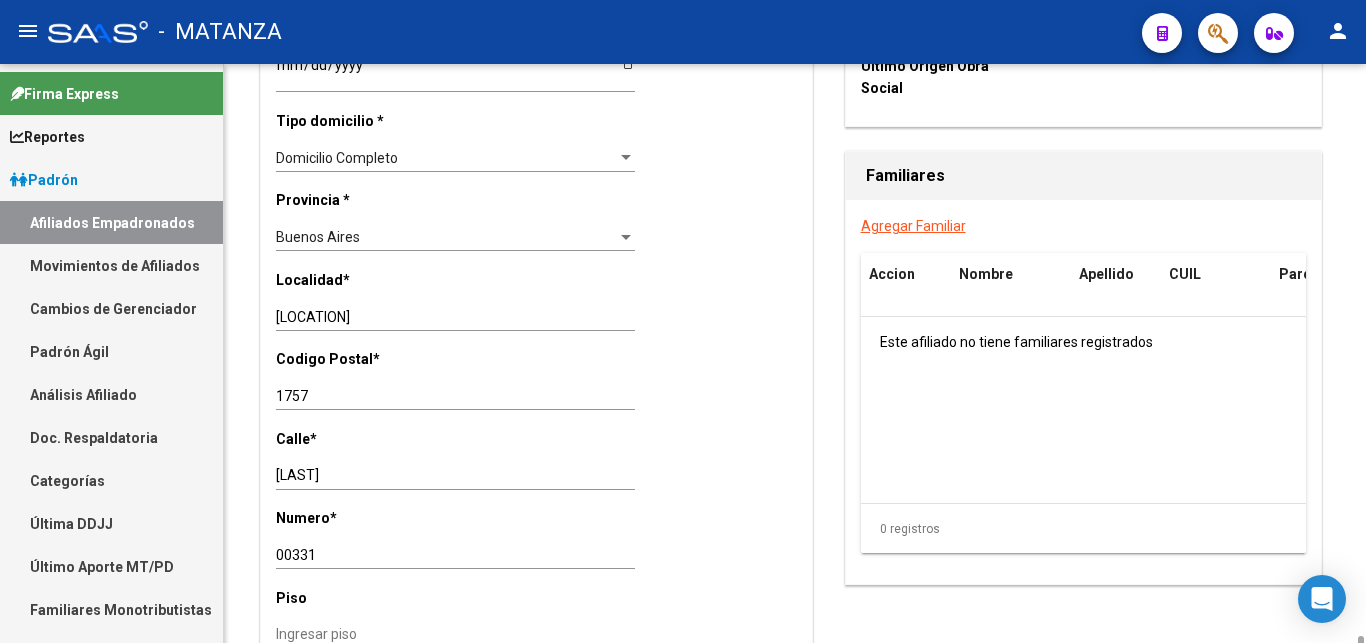 scroll, scrollTop: 1632, scrollLeft: 0, axis: vertical 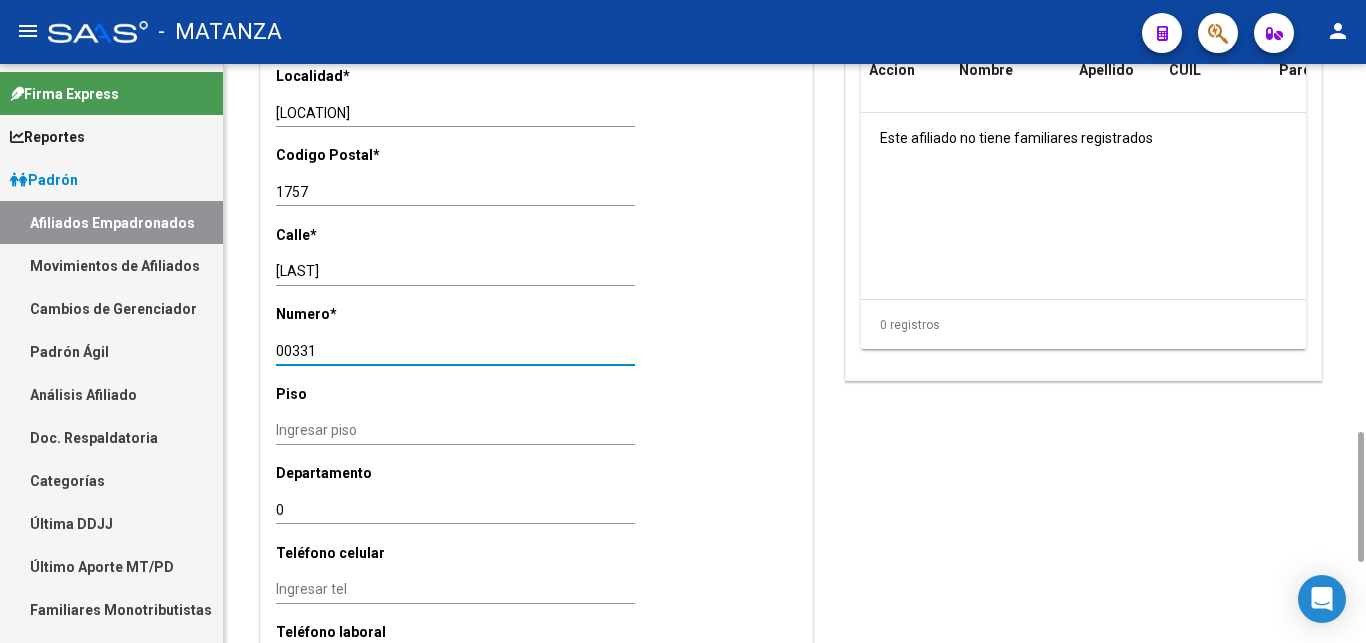 drag, startPoint x: 329, startPoint y: 325, endPoint x: 255, endPoint y: 346, distance: 76.922035 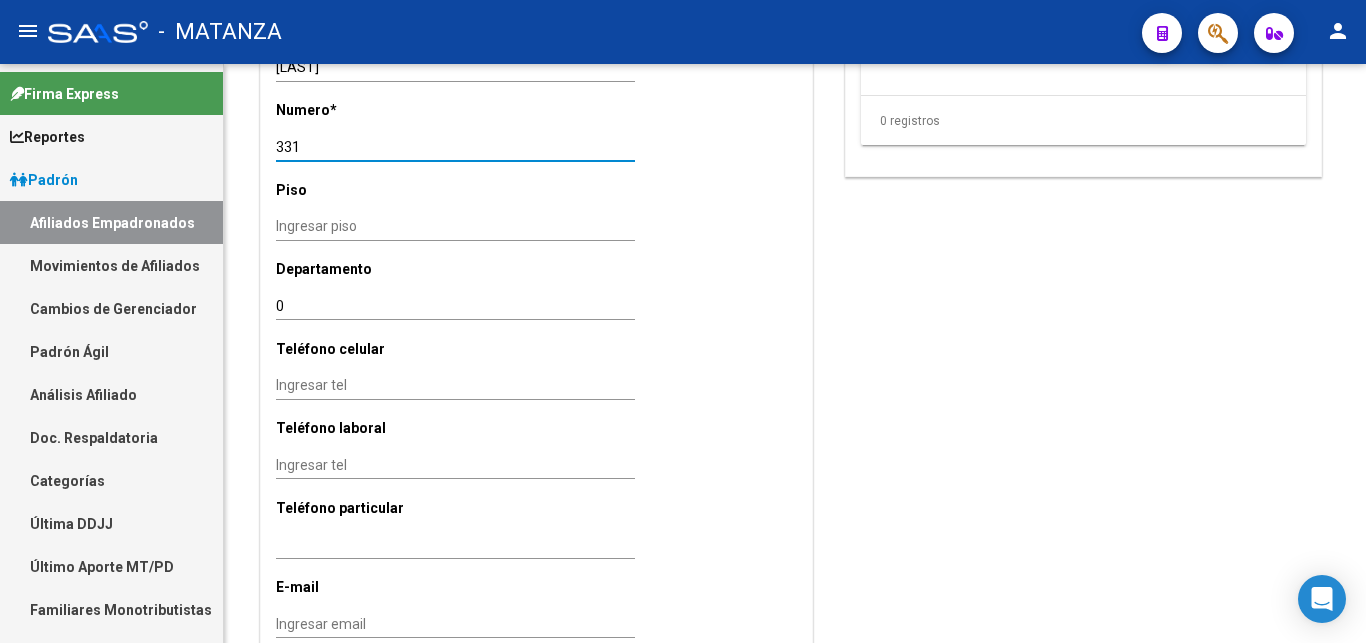 scroll, scrollTop: 1990, scrollLeft: 0, axis: vertical 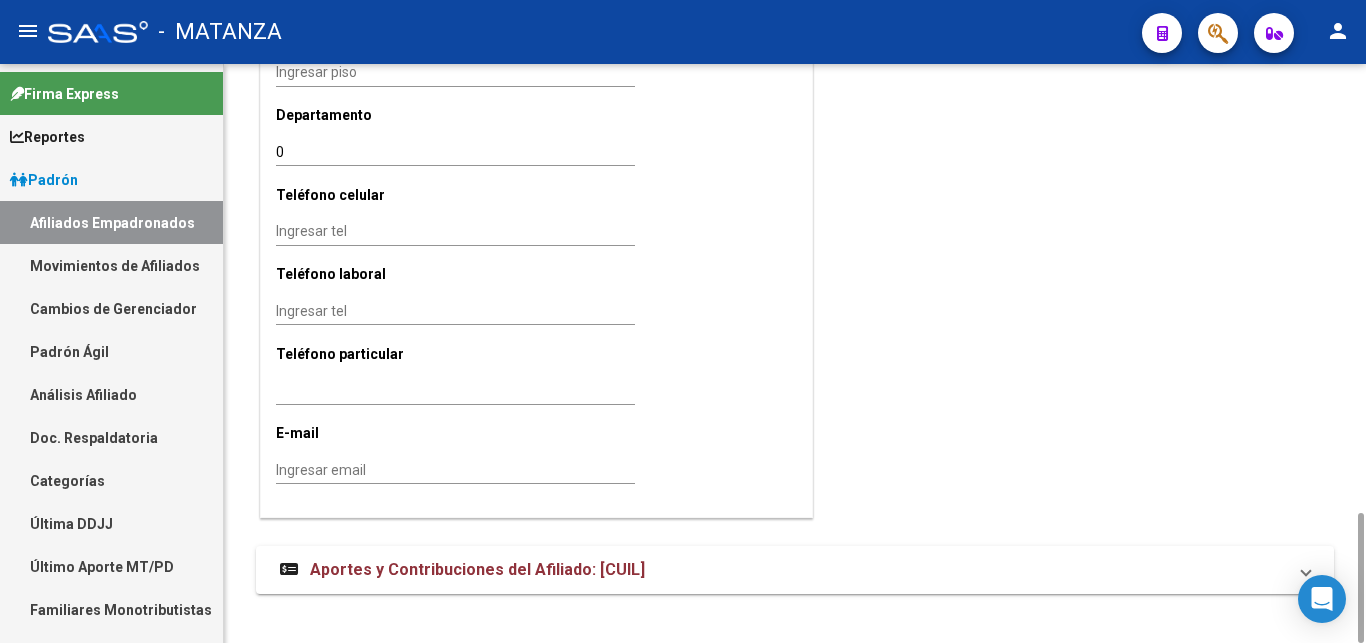 type on "331" 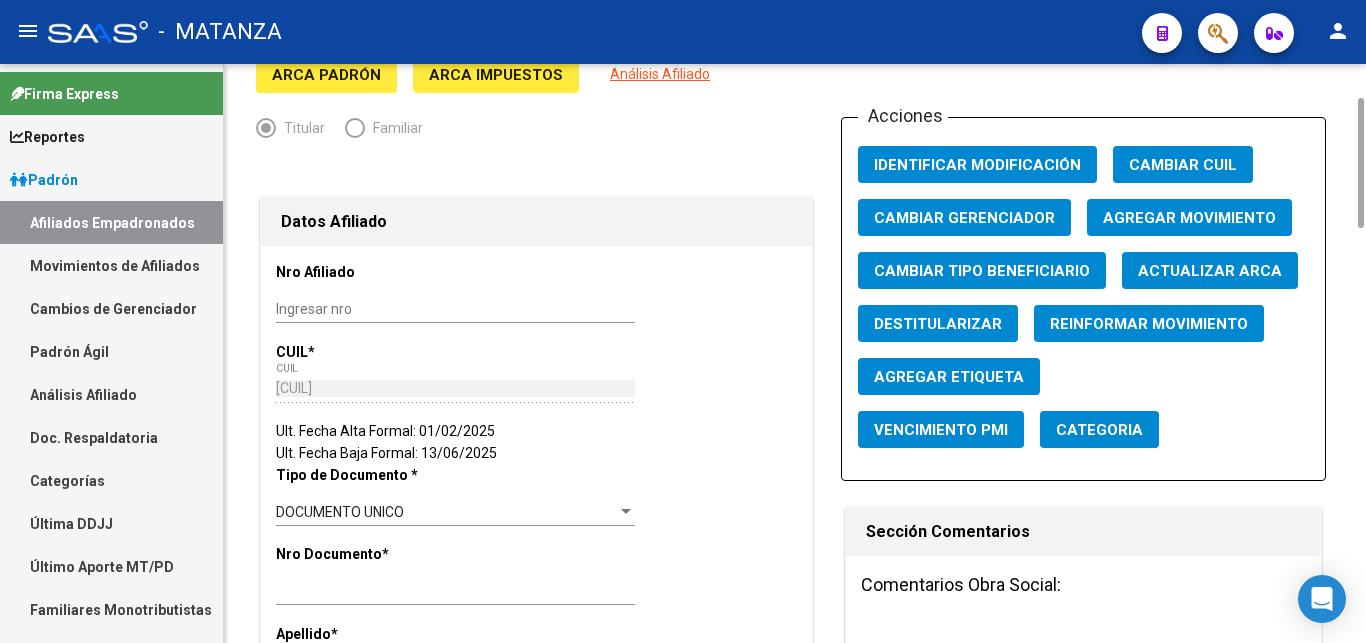 scroll, scrollTop: 0, scrollLeft: 0, axis: both 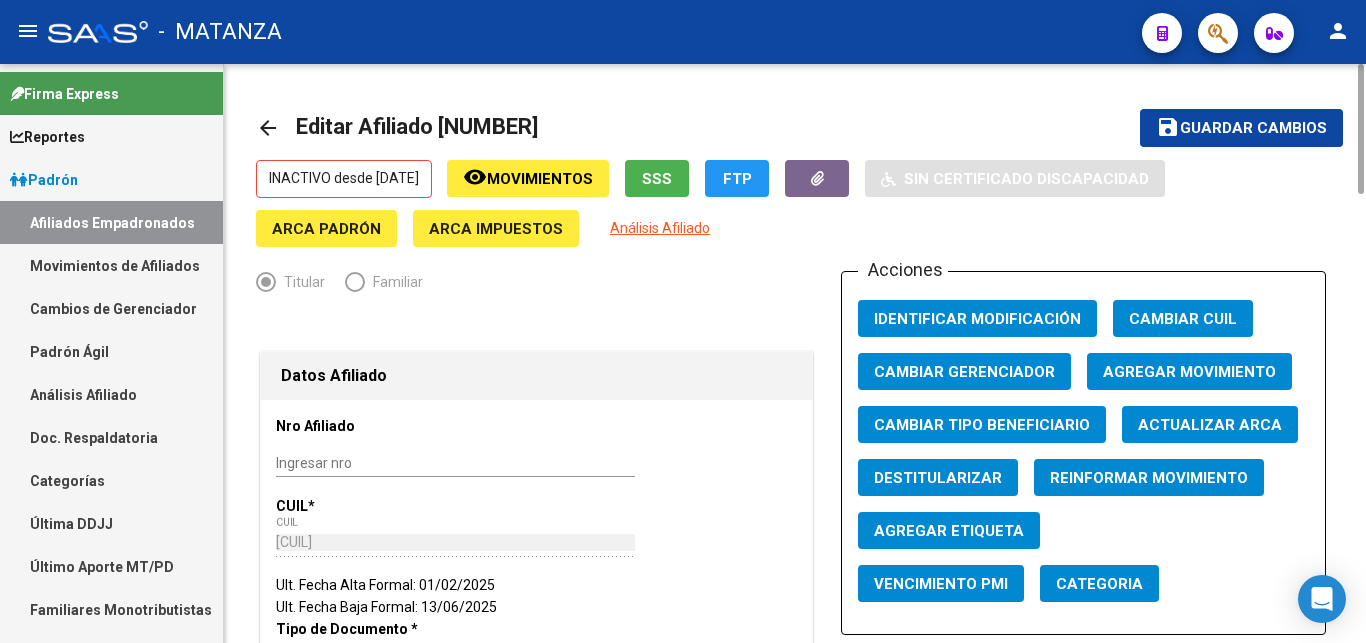 click on "Guardar cambios" 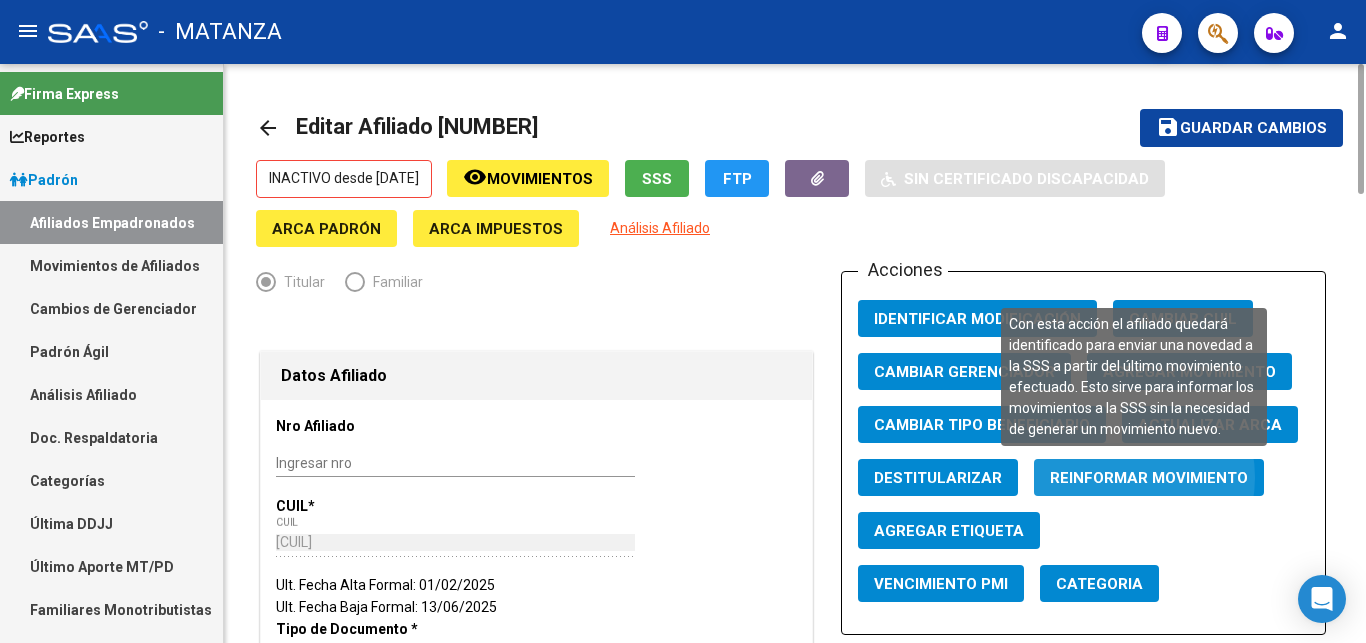 click on "Reinformar Movimiento" 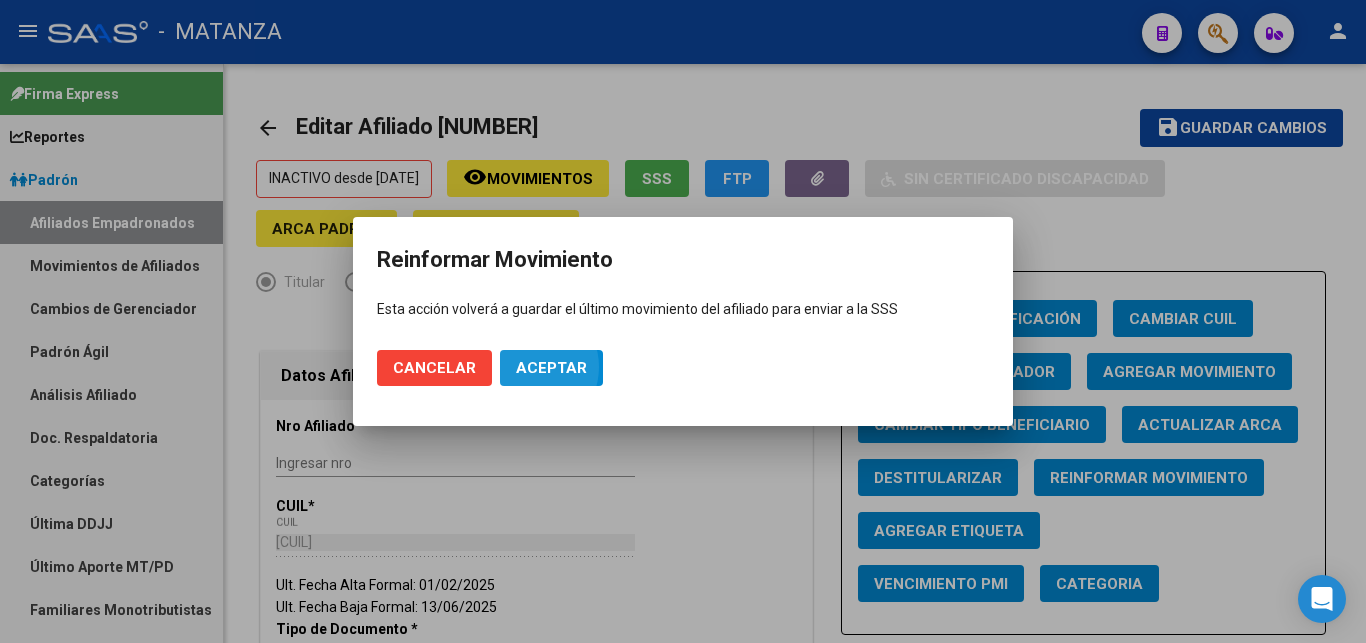 click on "Aceptar" at bounding box center [551, 368] 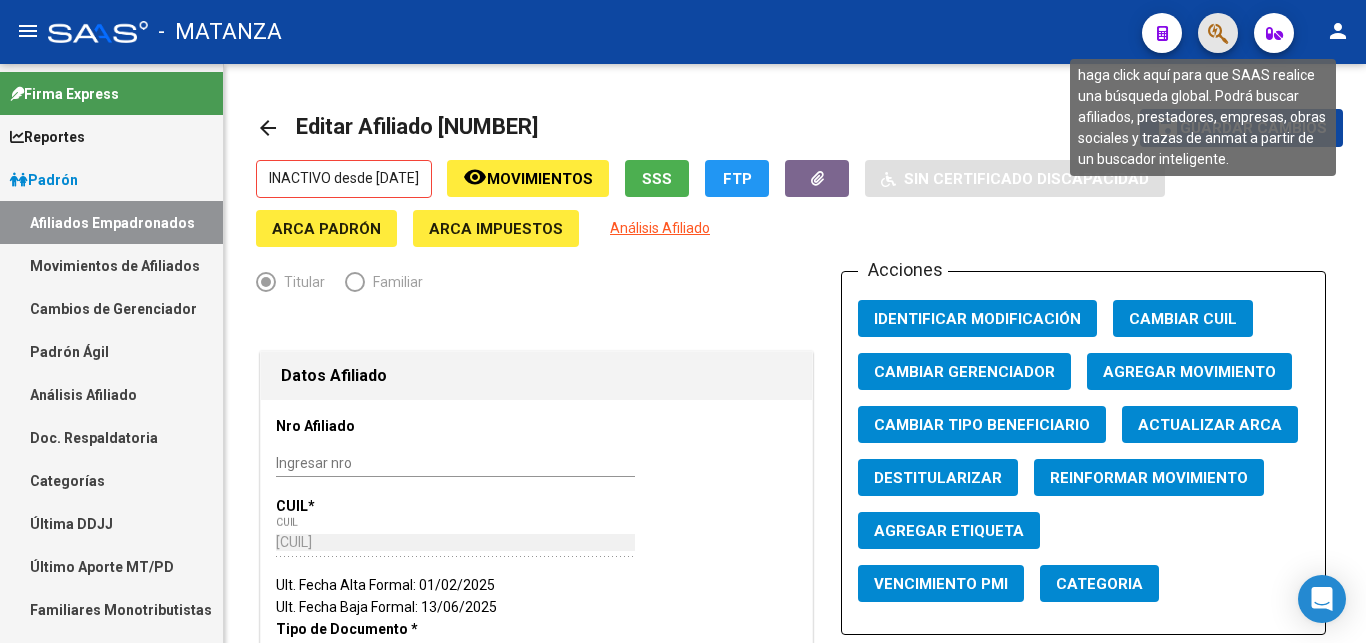 click 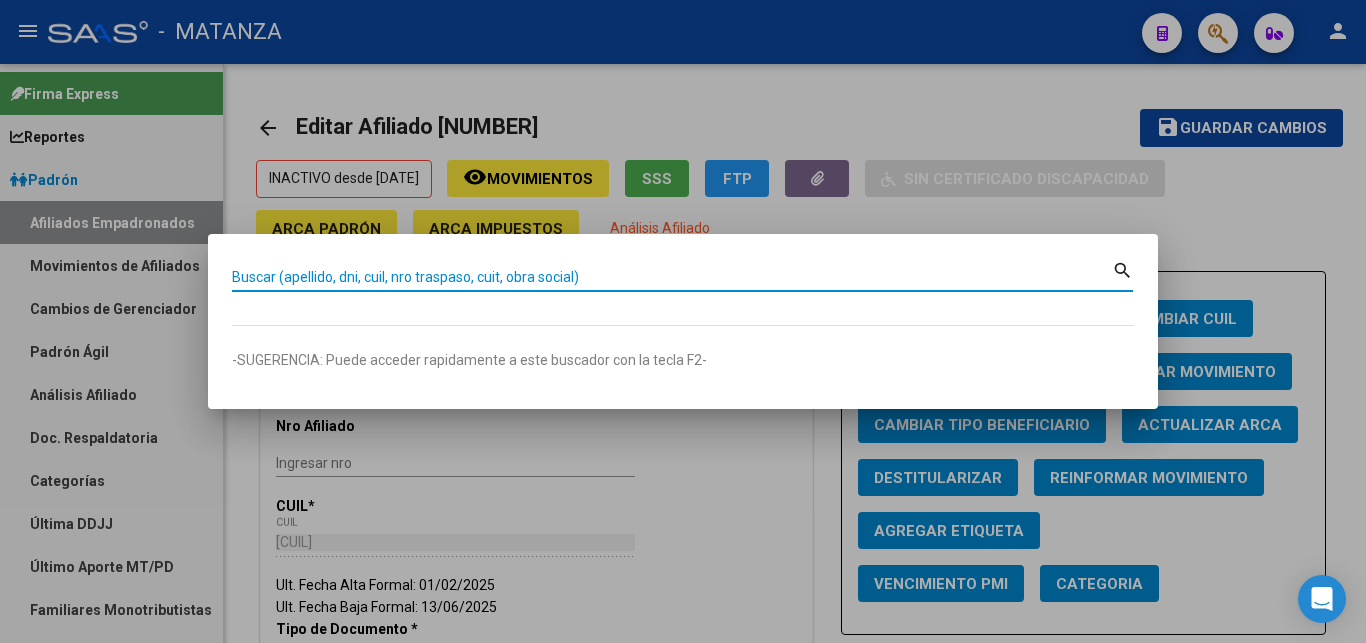 click on "Buscar (apellido, dni, cuil, nro traspaso, cuit, obra social)" at bounding box center [672, 277] 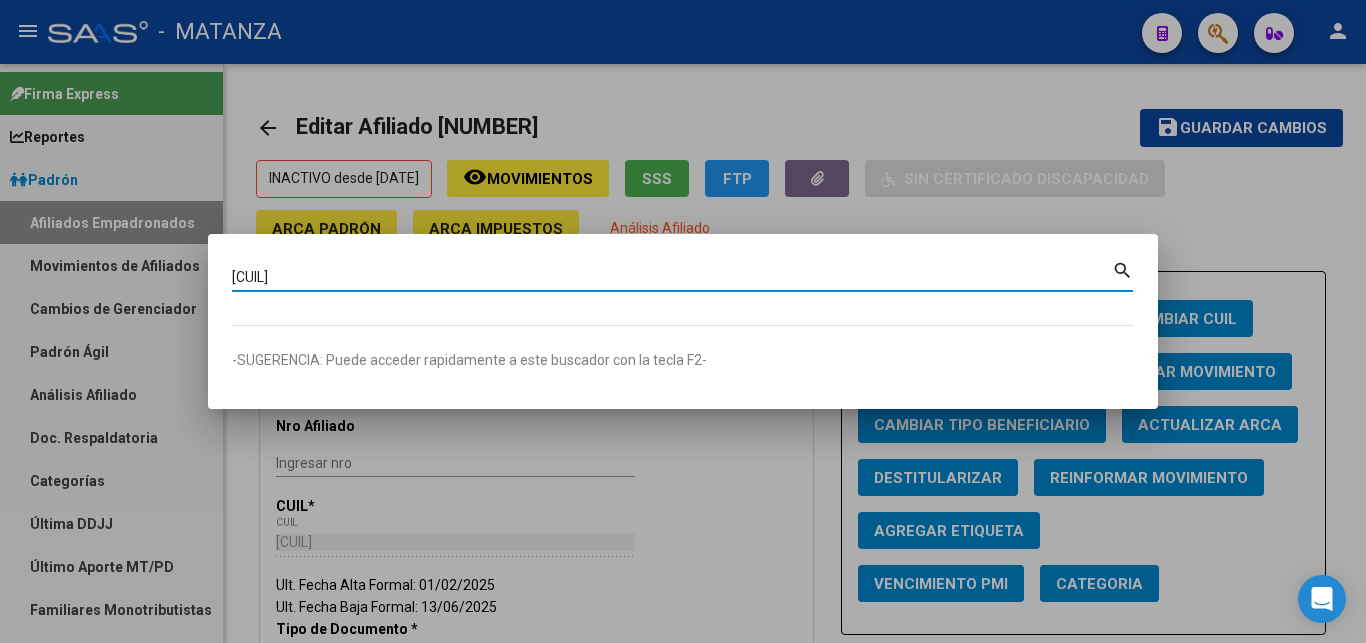 click on "[CUIL]" at bounding box center (672, 277) 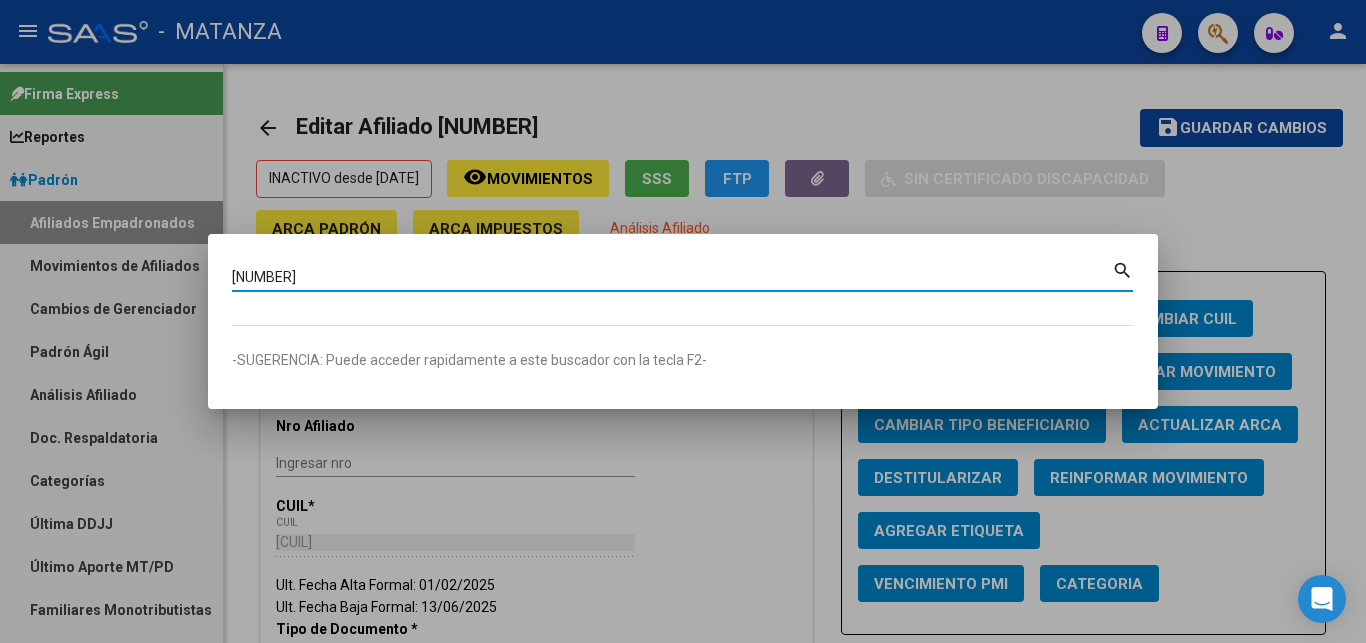 type on "[NUMBER]" 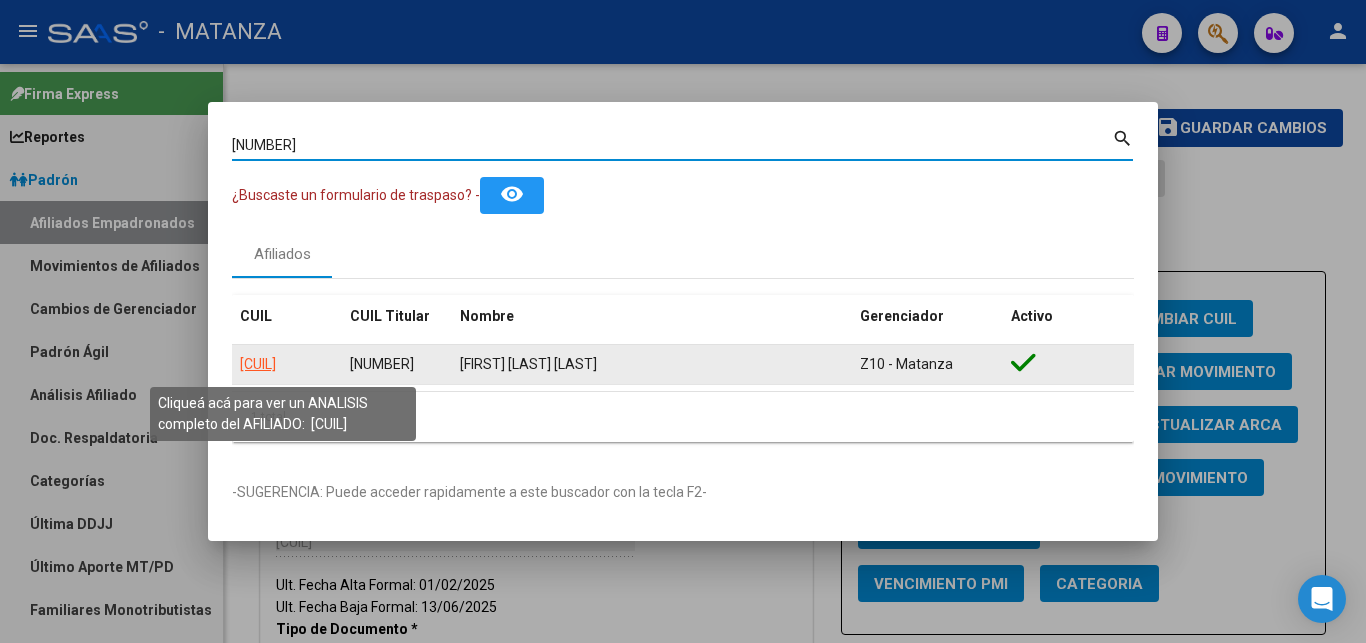 click on "[CUIL]" 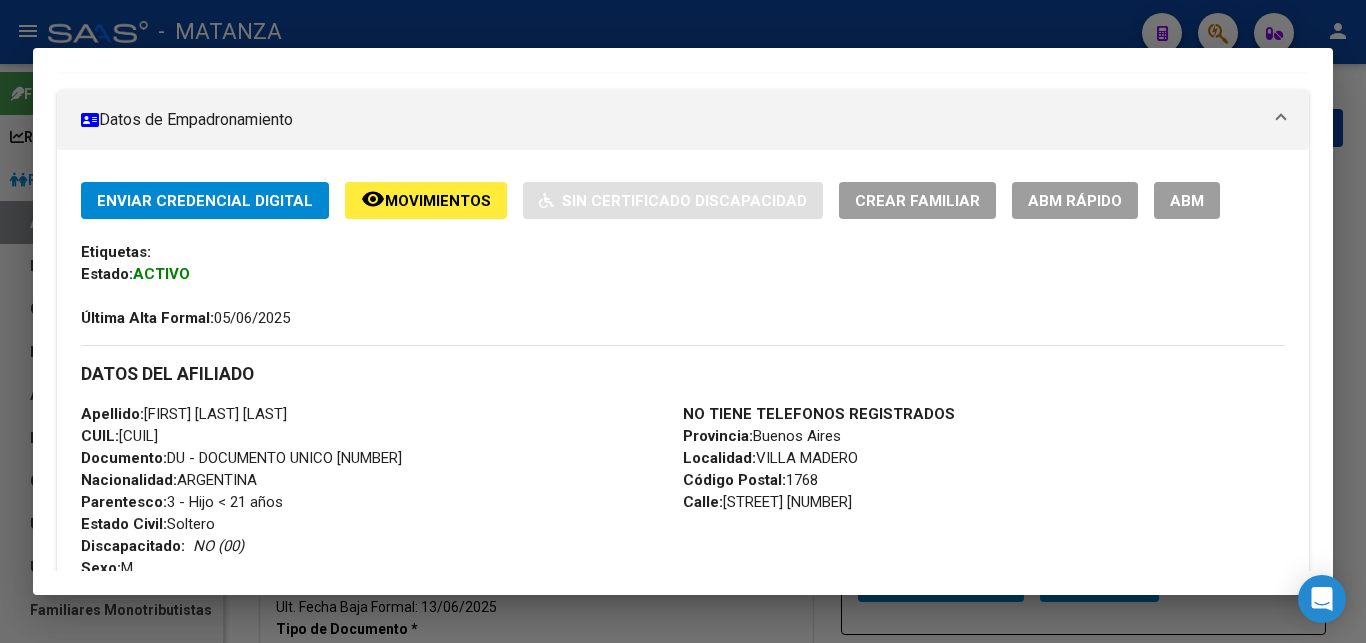 scroll, scrollTop: 306, scrollLeft: 0, axis: vertical 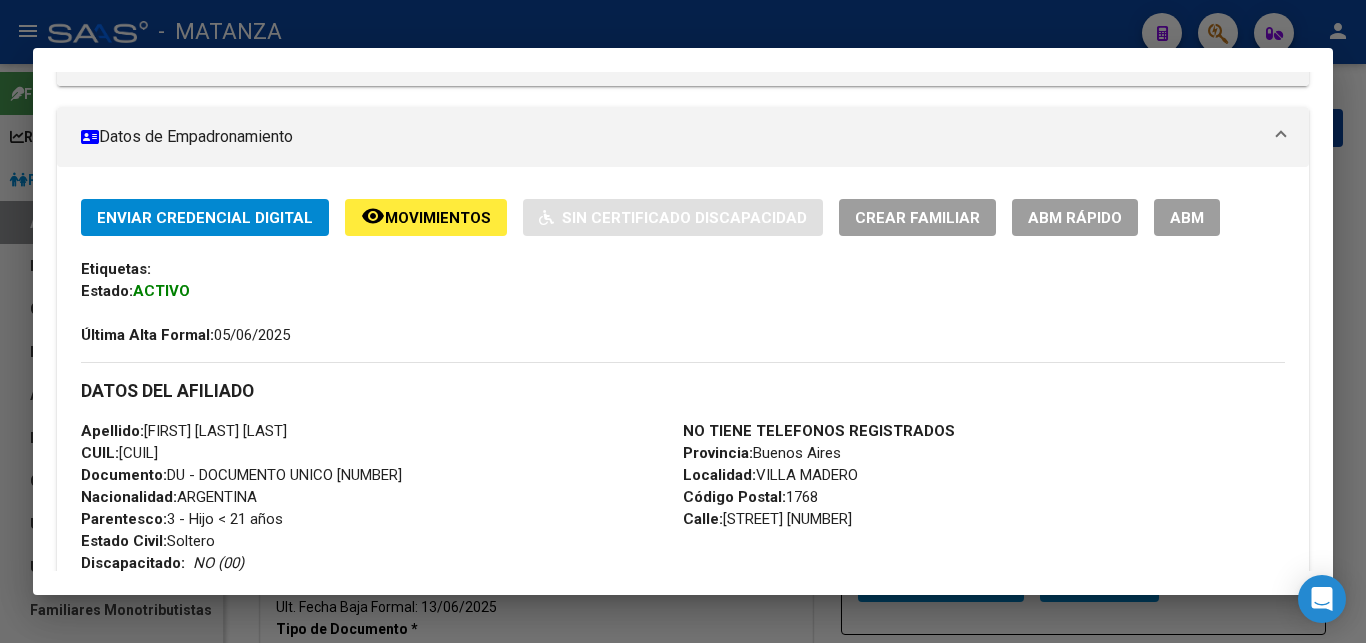 click on "ABM" at bounding box center (1187, 218) 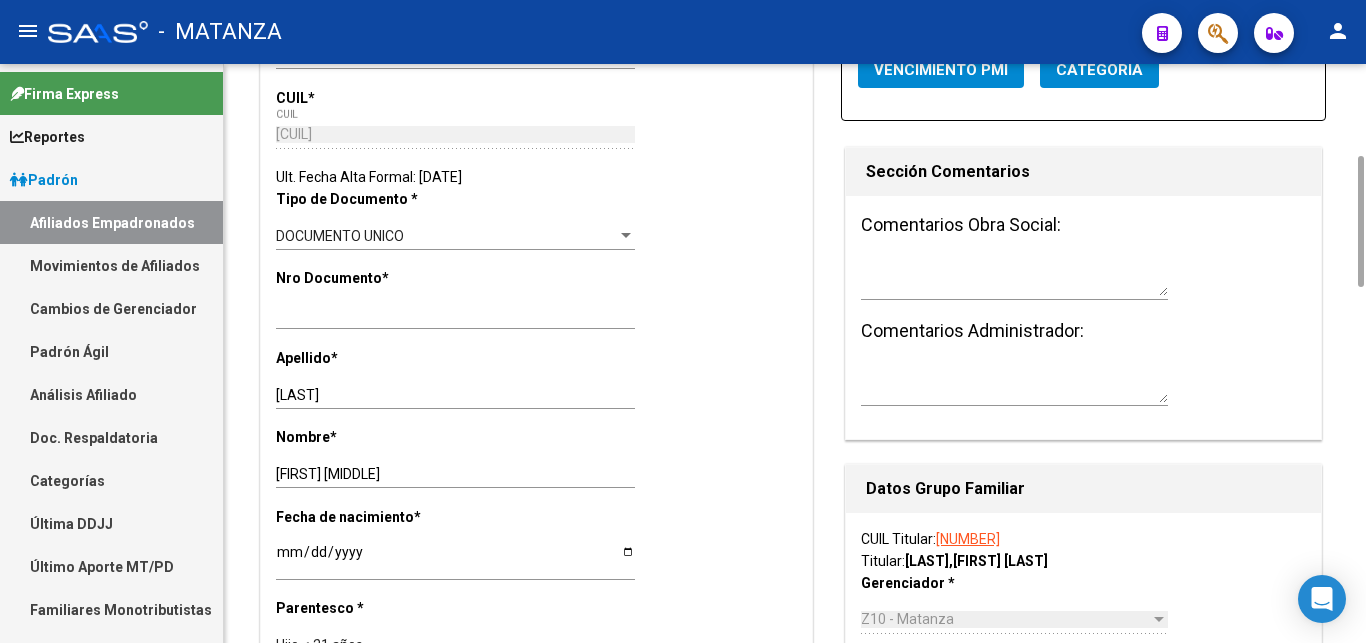 scroll, scrollTop: 0, scrollLeft: 0, axis: both 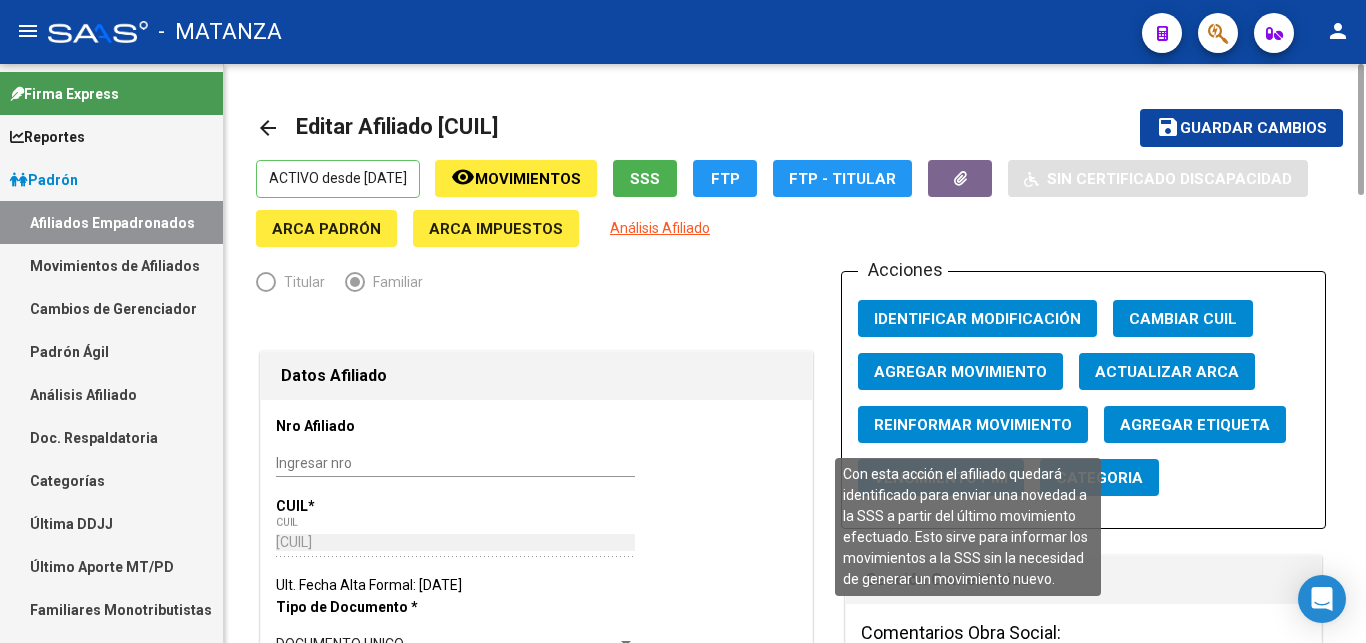 click on "Reinformar Movimiento" 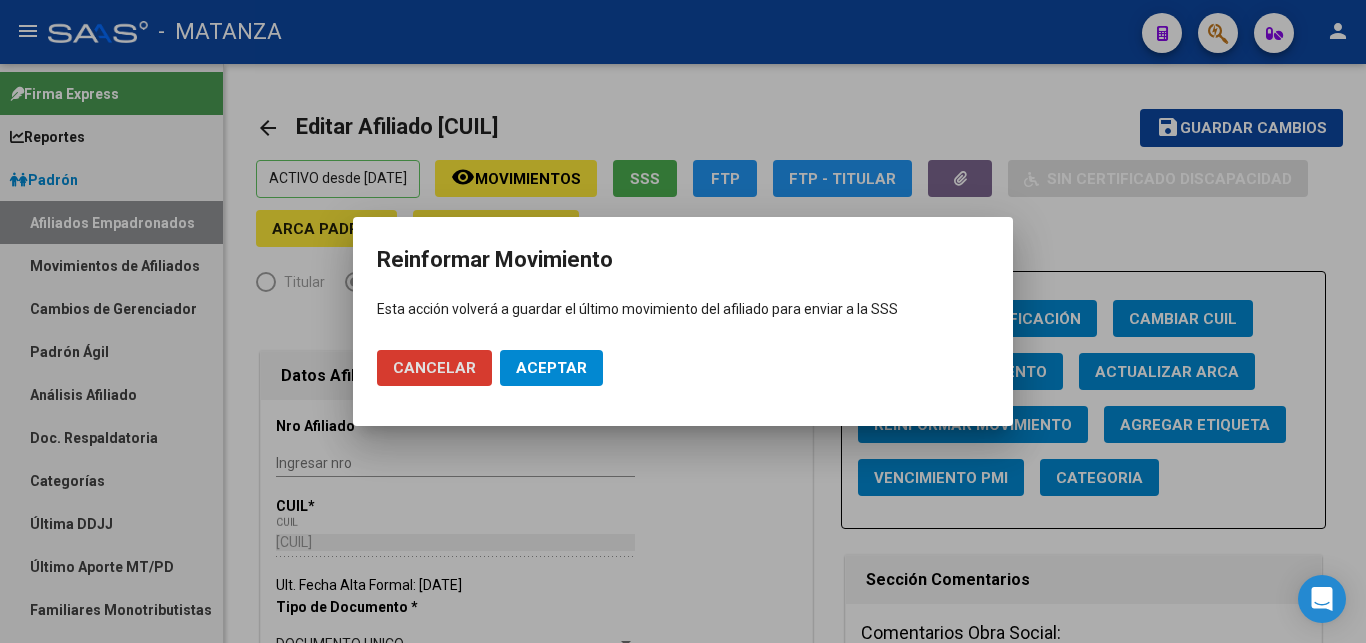 click on "Aceptar" at bounding box center (551, 368) 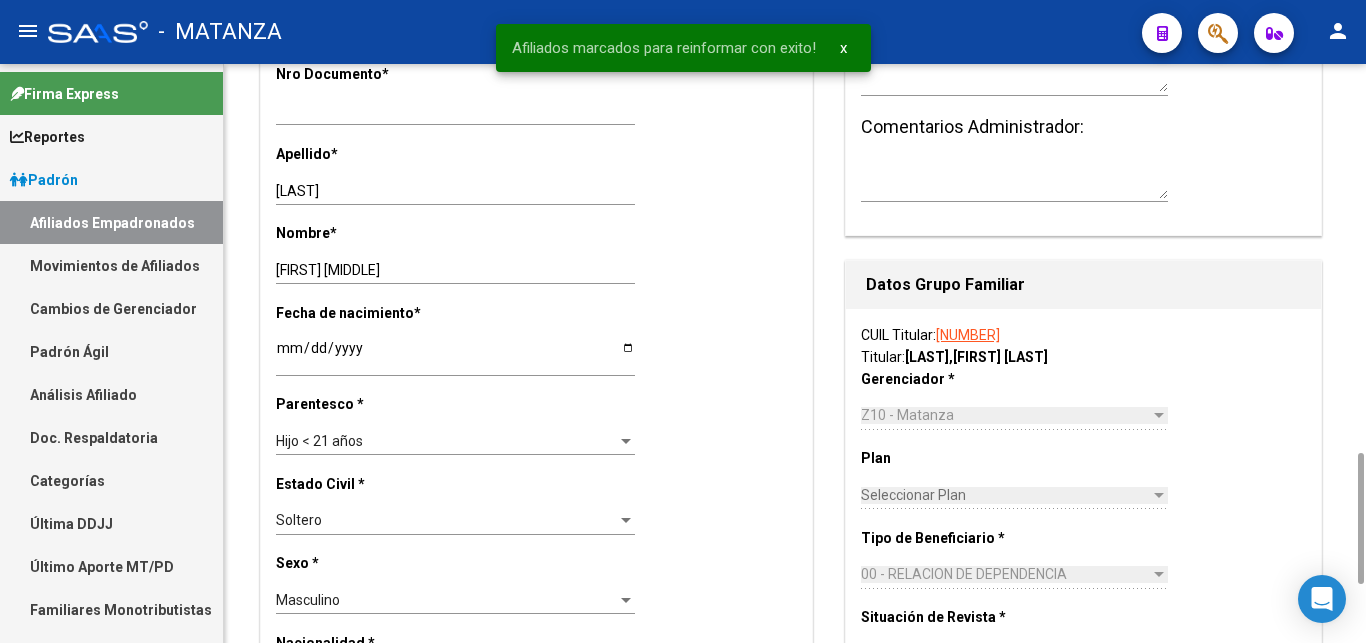 scroll, scrollTop: 1224, scrollLeft: 0, axis: vertical 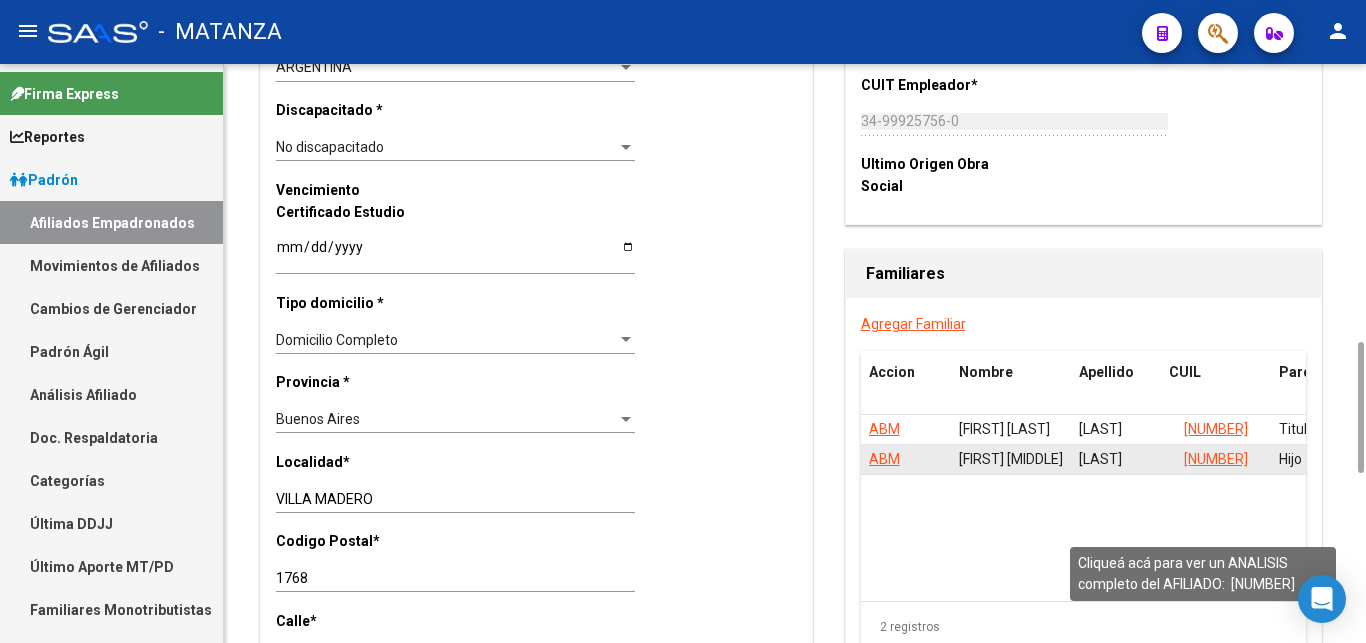click on "[NUMBER]" 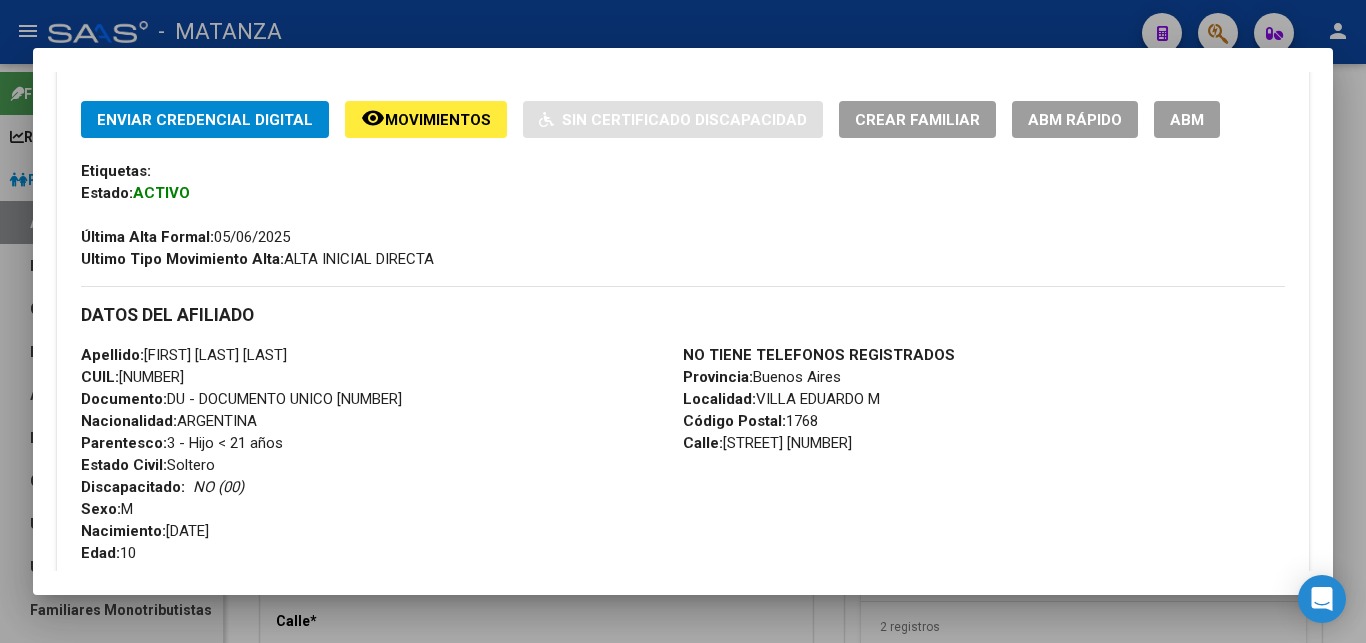 scroll, scrollTop: 408, scrollLeft: 0, axis: vertical 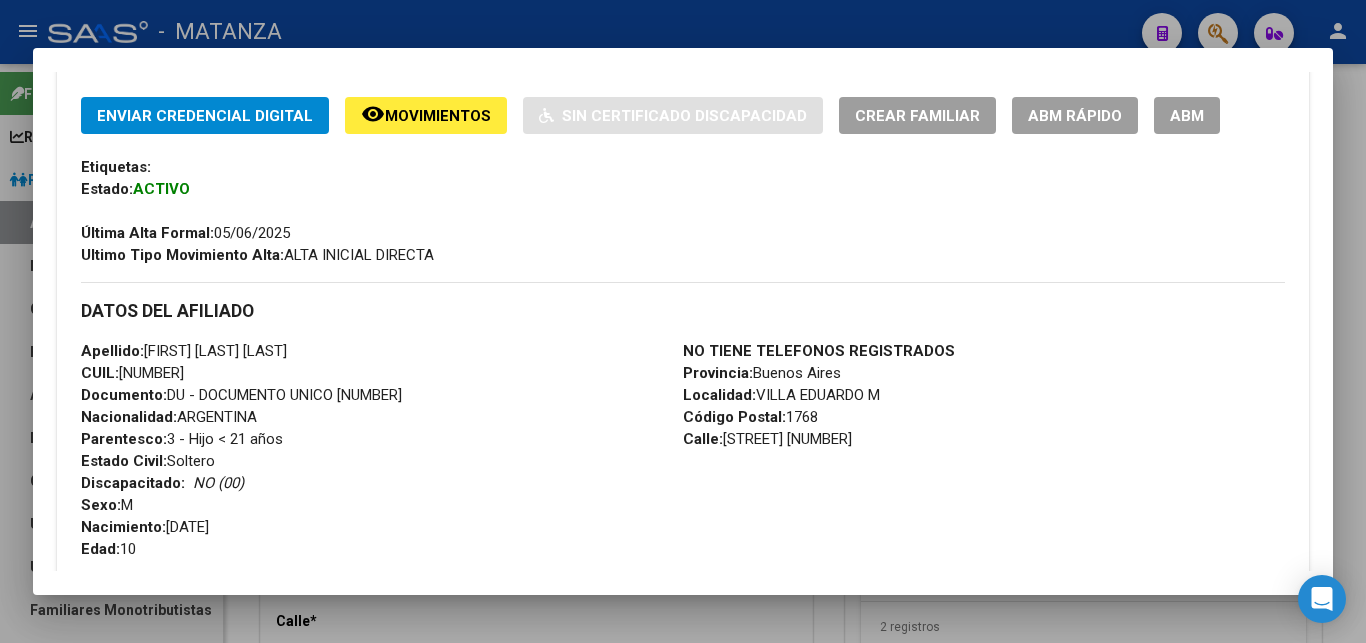 click on "ABM" at bounding box center [1187, 116] 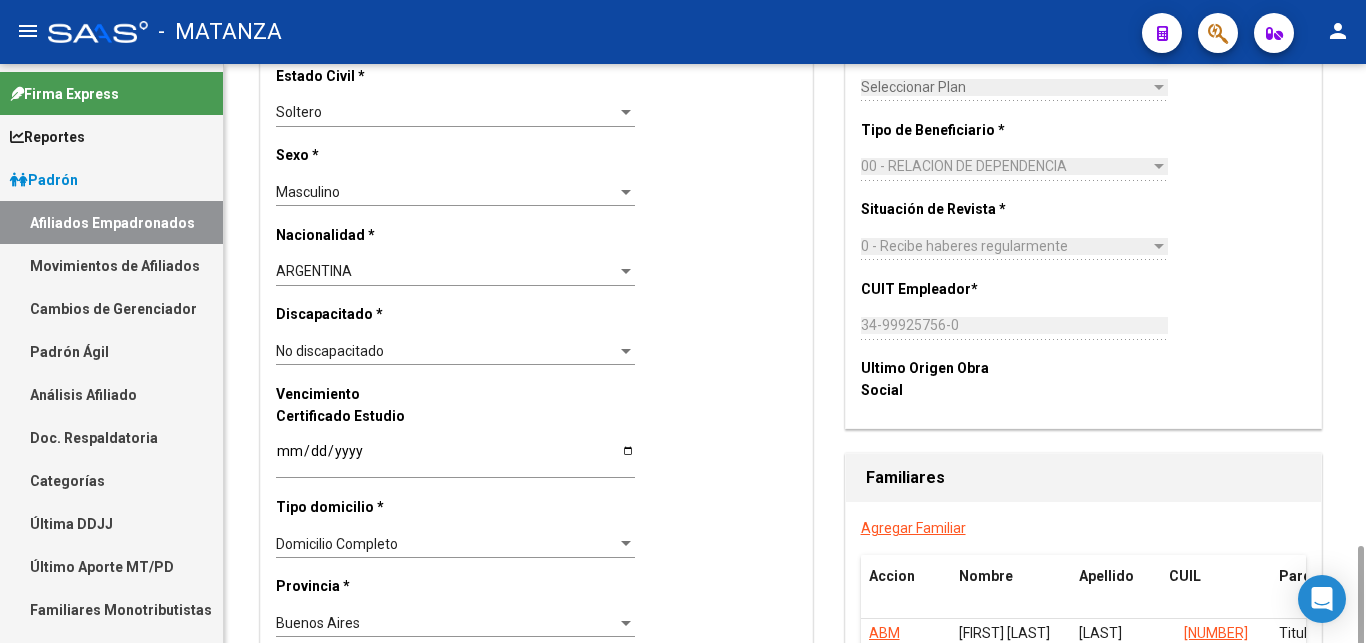 scroll, scrollTop: 1428, scrollLeft: 0, axis: vertical 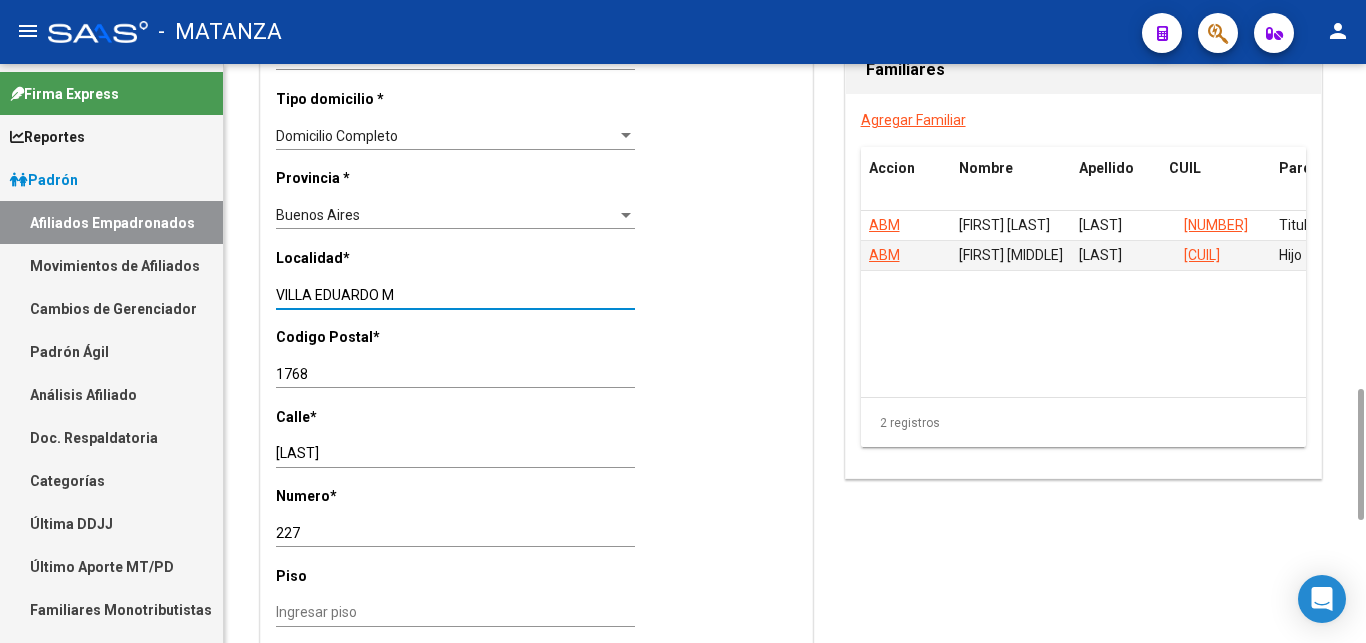 drag, startPoint x: 412, startPoint y: 273, endPoint x: 315, endPoint y: 269, distance: 97.082436 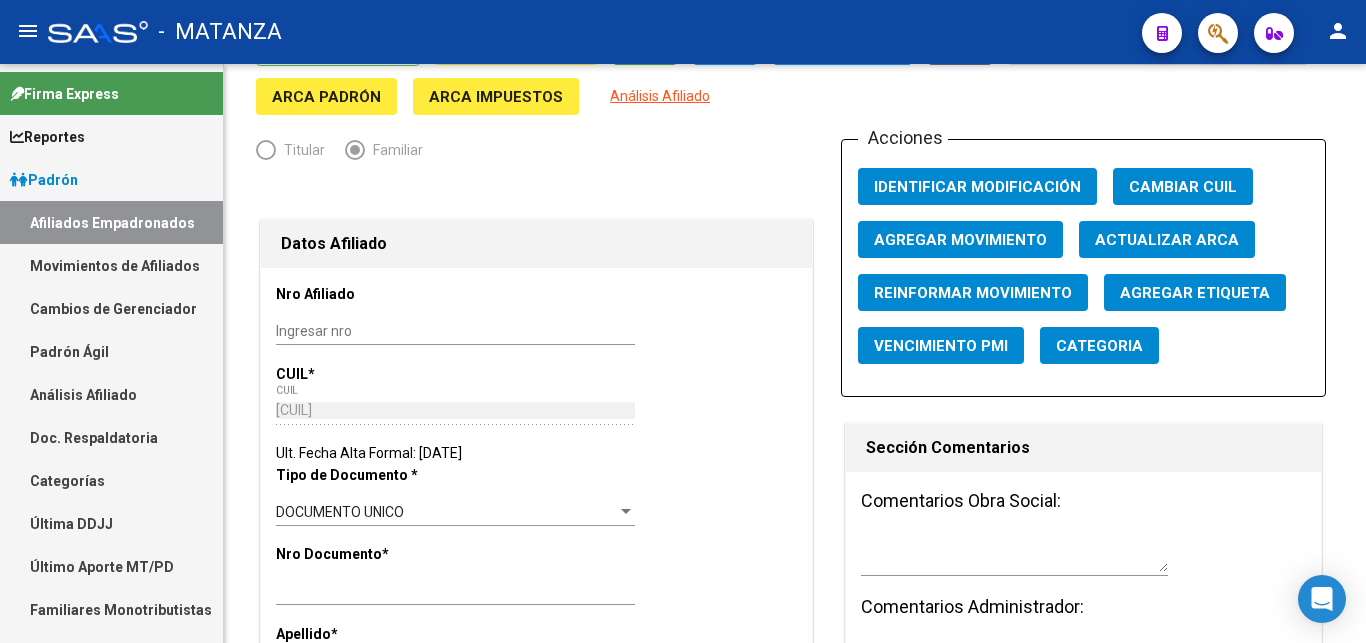 scroll, scrollTop: 0, scrollLeft: 0, axis: both 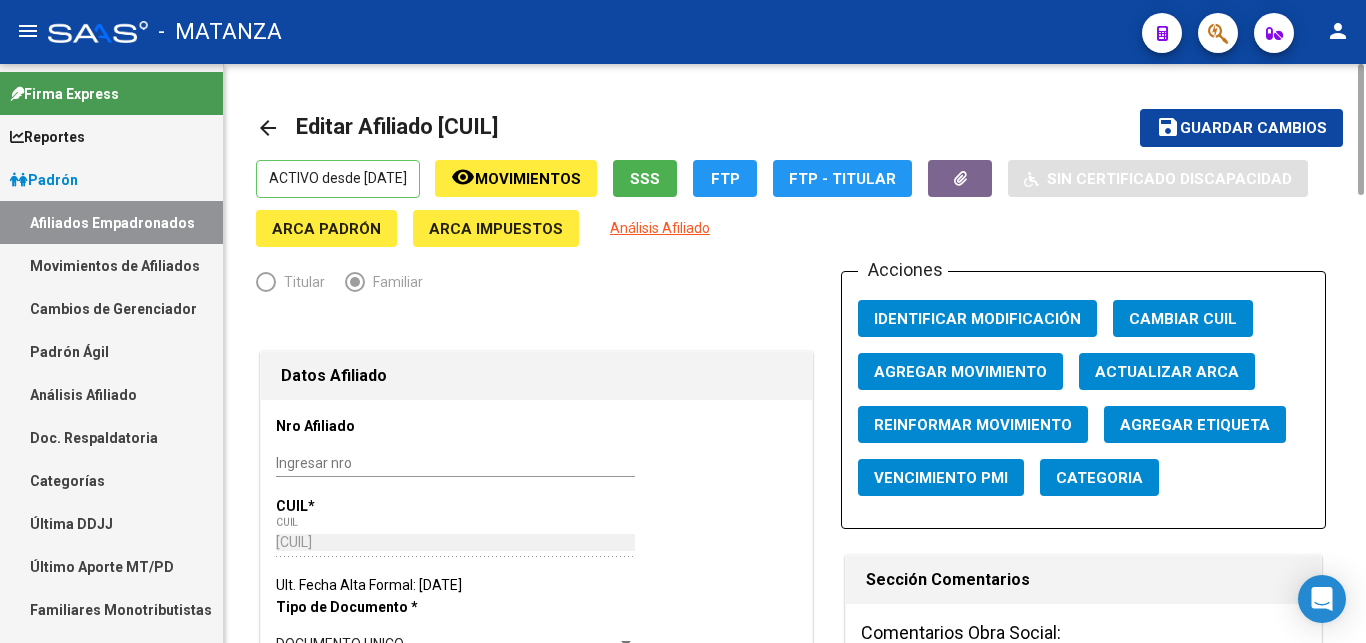 type on "VILLA MADERO" 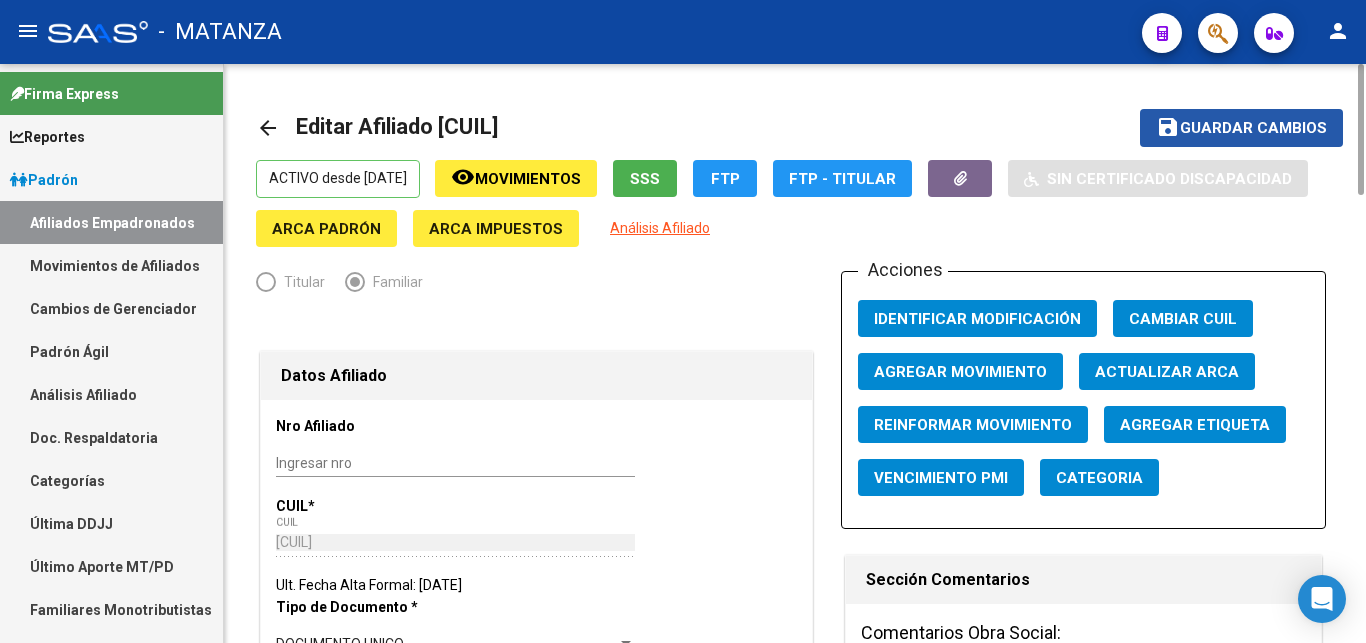 click on "save Guardar cambios" 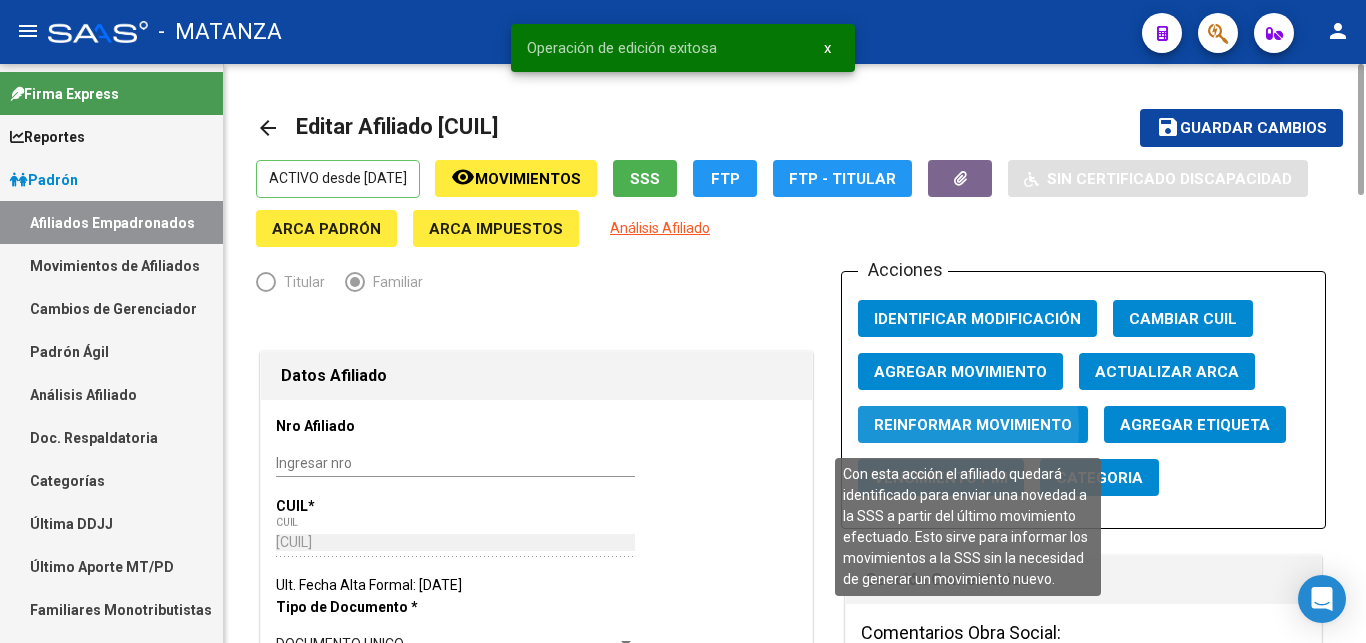 click on "Reinformar Movimiento" 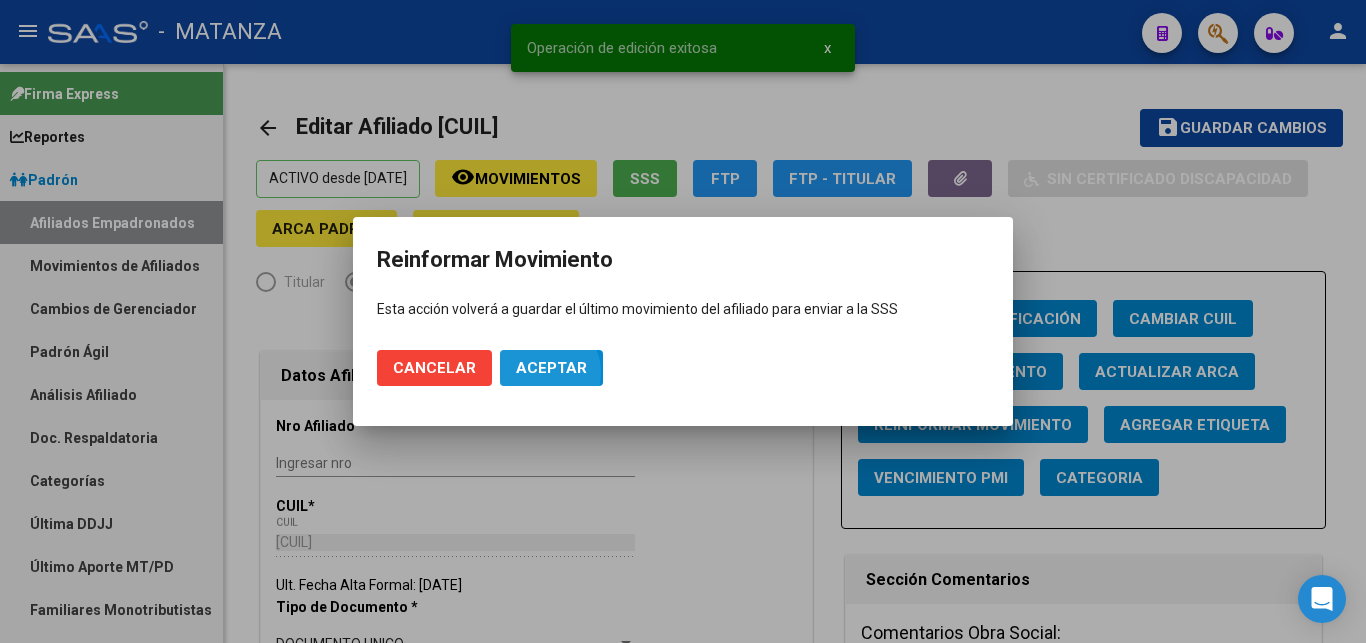 click on "Aceptar" at bounding box center (551, 368) 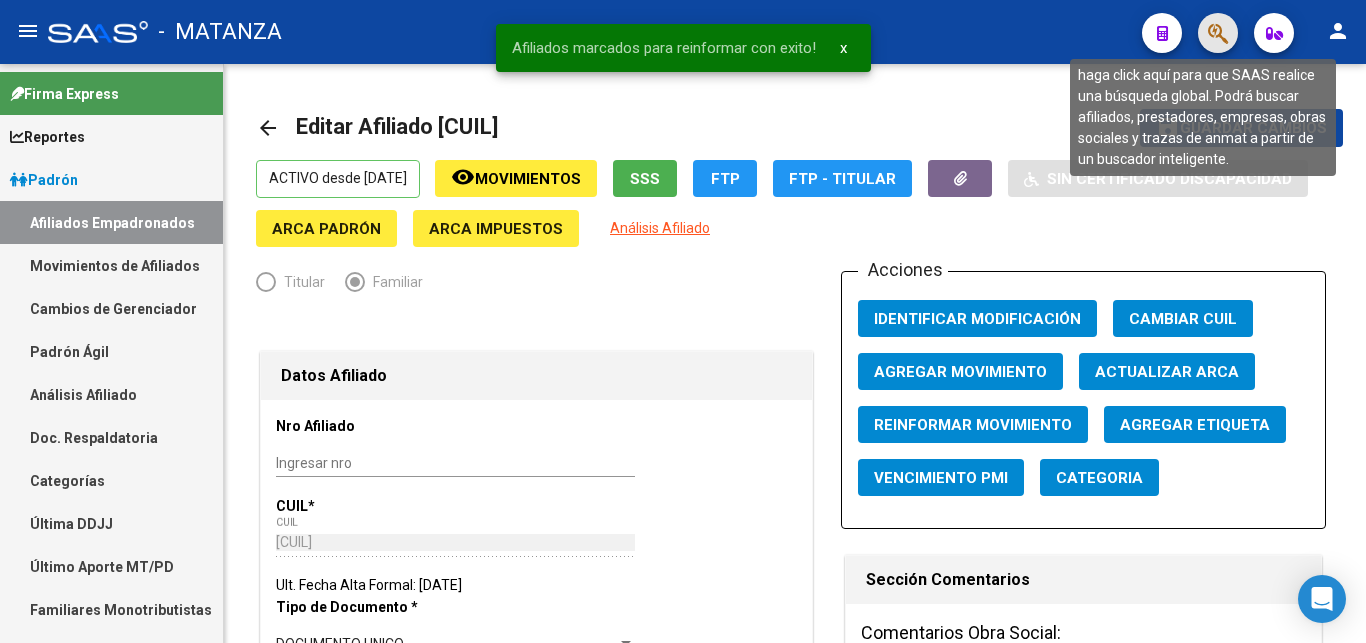 click 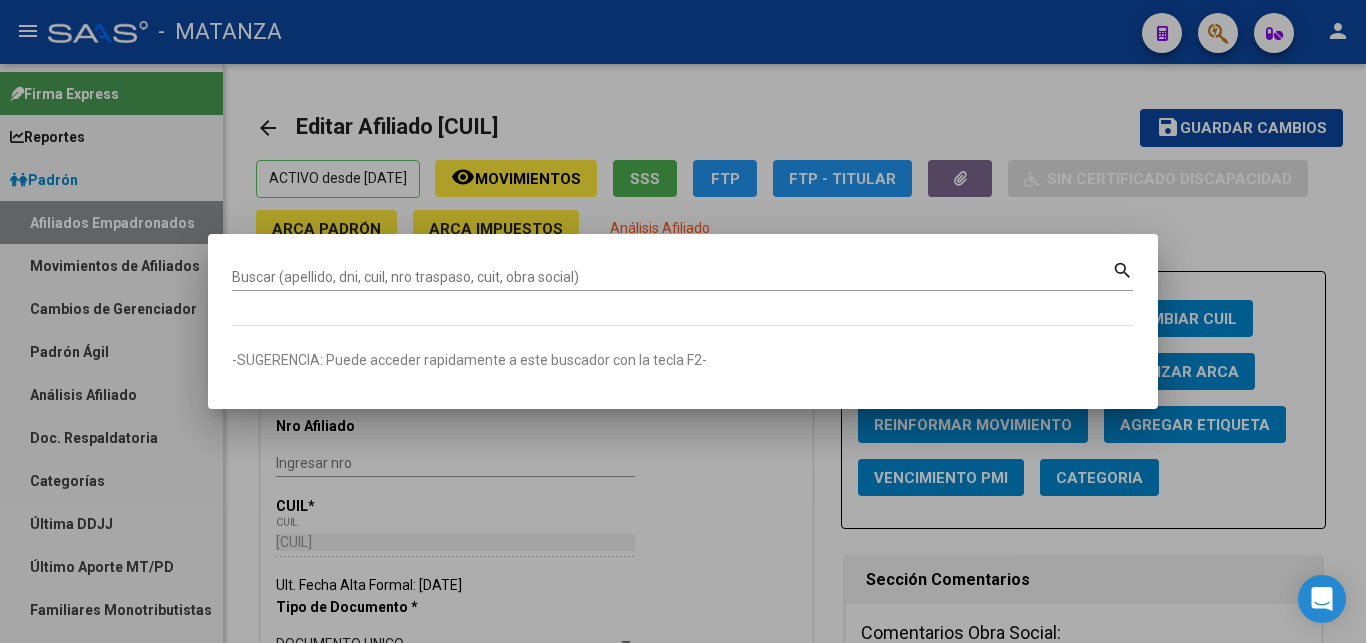 click on "Buscar (apellido, dni, cuil, nro traspaso, cuit, obra social)" at bounding box center (672, 277) 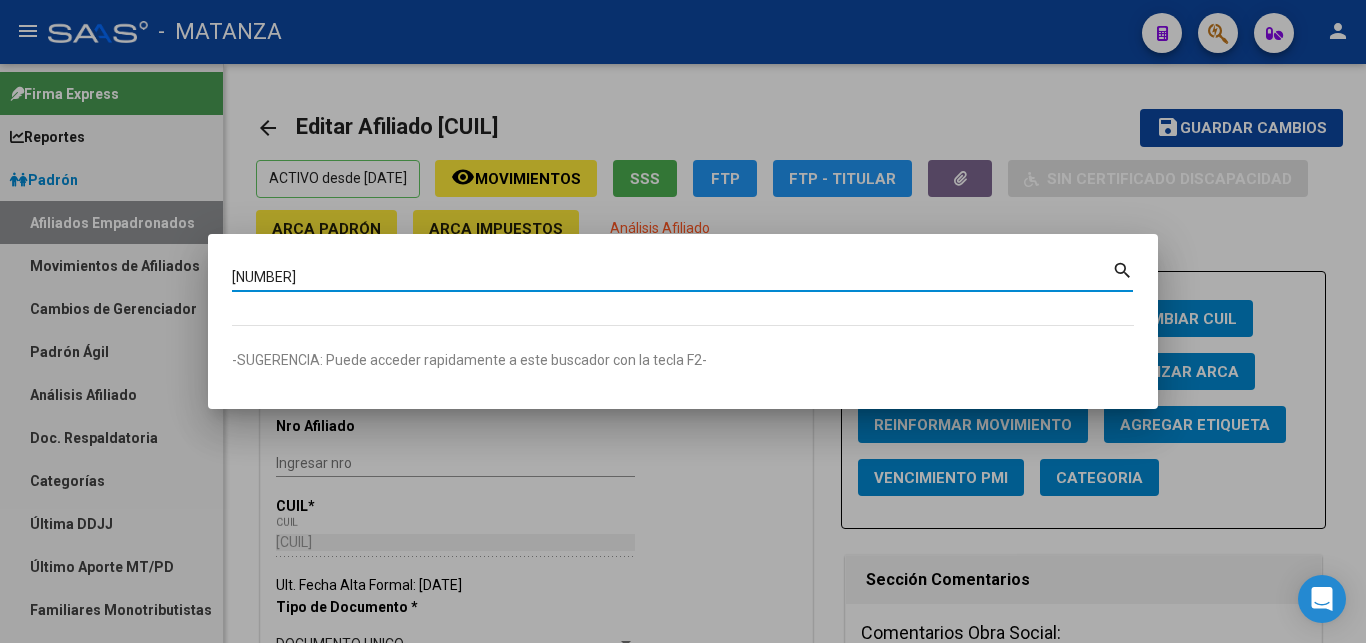 type on "[NUMBER]" 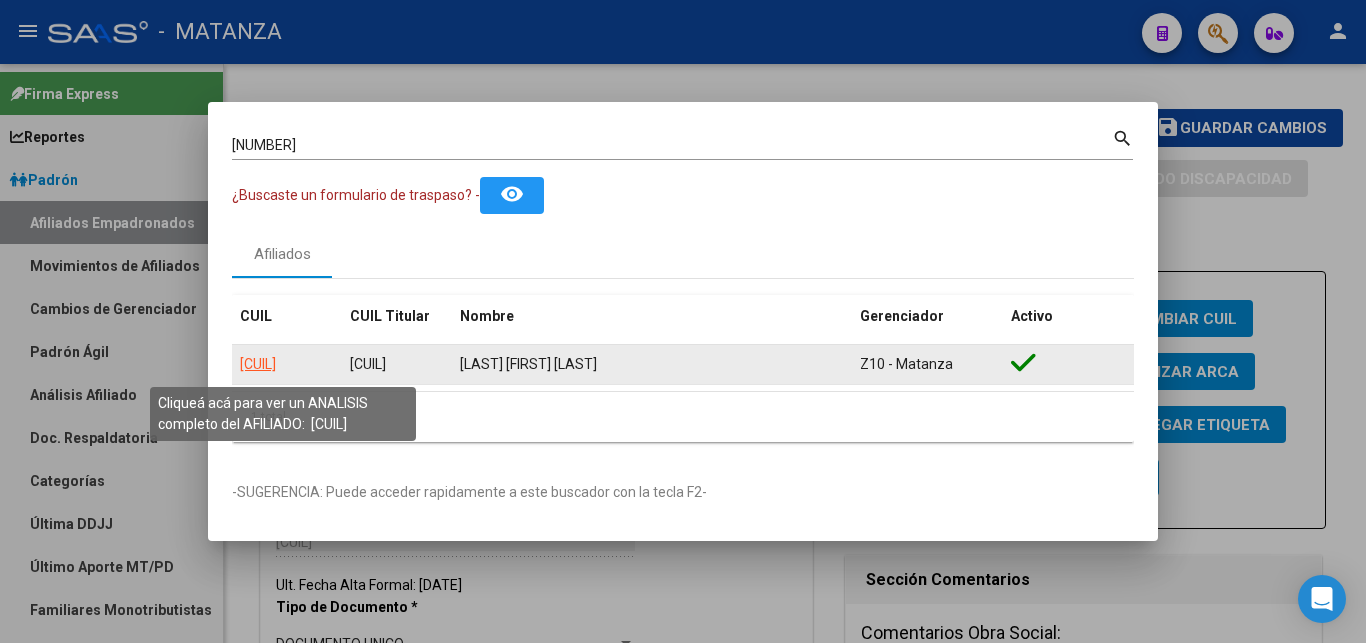 click on "[CUIL]" 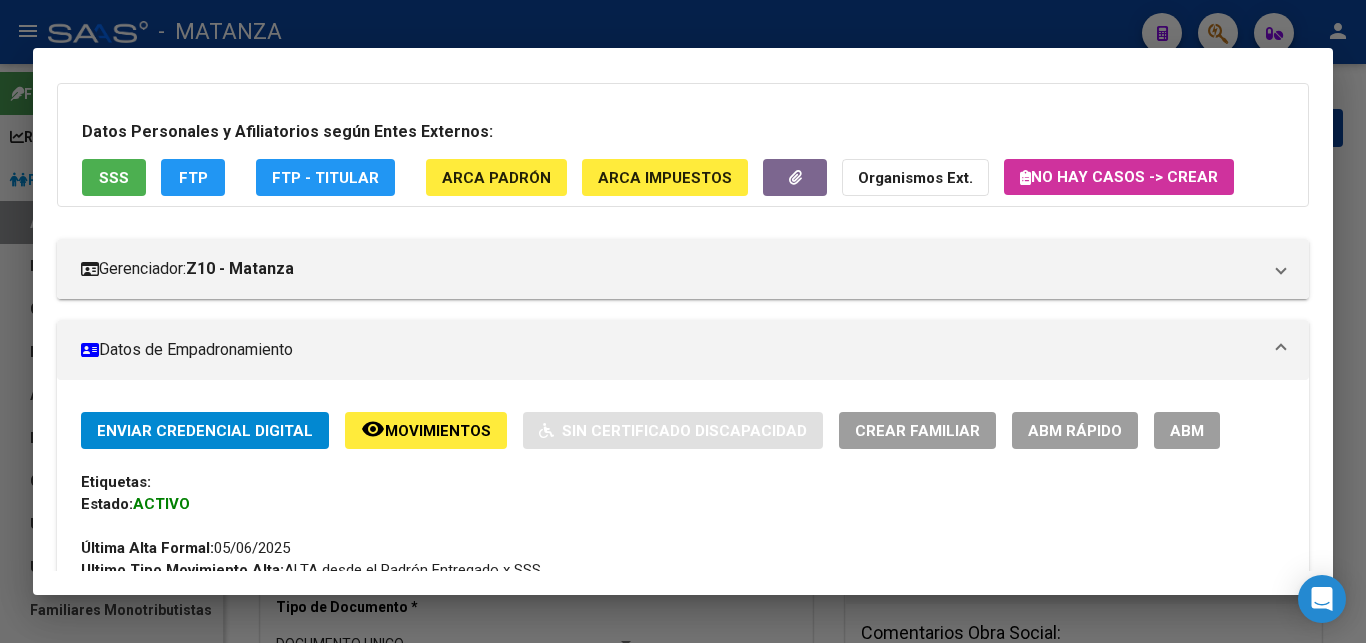 scroll, scrollTop: 102, scrollLeft: 0, axis: vertical 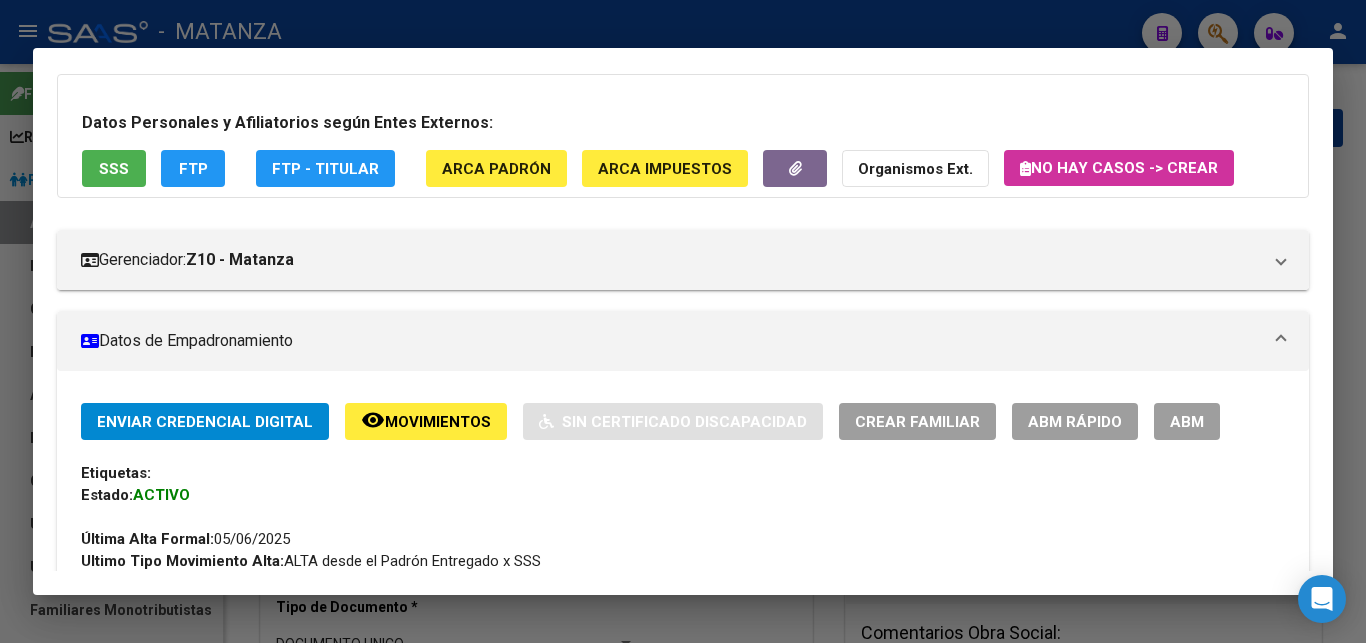 click on "ABM" at bounding box center (1187, 422) 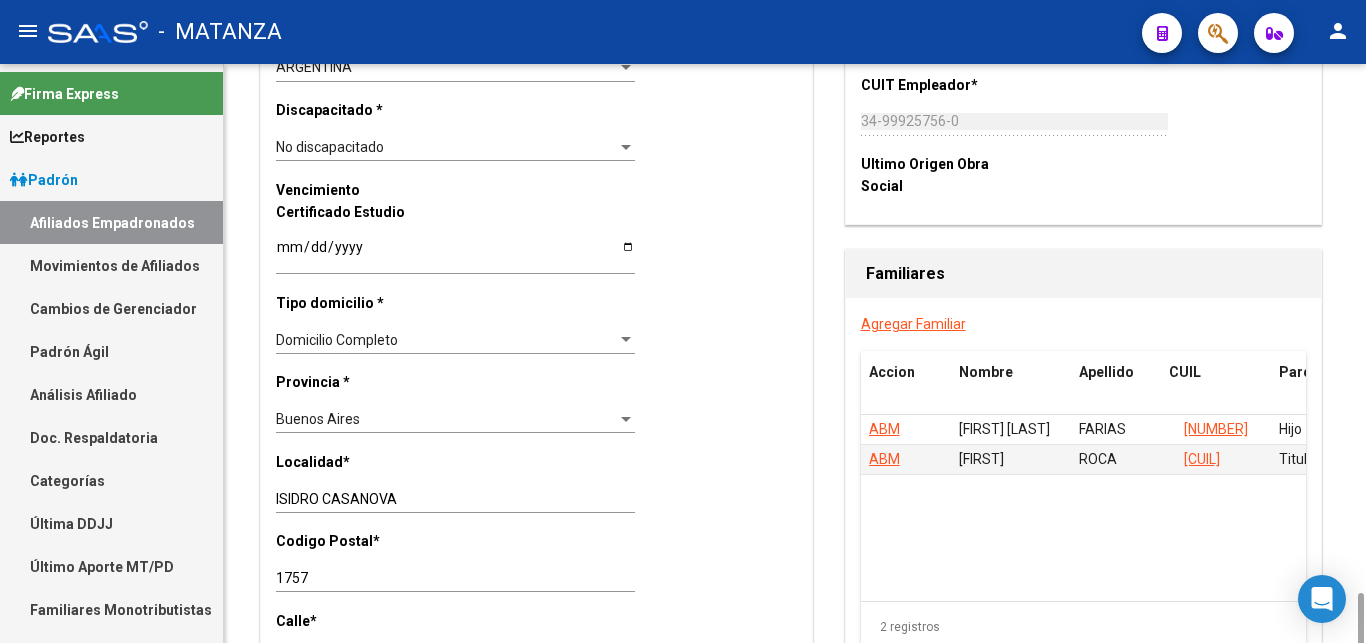scroll, scrollTop: 1428, scrollLeft: 0, axis: vertical 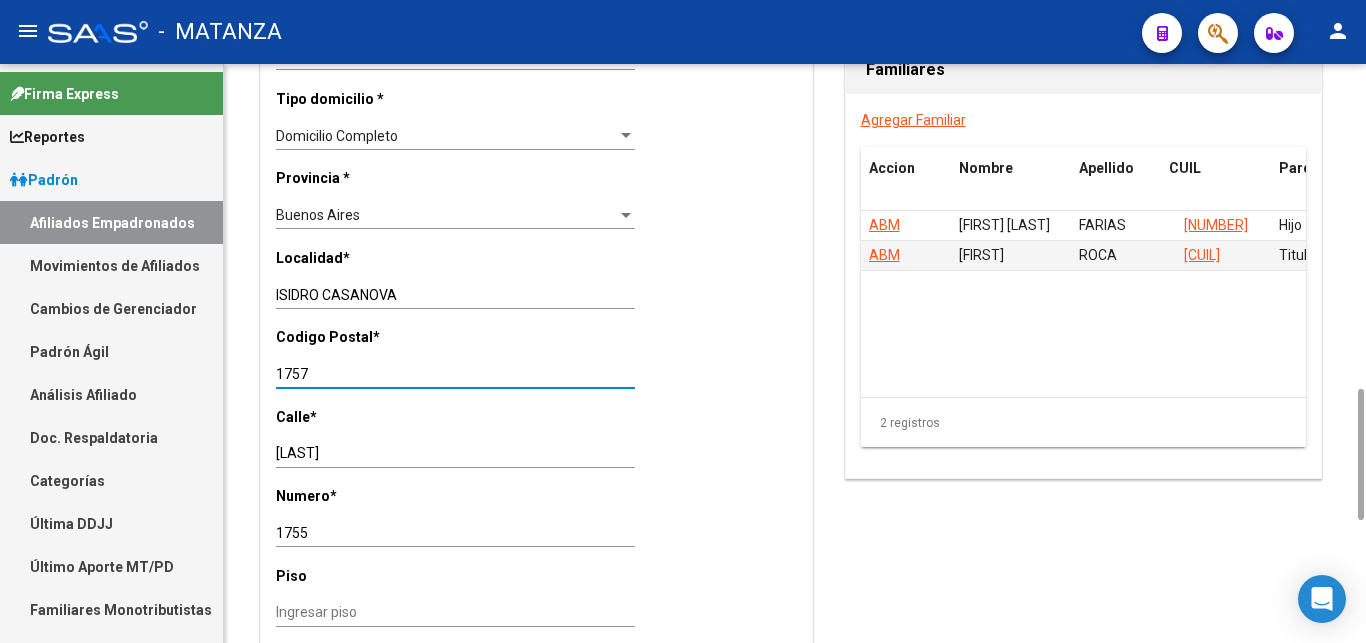 drag, startPoint x: 310, startPoint y: 348, endPoint x: 223, endPoint y: 343, distance: 87.14356 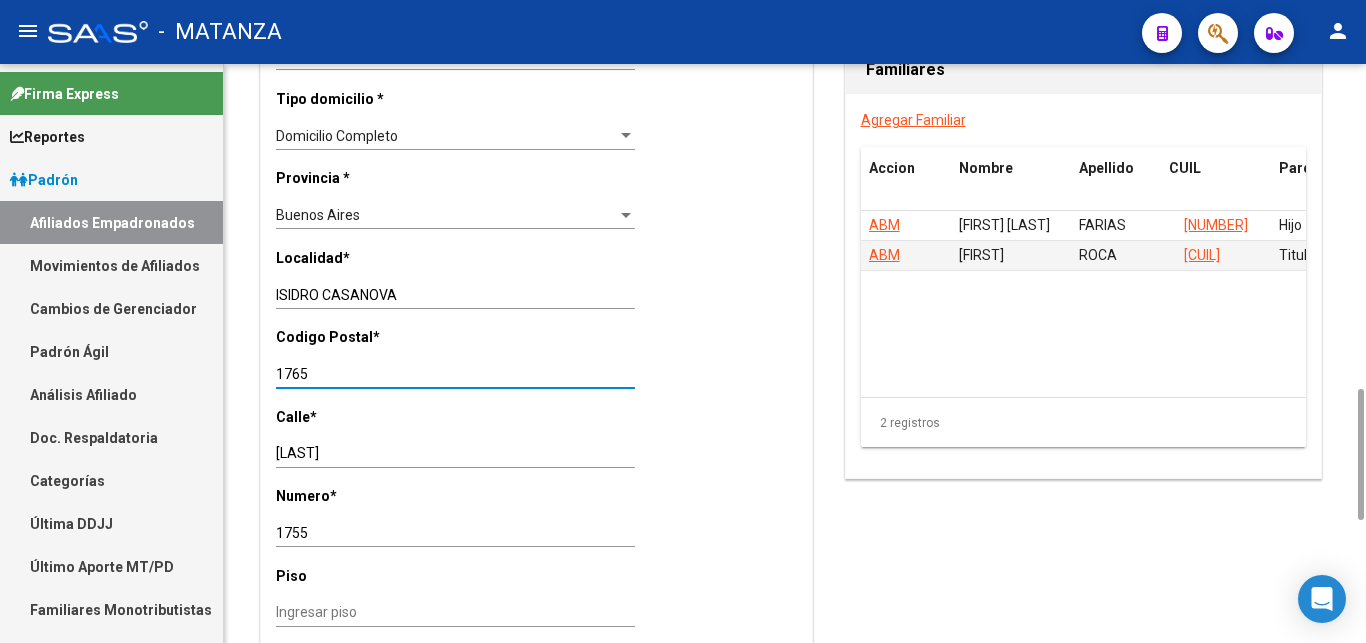 type on "1765" 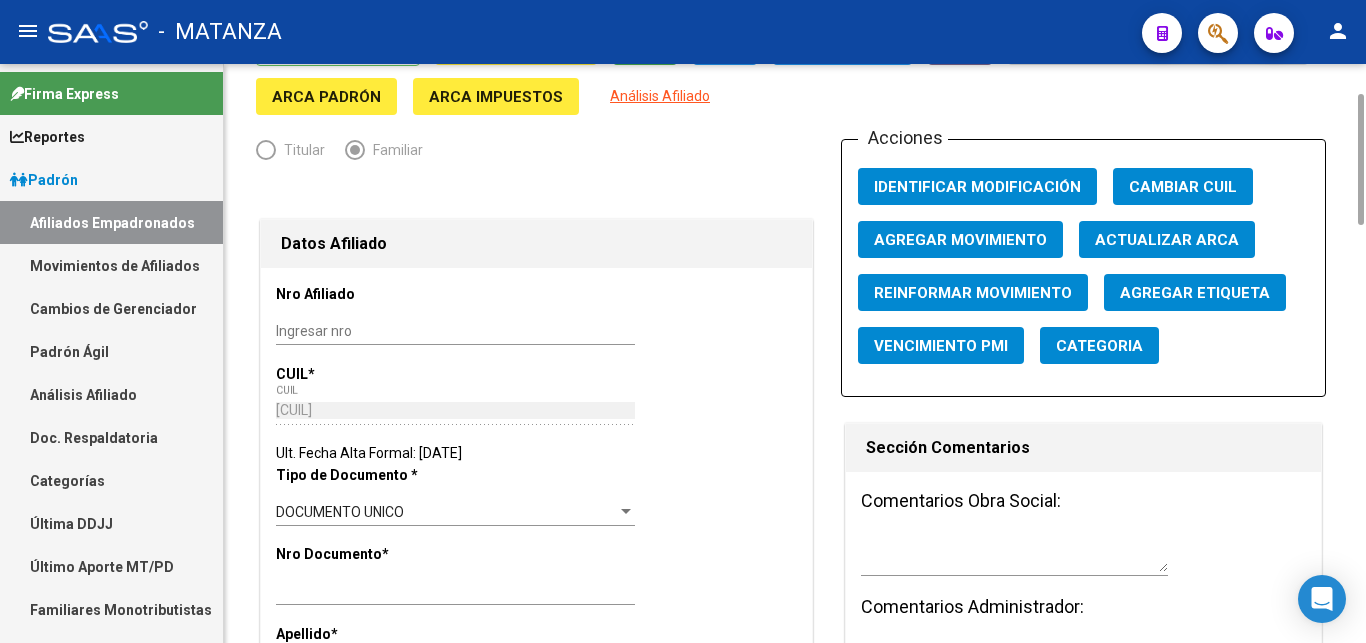 scroll, scrollTop: 0, scrollLeft: 0, axis: both 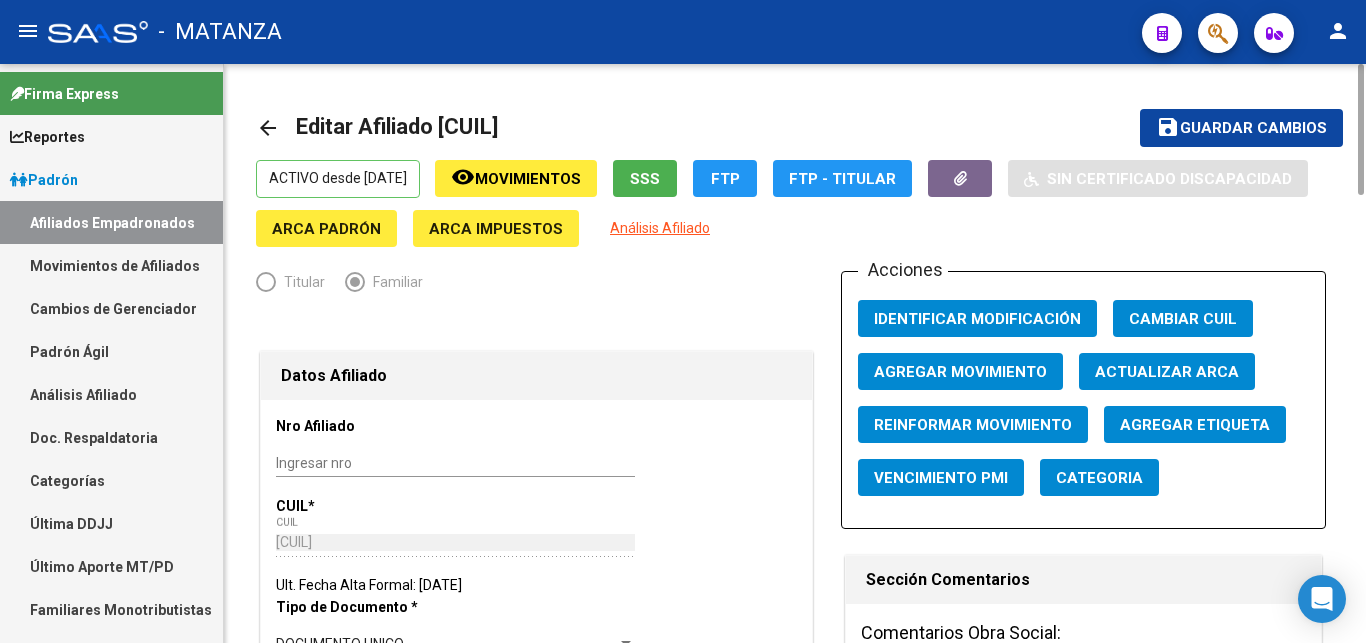 click on "Guardar cambios" 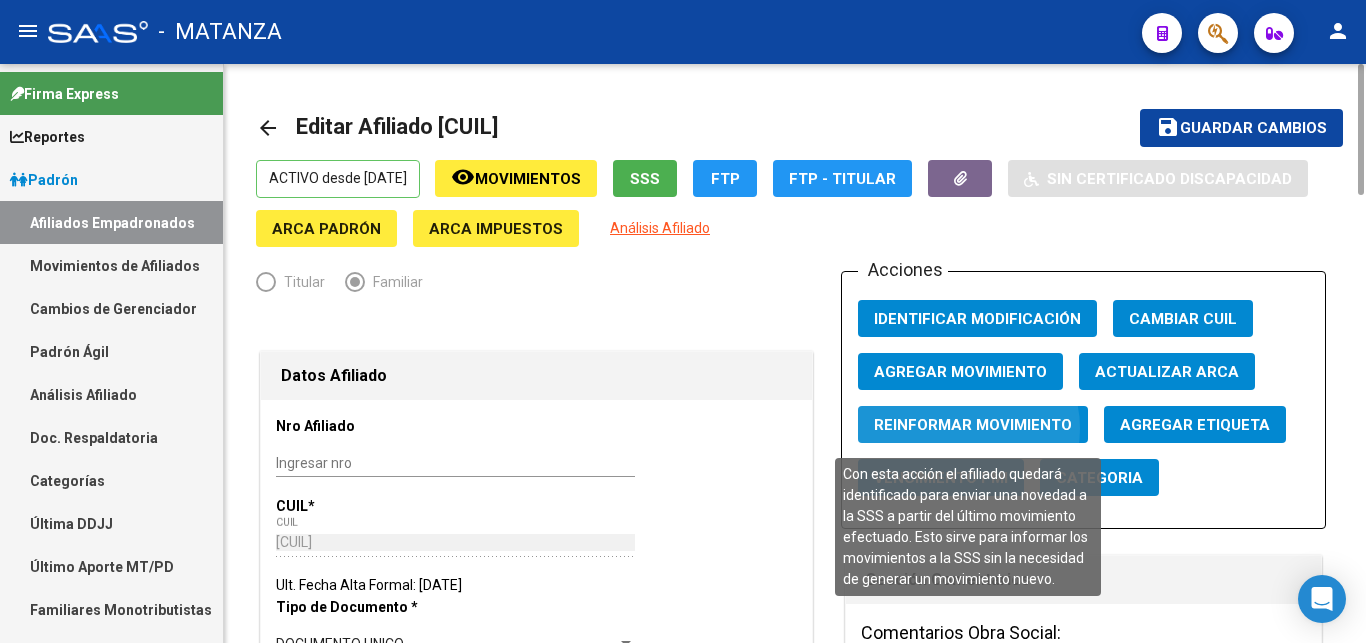 click on "Reinformar Movimiento" 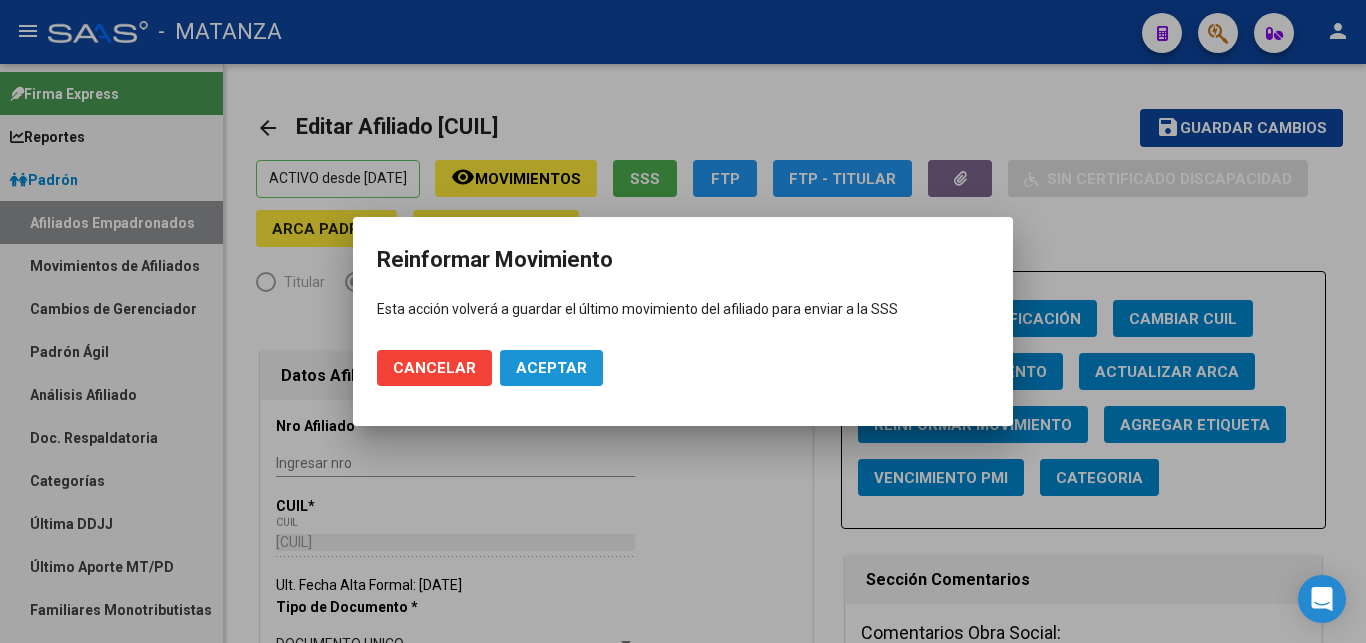 click on "Aceptar" at bounding box center [551, 368] 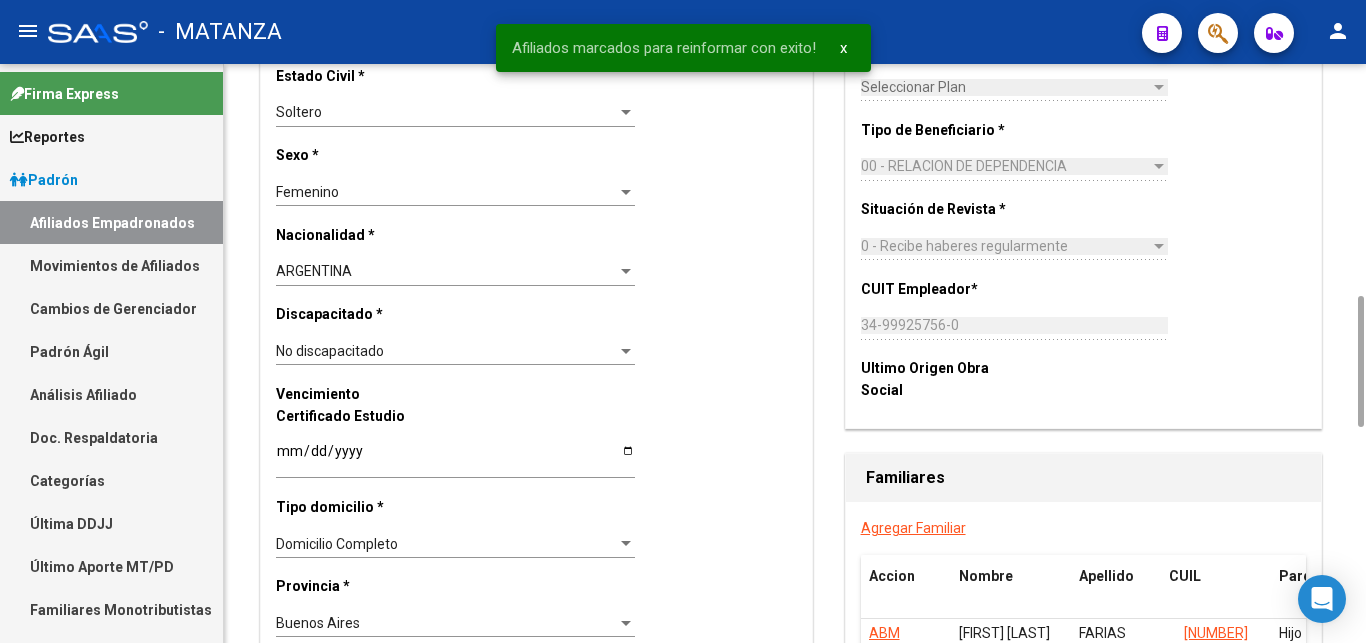 scroll, scrollTop: 1428, scrollLeft: 0, axis: vertical 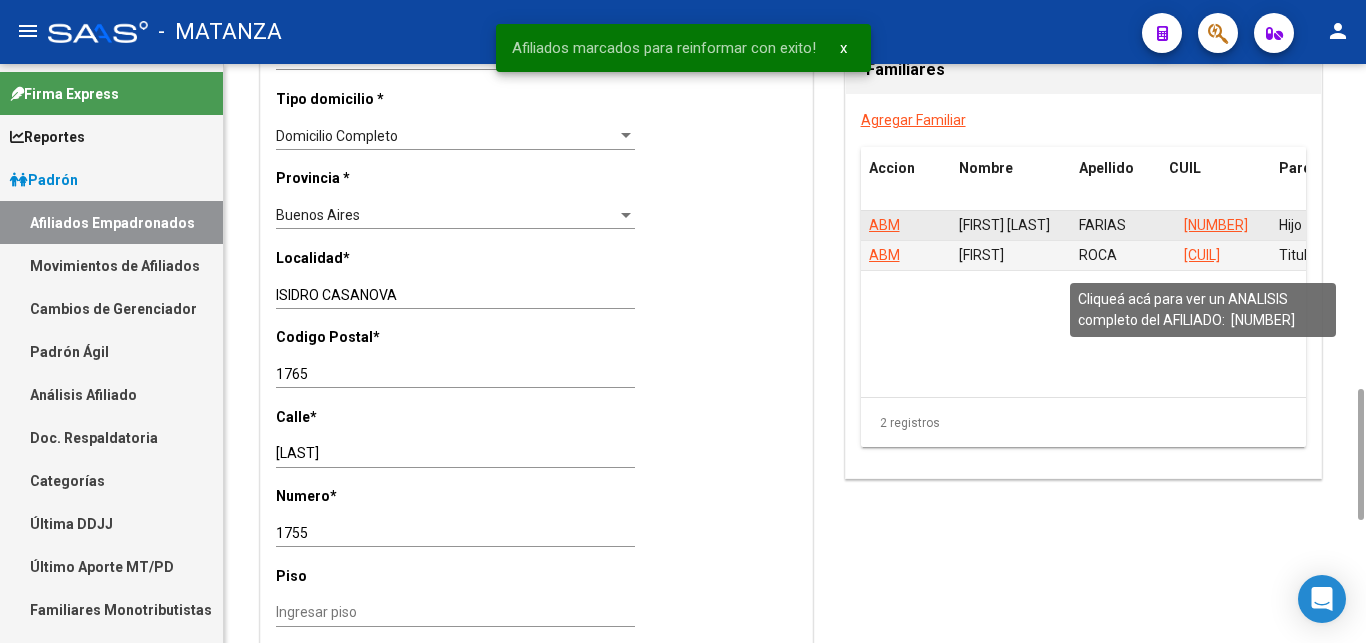 click on "[NUMBER]" 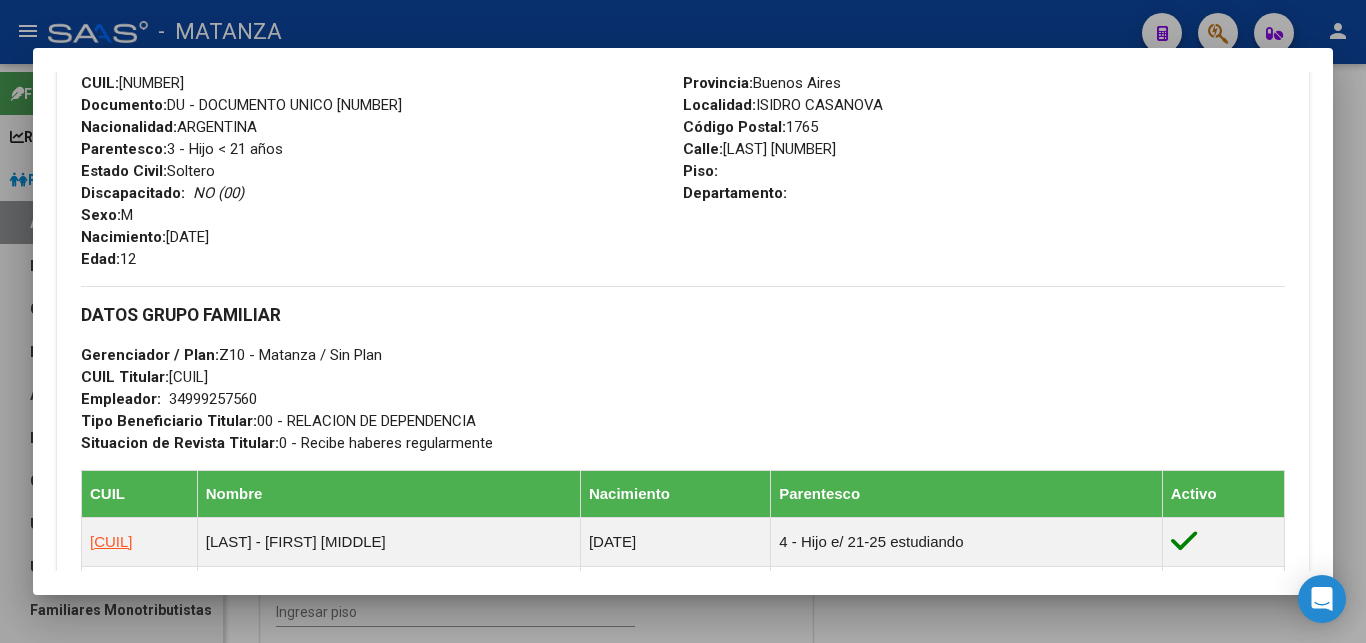 scroll, scrollTop: 816, scrollLeft: 0, axis: vertical 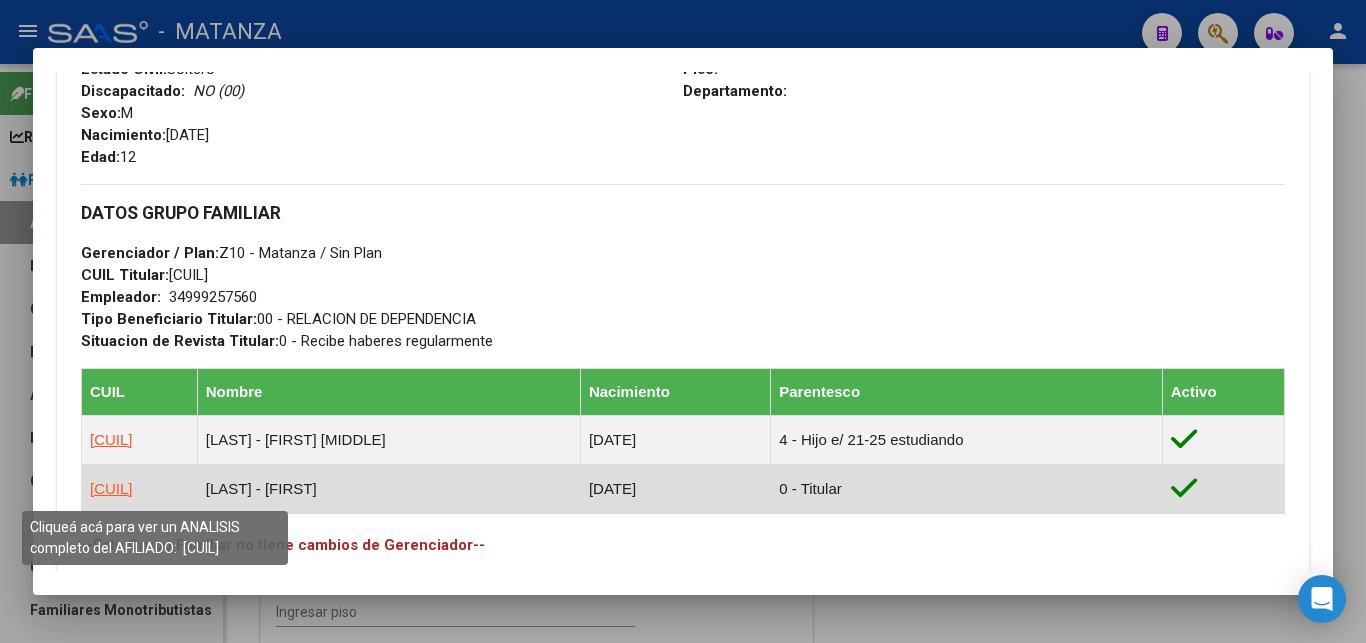 click on "[CUIL]" at bounding box center (111, 488) 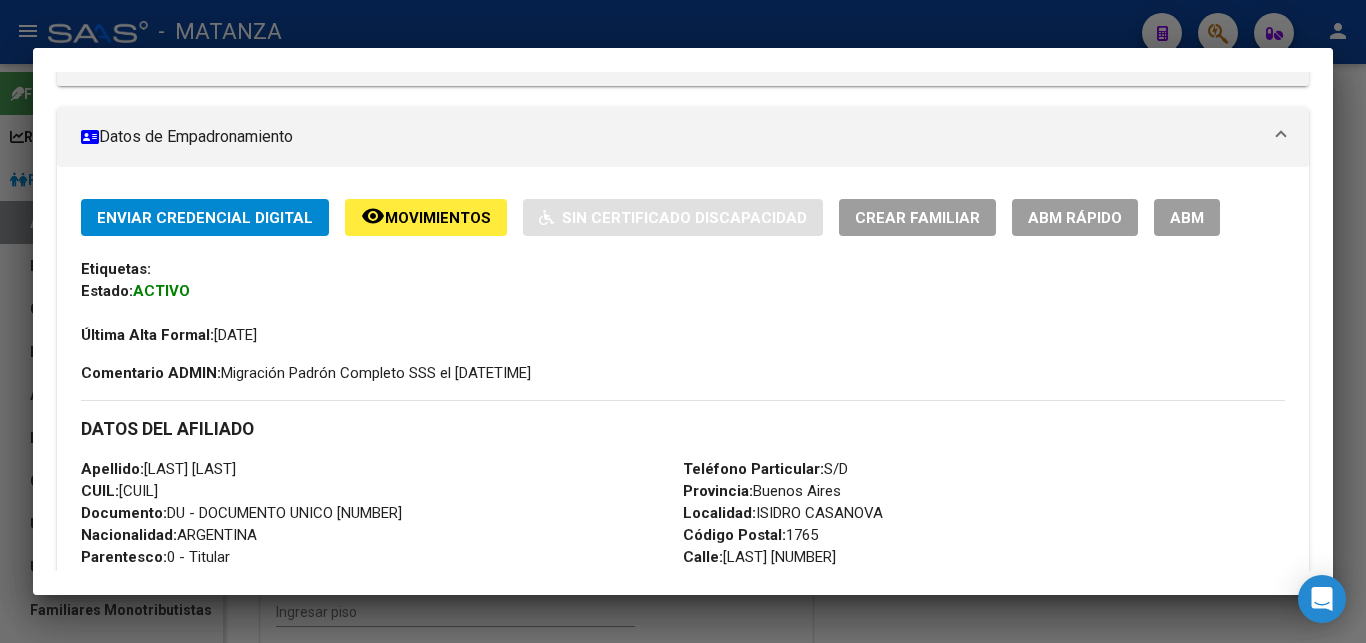 scroll, scrollTop: 408, scrollLeft: 0, axis: vertical 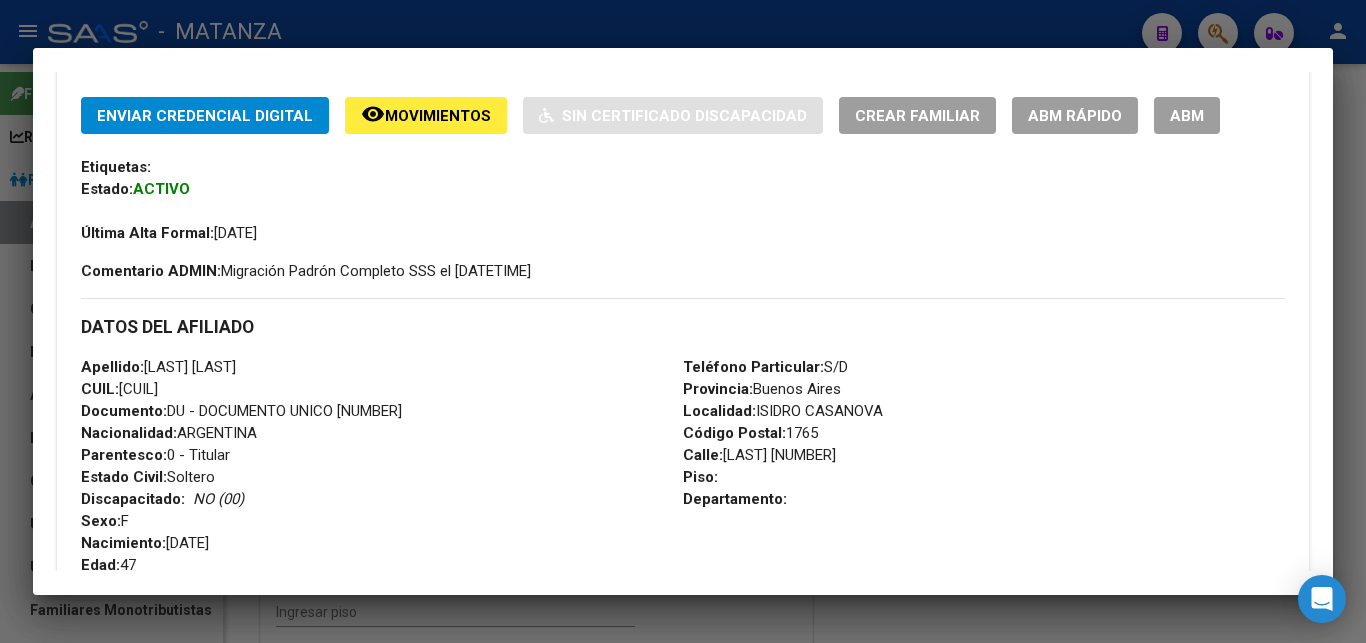 click on "ABM" at bounding box center (1187, 116) 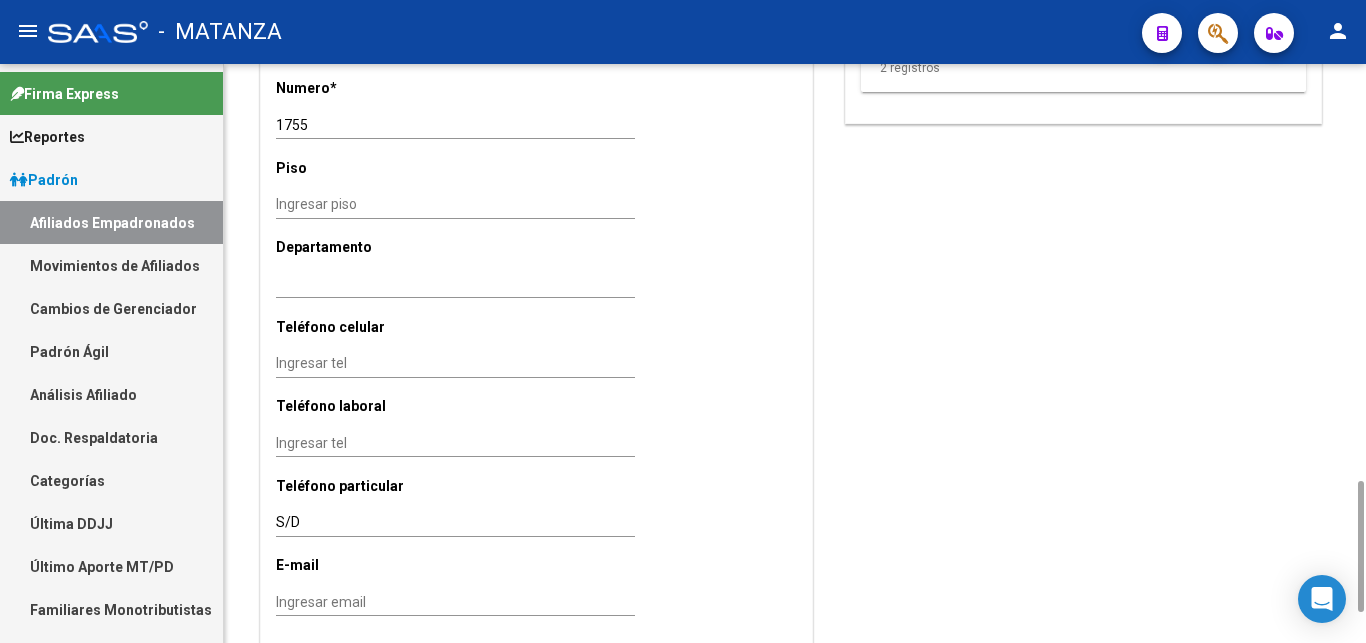 scroll, scrollTop: 1428, scrollLeft: 0, axis: vertical 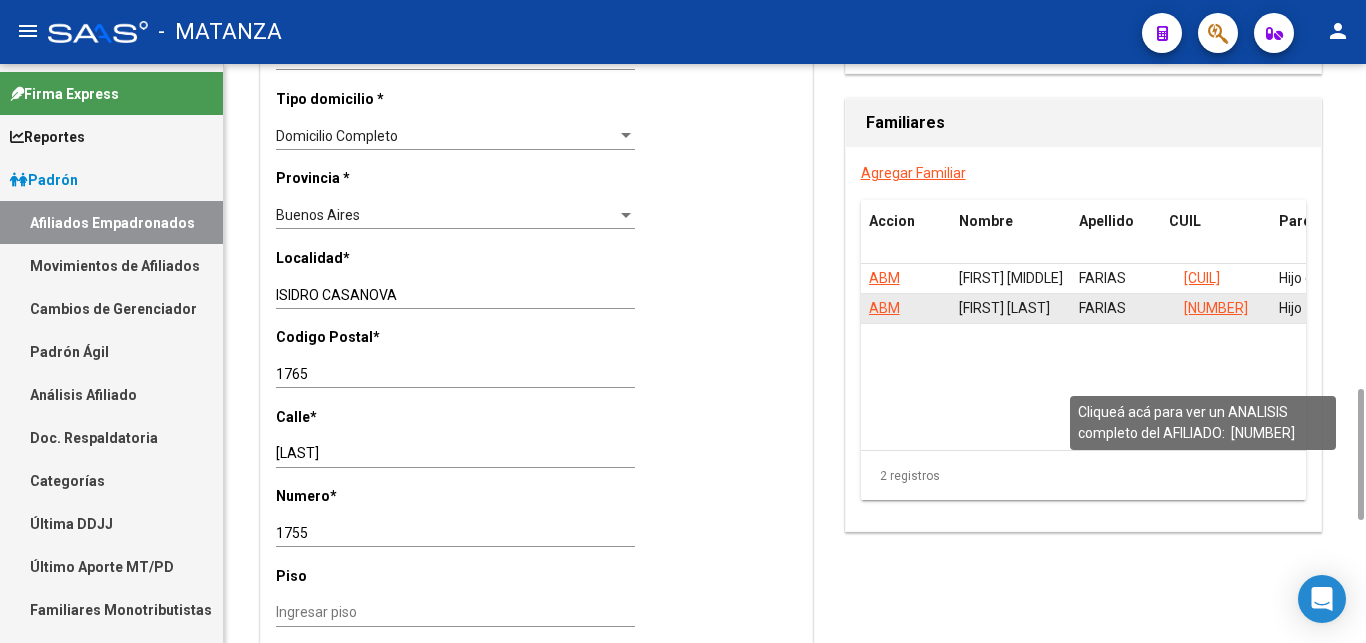 click on "[NUMBER]" 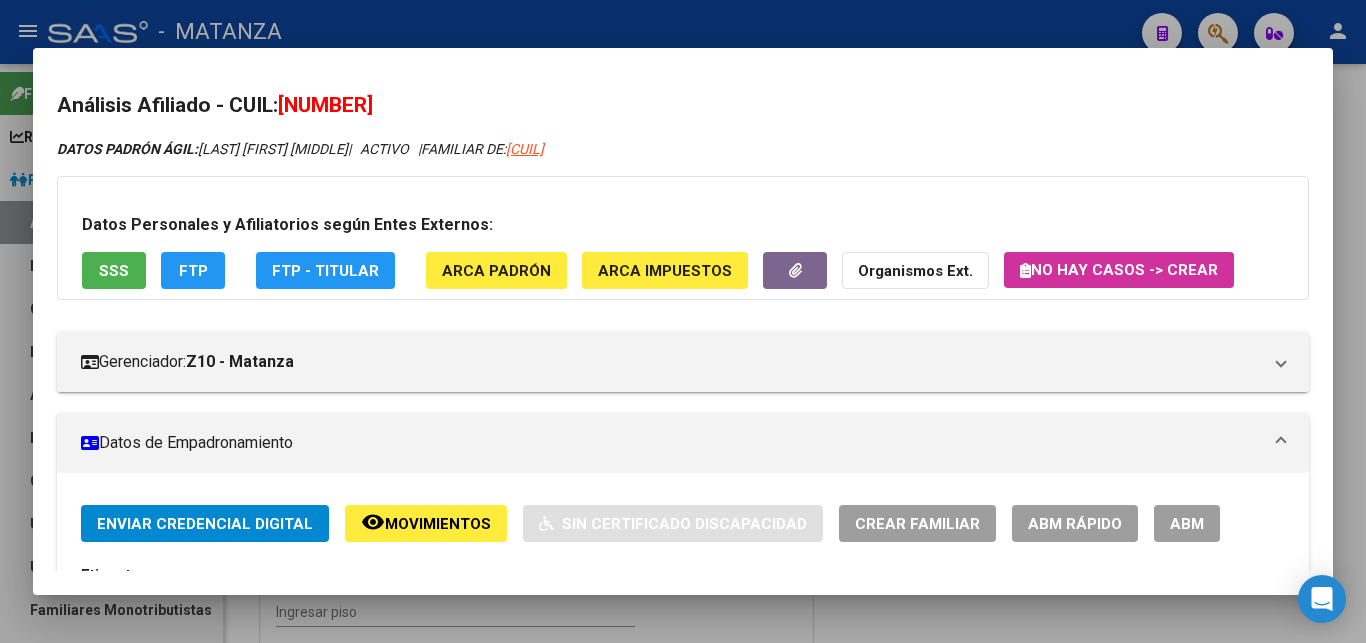 click on "ABM" at bounding box center (1187, 524) 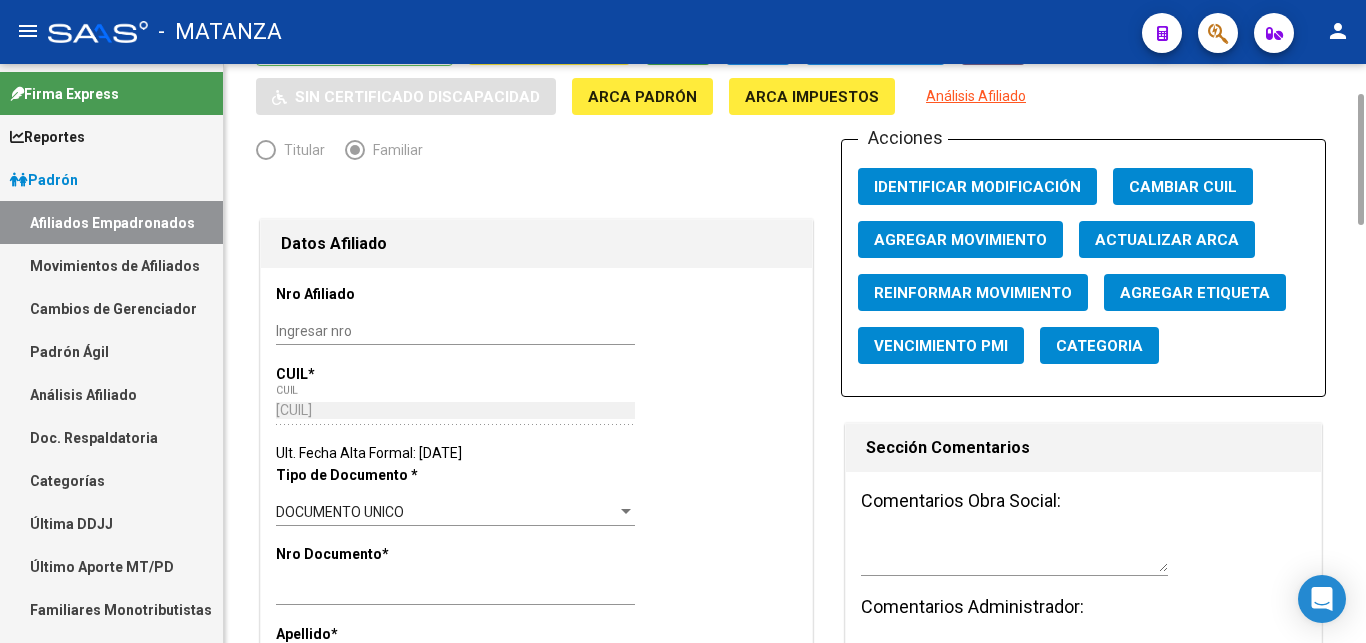 scroll, scrollTop: 0, scrollLeft: 0, axis: both 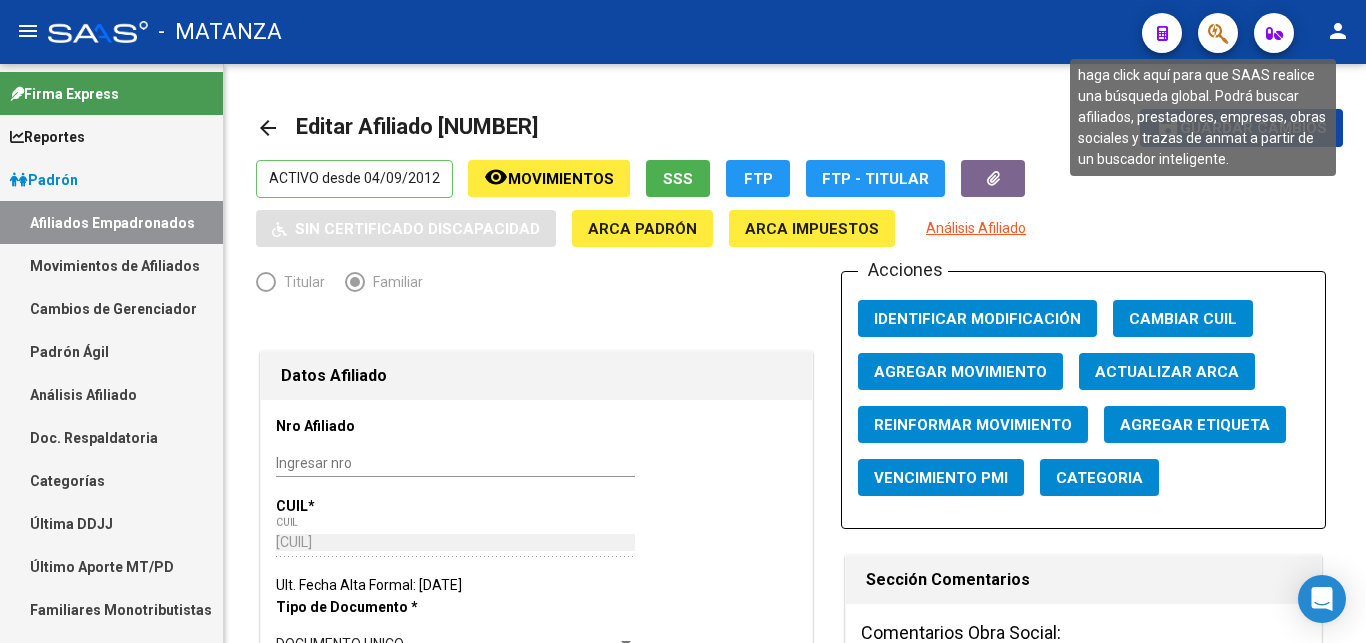 click 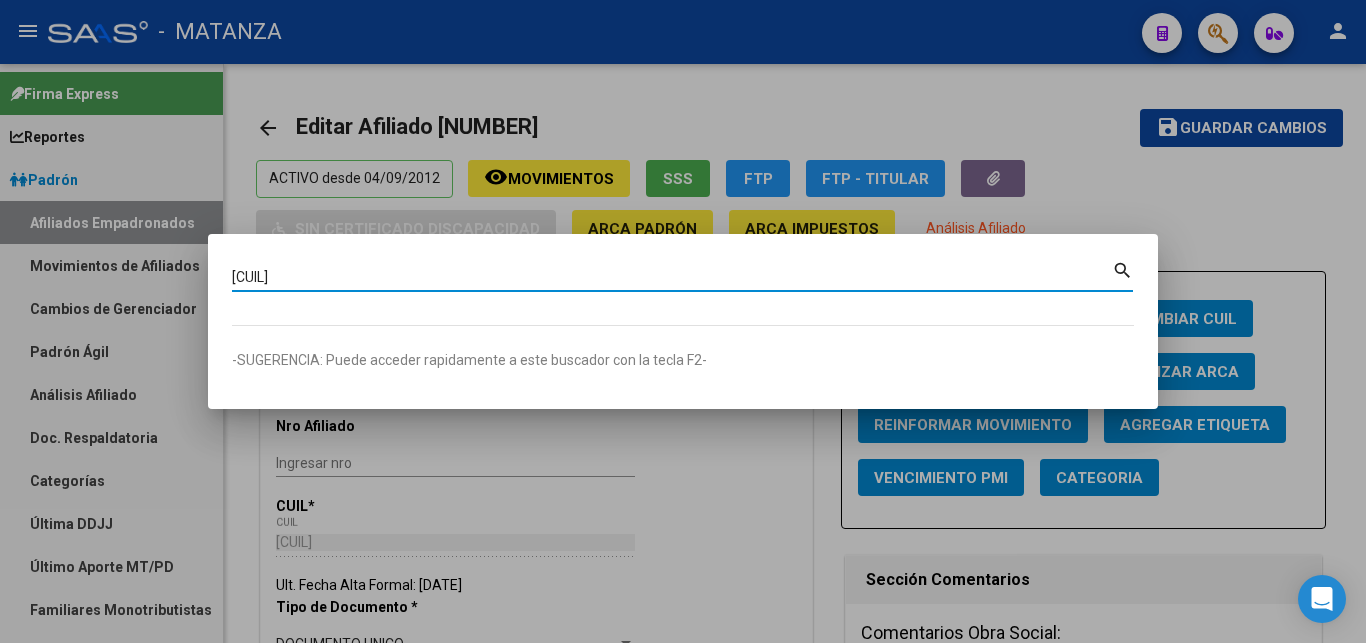 type on "[CUIL]" 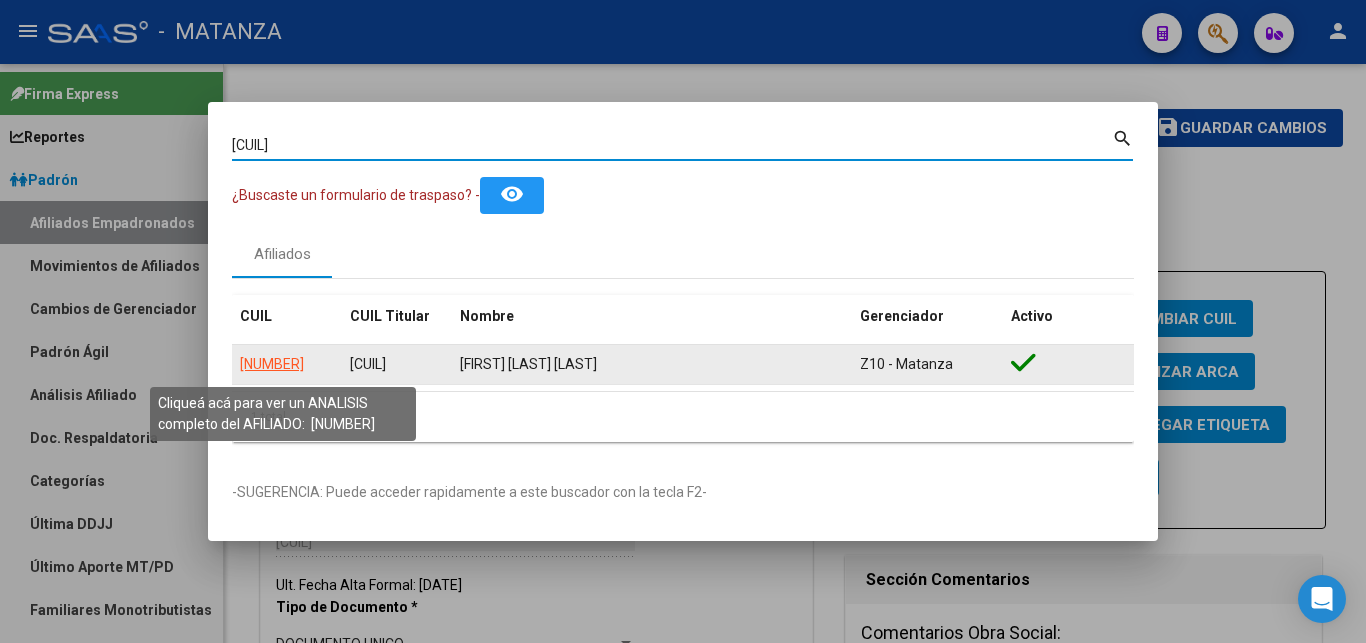 click on "[NUMBER]" 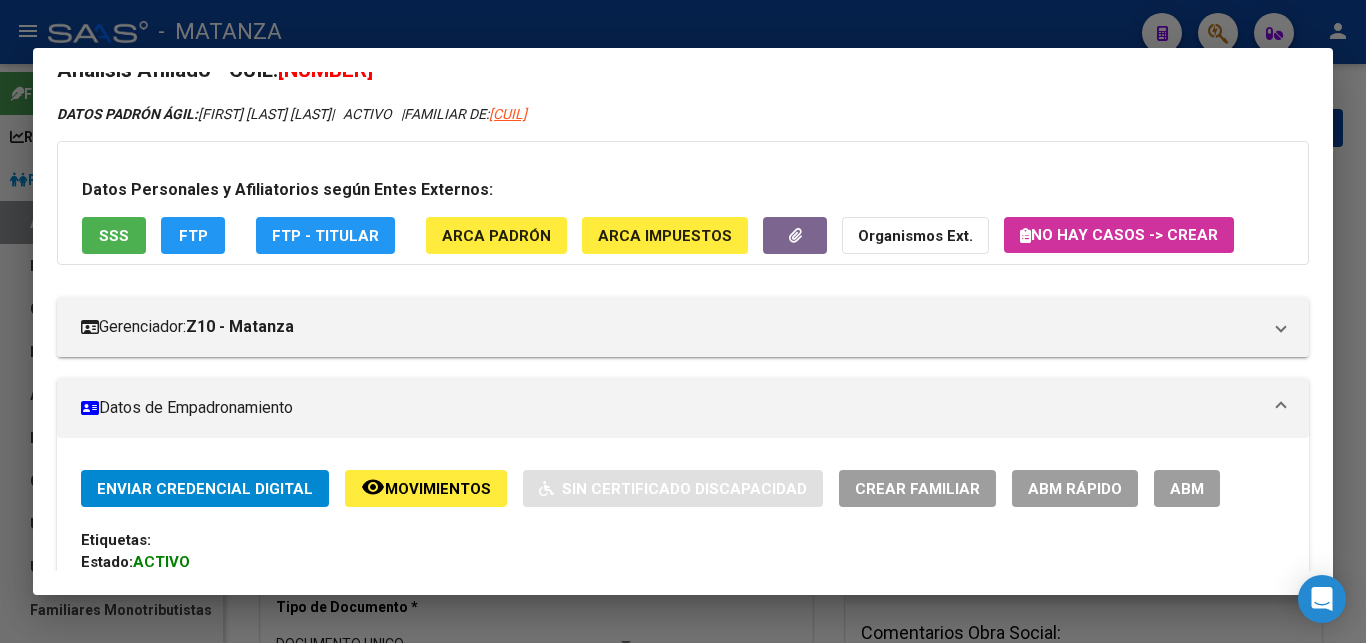 scroll, scrollTop: 306, scrollLeft: 0, axis: vertical 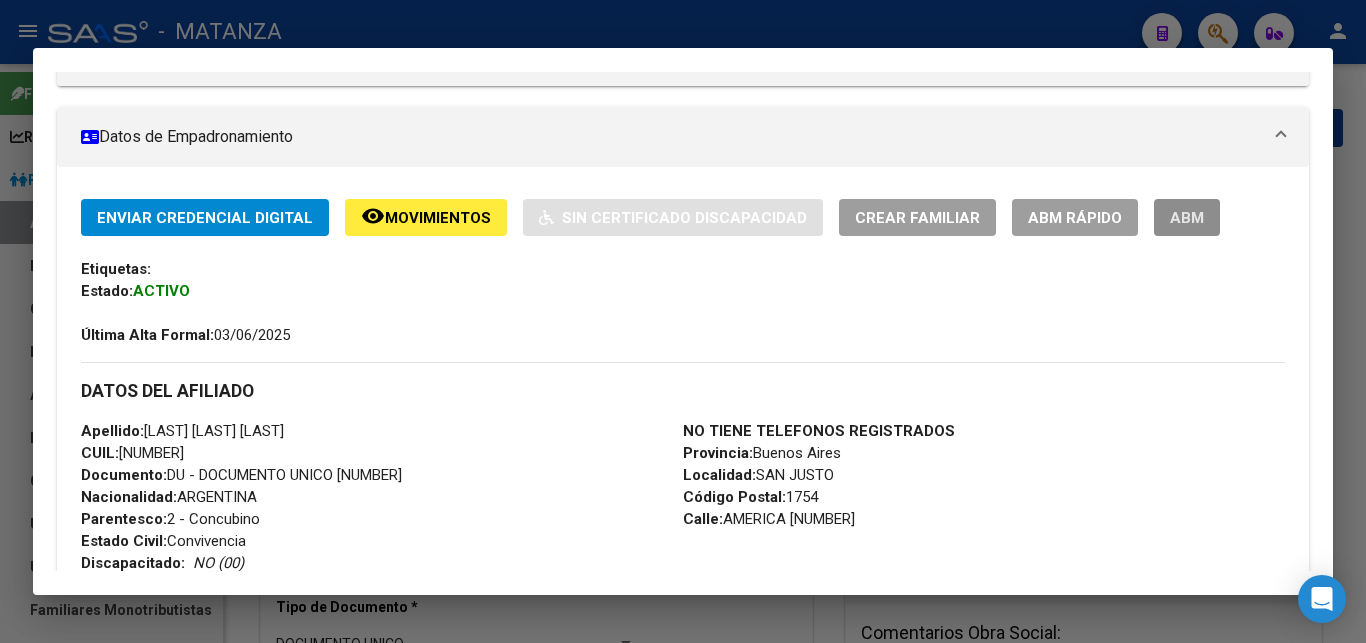 click on "ABM" at bounding box center (1187, 217) 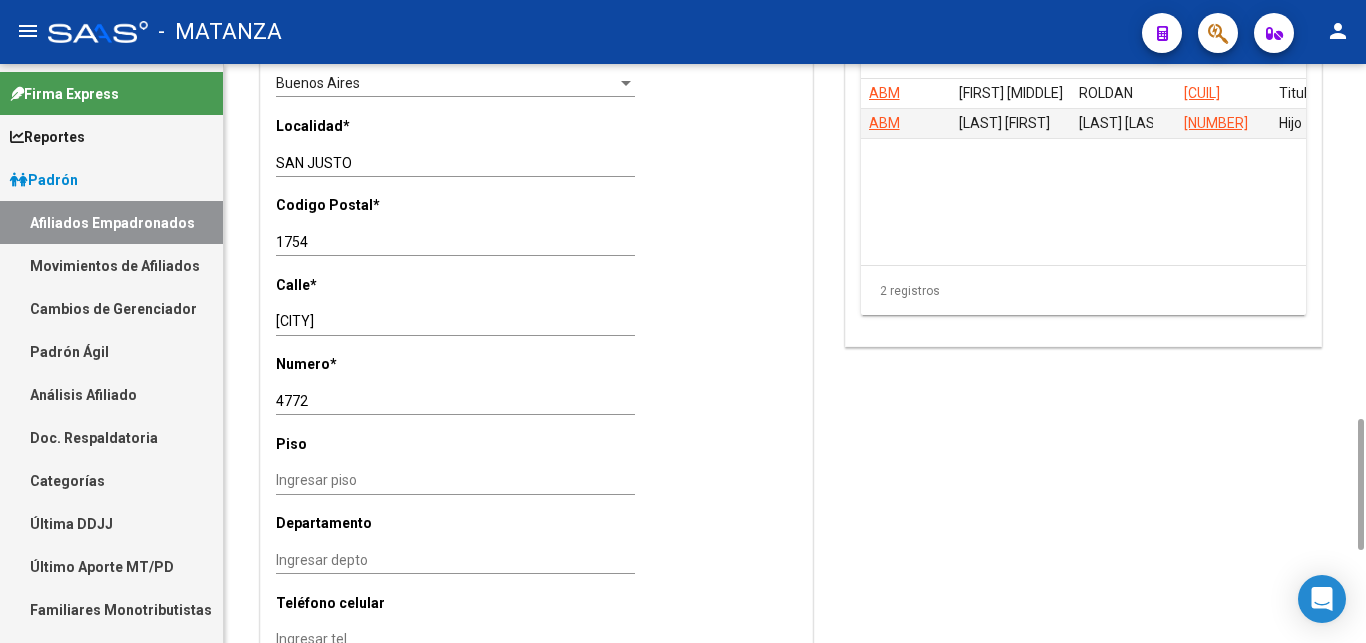 scroll, scrollTop: 1356, scrollLeft: 0, axis: vertical 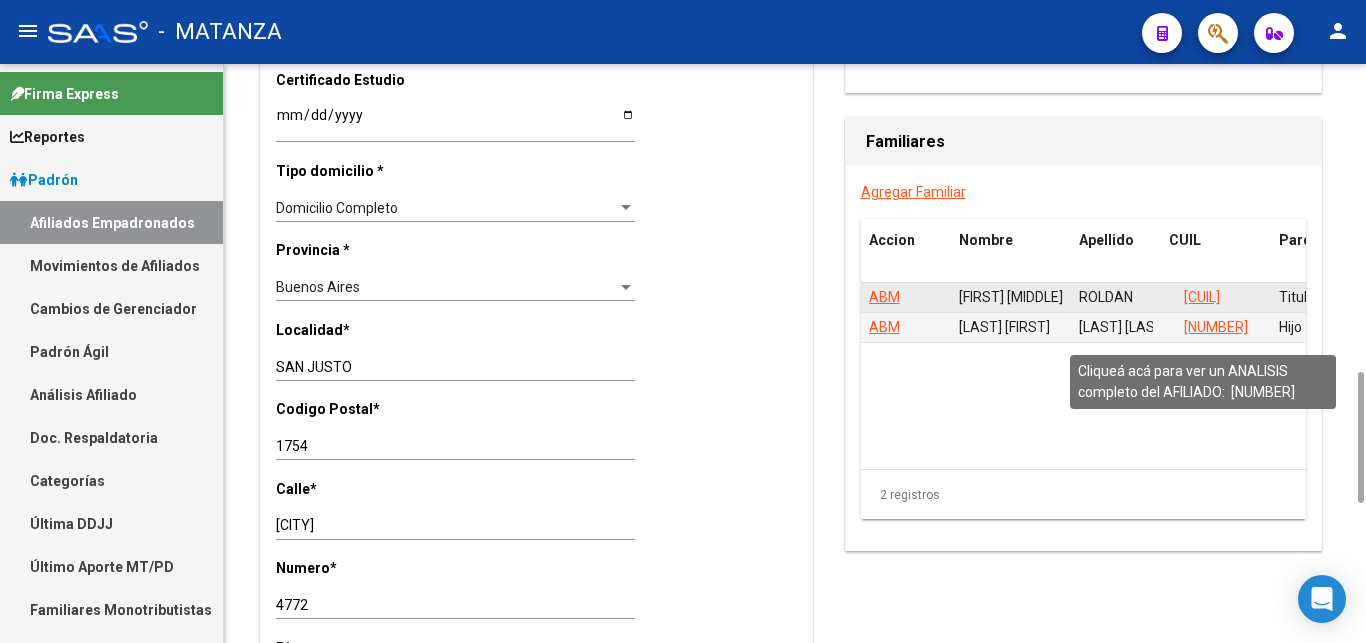 click on "[CUIL]" 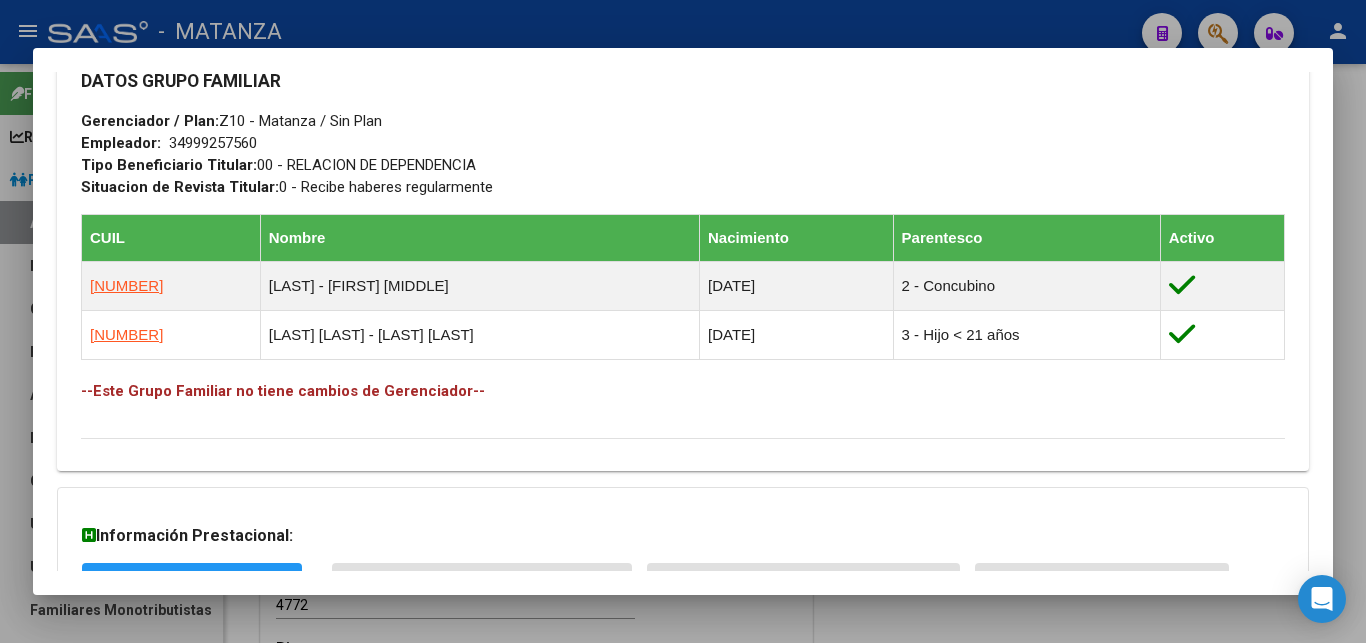 scroll, scrollTop: 1020, scrollLeft: 0, axis: vertical 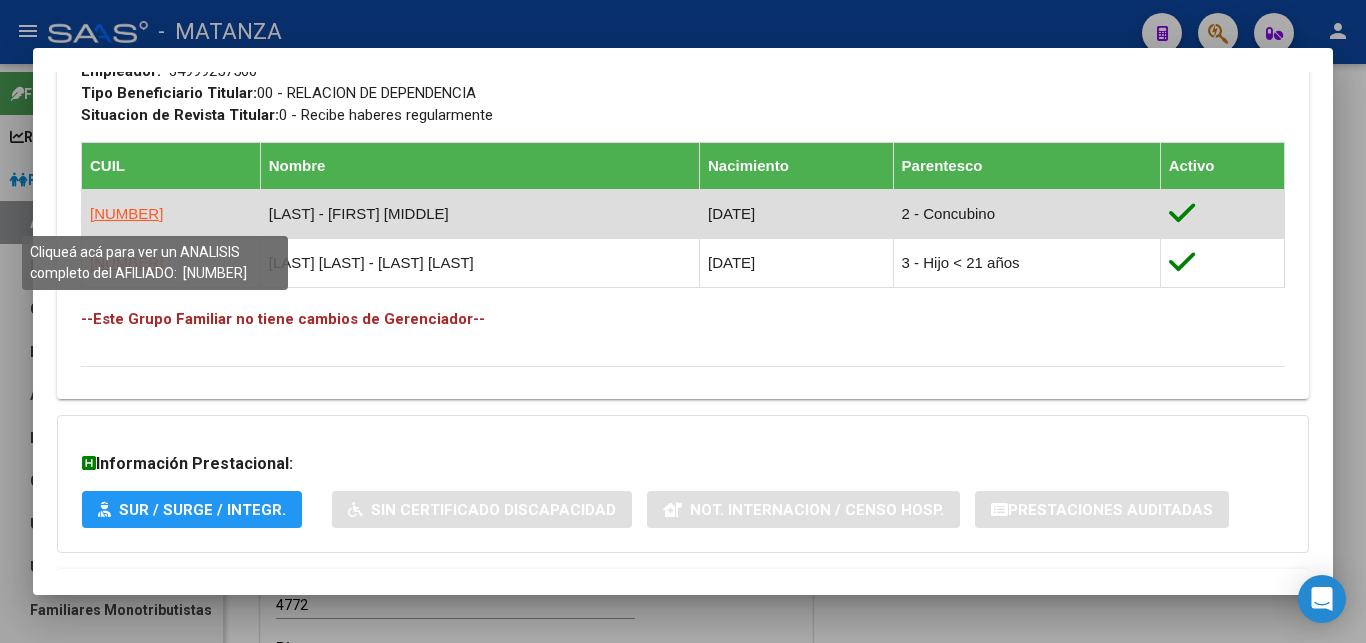 click on "[NUMBER]" at bounding box center (126, 213) 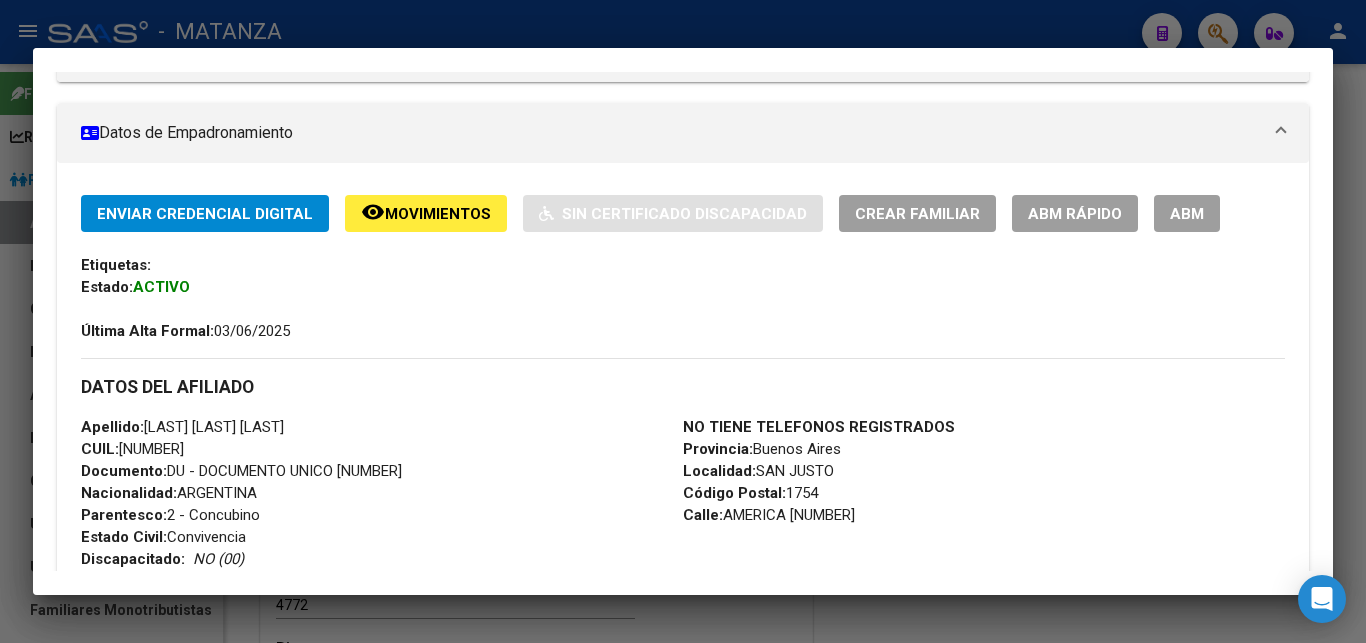 scroll, scrollTop: 408, scrollLeft: 0, axis: vertical 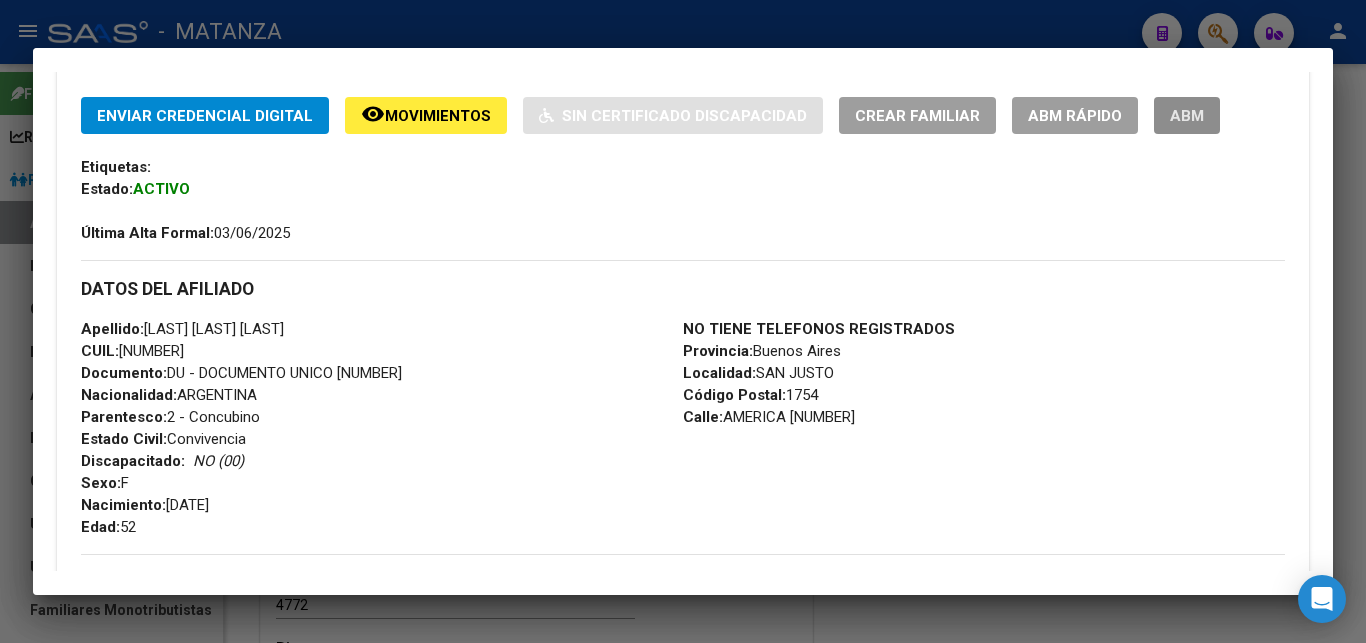 click on "ABM" at bounding box center [1187, 116] 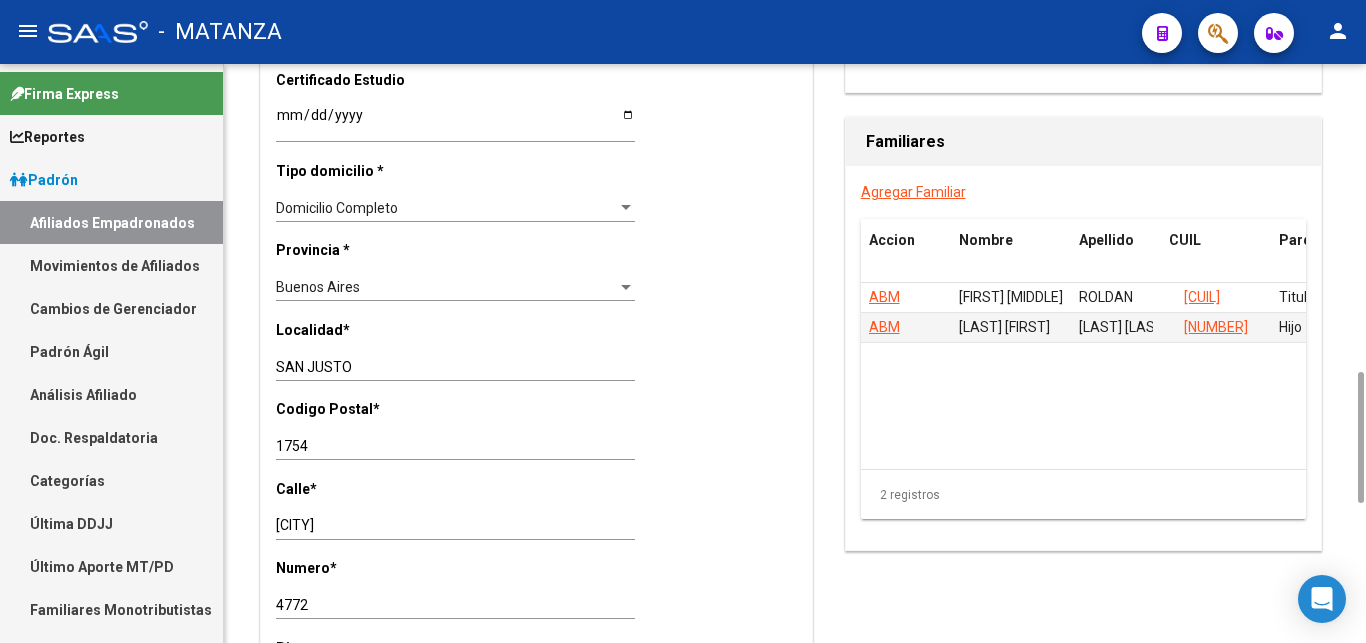 click on "1754 Ingresar el codigo" 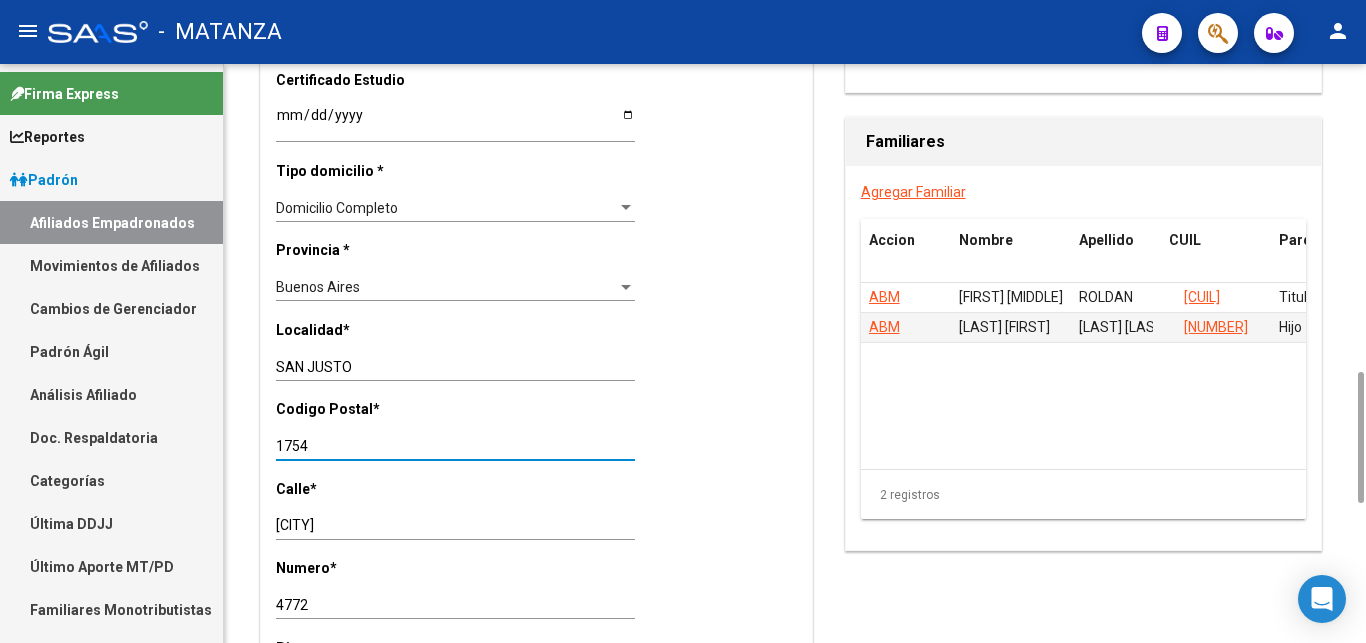click on "1754" at bounding box center [455, 446] 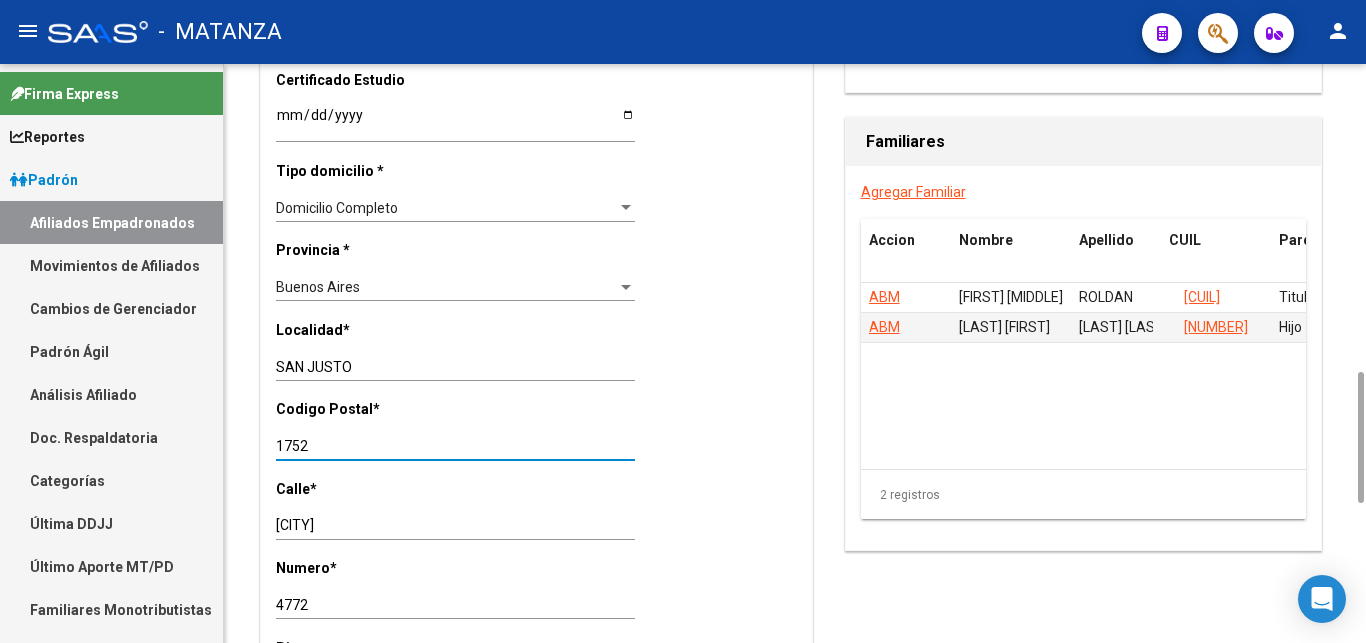 type on "1752" 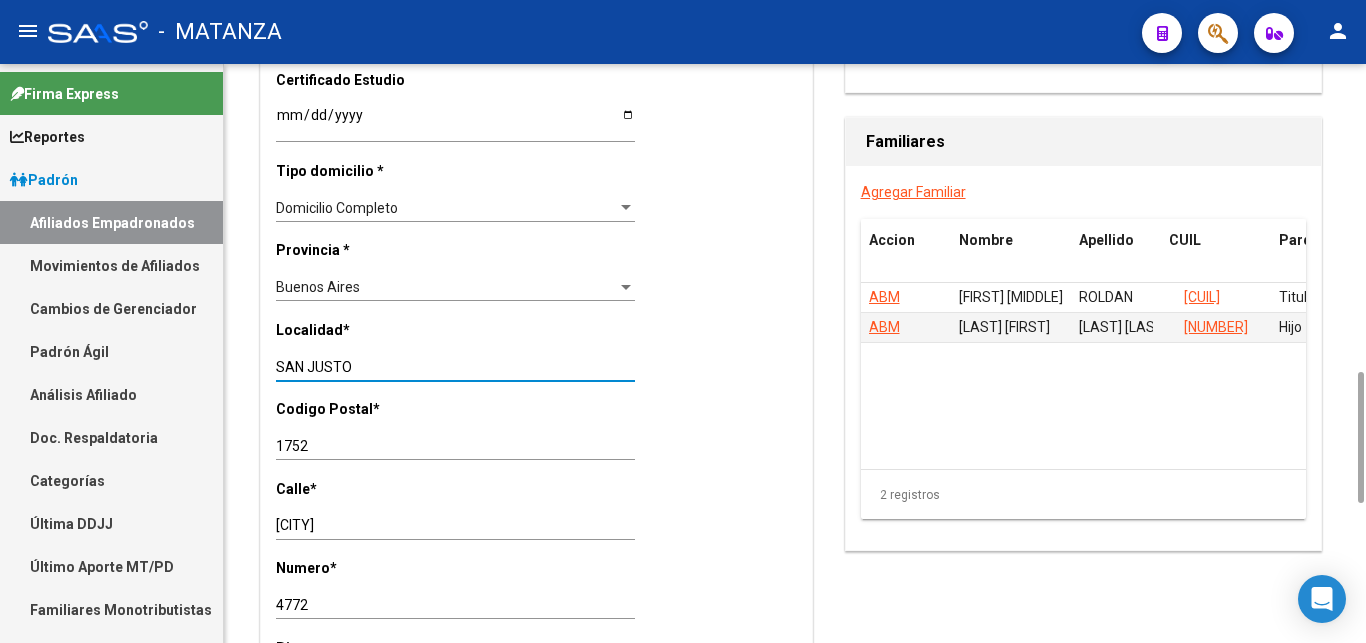 drag, startPoint x: 354, startPoint y: 347, endPoint x: 191, endPoint y: 347, distance: 163 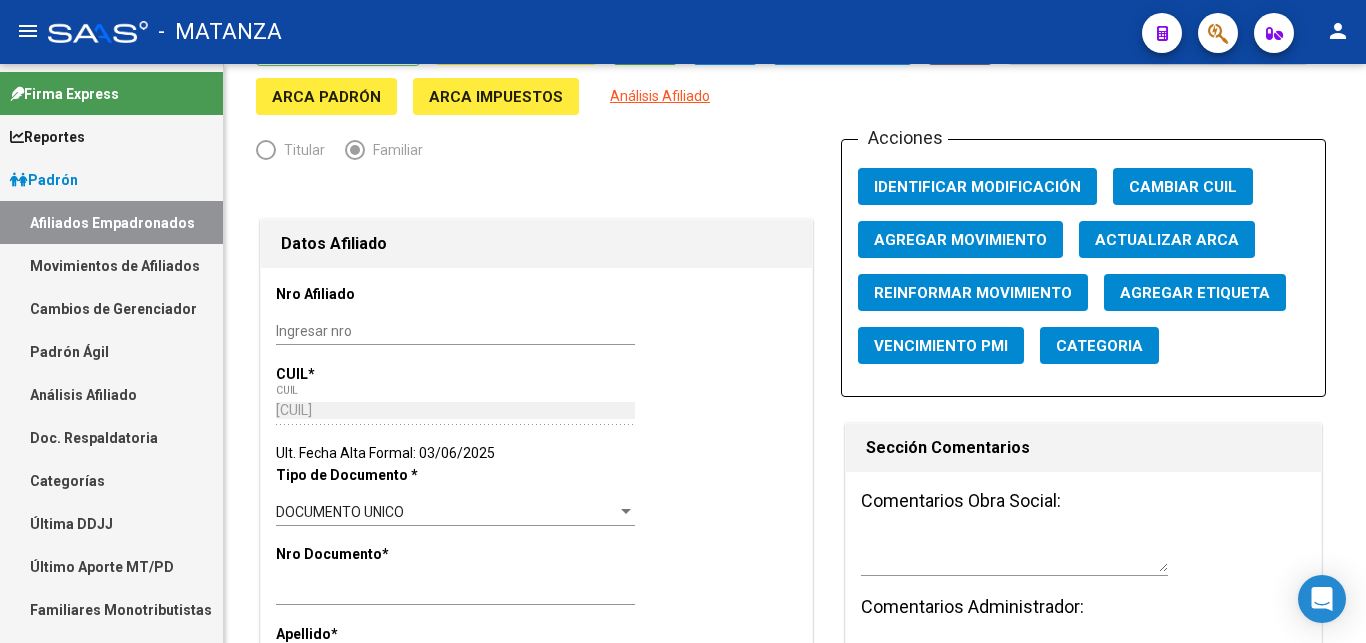 scroll, scrollTop: 0, scrollLeft: 0, axis: both 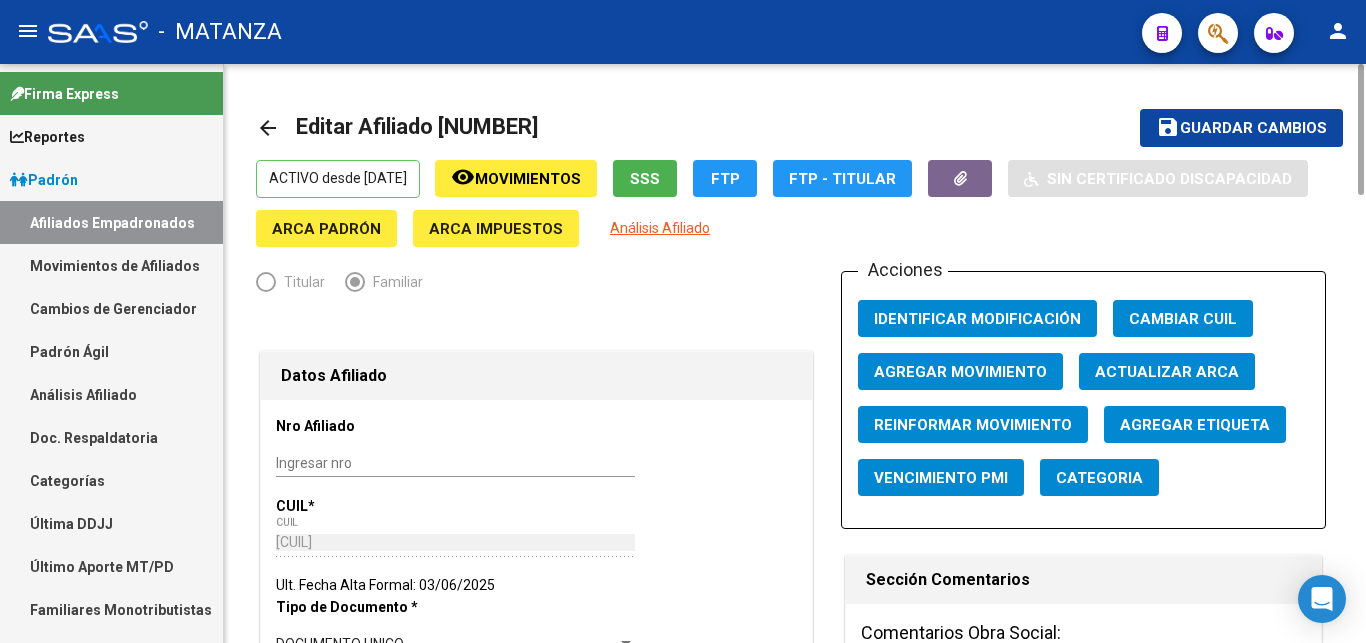 type on "VILLA LUZURIAGA" 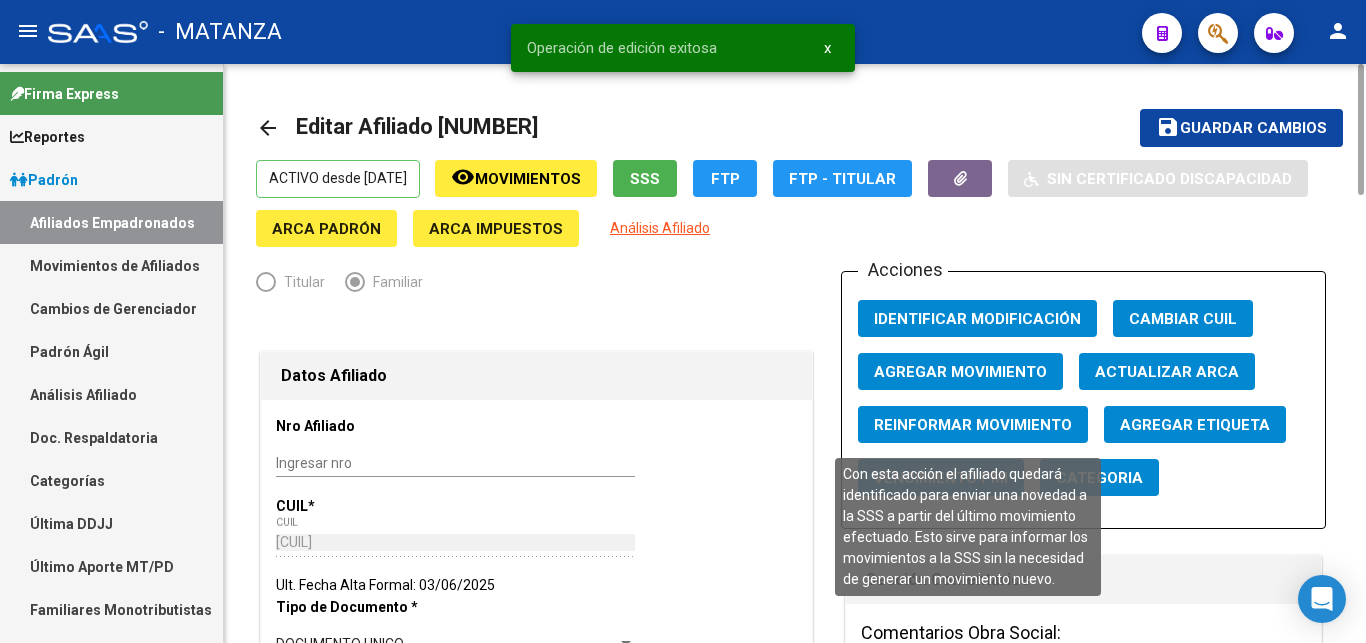 click on "Reinformar Movimiento" 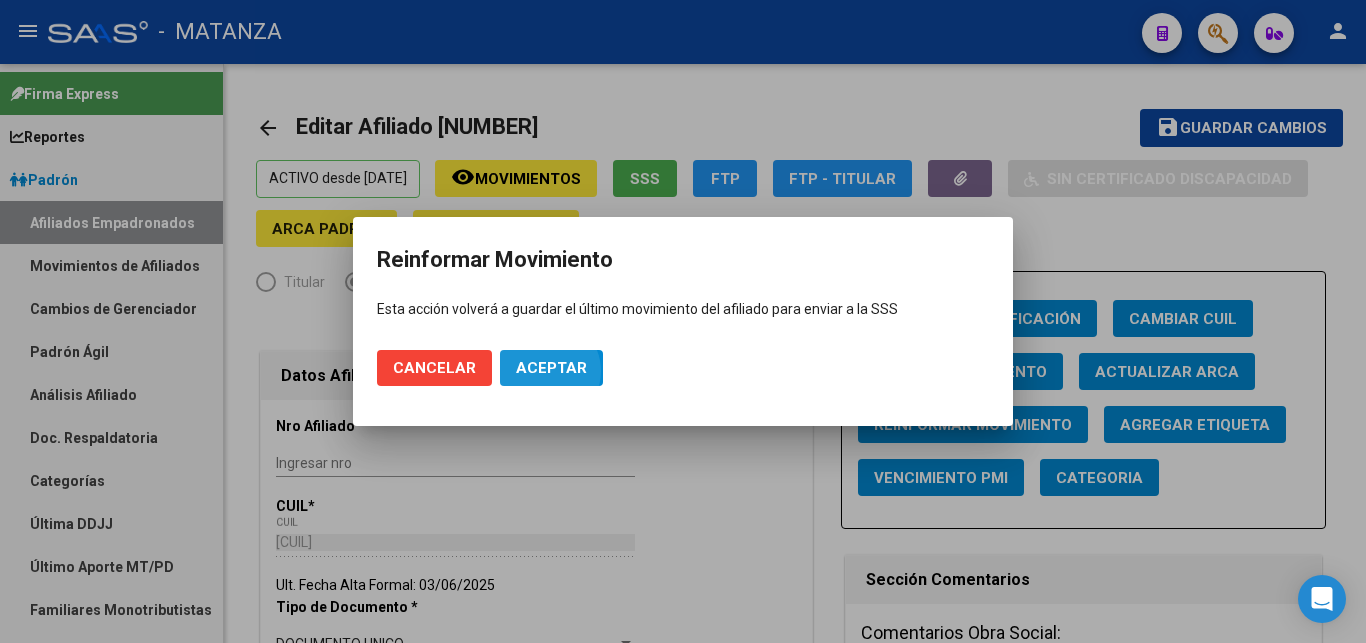 click on "Aceptar" at bounding box center (551, 368) 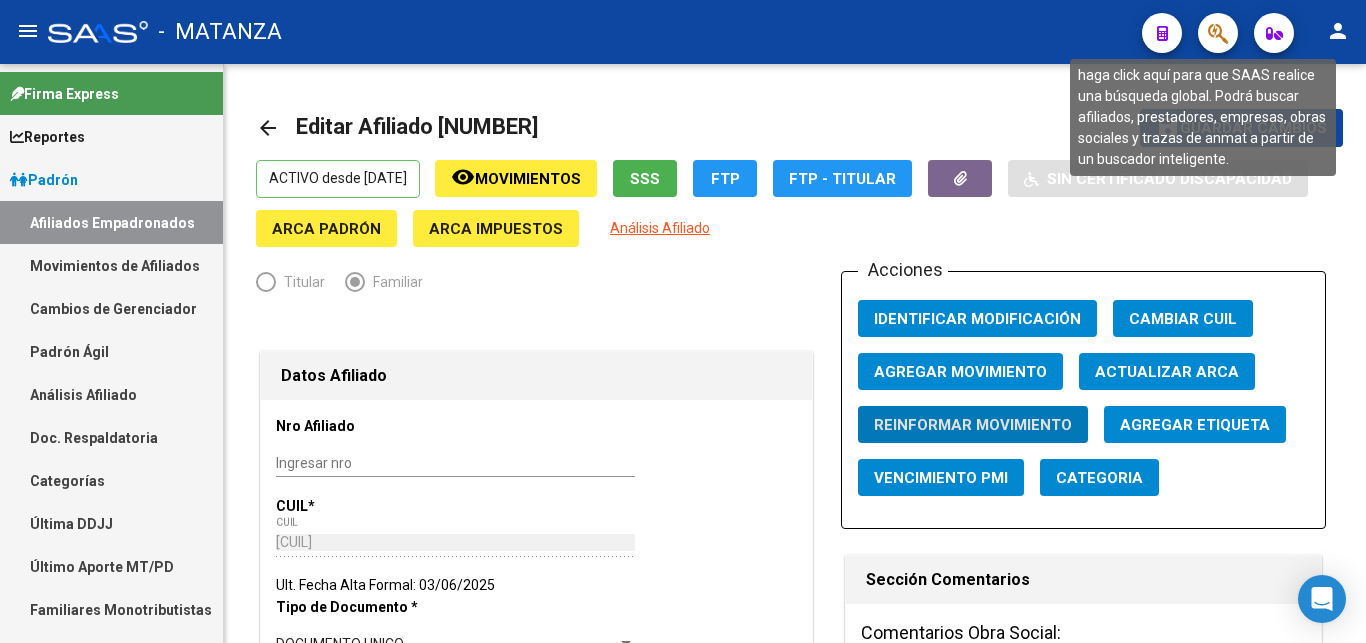 click 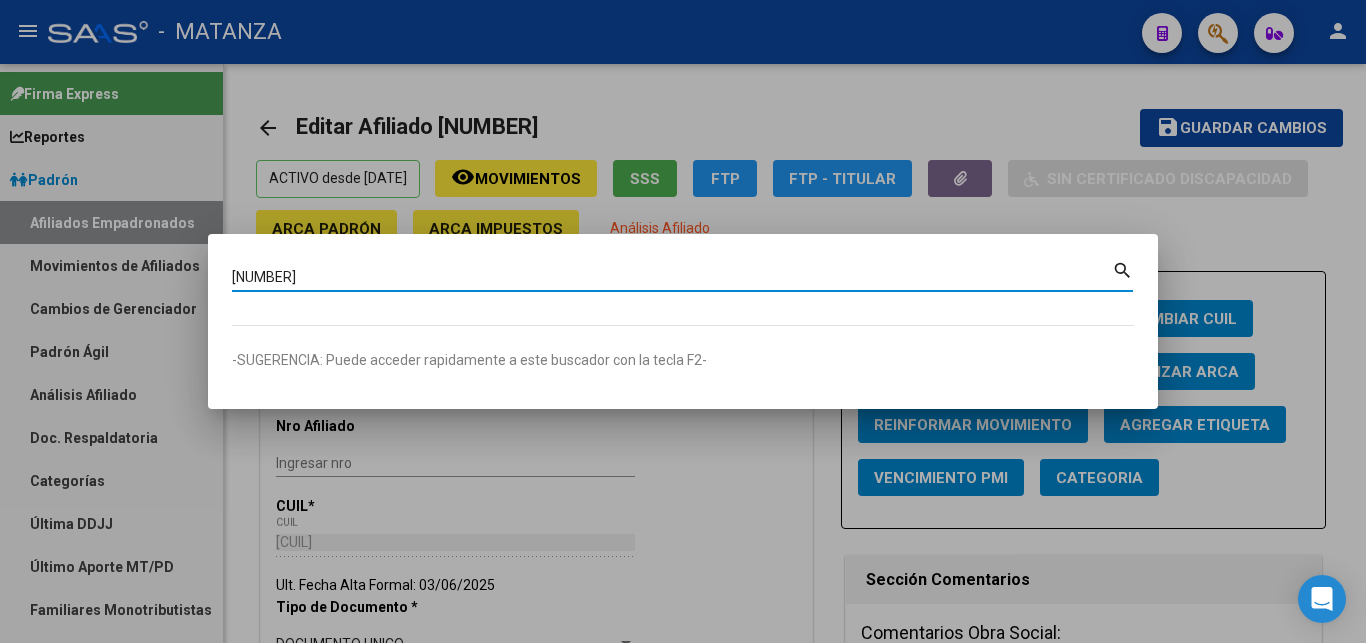 type on "[NUMBER]" 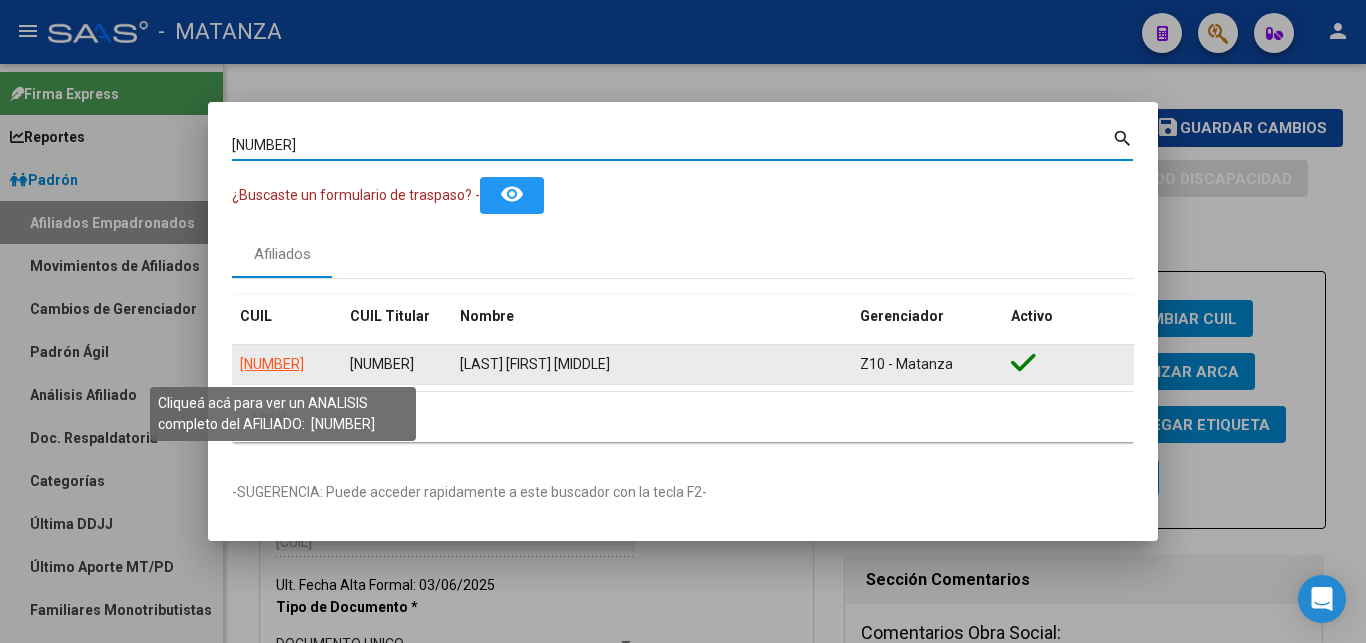 click on "[NUMBER]" 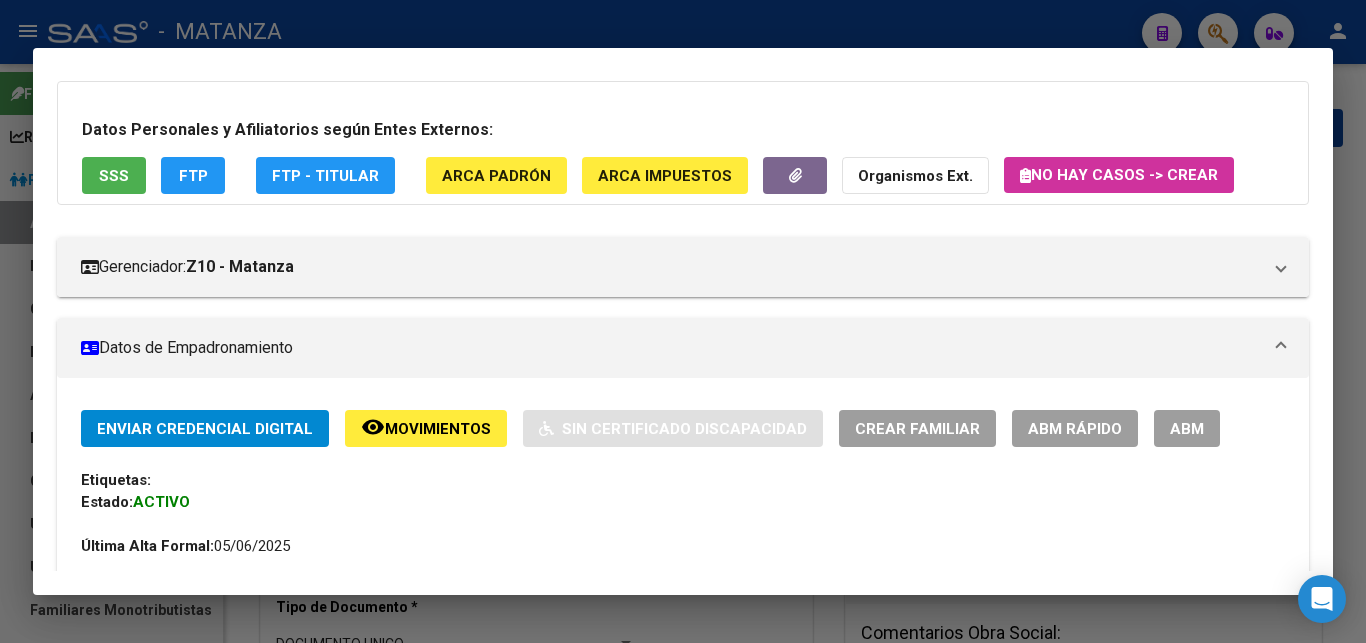 scroll, scrollTop: 204, scrollLeft: 0, axis: vertical 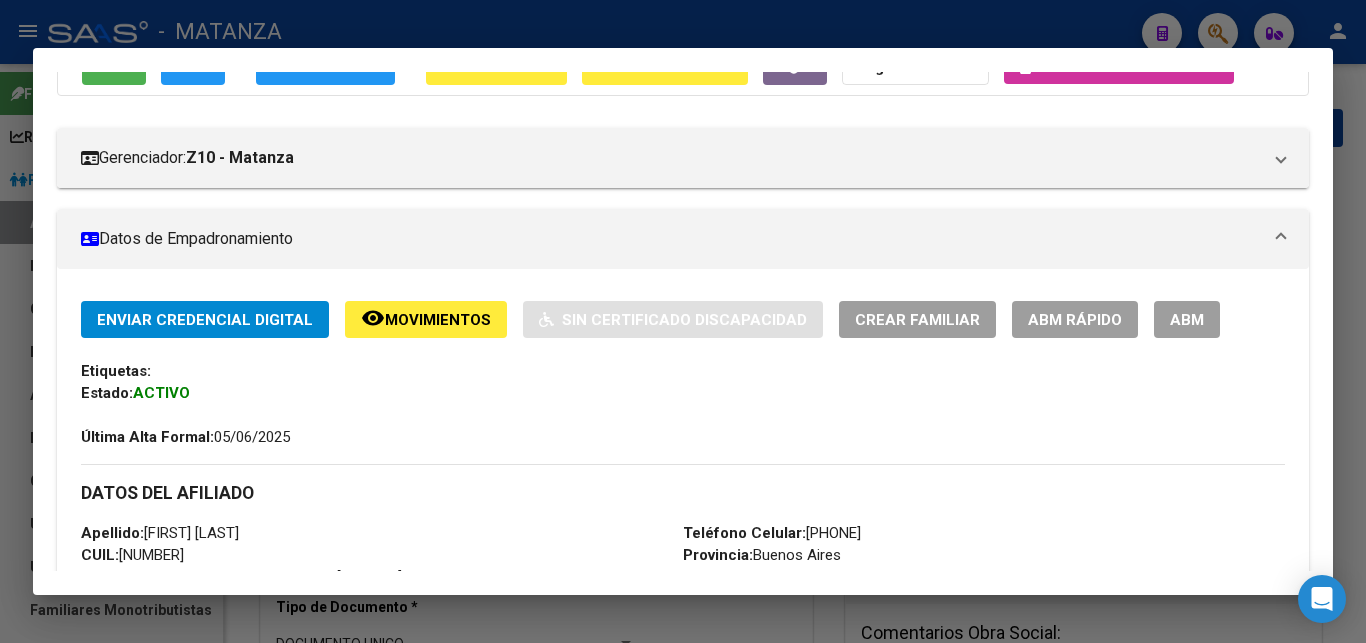 click on "ABM" at bounding box center [1187, 320] 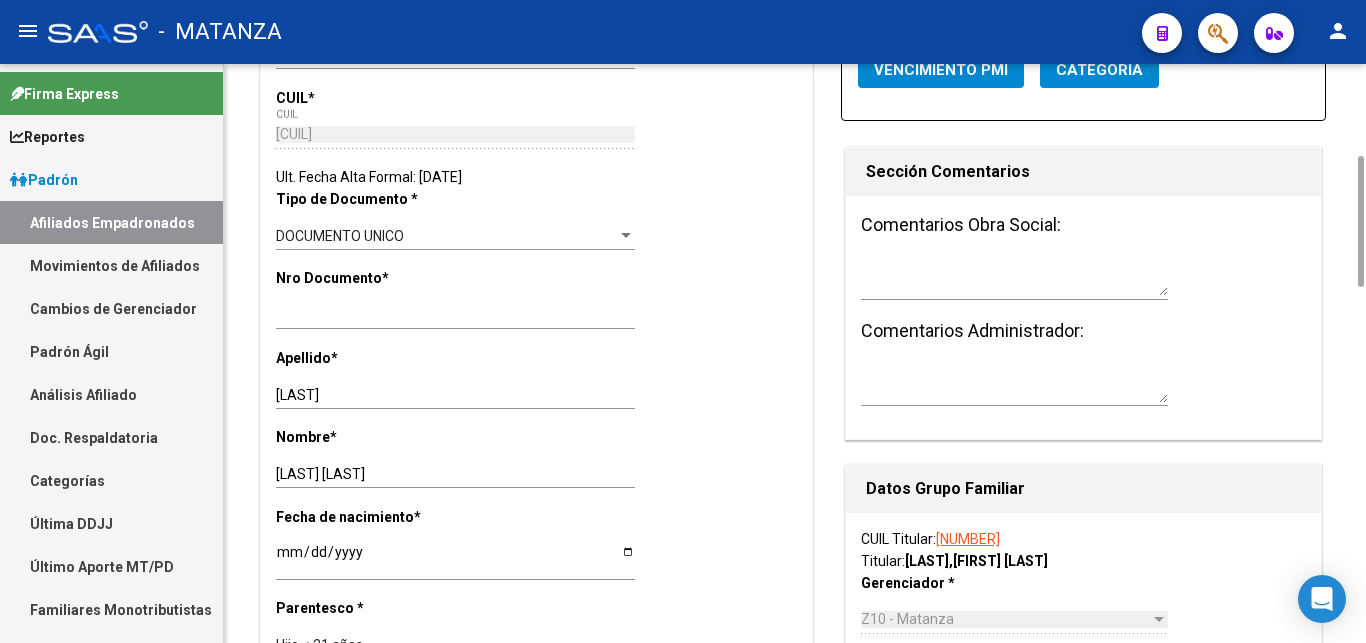 scroll, scrollTop: 0, scrollLeft: 0, axis: both 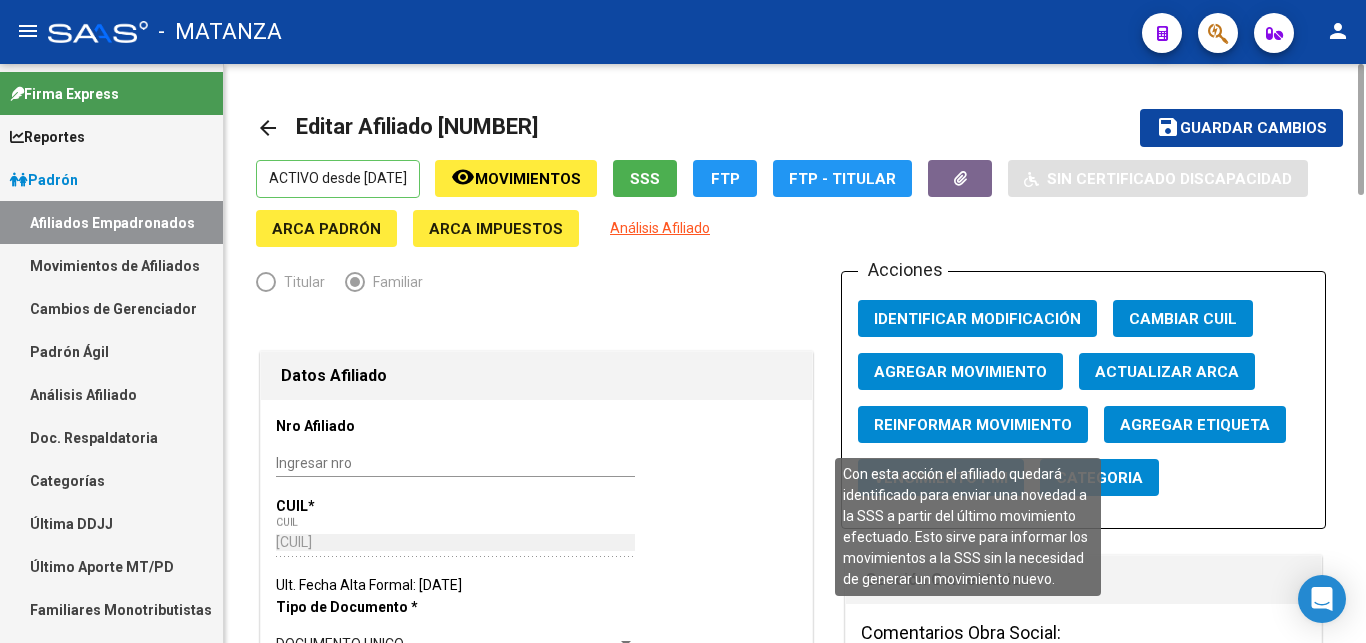 click on "Reinformar Movimiento" 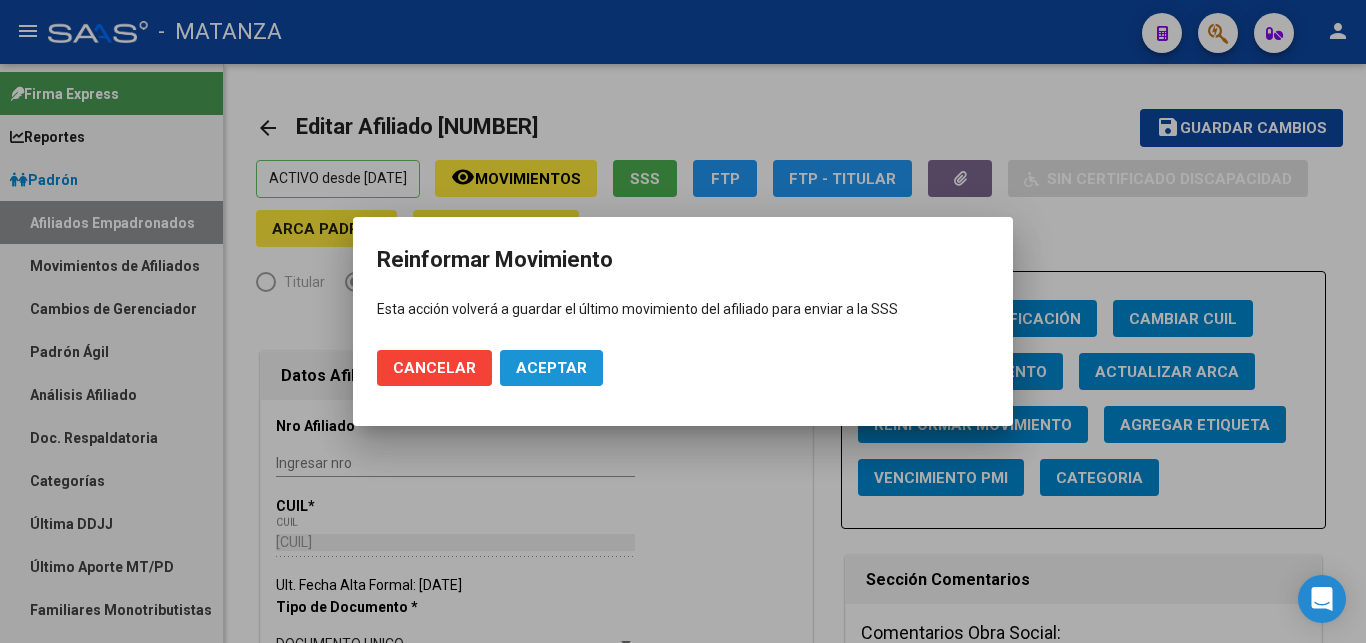 click on "Aceptar" at bounding box center (551, 368) 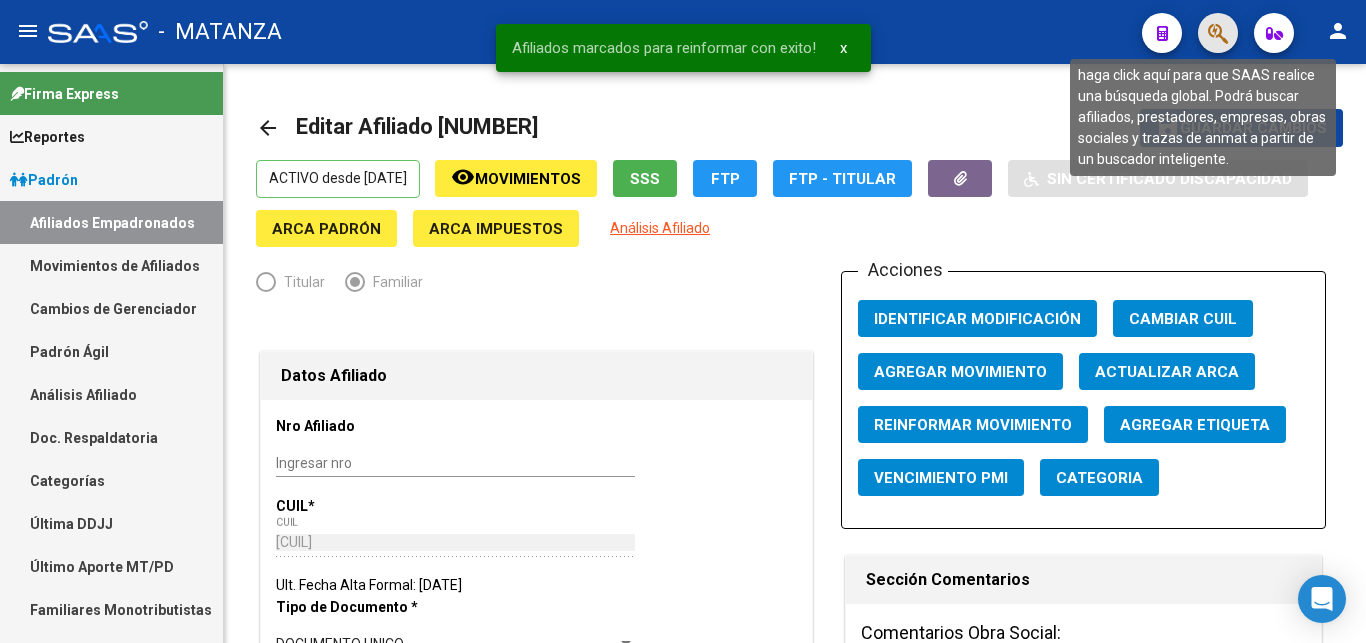 click 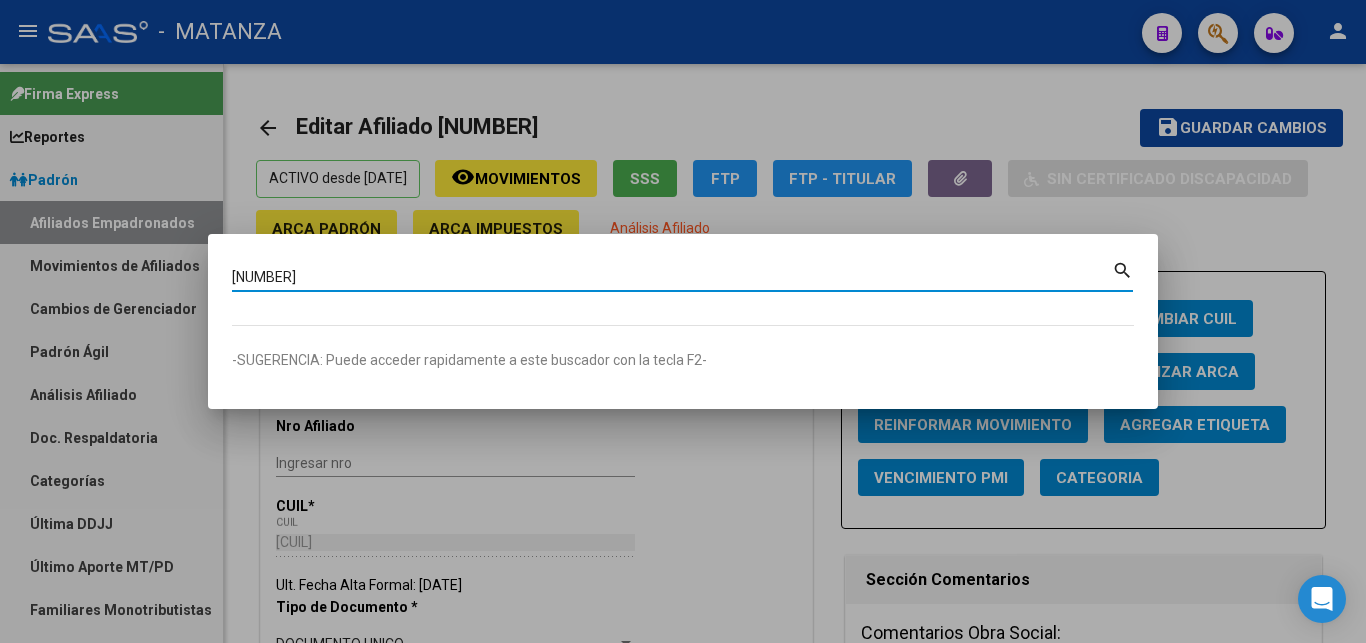 type on "[NUMBER]" 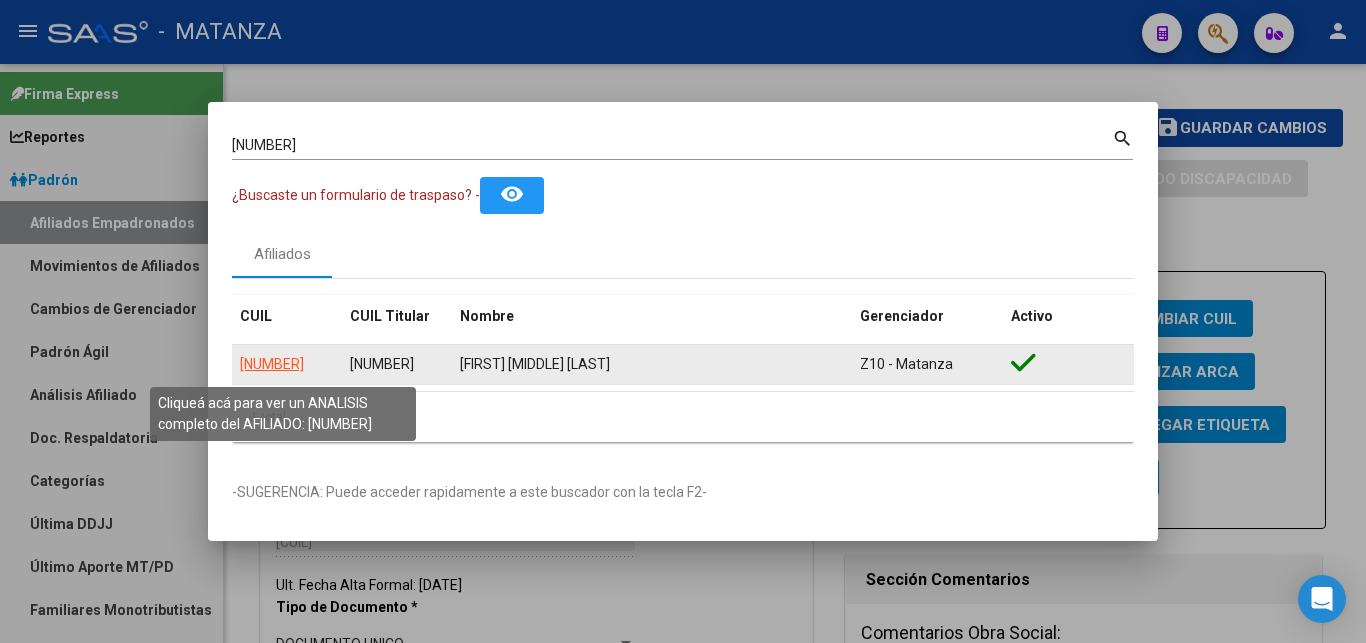 click on "[NUMBER]" 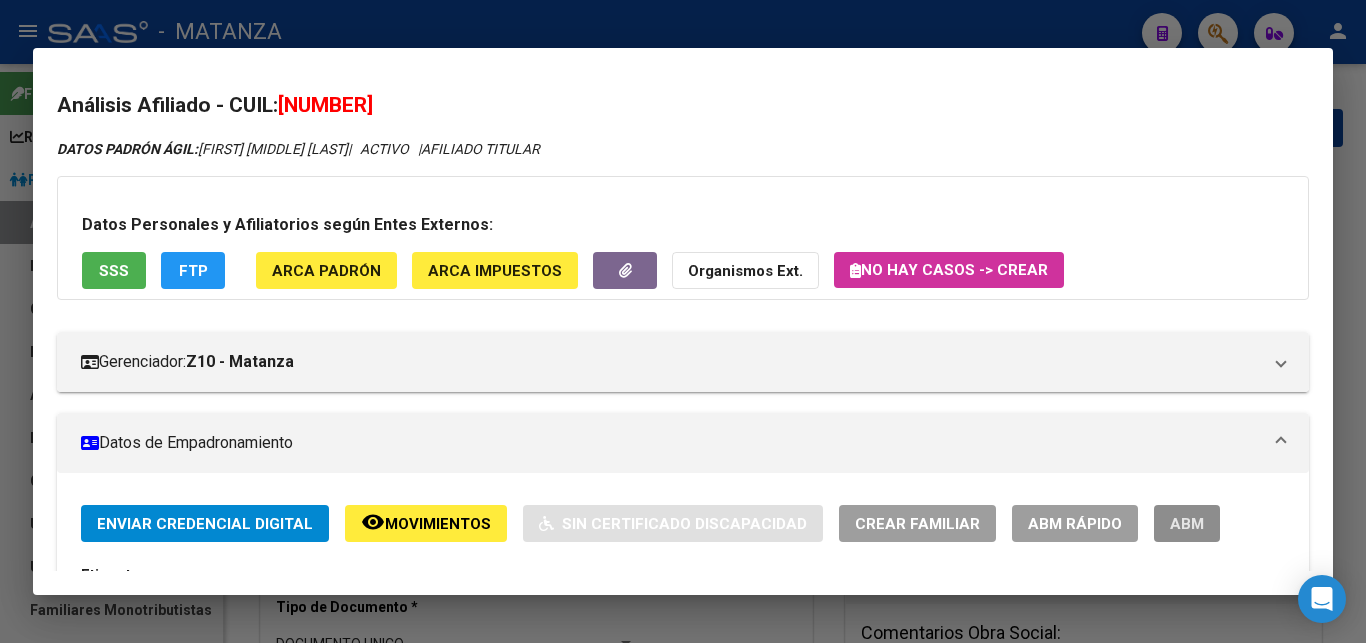 click on "ABM" at bounding box center (1187, 524) 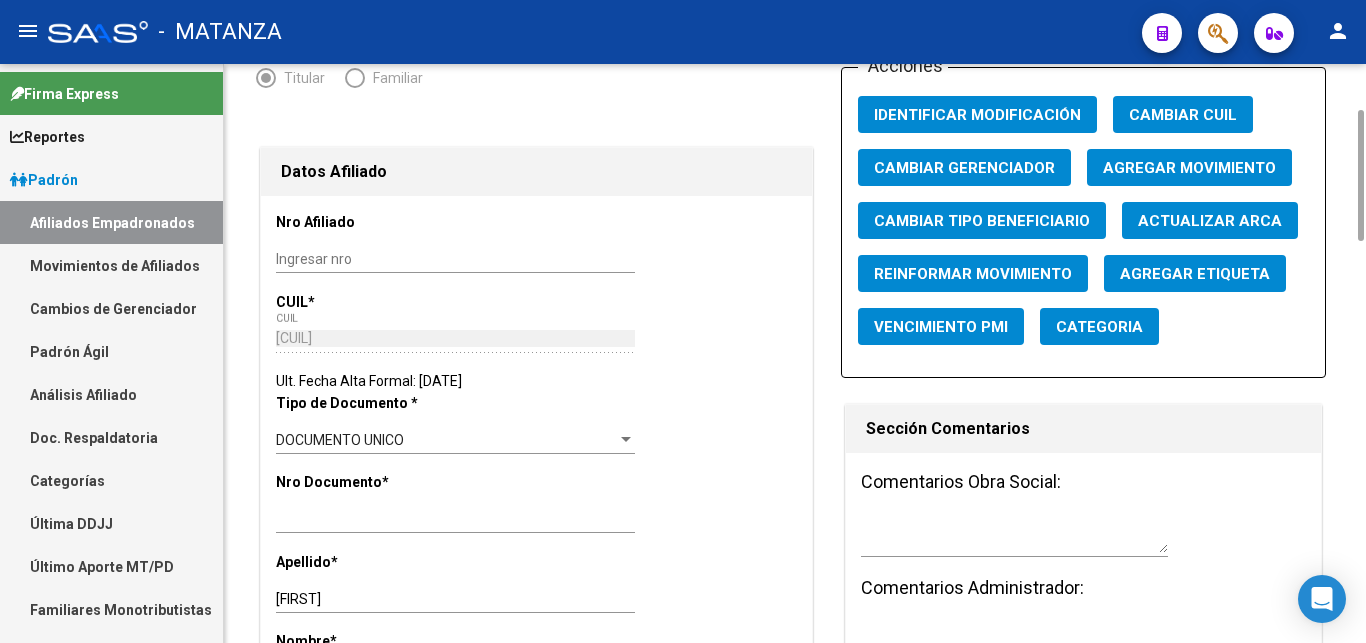 scroll, scrollTop: 0, scrollLeft: 0, axis: both 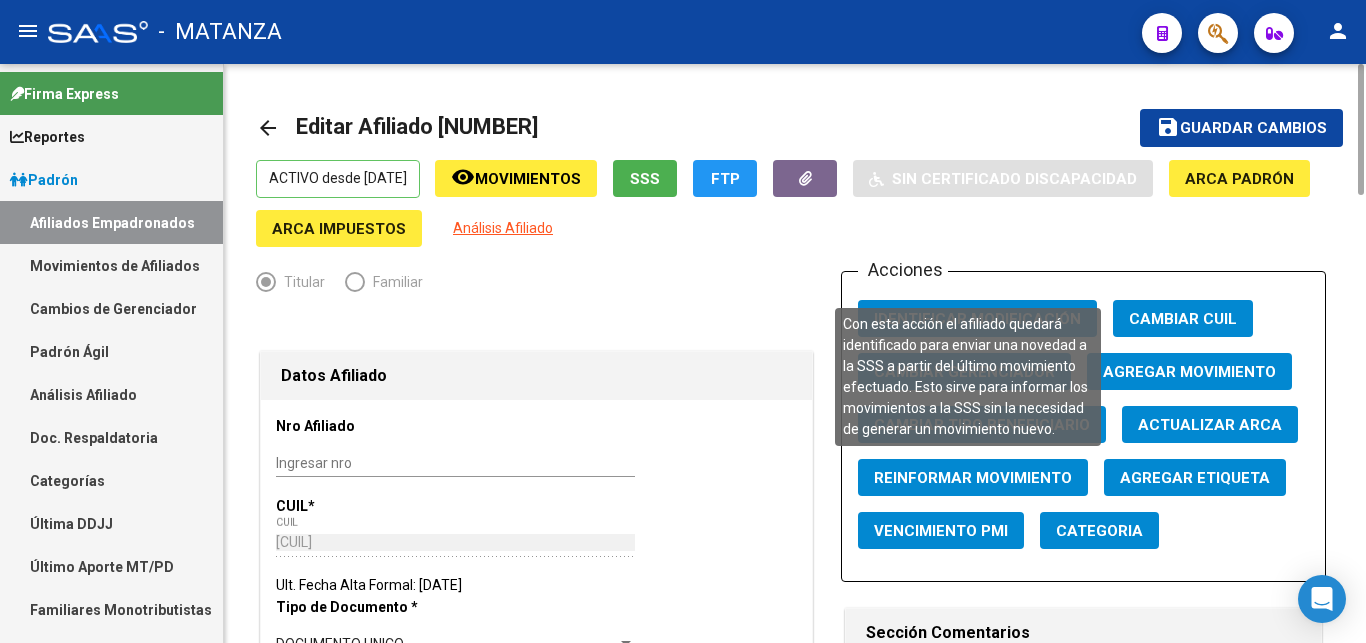 click on "Reinformar Movimiento" 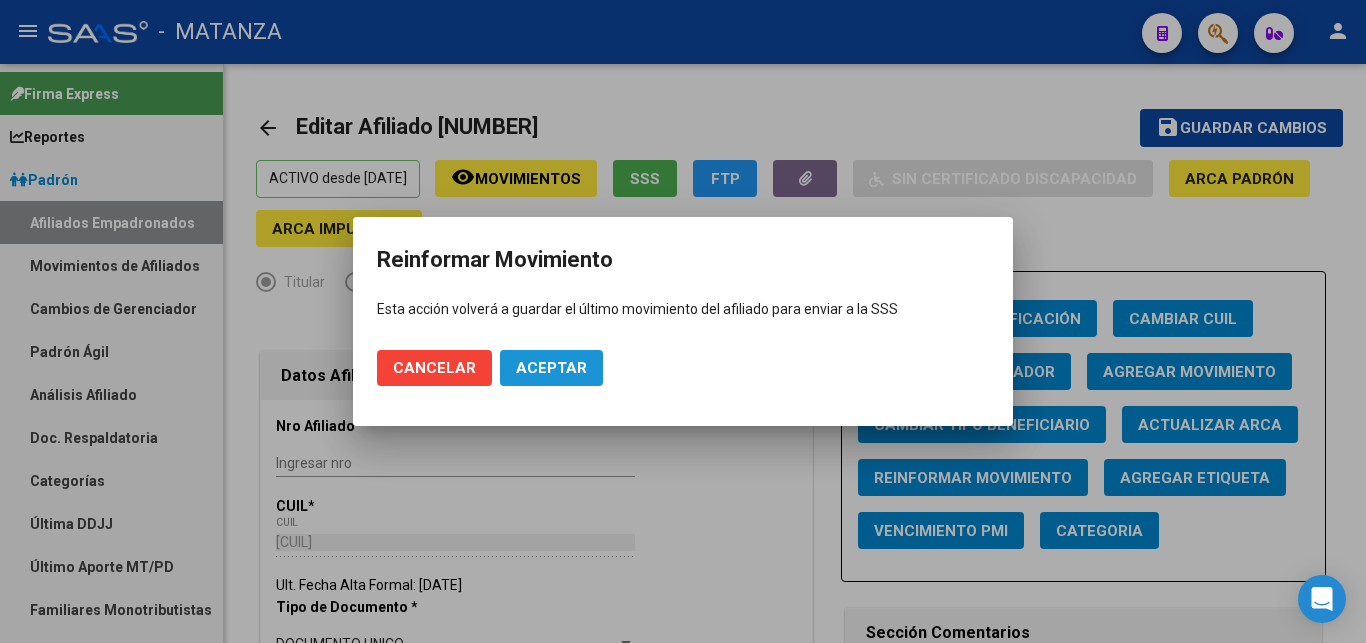 click on "Aceptar" at bounding box center [551, 368] 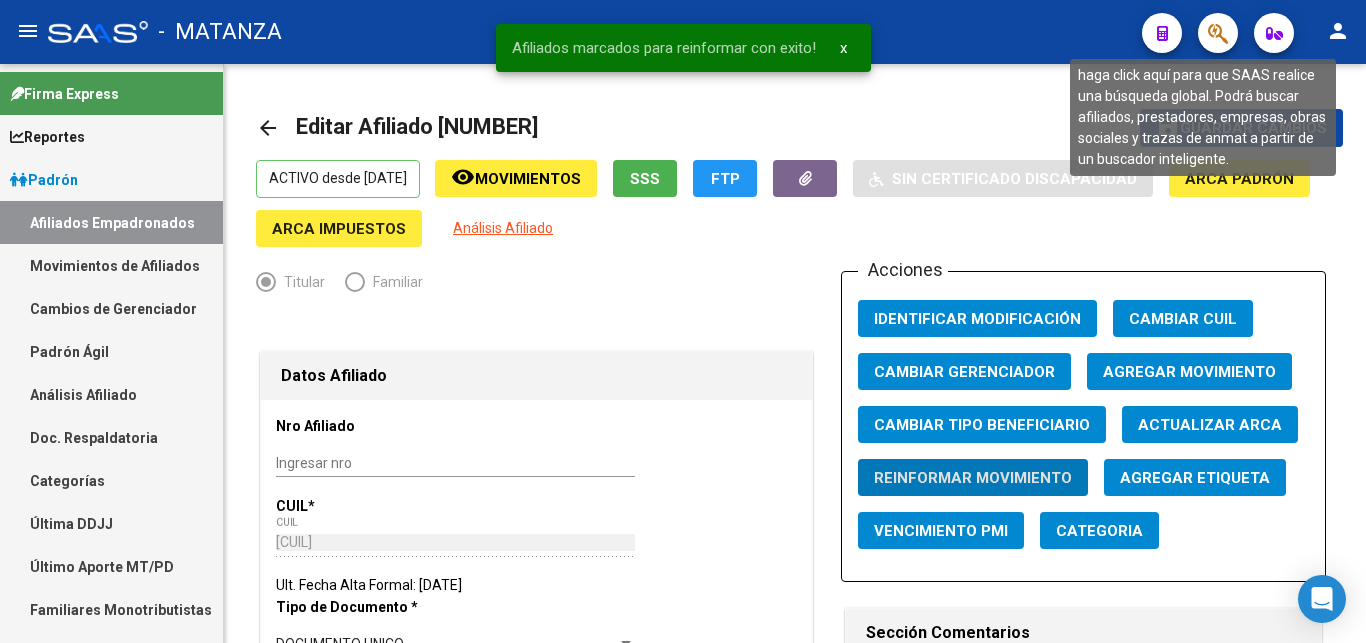 click 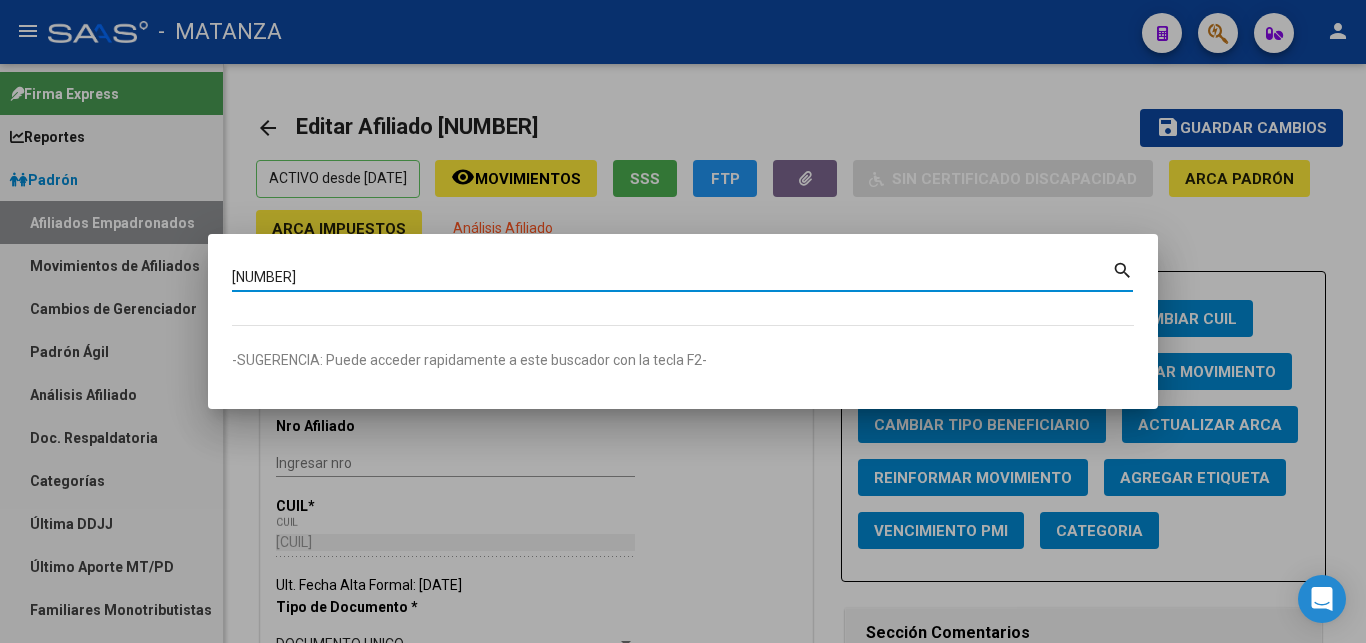 type on "[NUMBER]" 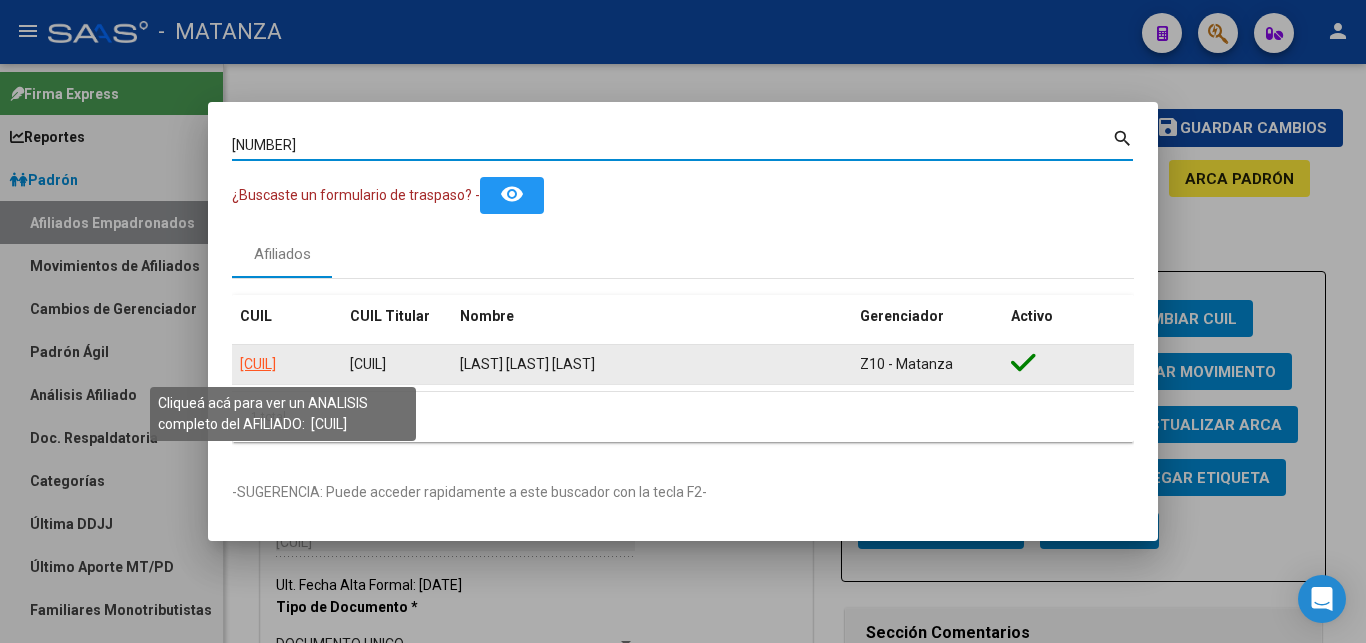click on "[CUIL]" 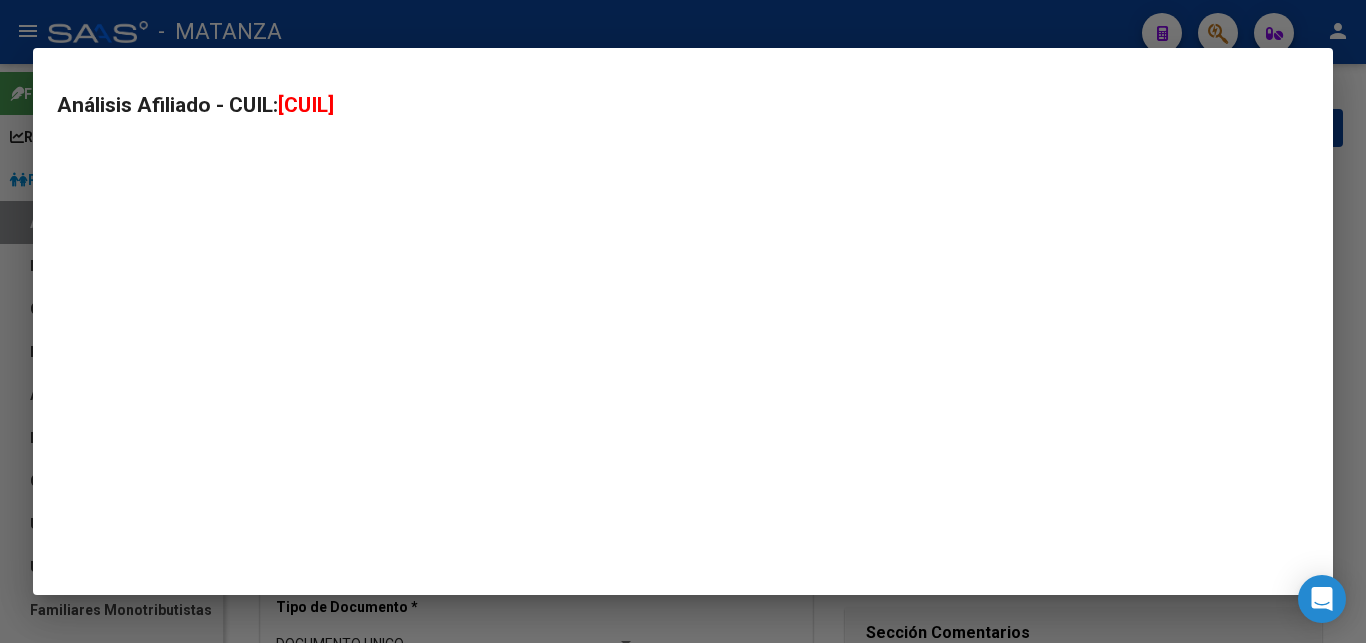 type on "[CUIL]" 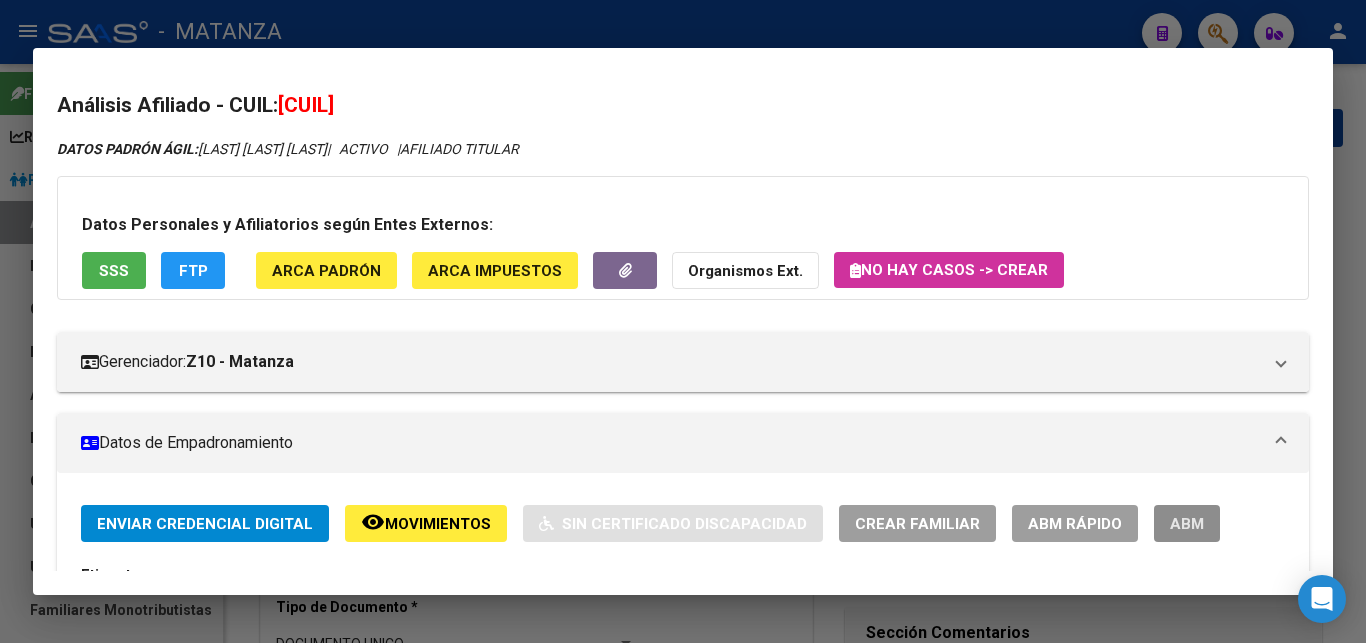click on "ABM" at bounding box center [1187, 524] 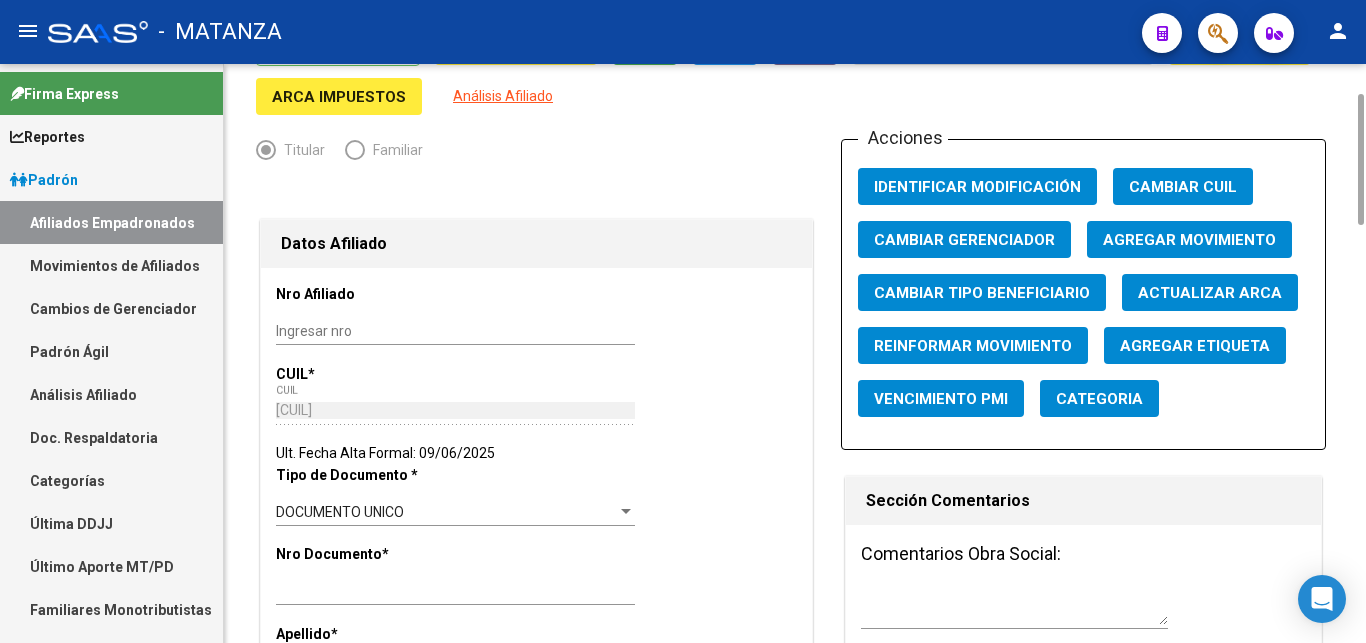 scroll, scrollTop: 0, scrollLeft: 0, axis: both 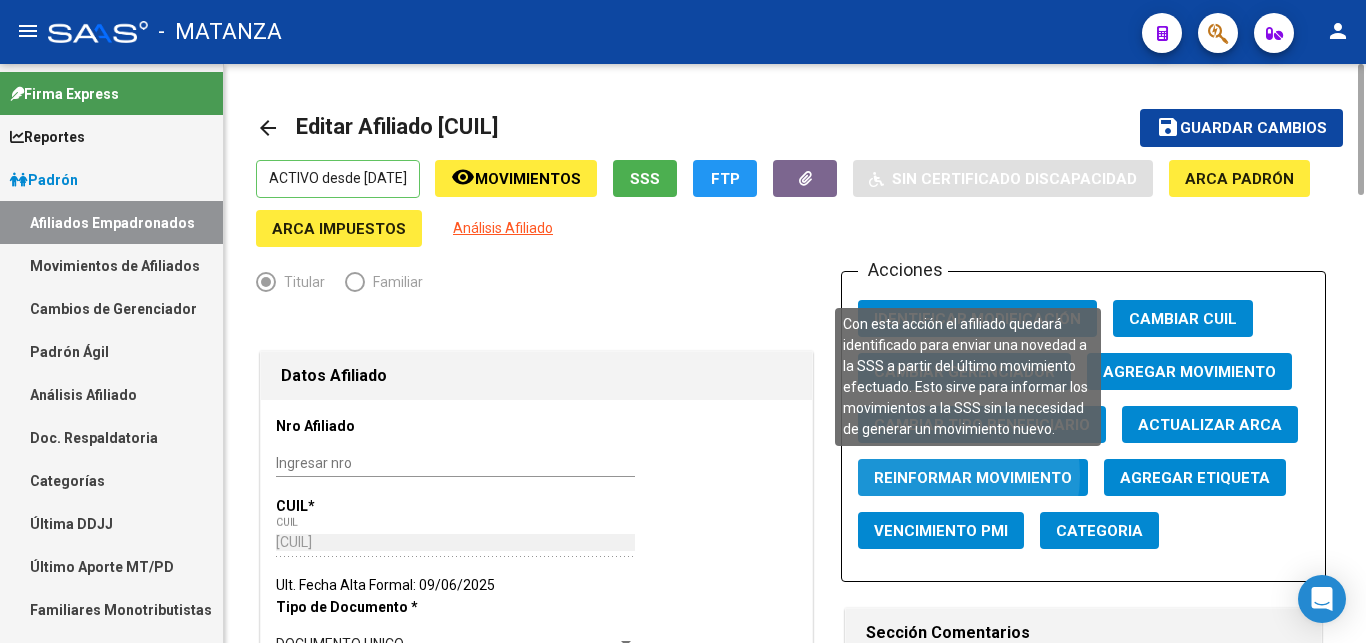 click on "Reinformar Movimiento" 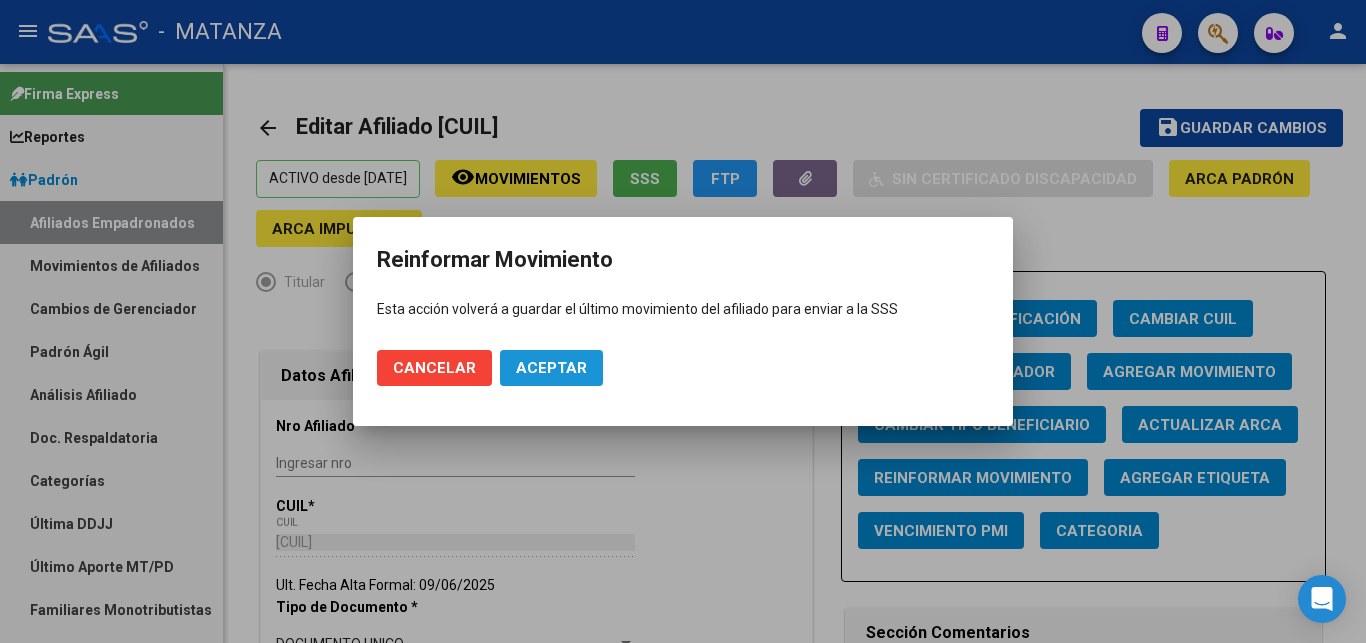click on "Aceptar" at bounding box center (551, 368) 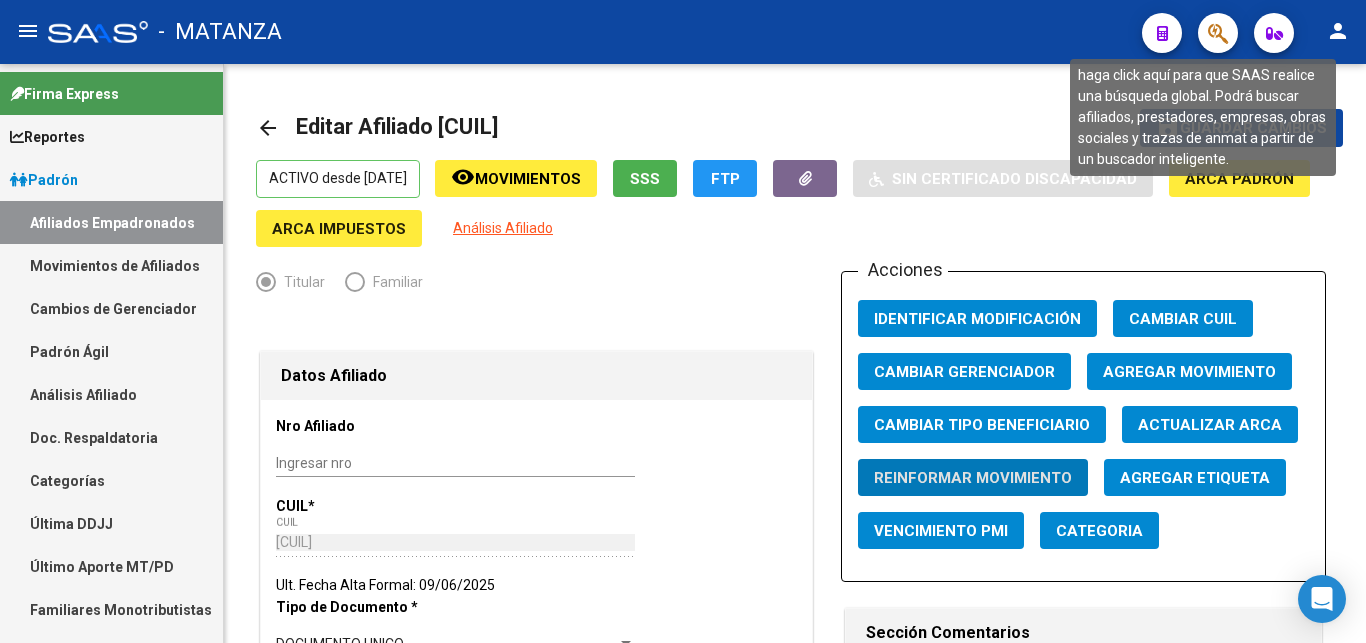 click 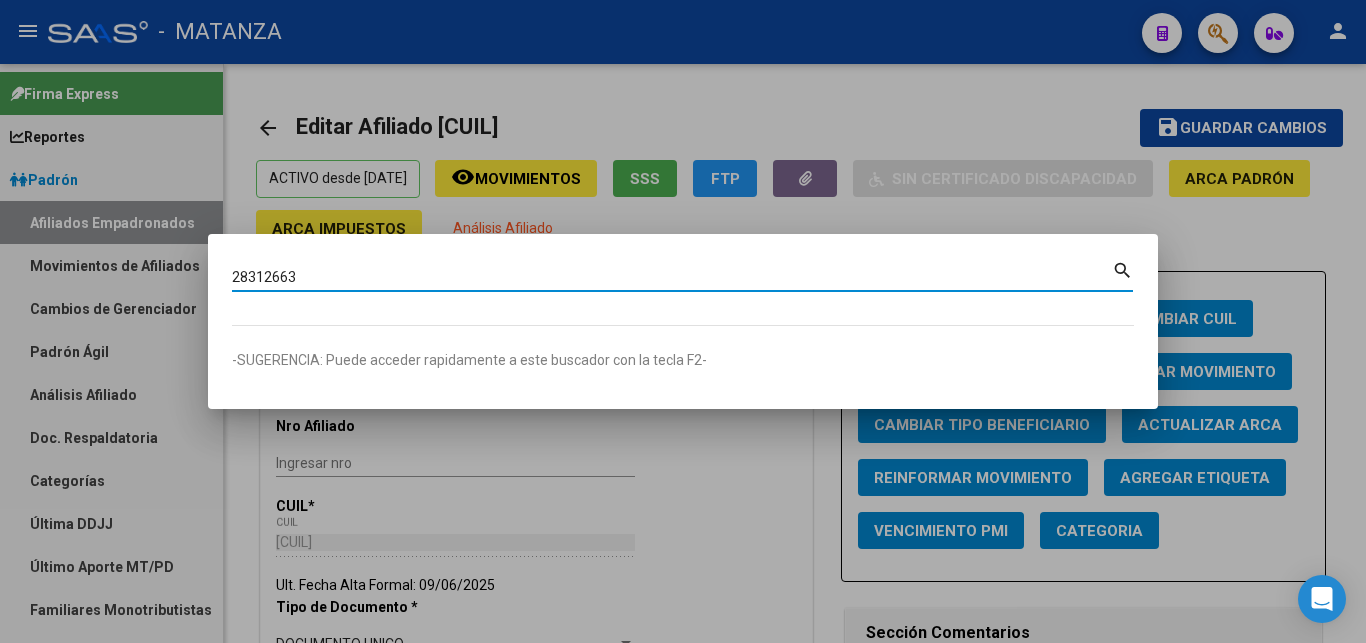 type on "28312663" 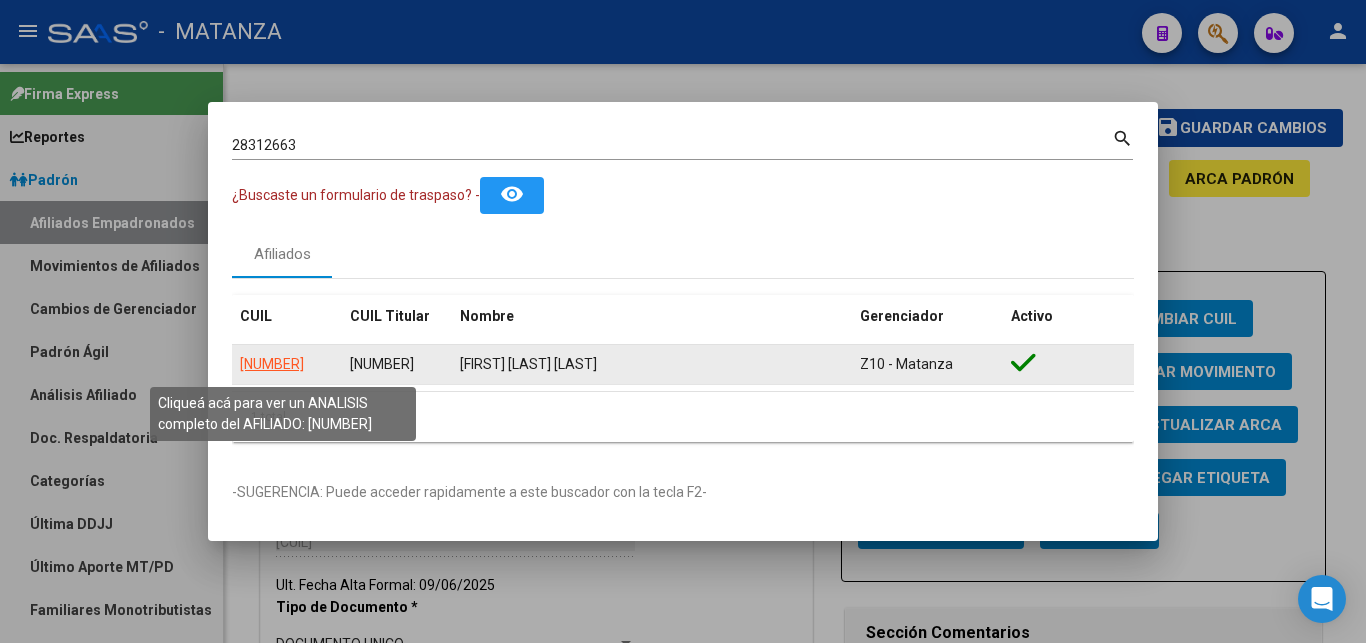 click on "[NUMBER]" 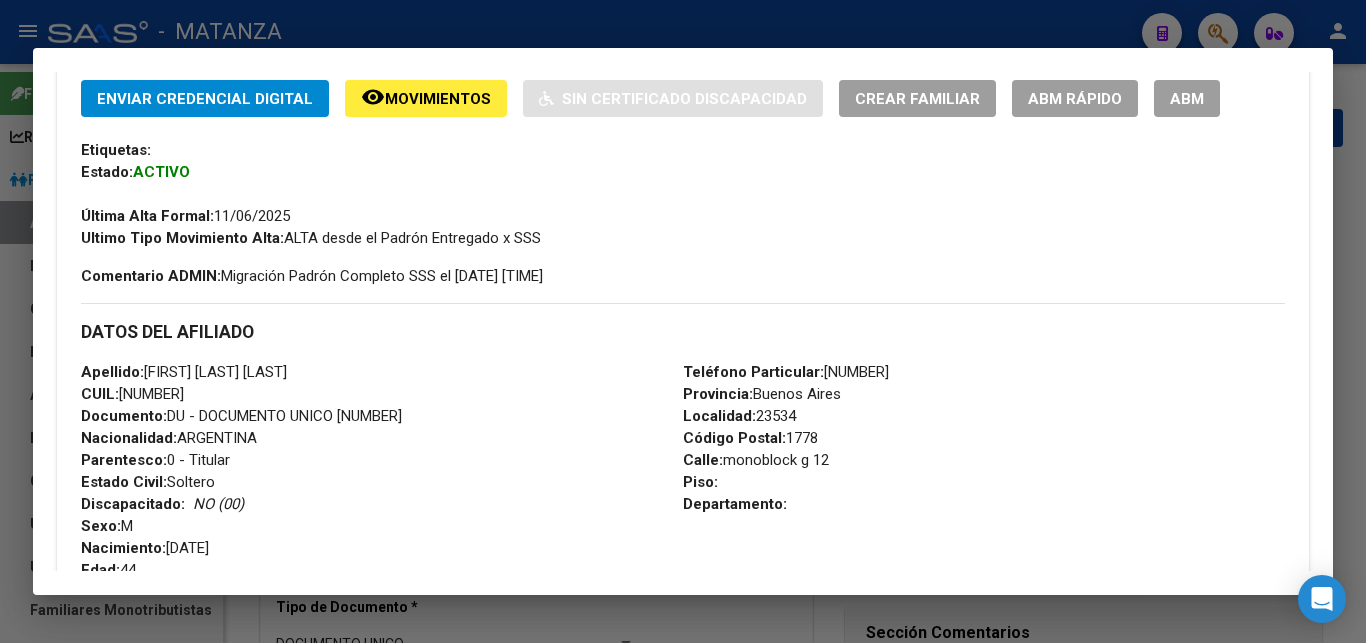 scroll, scrollTop: 408, scrollLeft: 0, axis: vertical 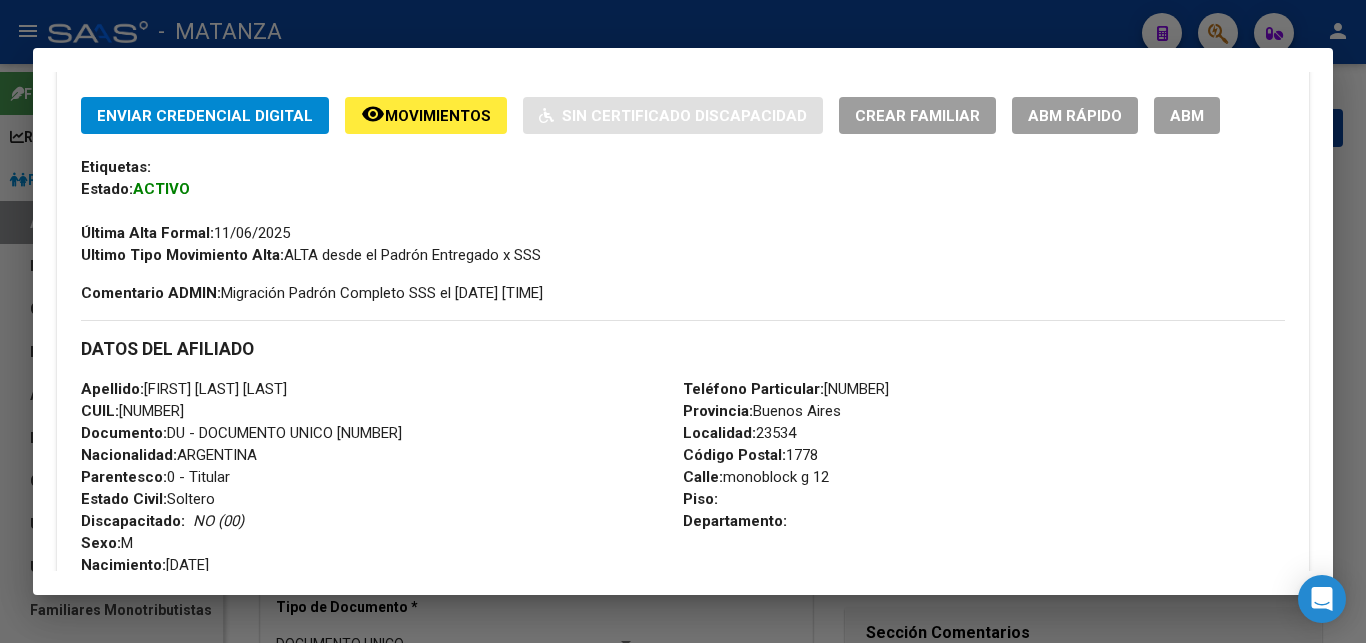 click on "Movimientos" 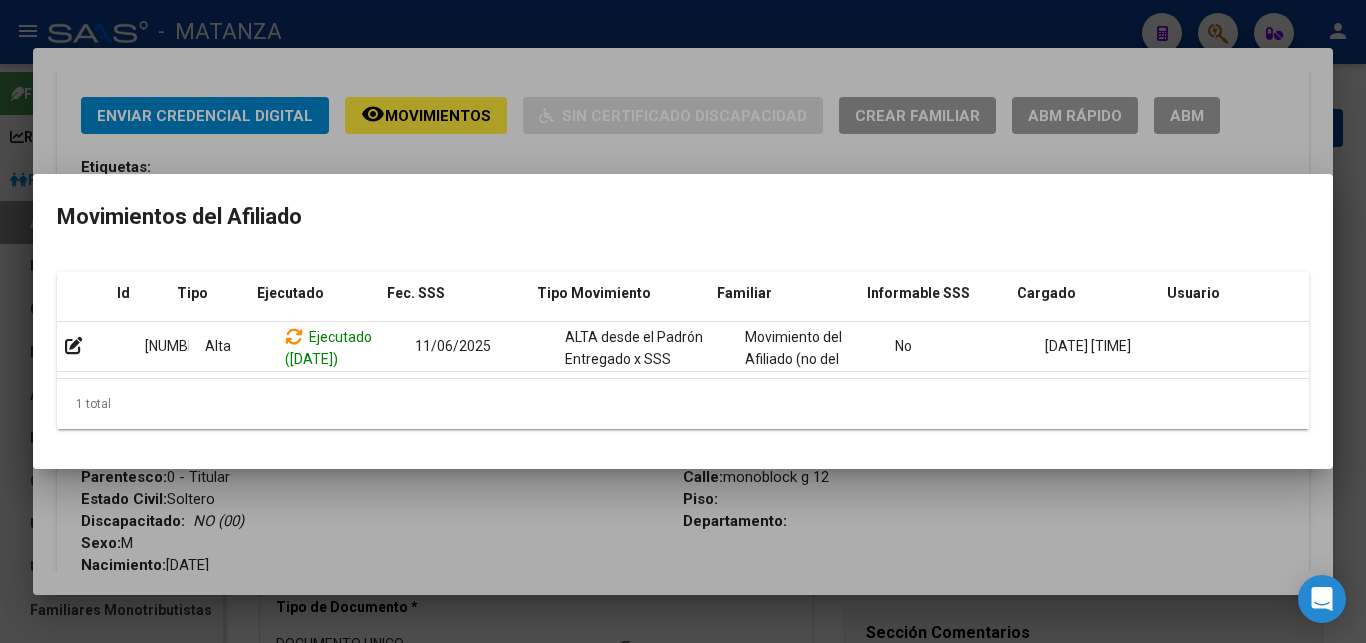 scroll, scrollTop: 0, scrollLeft: 28, axis: horizontal 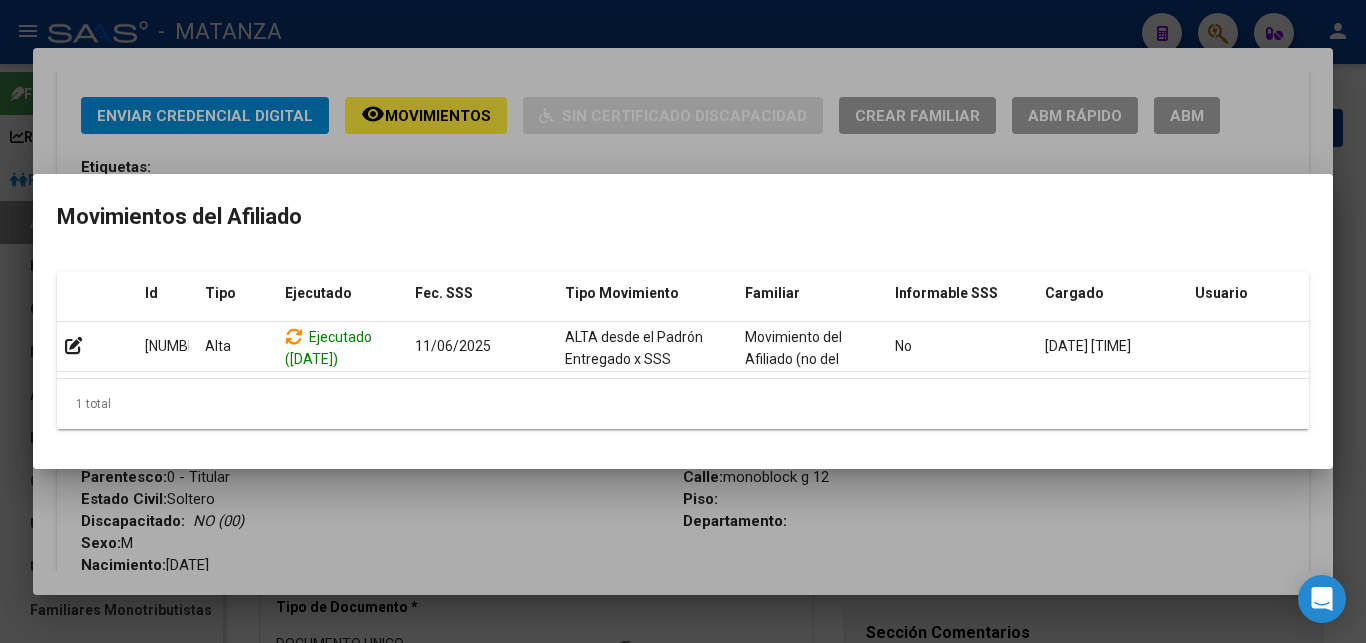 click at bounding box center [683, 321] 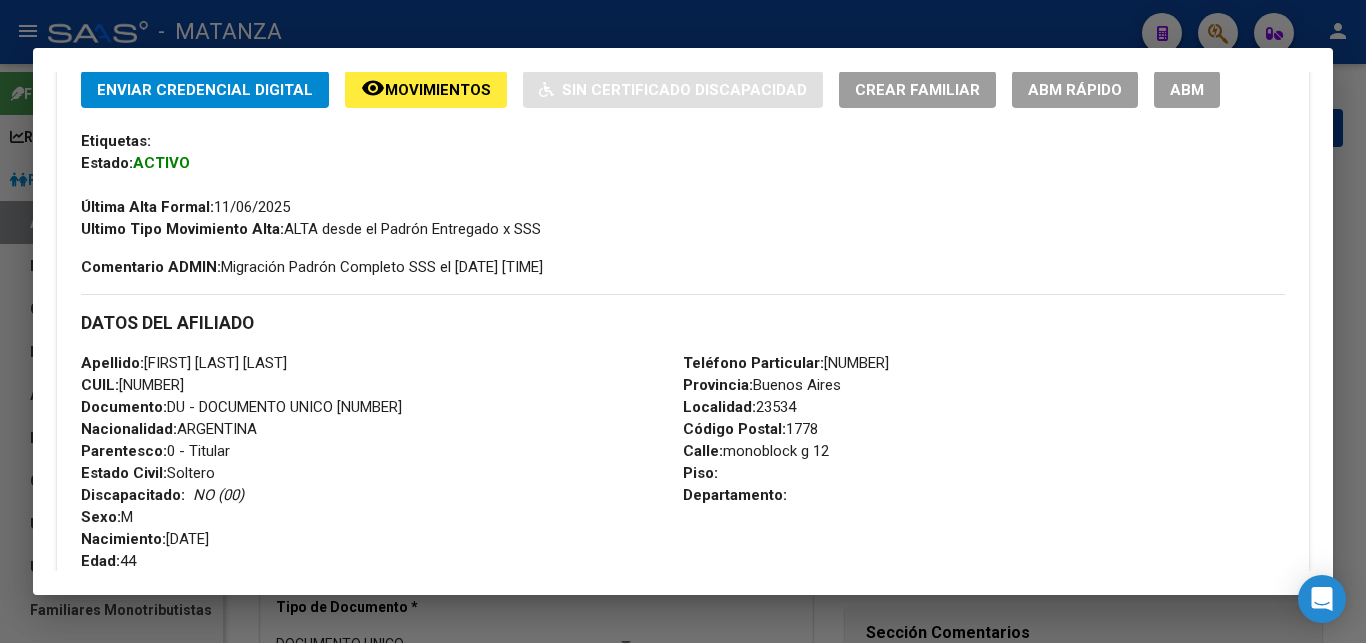 scroll, scrollTop: 408, scrollLeft: 0, axis: vertical 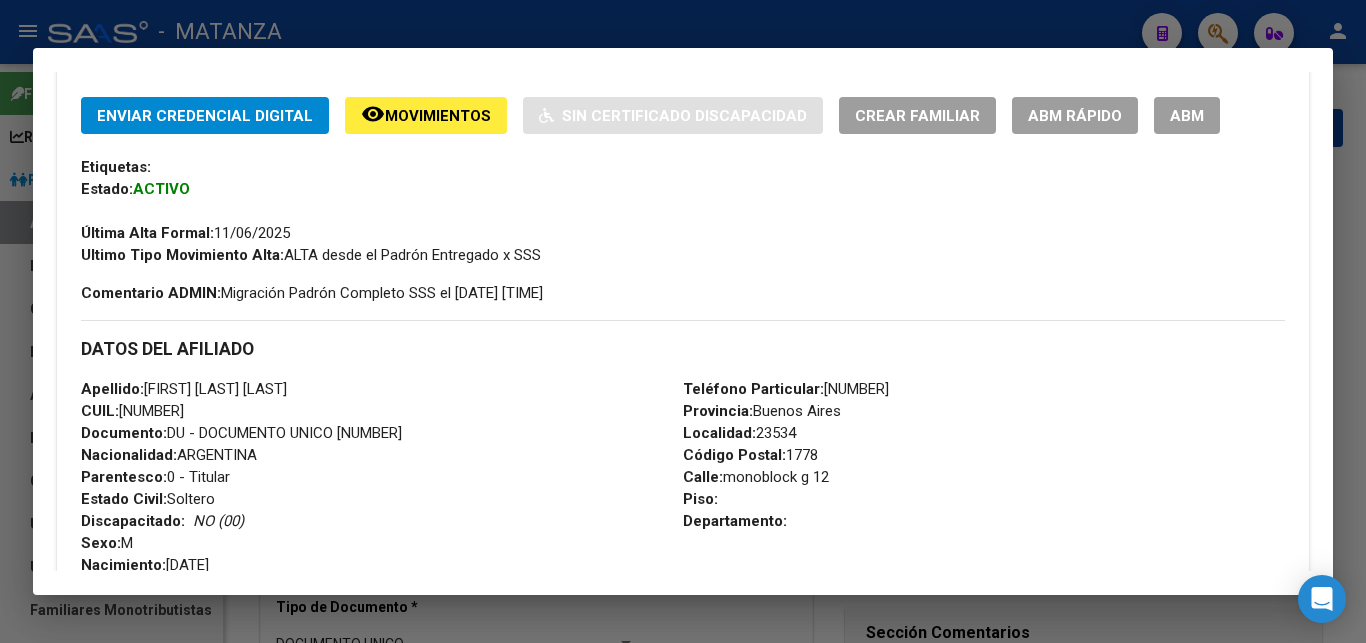 click at bounding box center [683, 321] 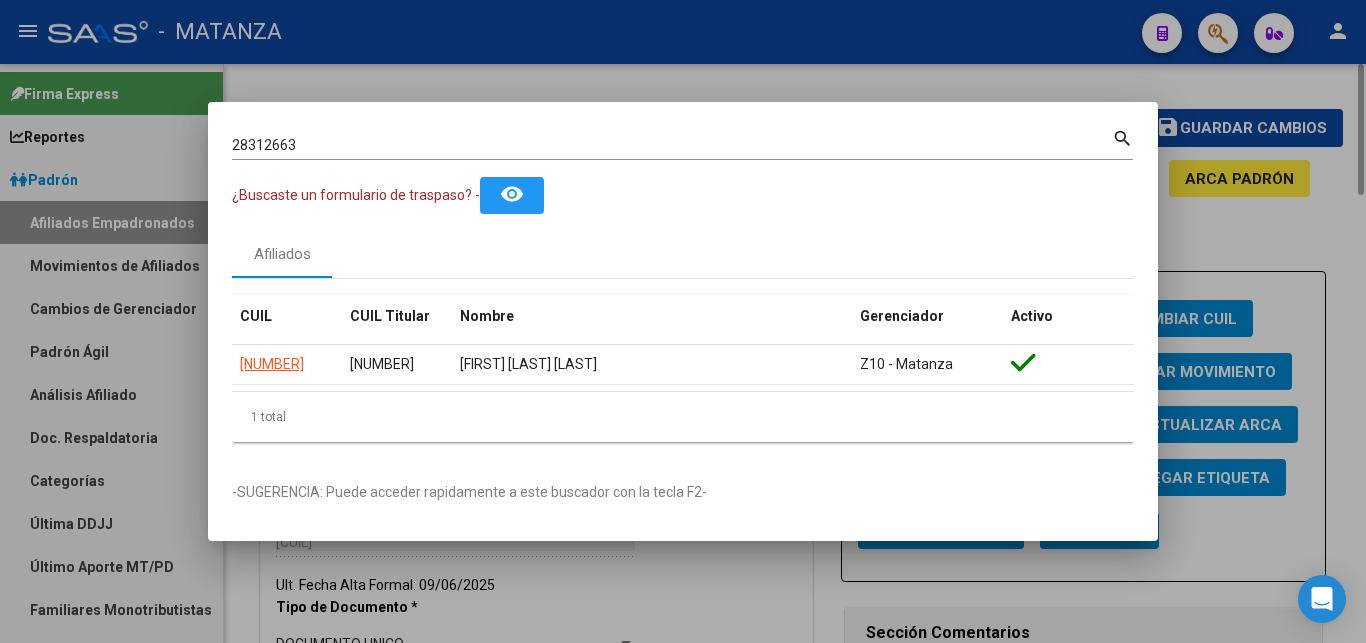 drag, startPoint x: 761, startPoint y: 24, endPoint x: 835, endPoint y: 73, distance: 88.752464 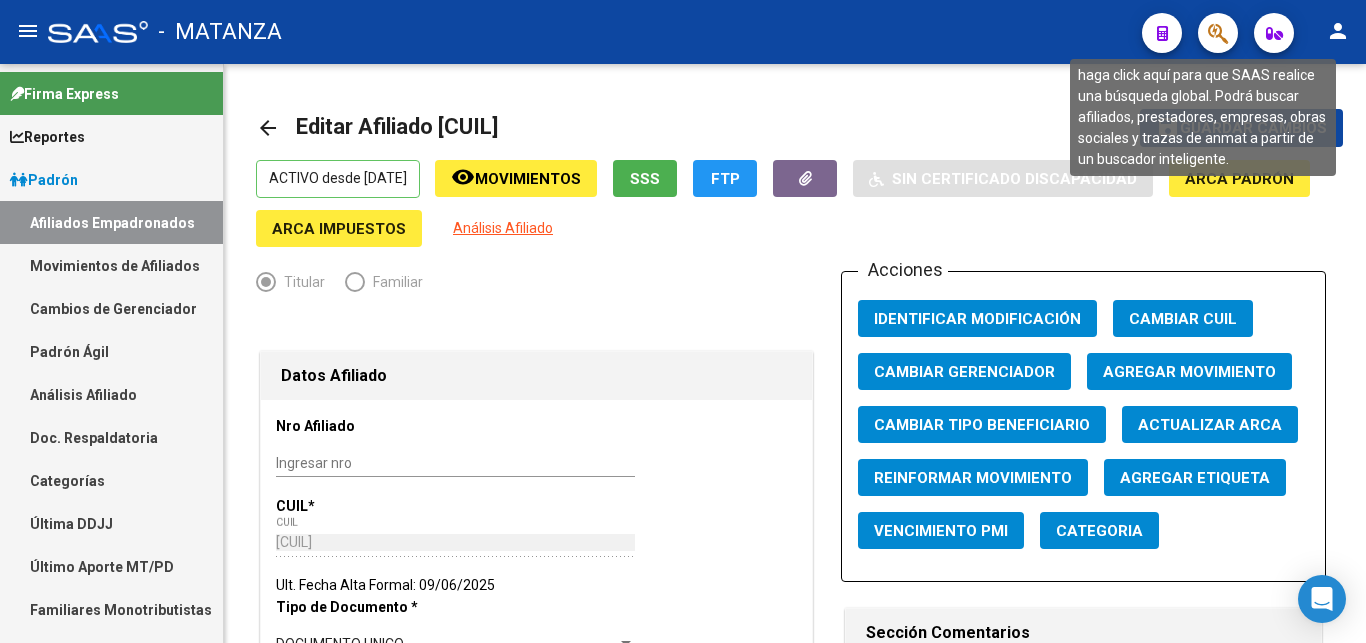 click 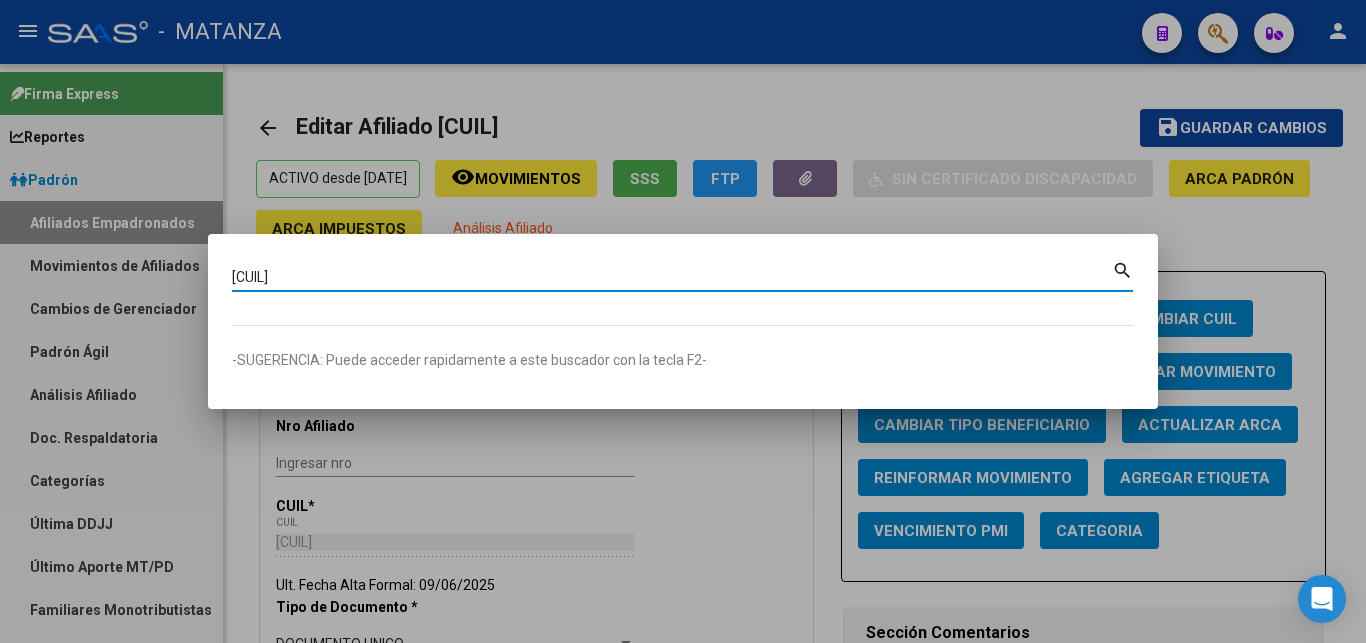 type on "[CUIL]" 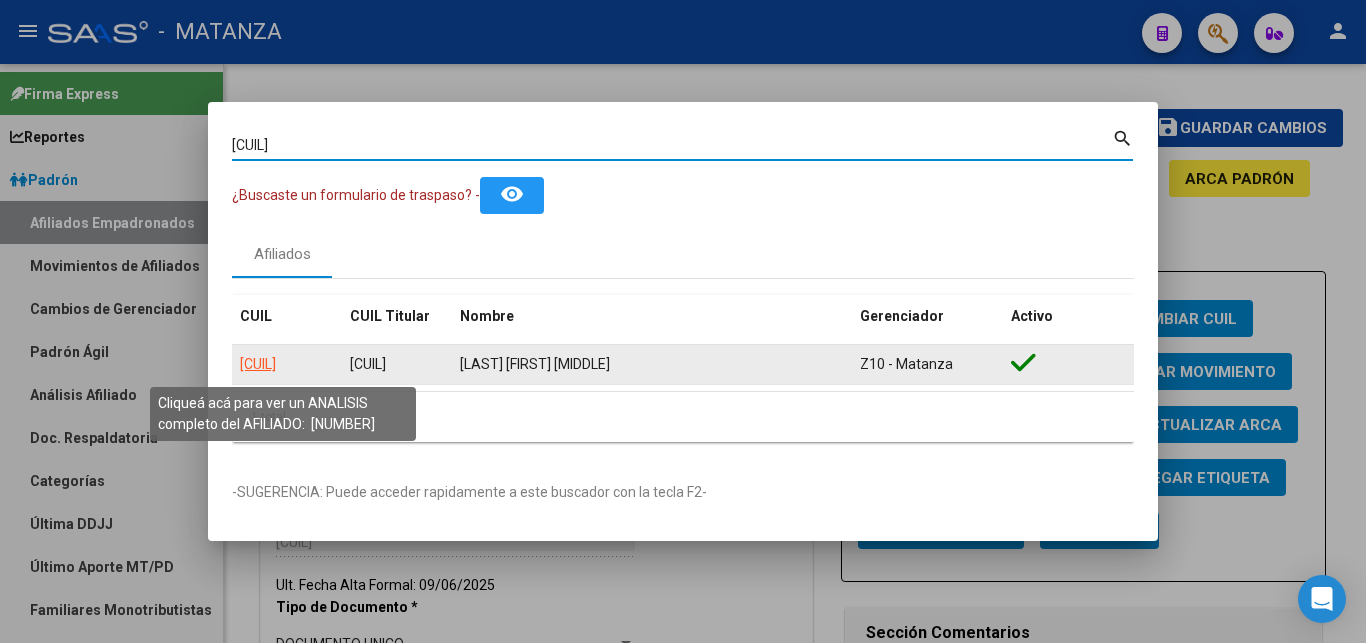 click on "[CUIL]" 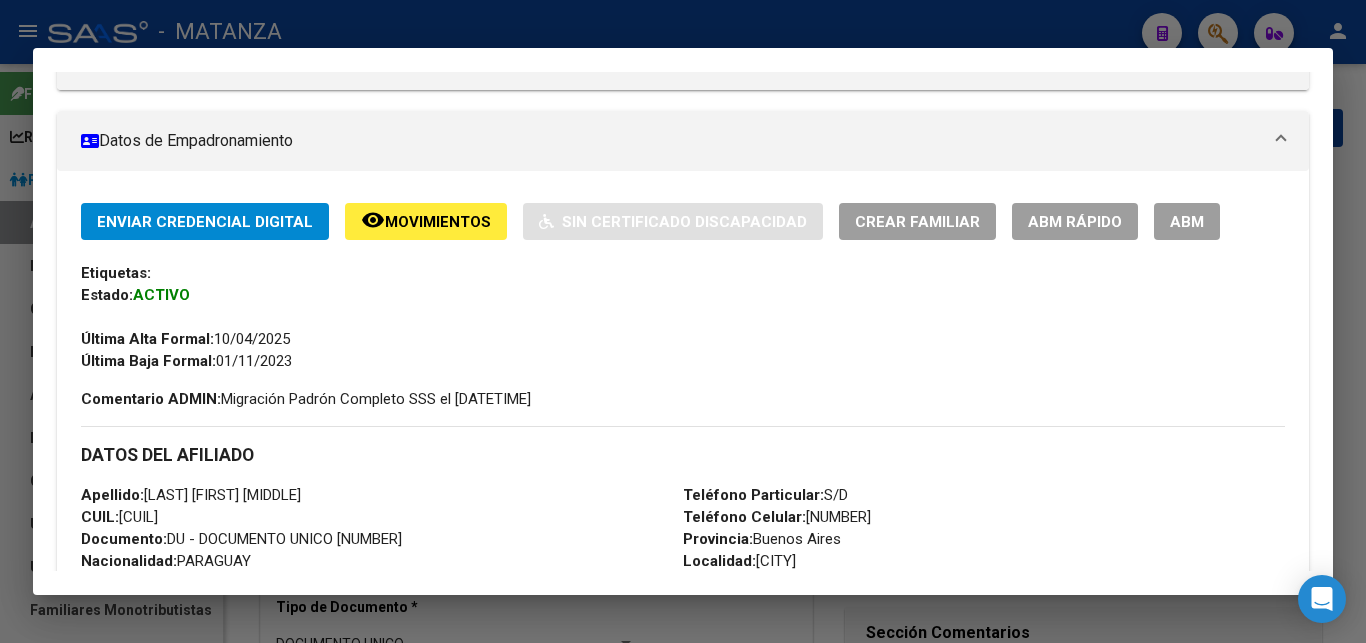 scroll, scrollTop: 306, scrollLeft: 0, axis: vertical 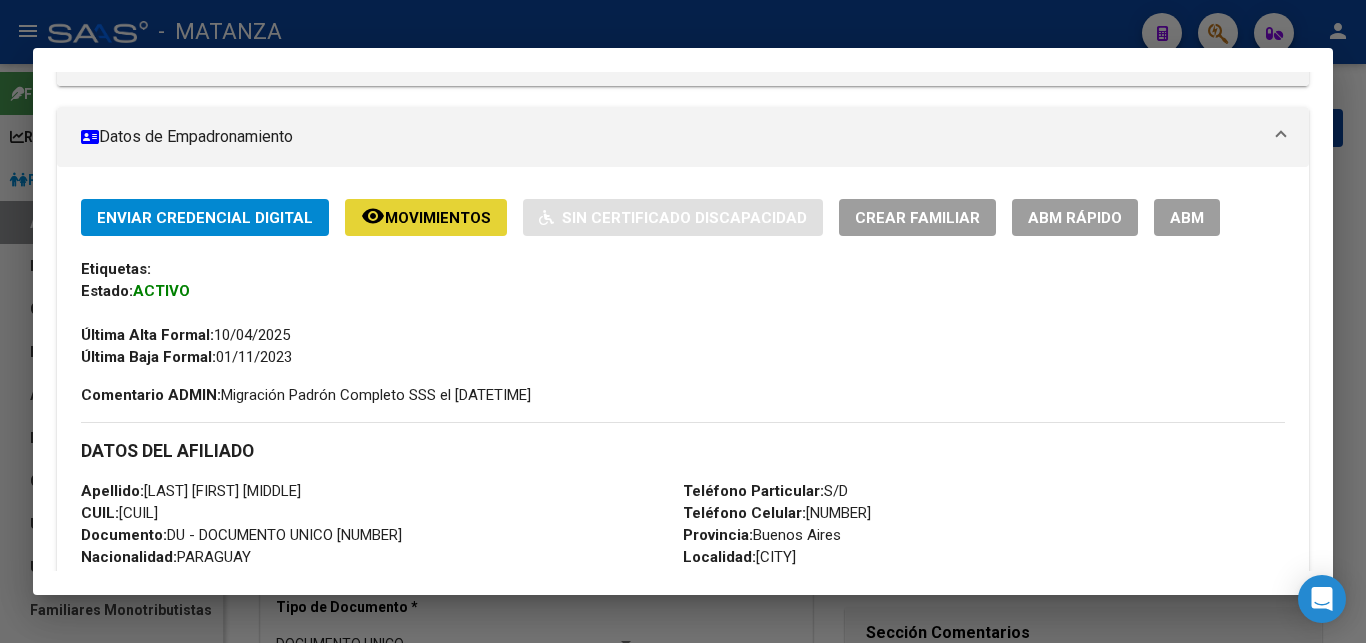 click on "Movimientos" 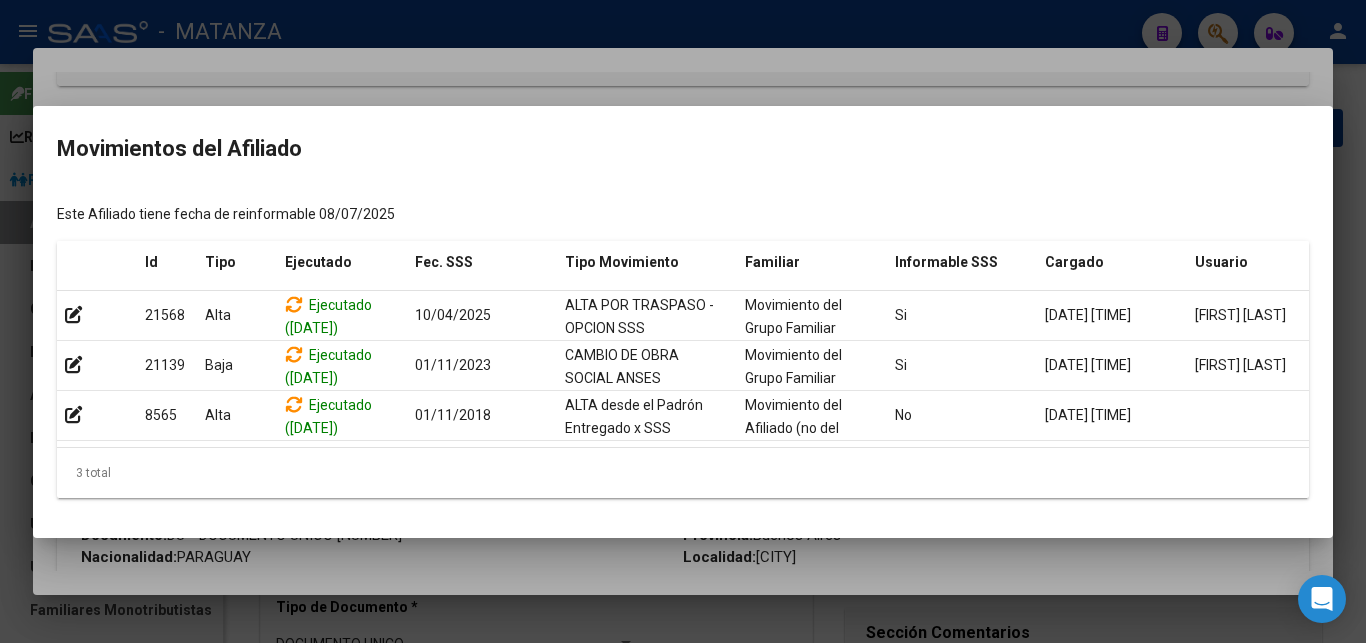 click at bounding box center [683, 321] 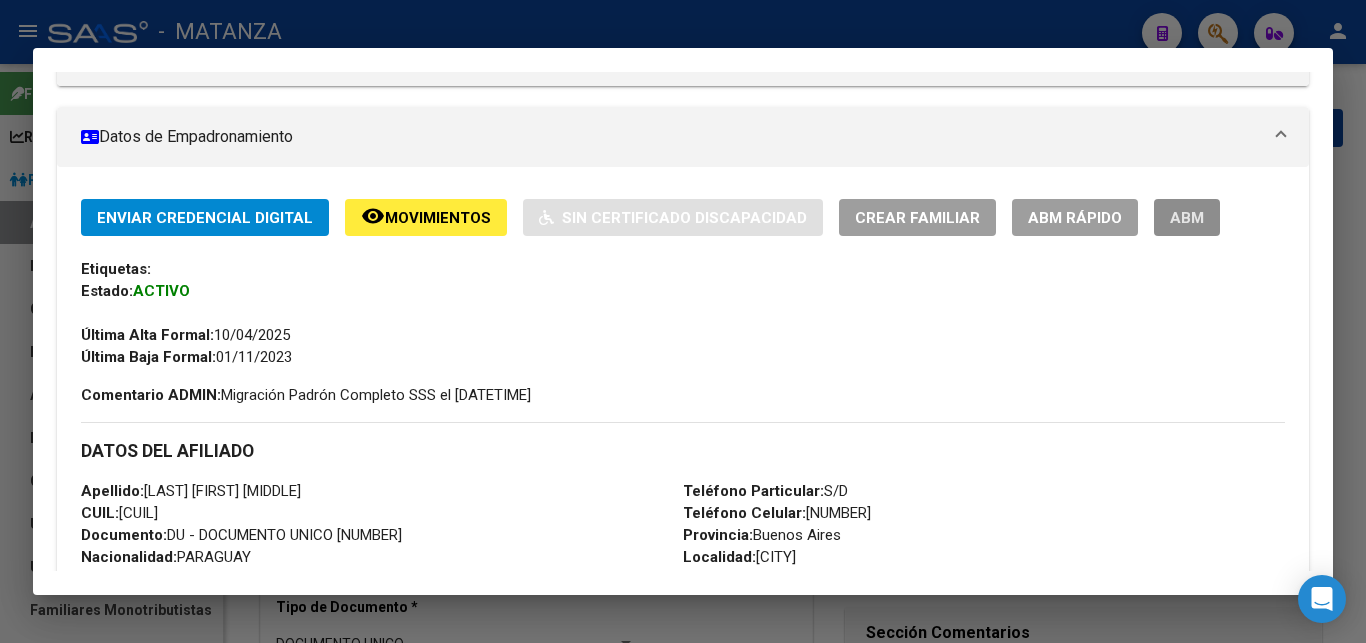 click on "ABM" at bounding box center [1187, 217] 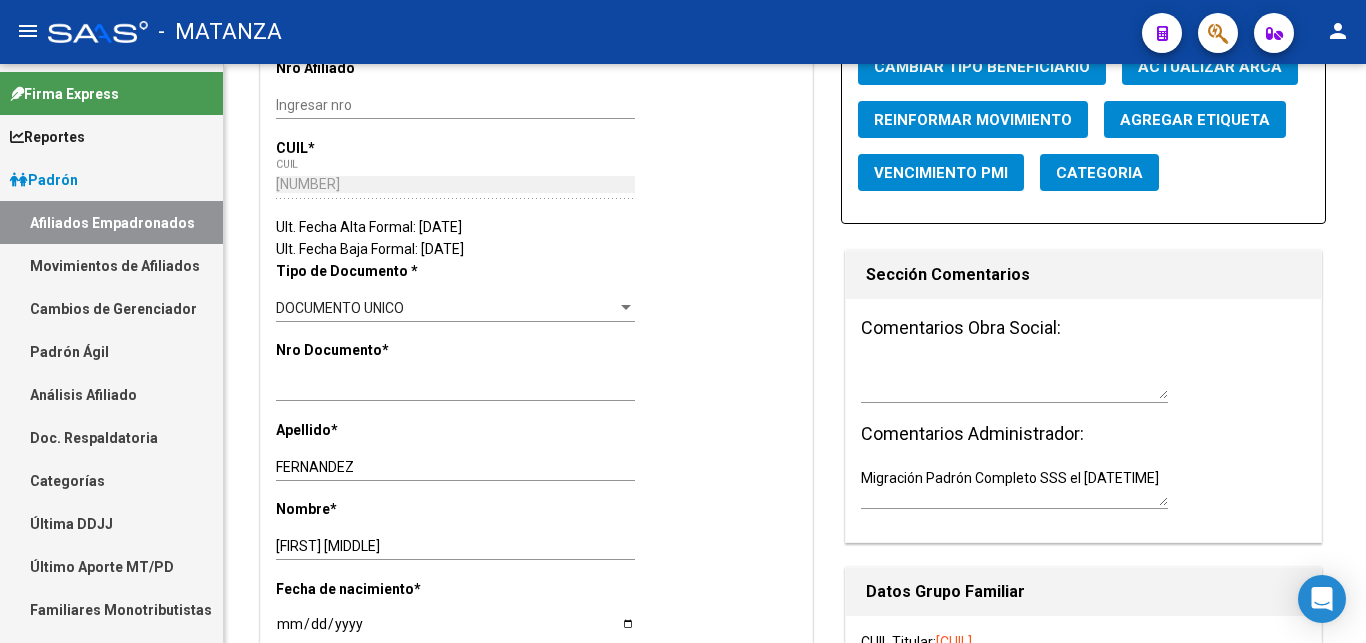 scroll, scrollTop: 0, scrollLeft: 0, axis: both 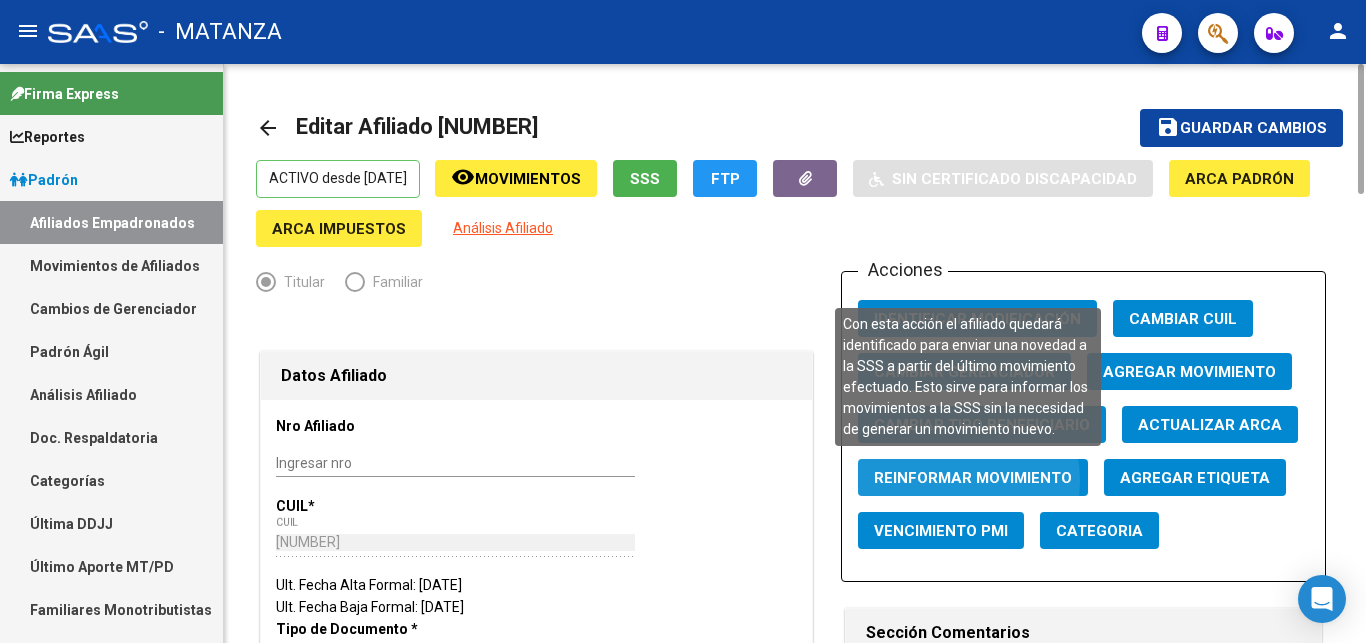 click on "Reinformar Movimiento" 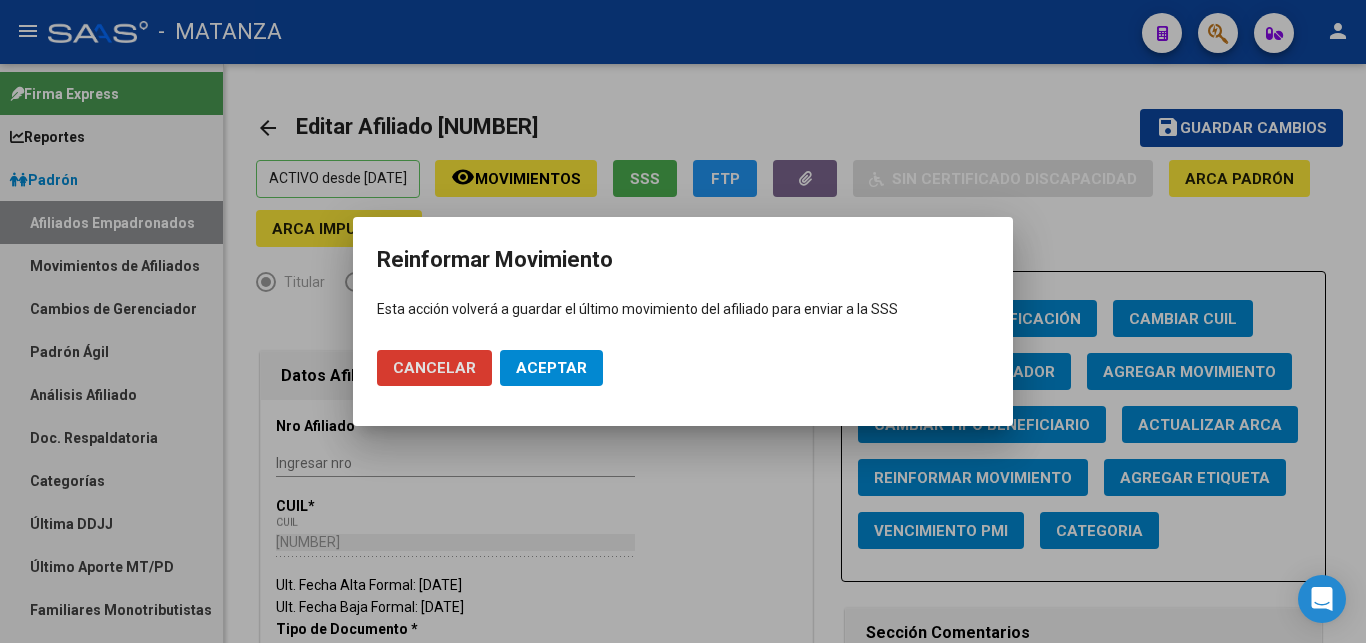 click on "Cancelar" at bounding box center [434, 368] 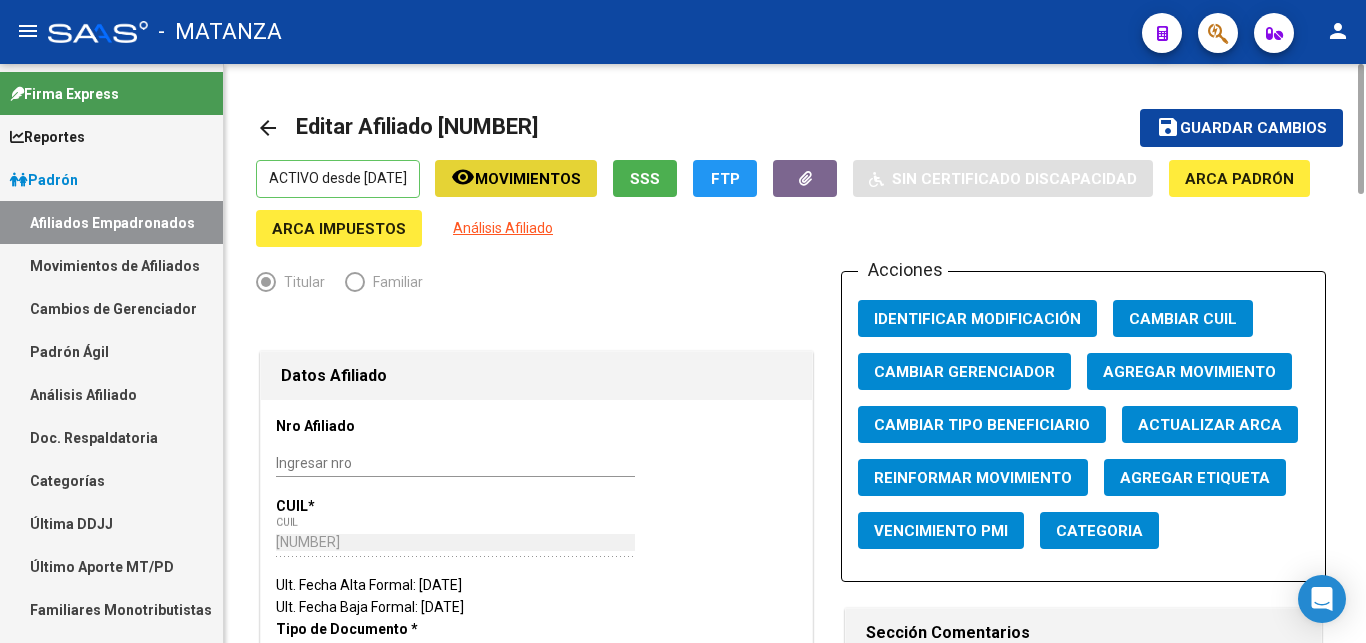 click on "remove_red_eye Movimientos" 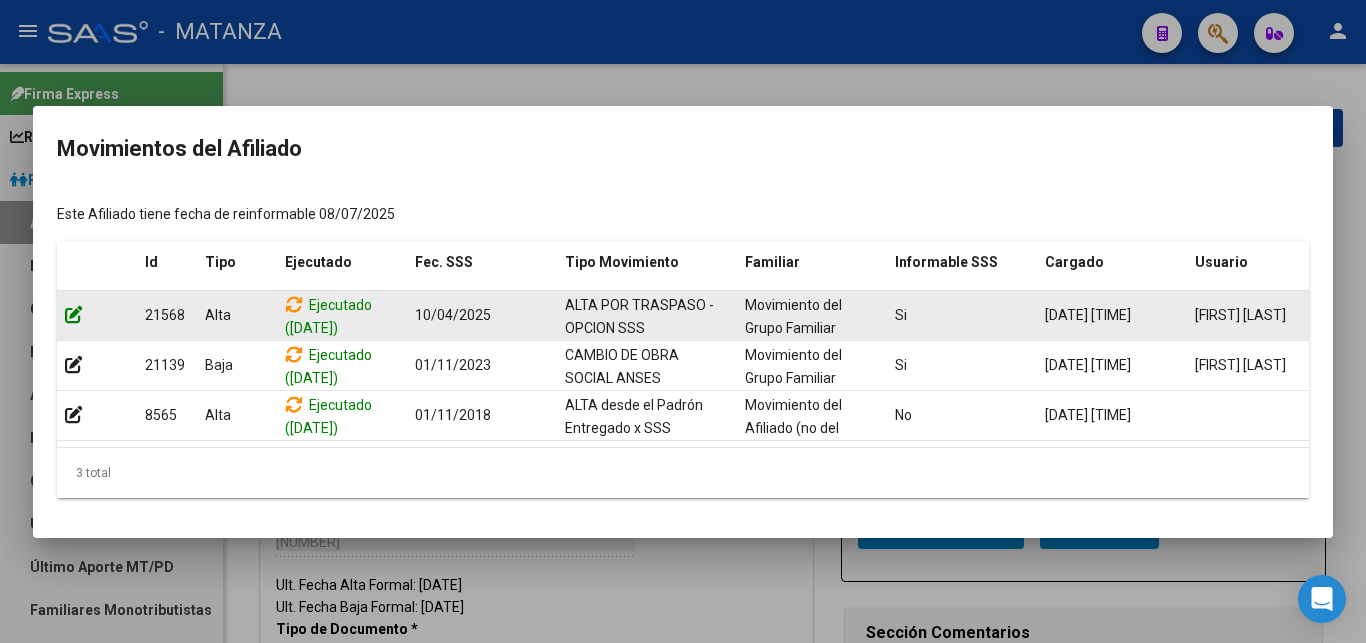 click 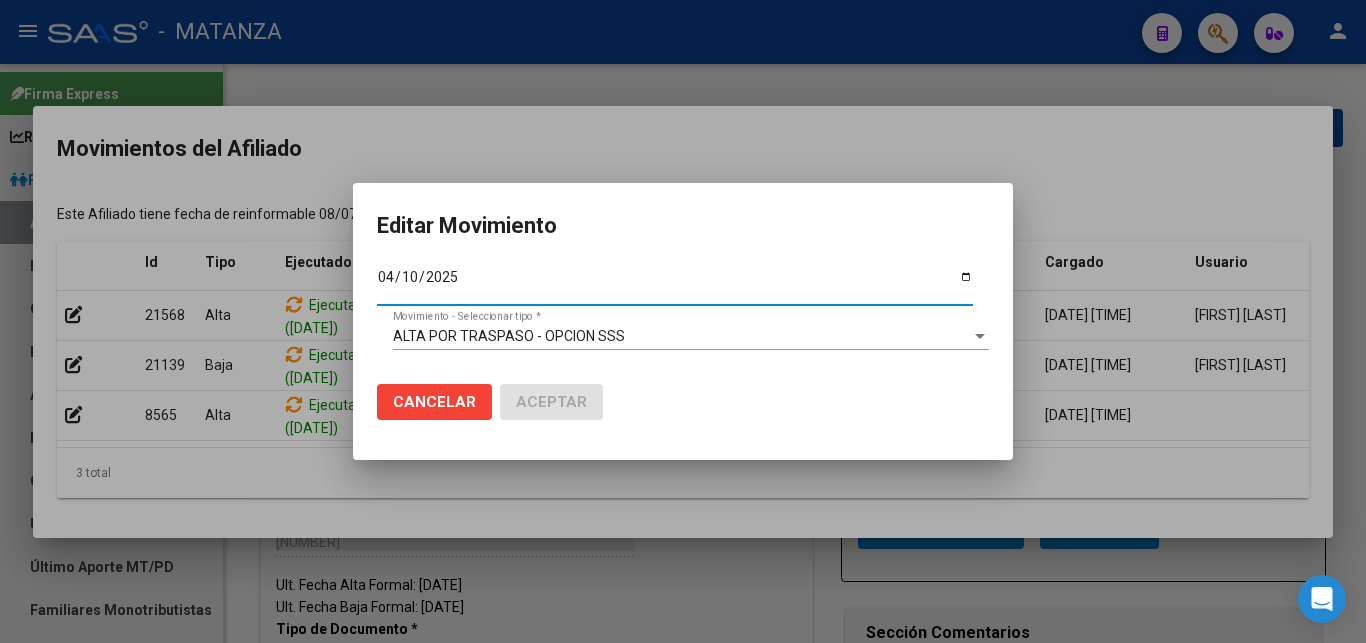 click on "2025-04-10" at bounding box center [675, 284] 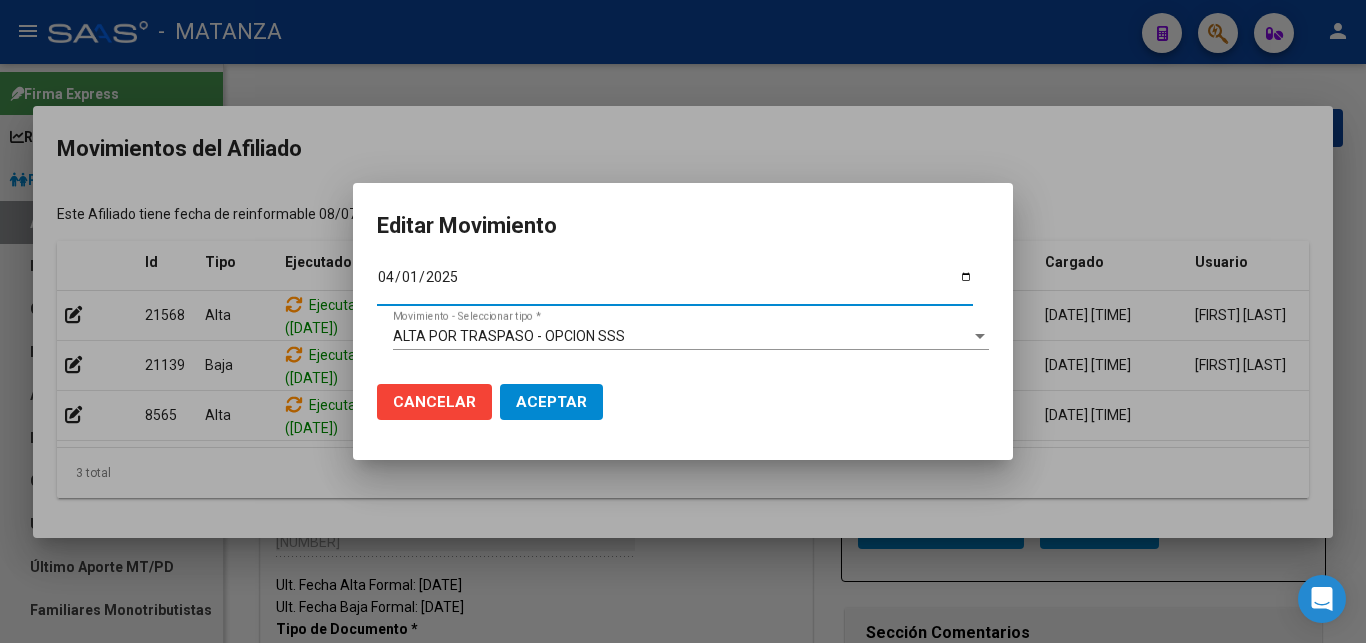 type on "2025-04-12" 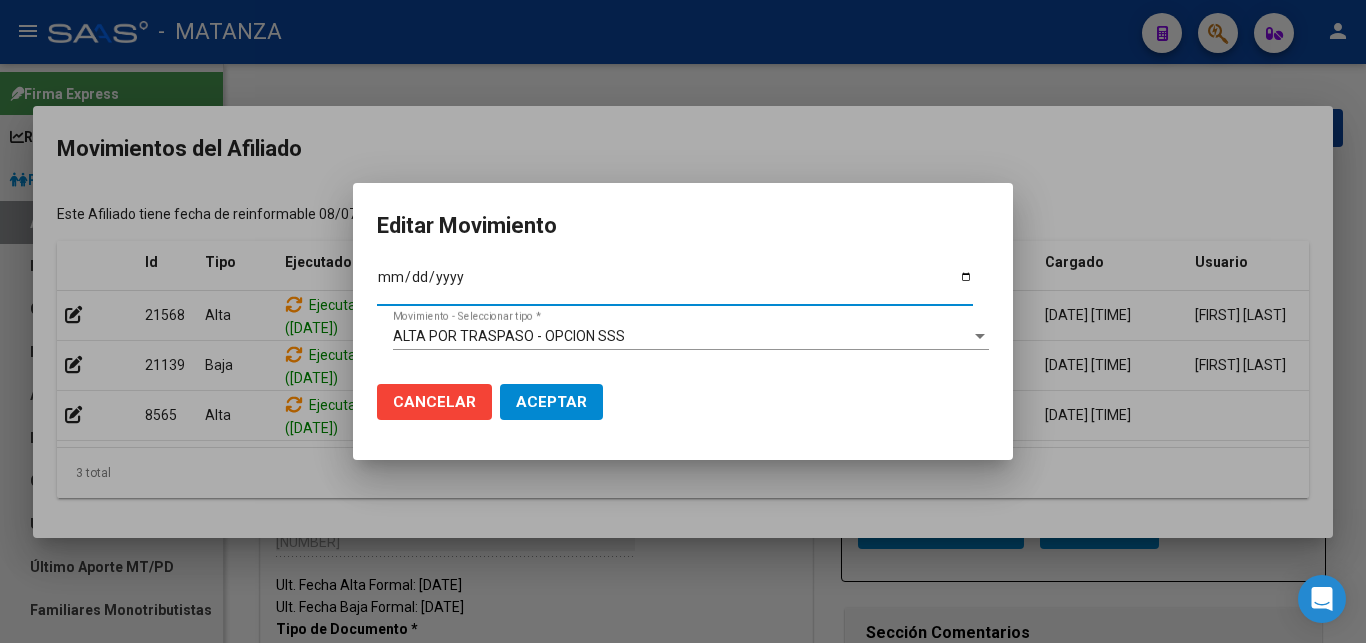 type on "[DATE]" 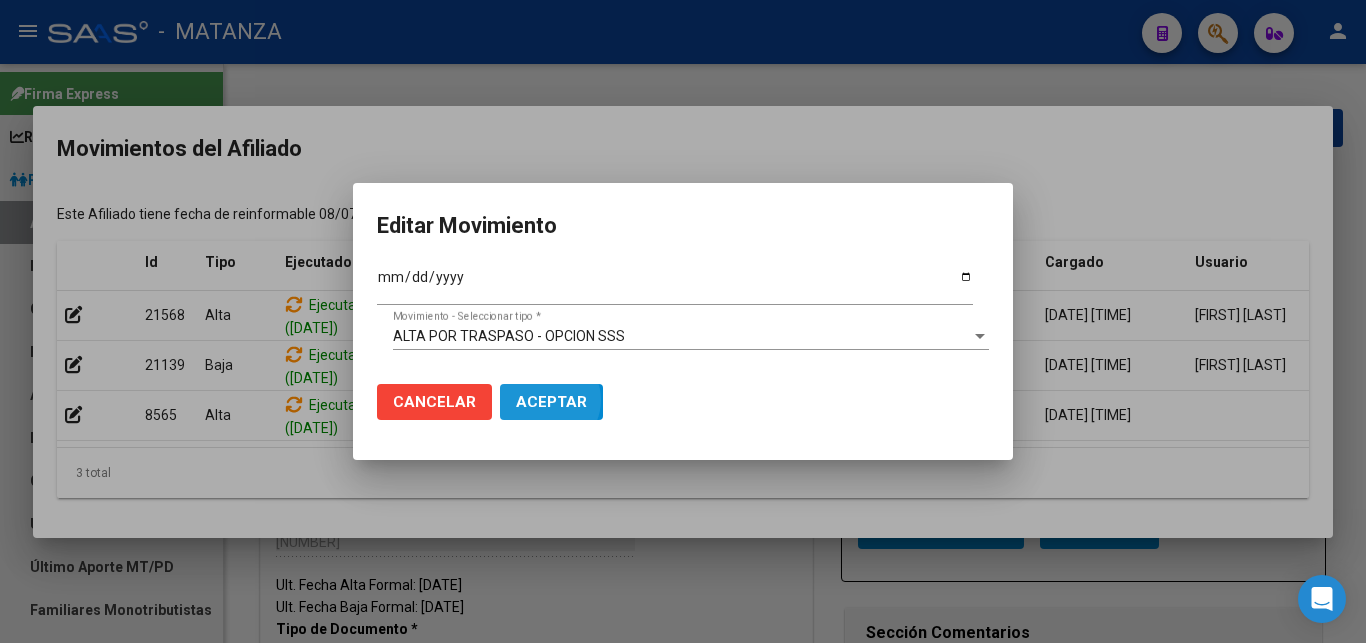 click on "Aceptar" 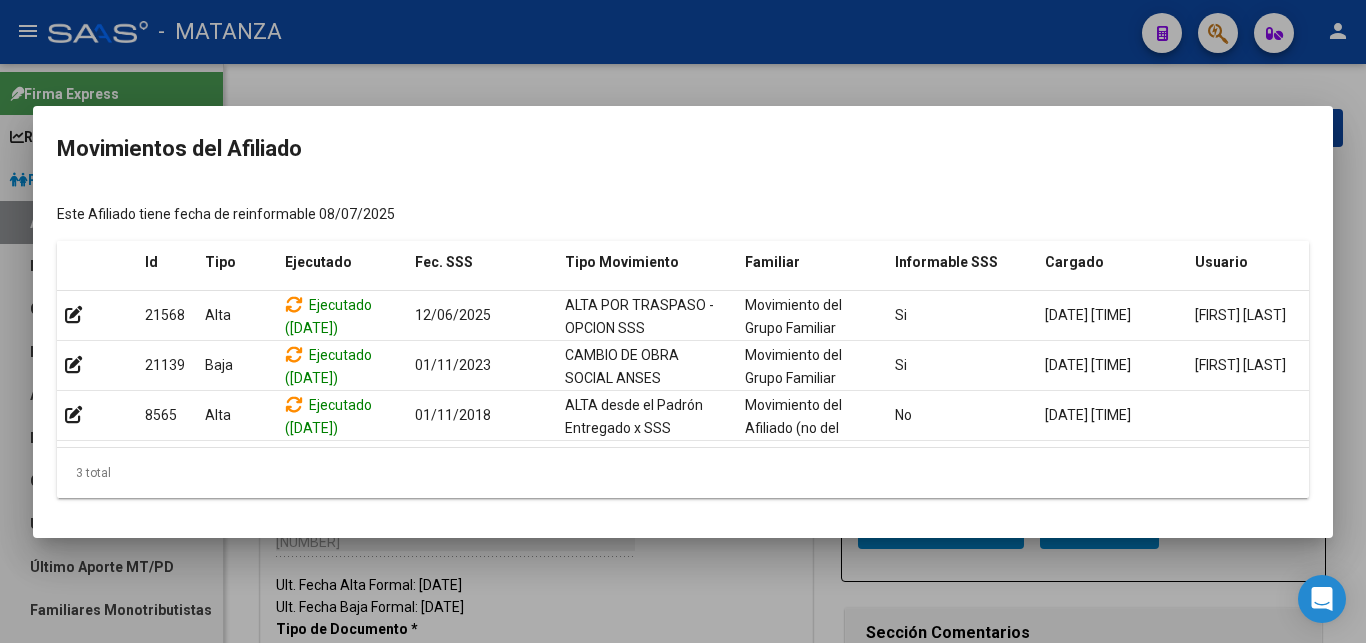 click at bounding box center [683, 321] 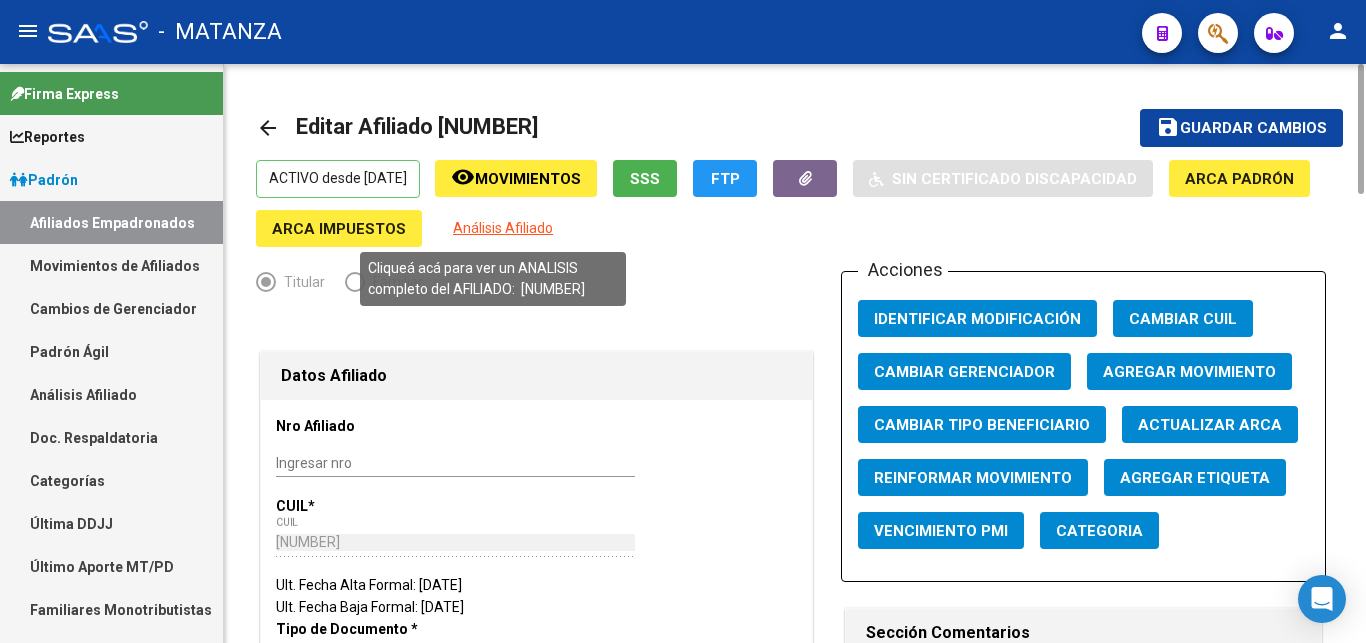 click on "Análisis Afiliado" 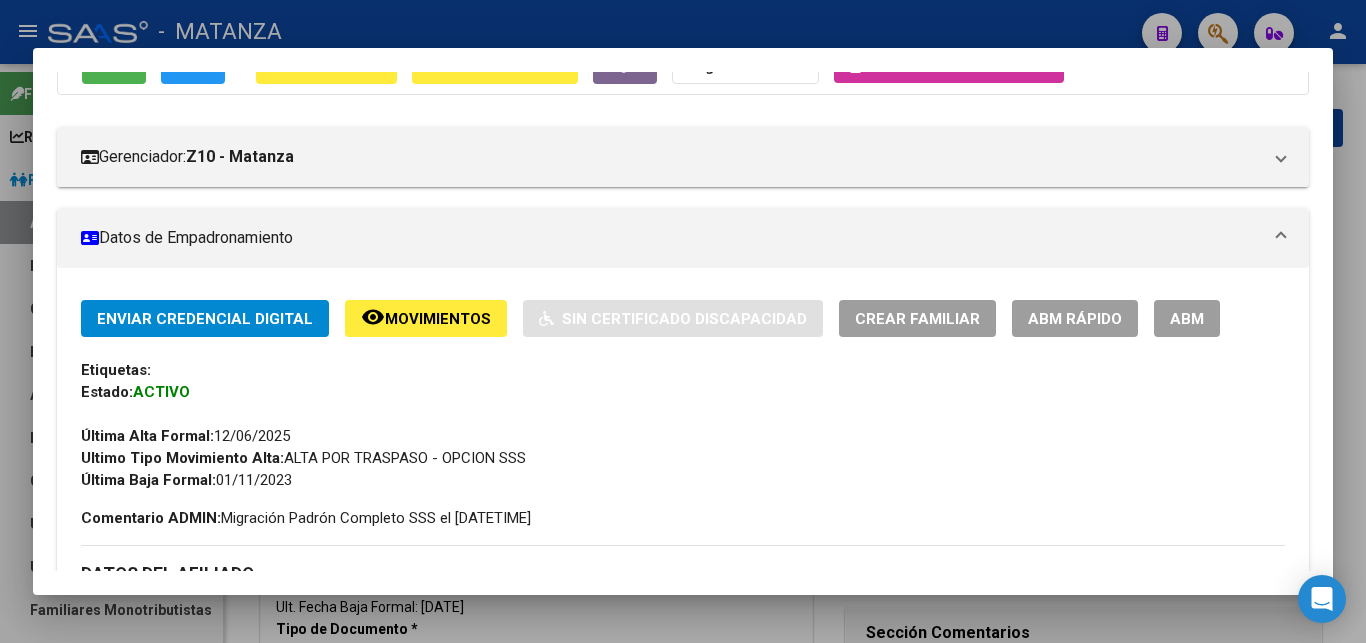 scroll, scrollTop: 204, scrollLeft: 0, axis: vertical 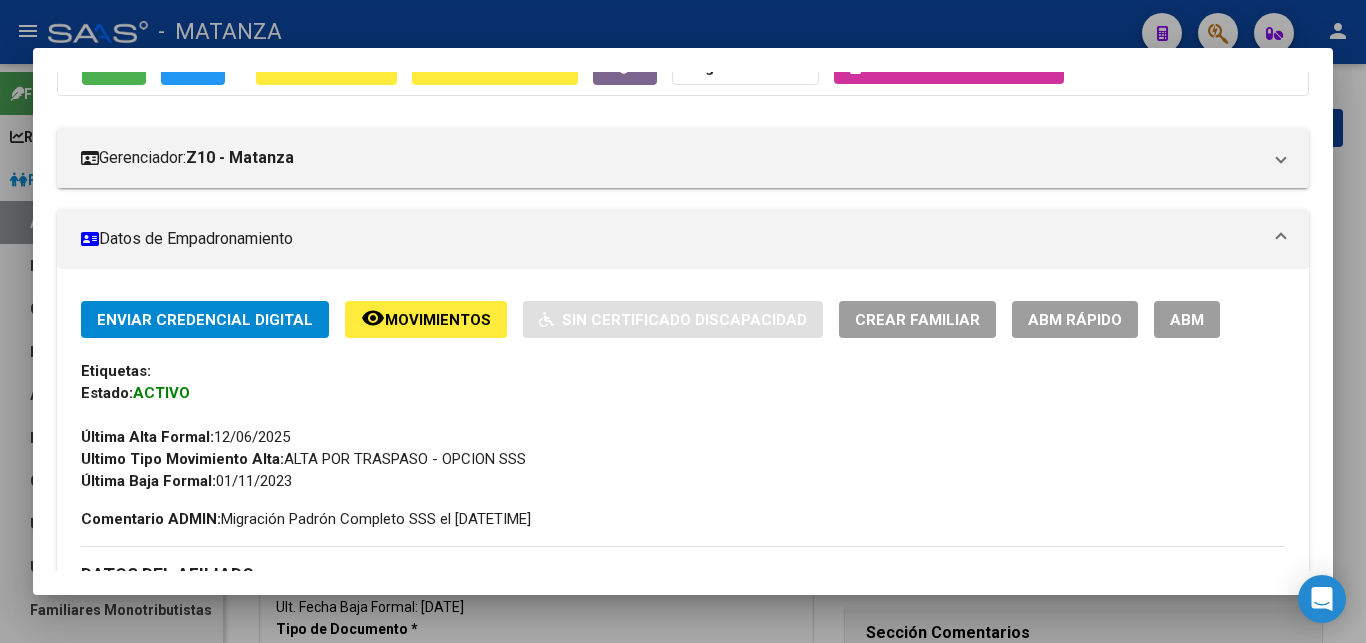 click on "ABM" at bounding box center [1187, 320] 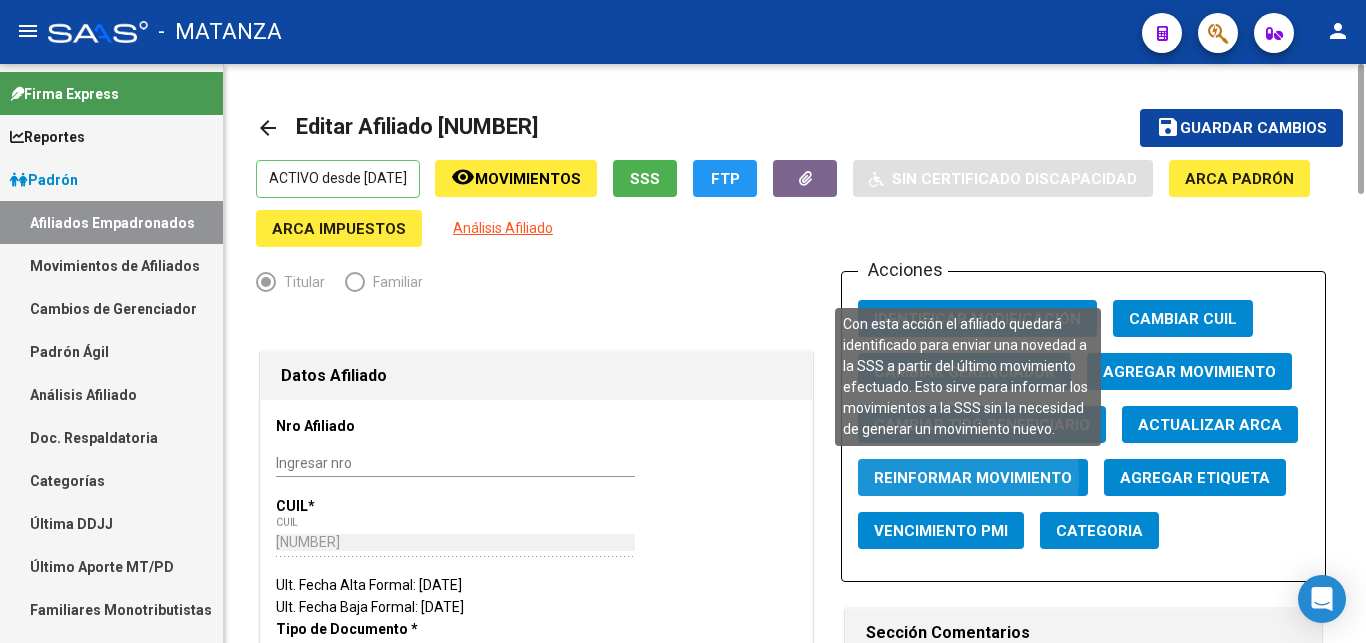 click on "Reinformar Movimiento" 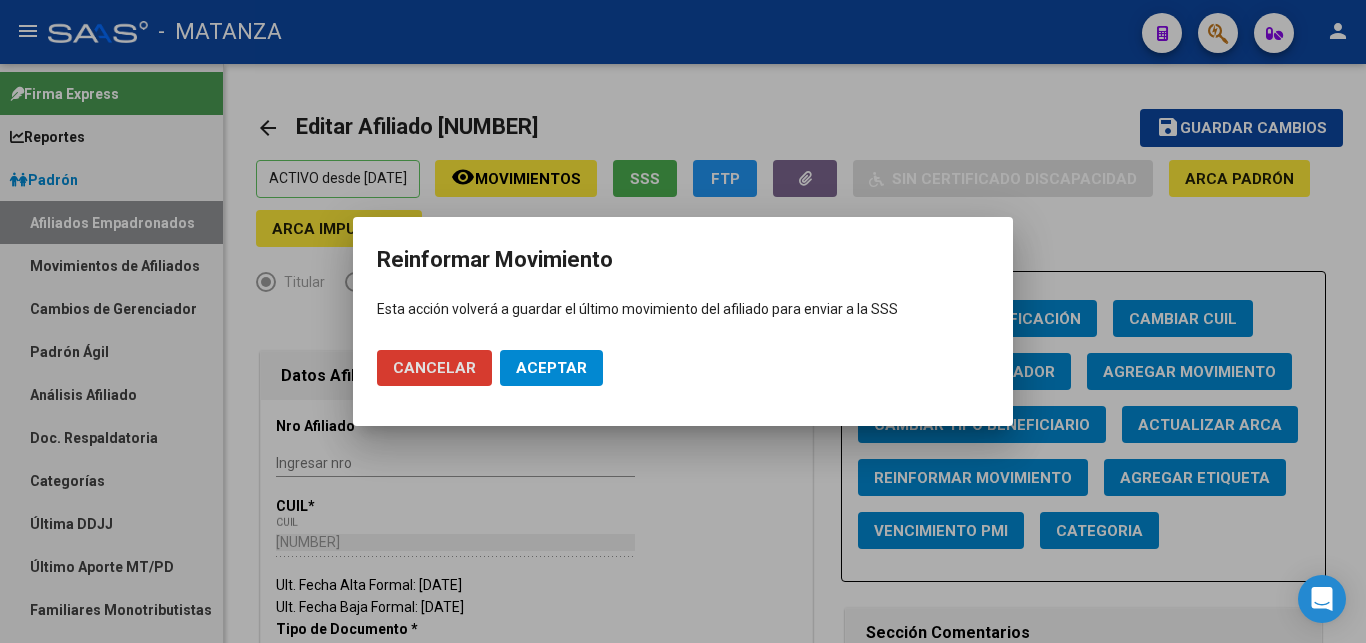 click on "Aceptar" at bounding box center [551, 368] 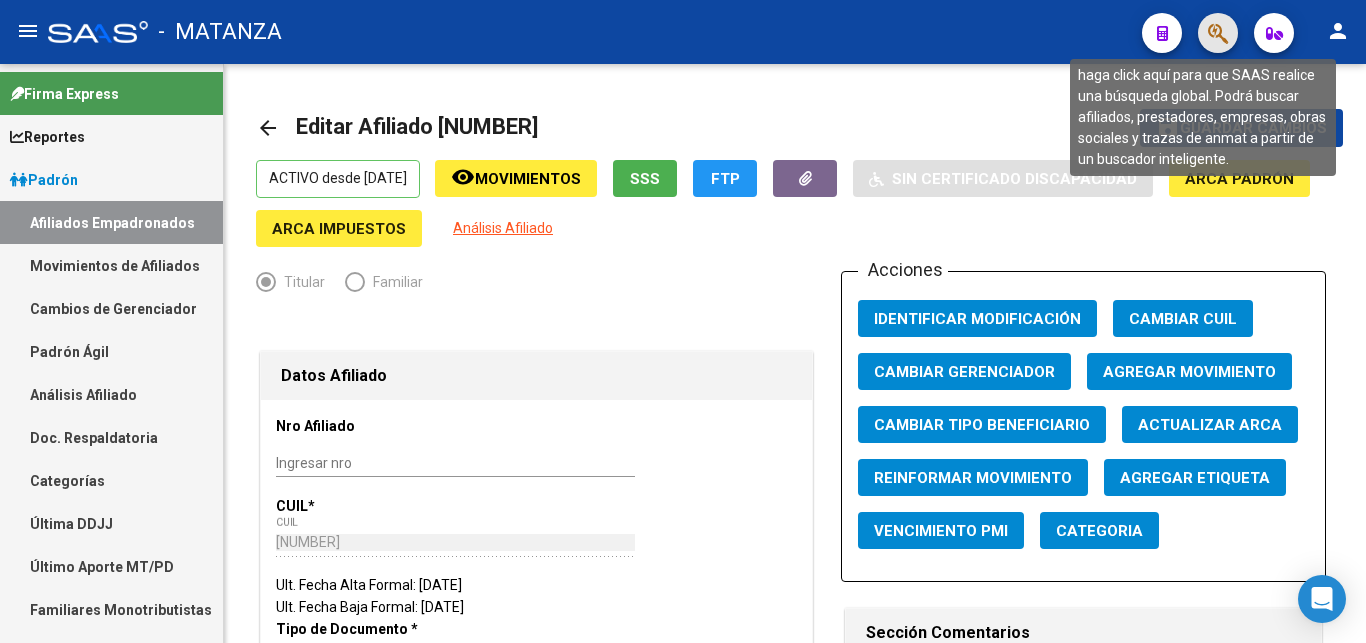 click 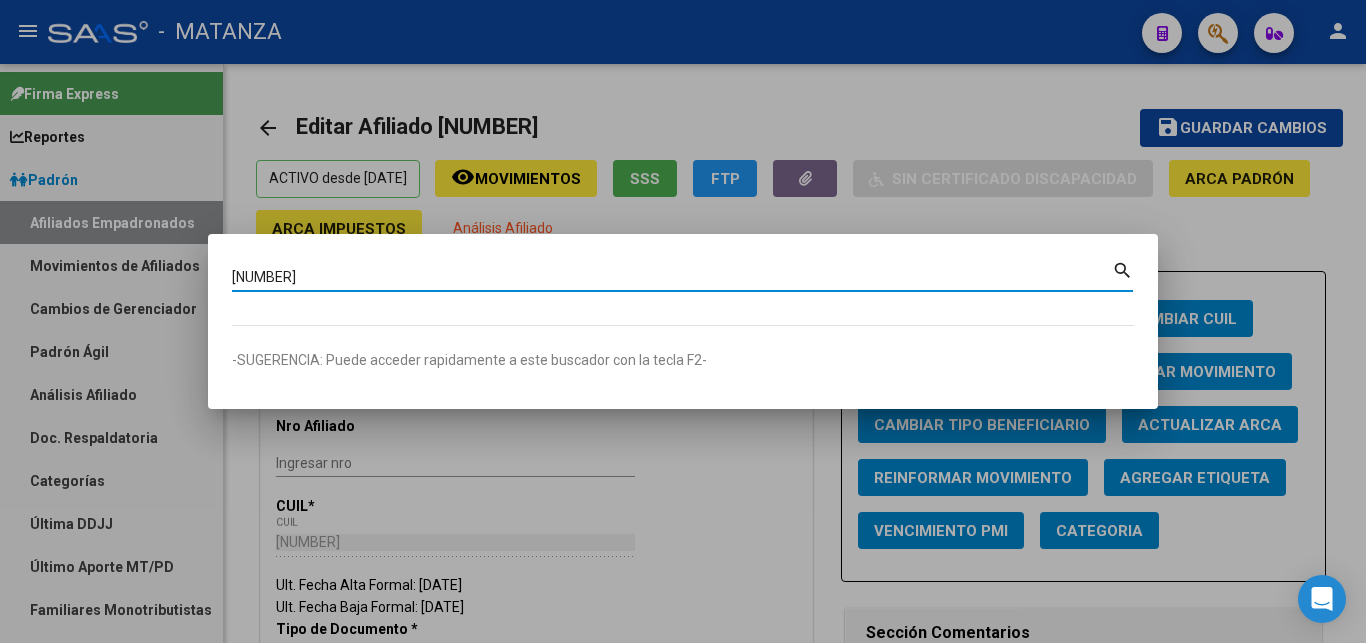 type on "[NUMBER]" 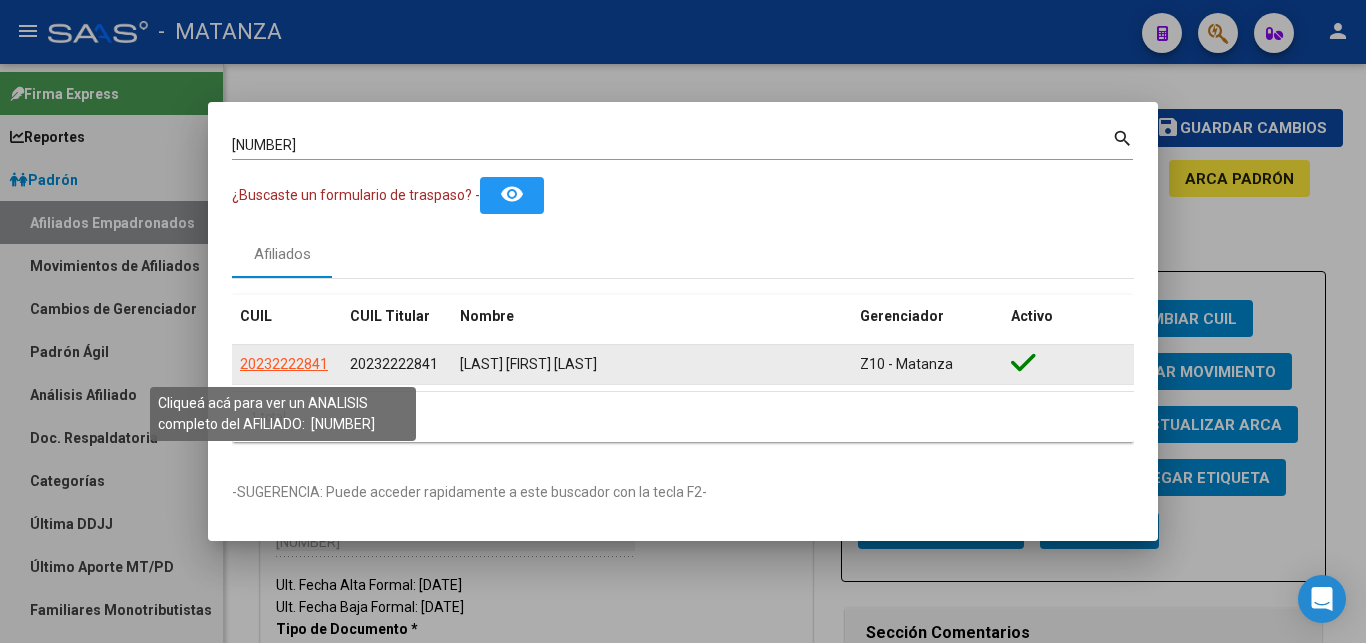 click on "20232222841" 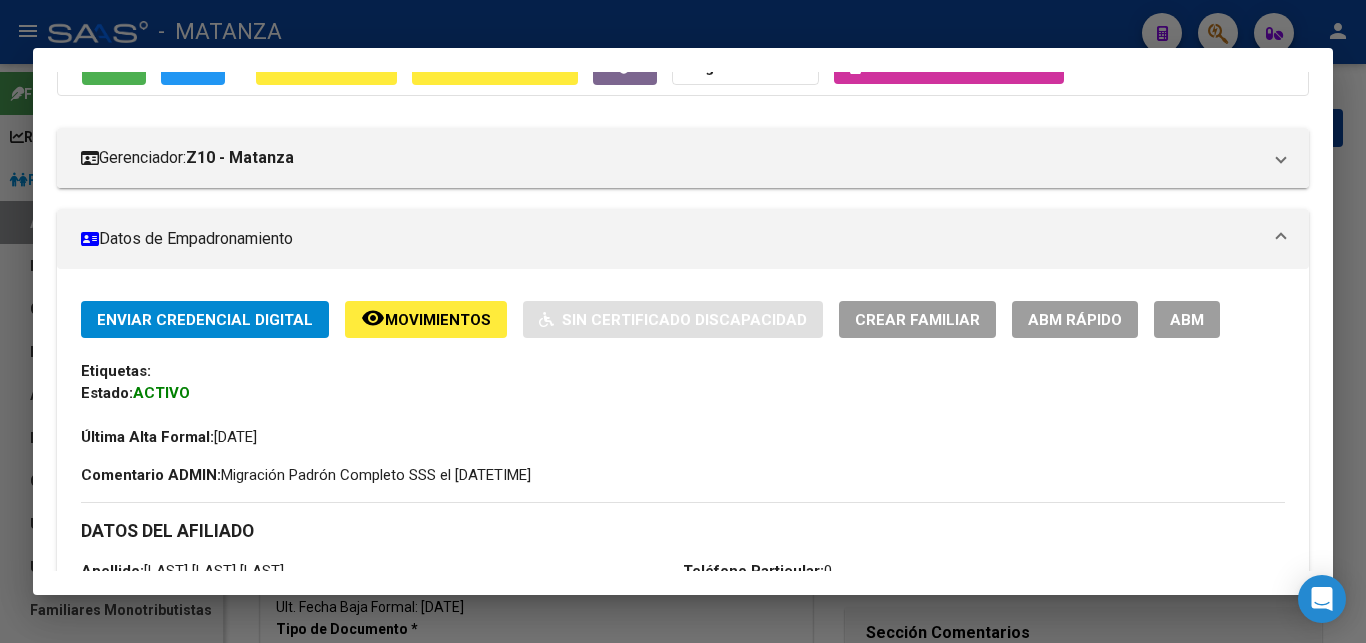 scroll, scrollTop: 306, scrollLeft: 0, axis: vertical 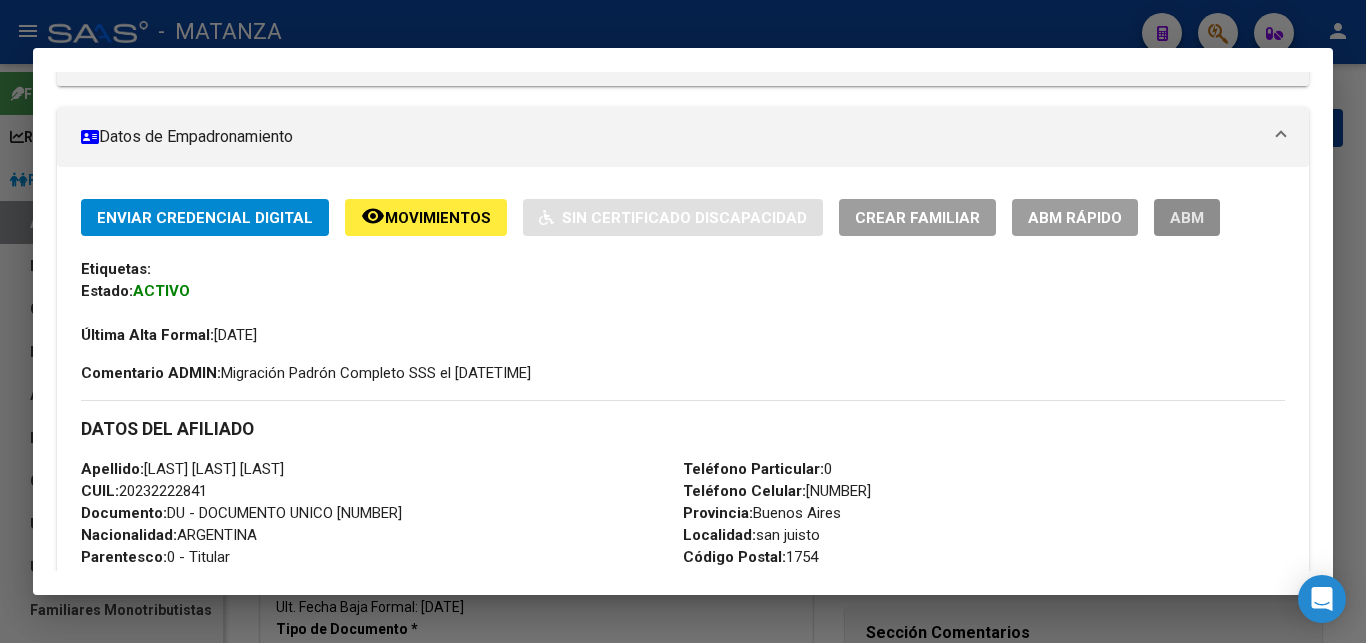 click on "ABM" at bounding box center [1187, 217] 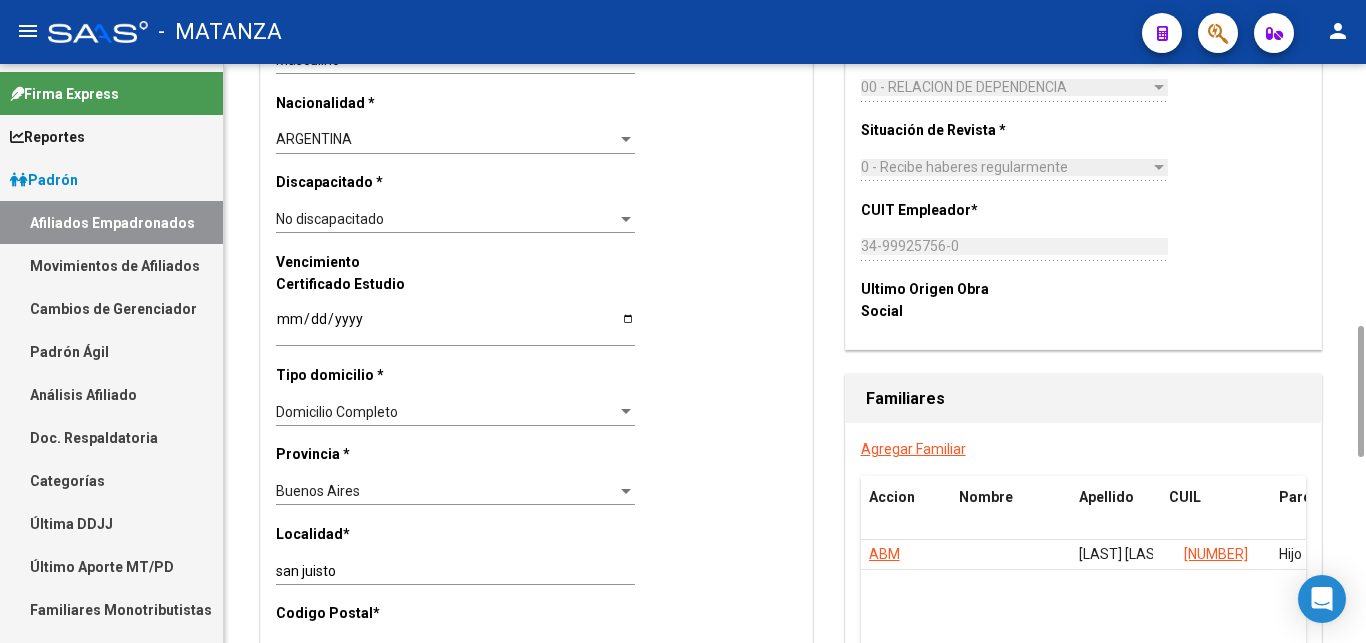 scroll, scrollTop: 1356, scrollLeft: 0, axis: vertical 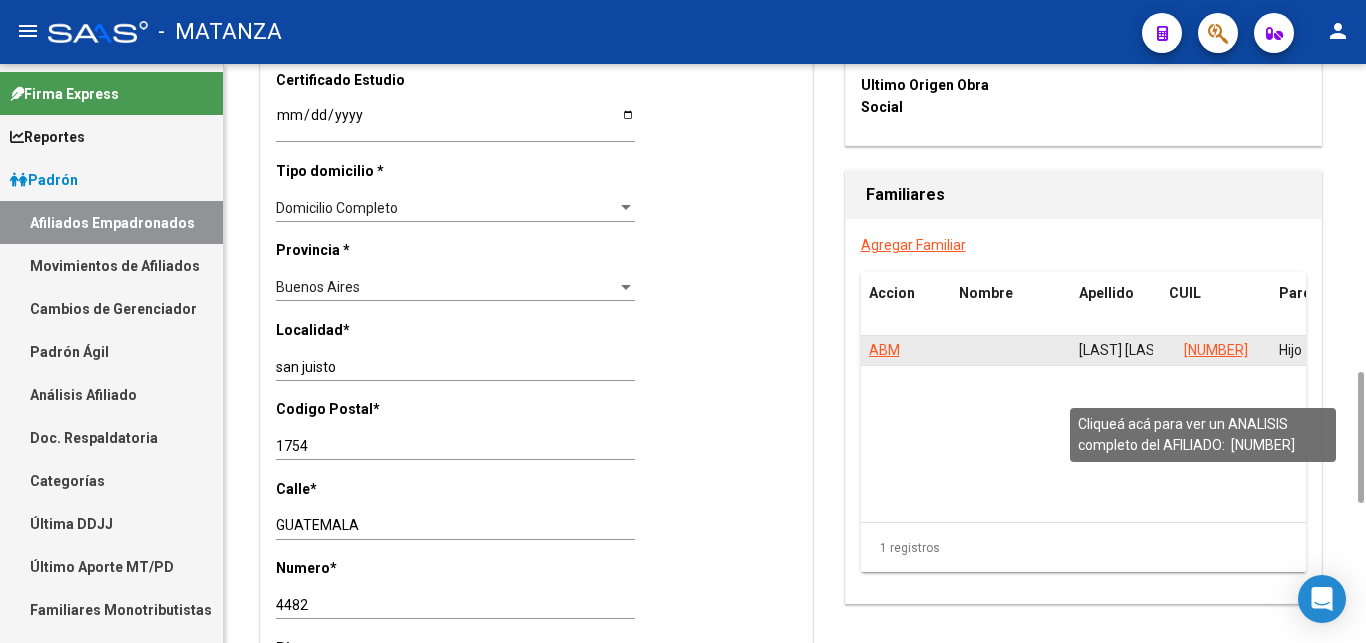 click on "[NUMBER]" 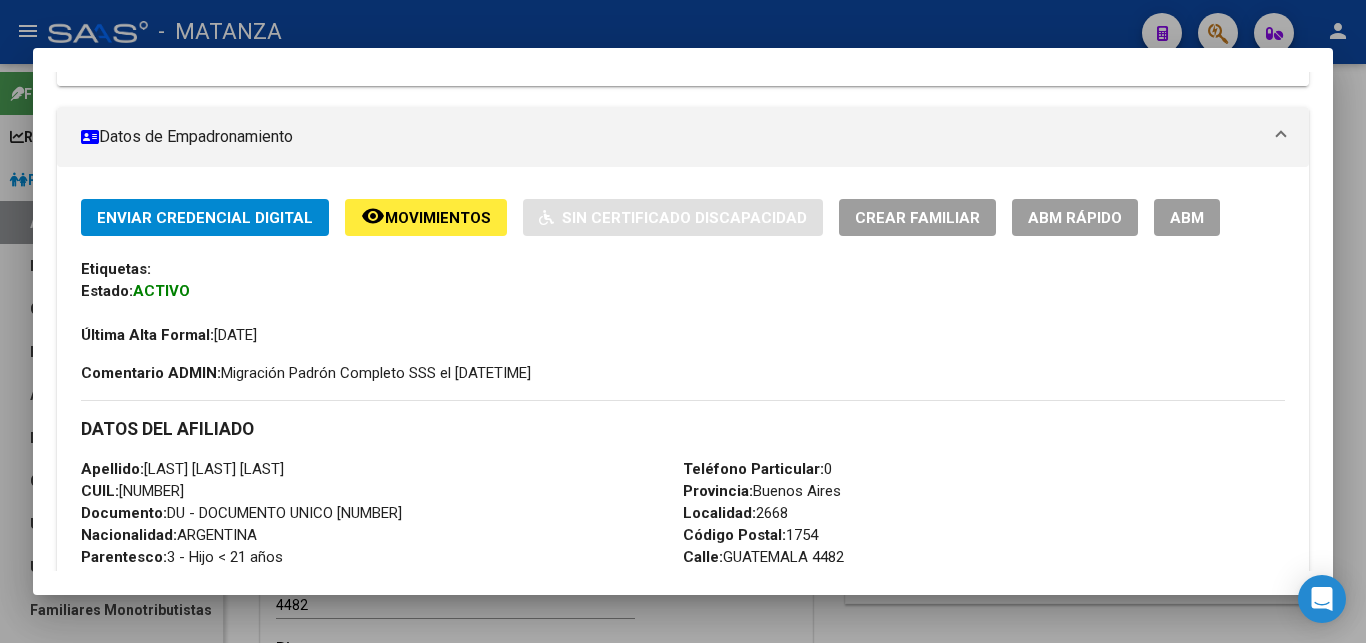 scroll, scrollTop: 408, scrollLeft: 0, axis: vertical 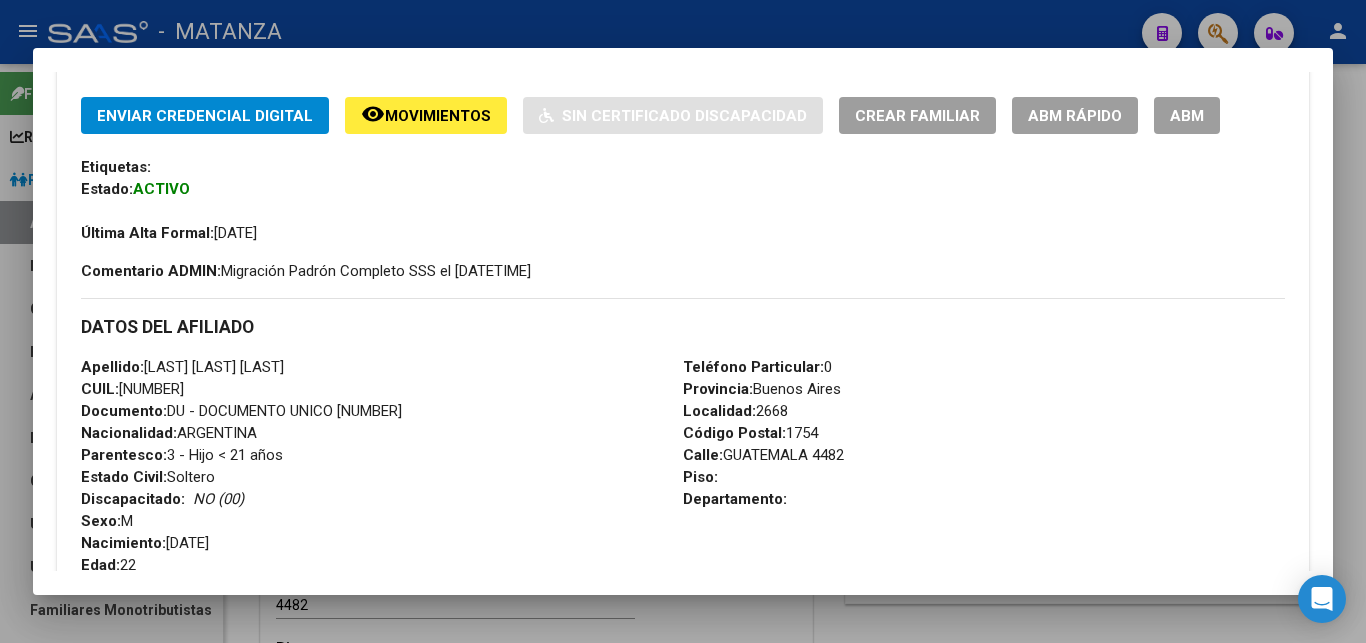 click on "ABM" at bounding box center (1187, 116) 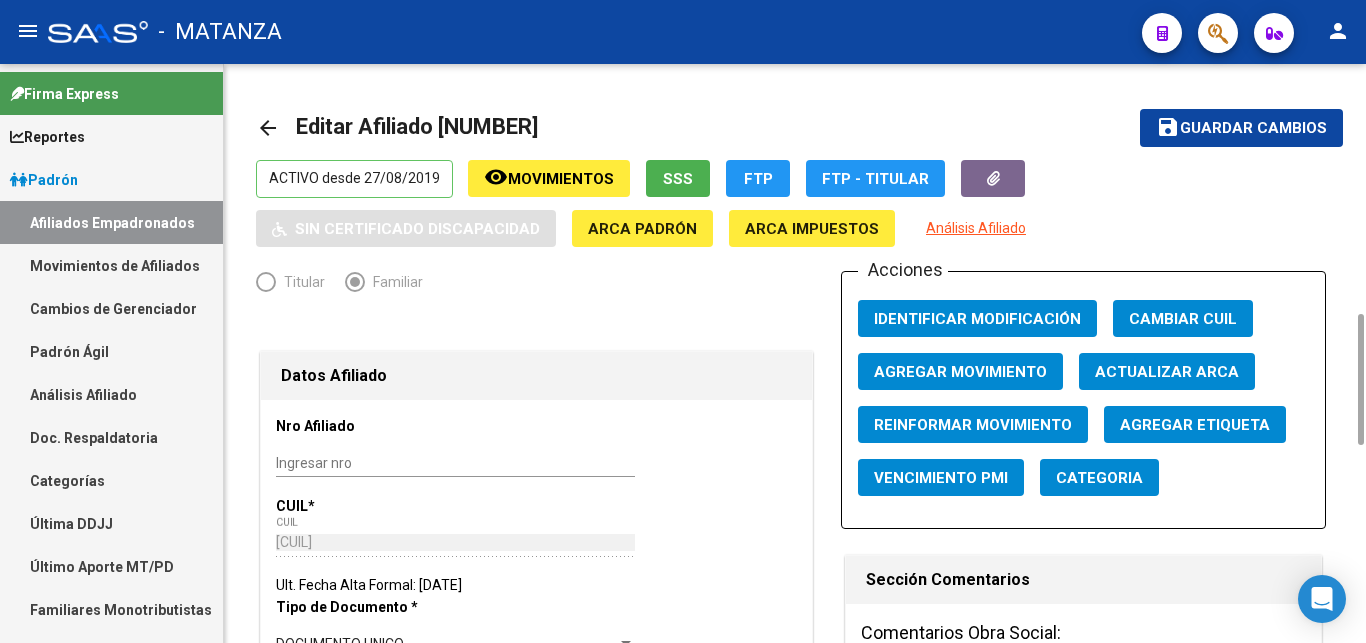 scroll, scrollTop: 408, scrollLeft: 0, axis: vertical 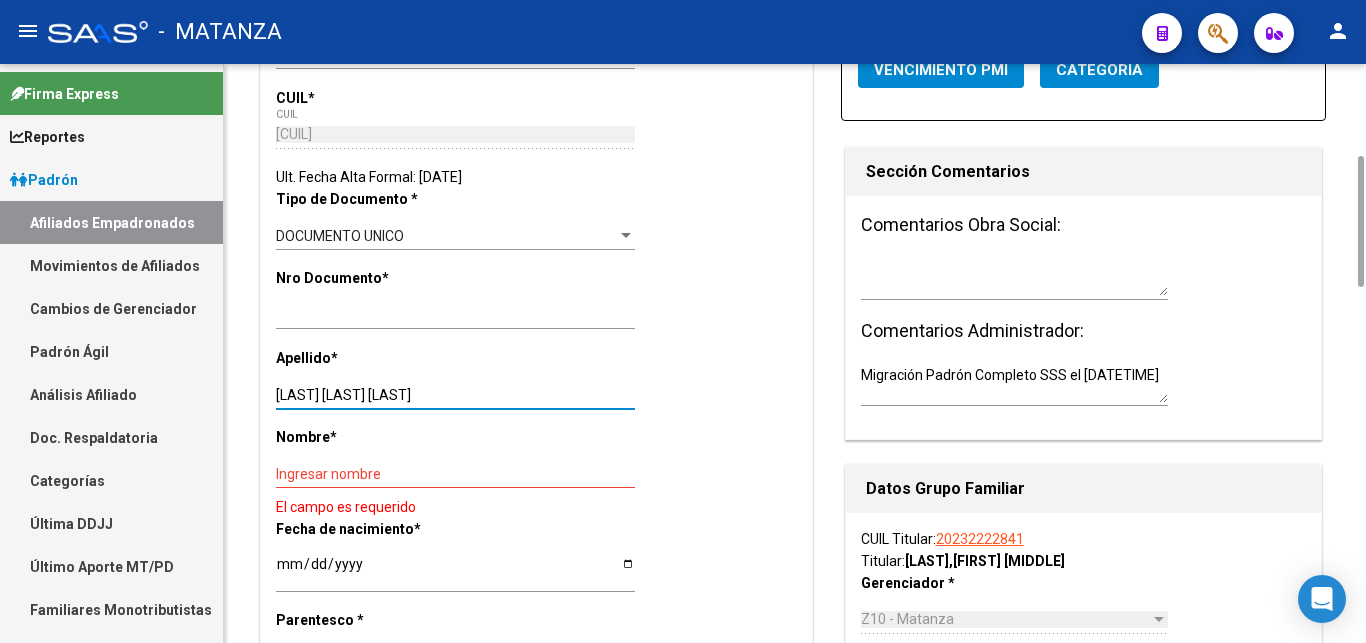 drag, startPoint x: 344, startPoint y: 395, endPoint x: 491, endPoint y: 410, distance: 147.76332 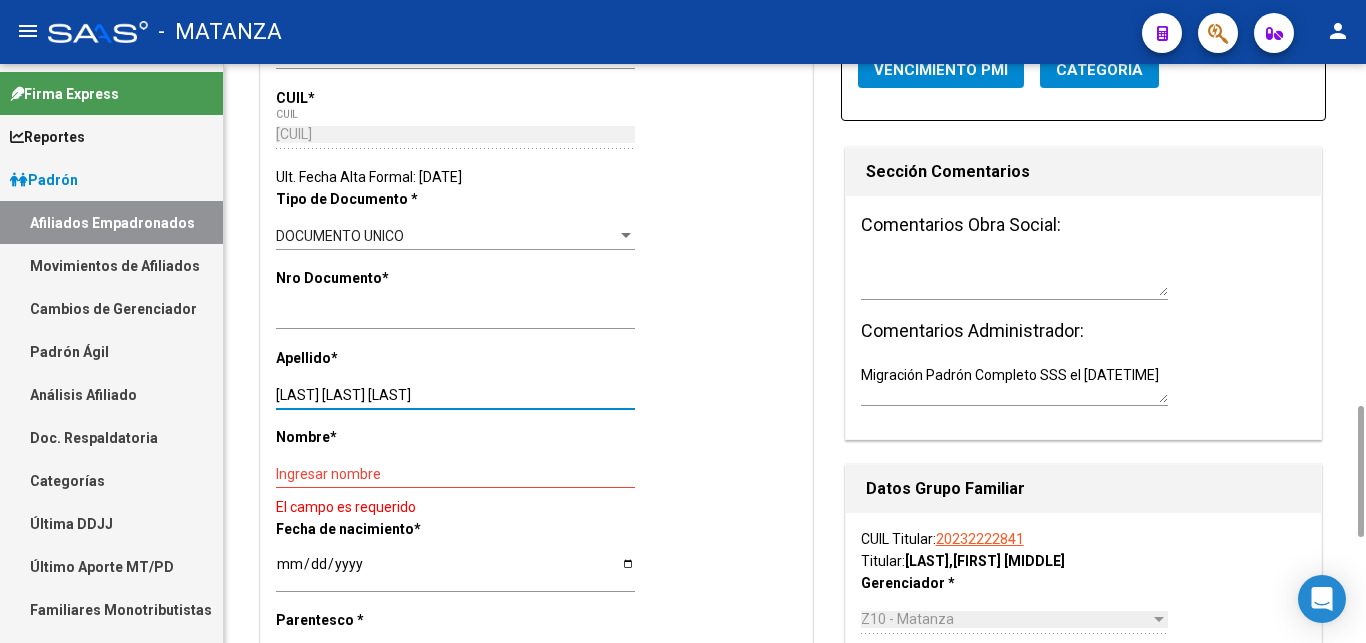 scroll, scrollTop: 612, scrollLeft: 0, axis: vertical 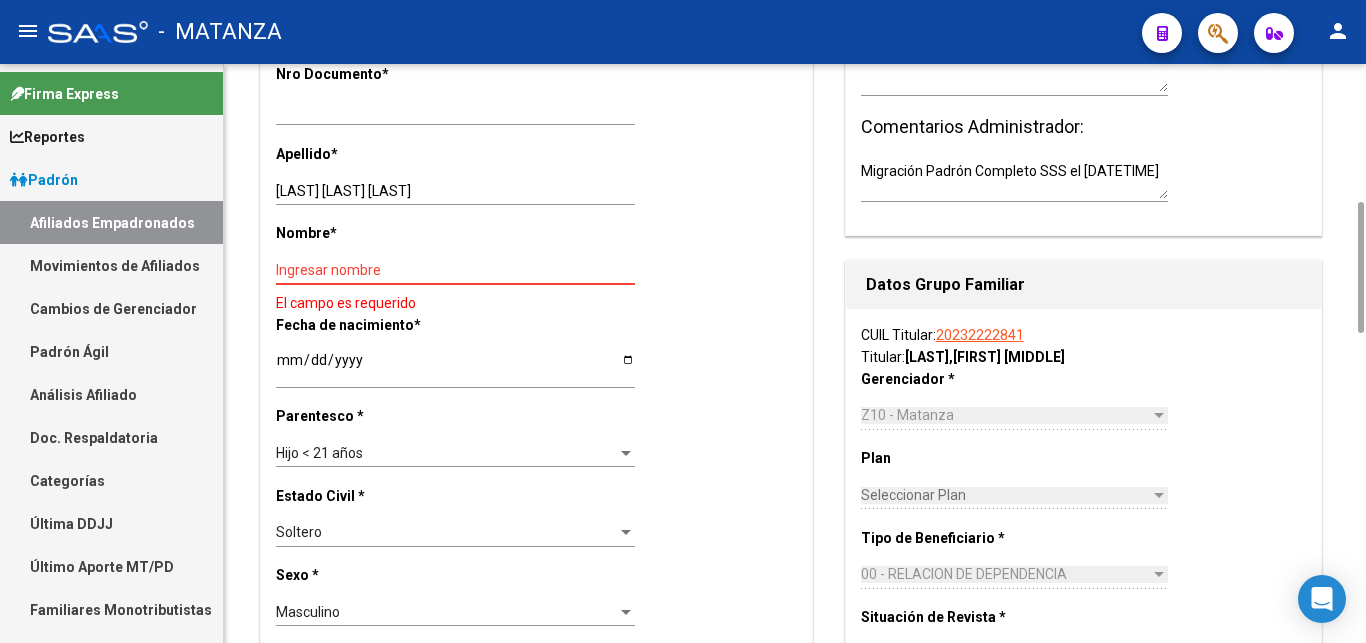 paste on "[LAST] [LAST]" 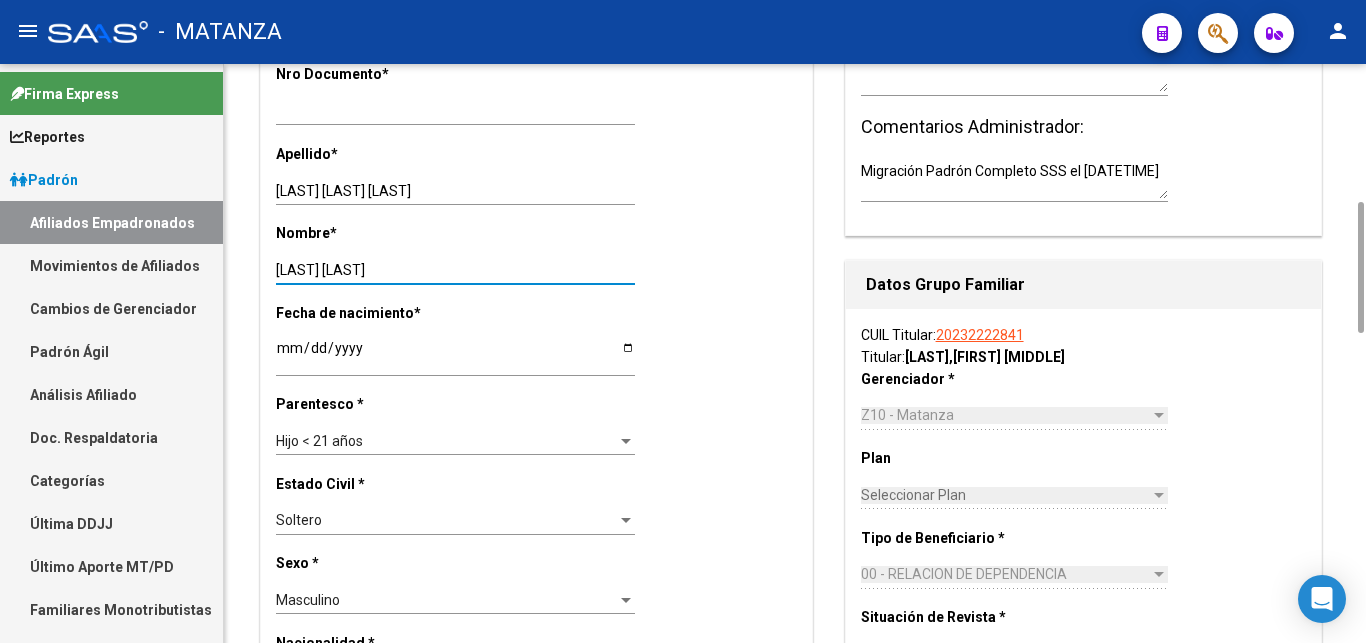 type on "[LAST] [LAST]" 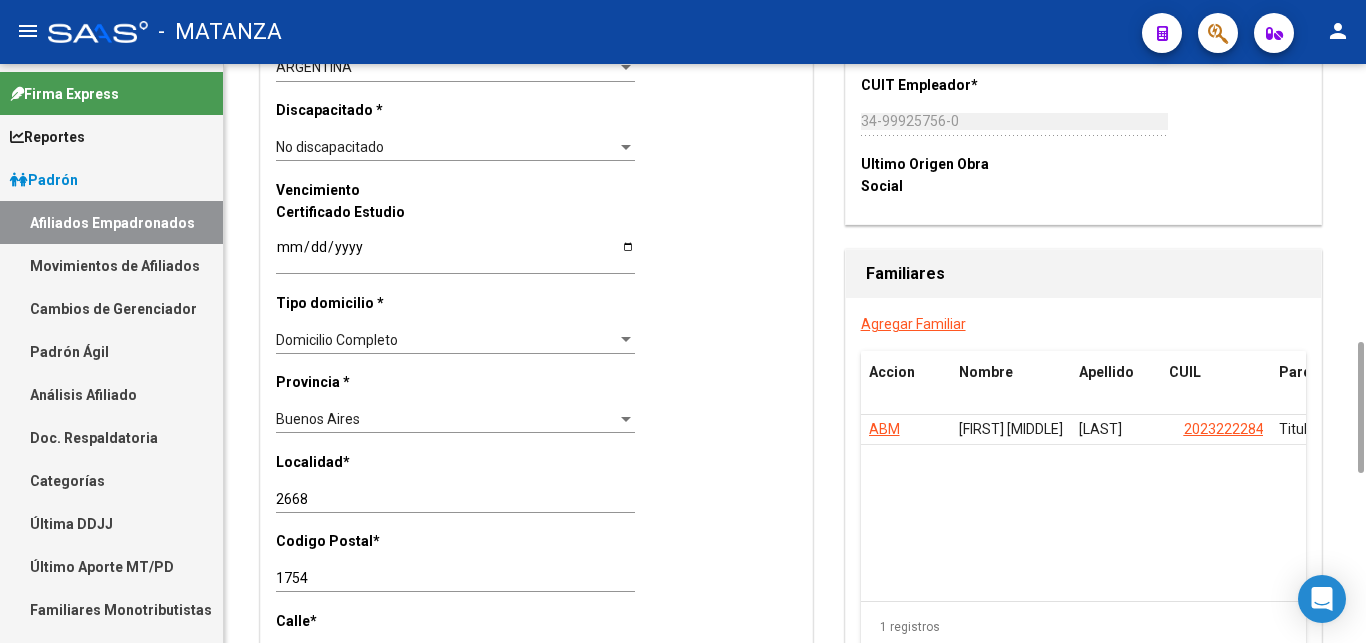 scroll, scrollTop: 1428, scrollLeft: 0, axis: vertical 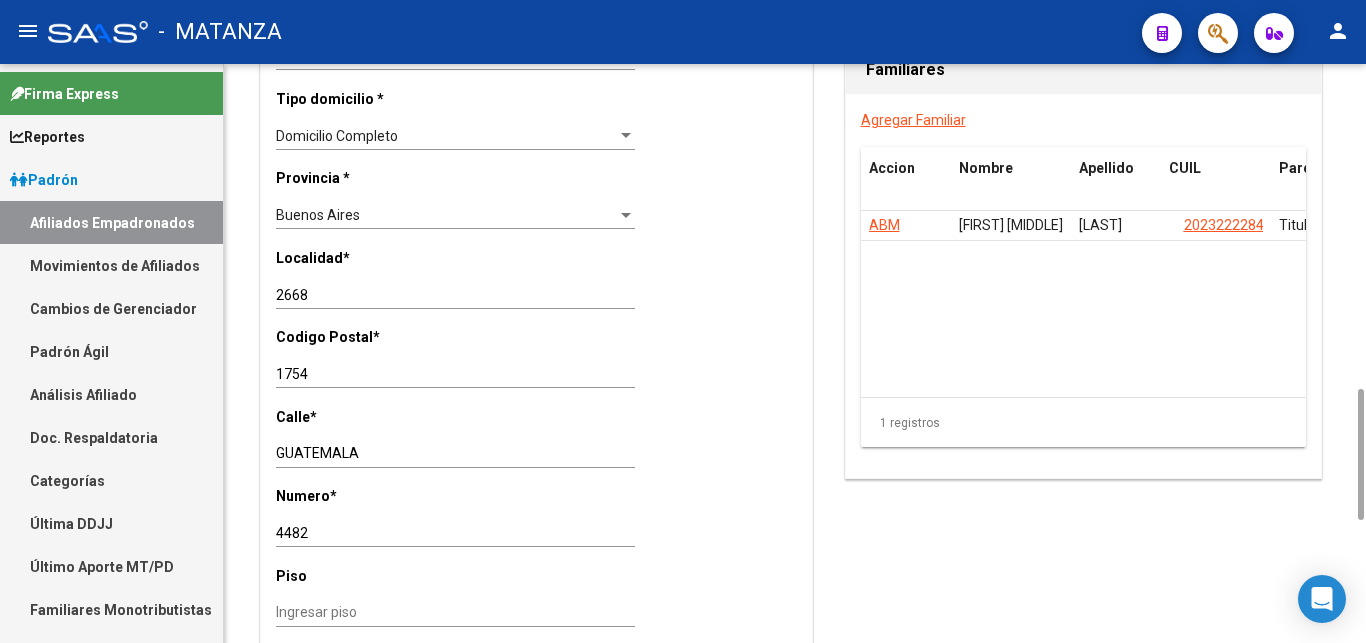 type on "[LAST]" 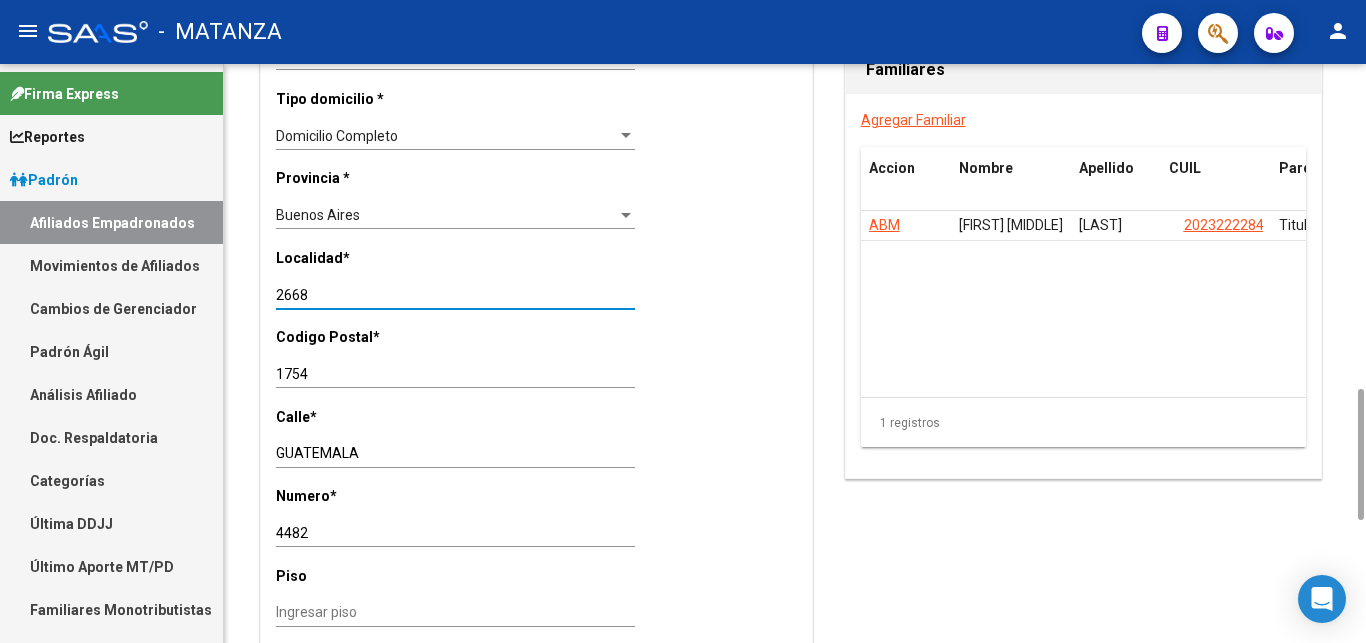 drag, startPoint x: 290, startPoint y: 268, endPoint x: 126, endPoint y: 281, distance: 164.51443 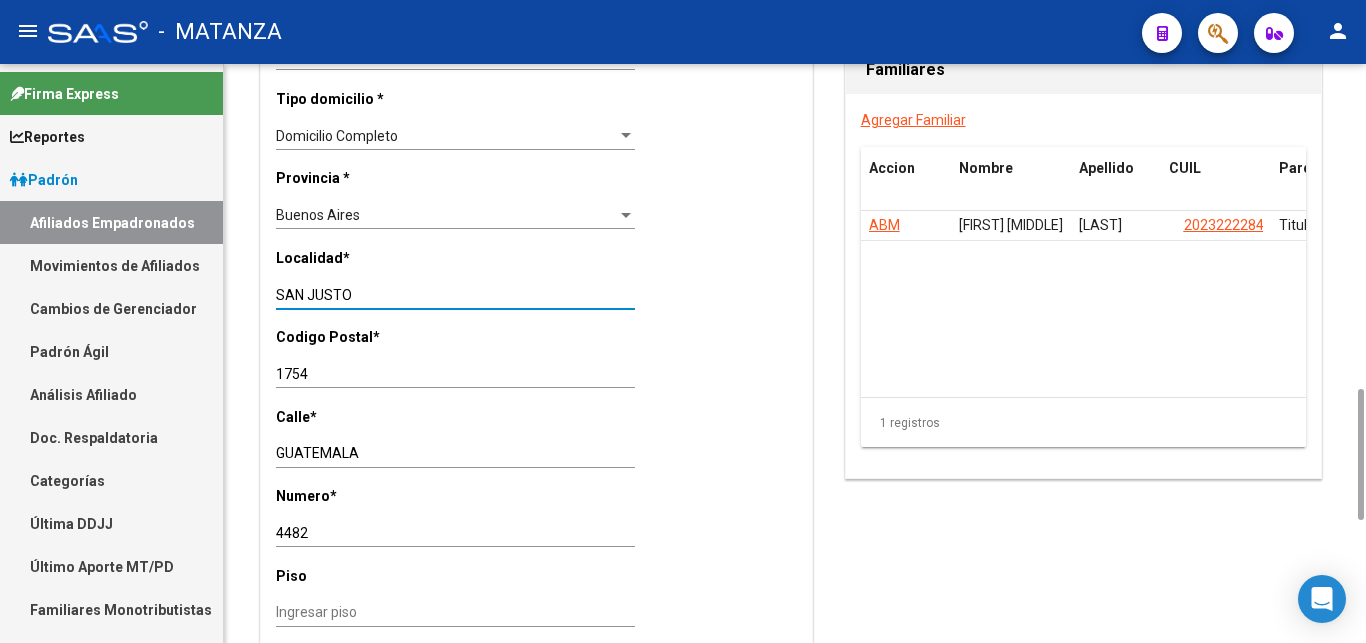 scroll, scrollTop: 1836, scrollLeft: 0, axis: vertical 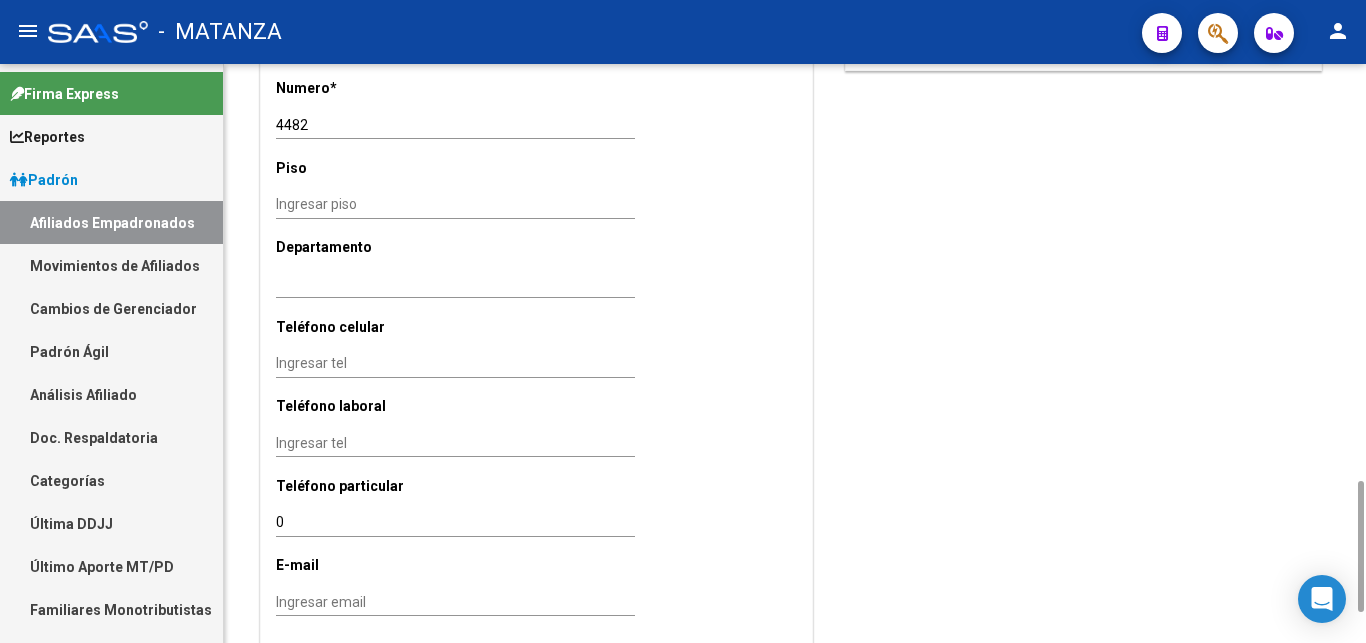 type on "SAN JUSTO" 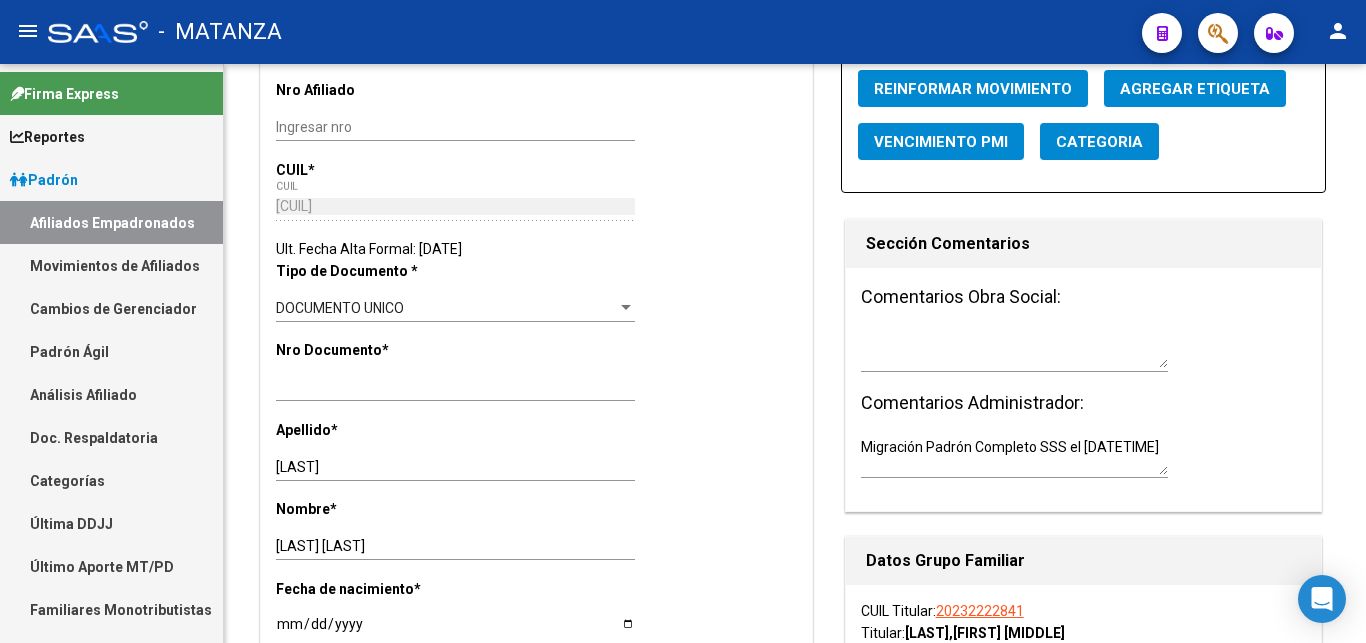 scroll, scrollTop: 0, scrollLeft: 0, axis: both 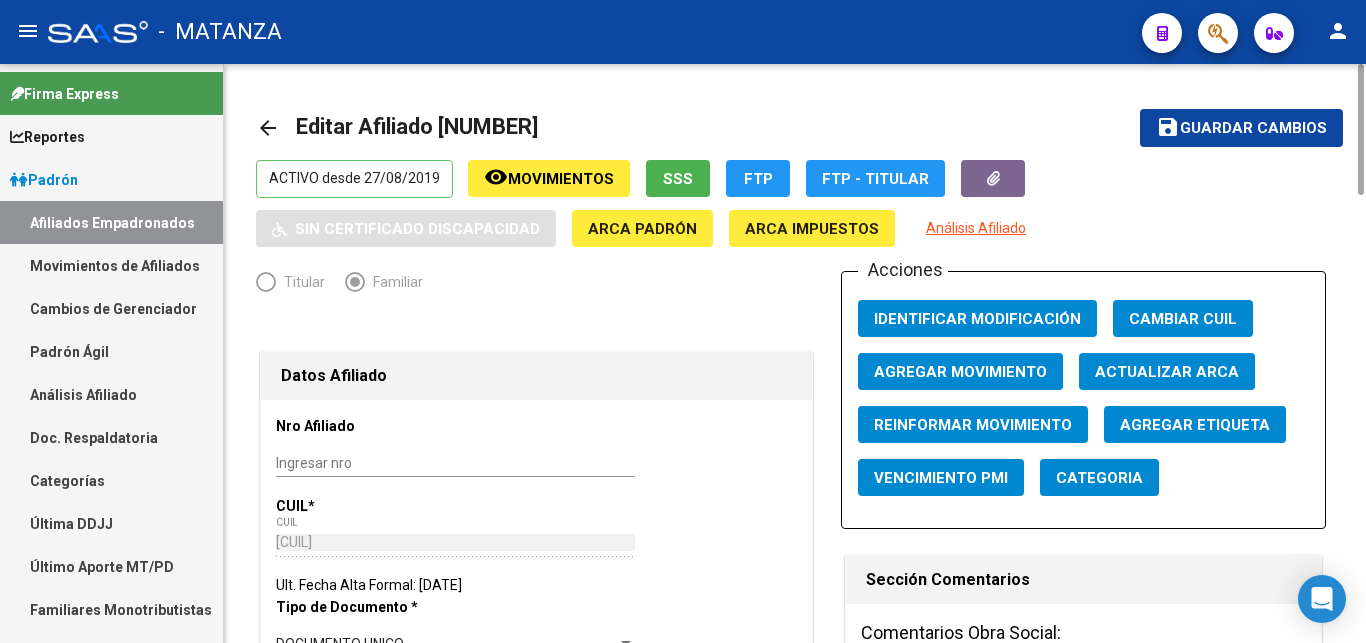 type on "[NUMBER]" 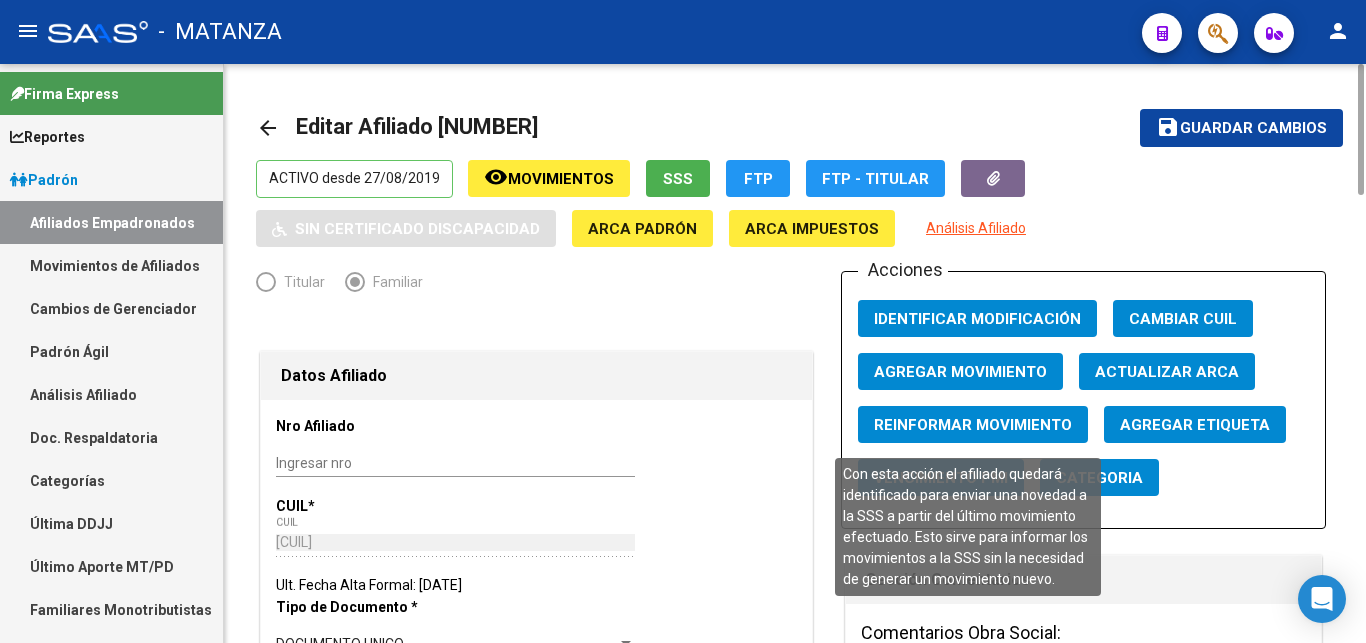 click on "Reinformar Movimiento" 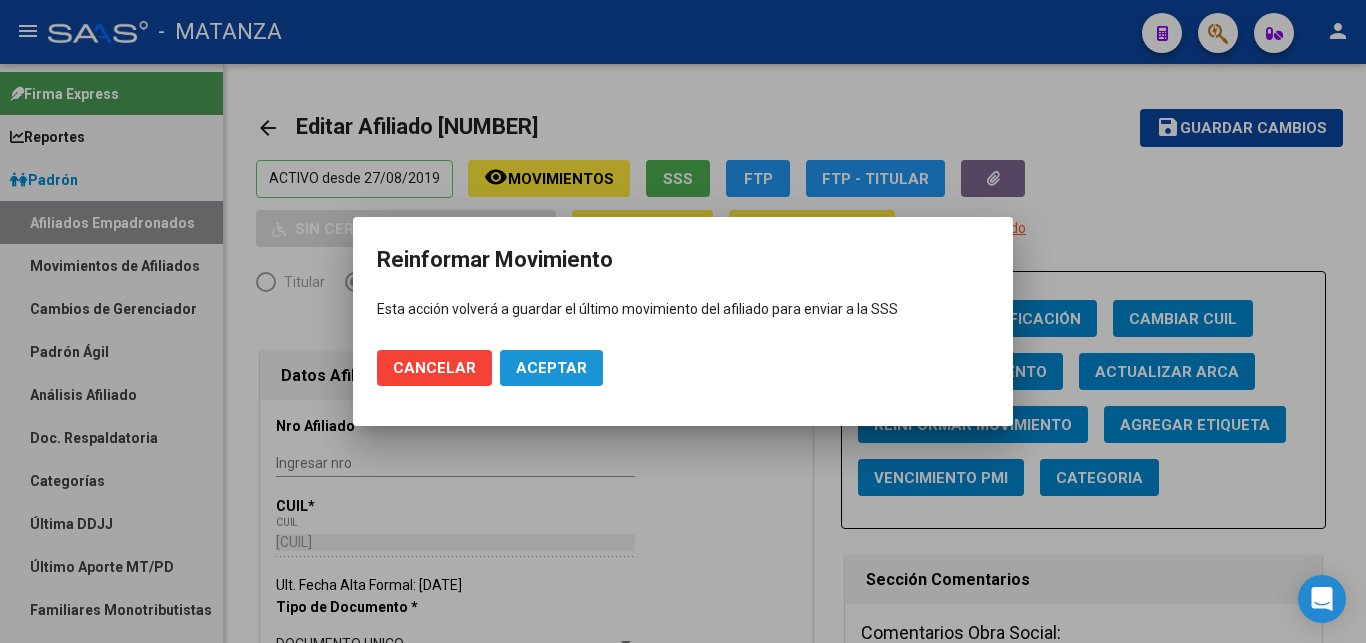 click on "Aceptar" at bounding box center [551, 368] 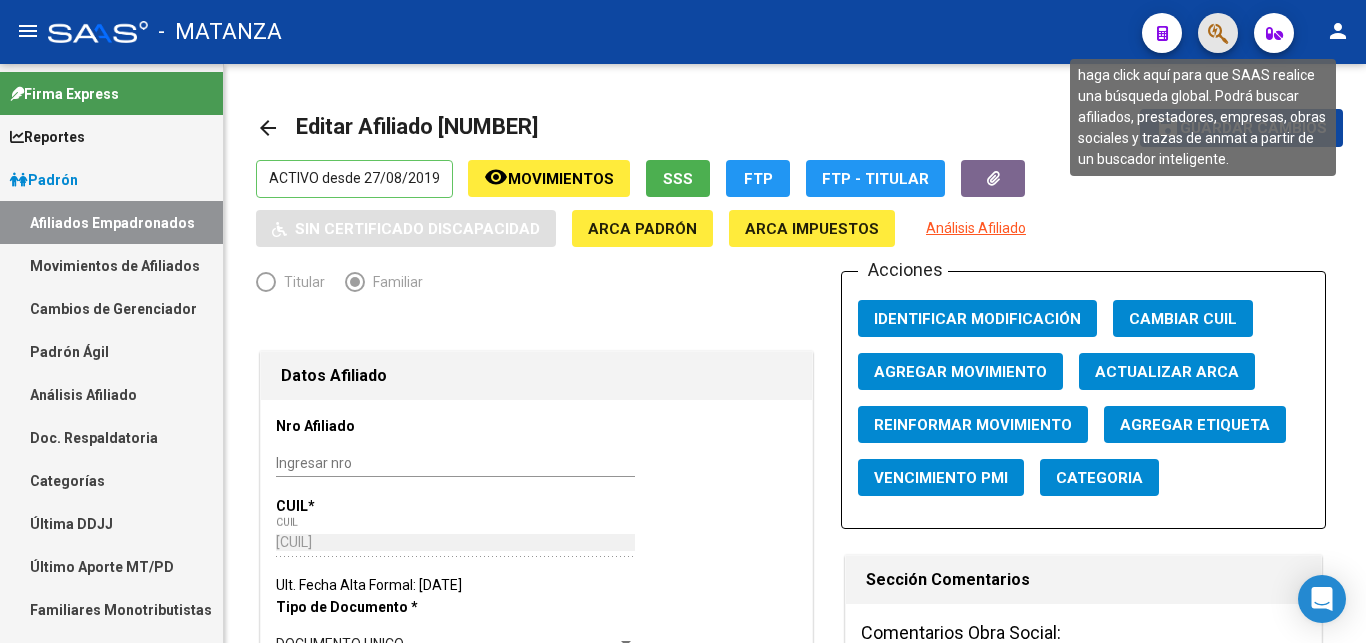 click 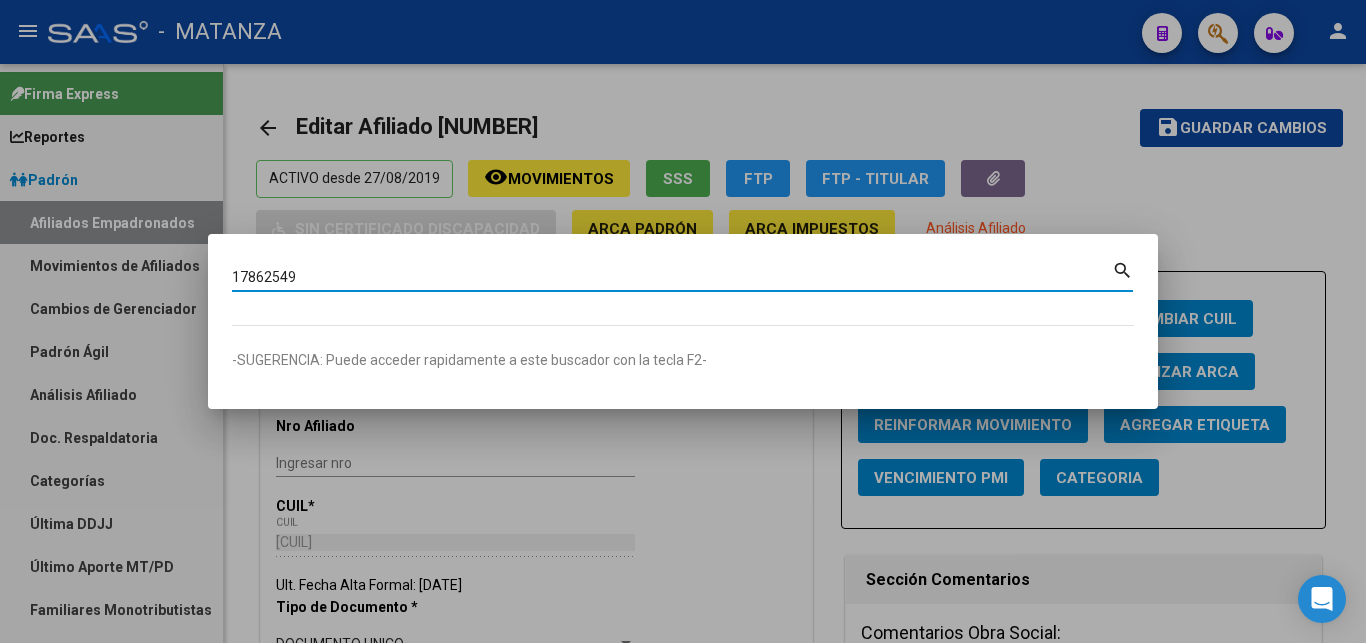 type on "17862549" 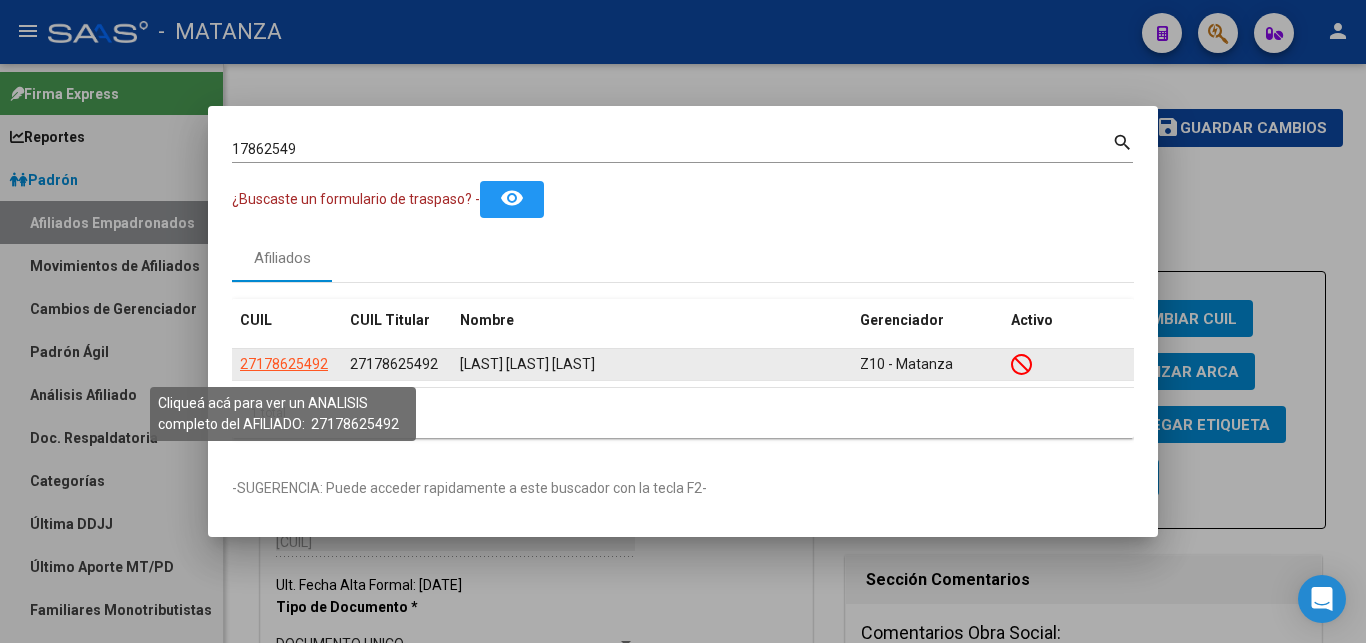 click on "27178625492" 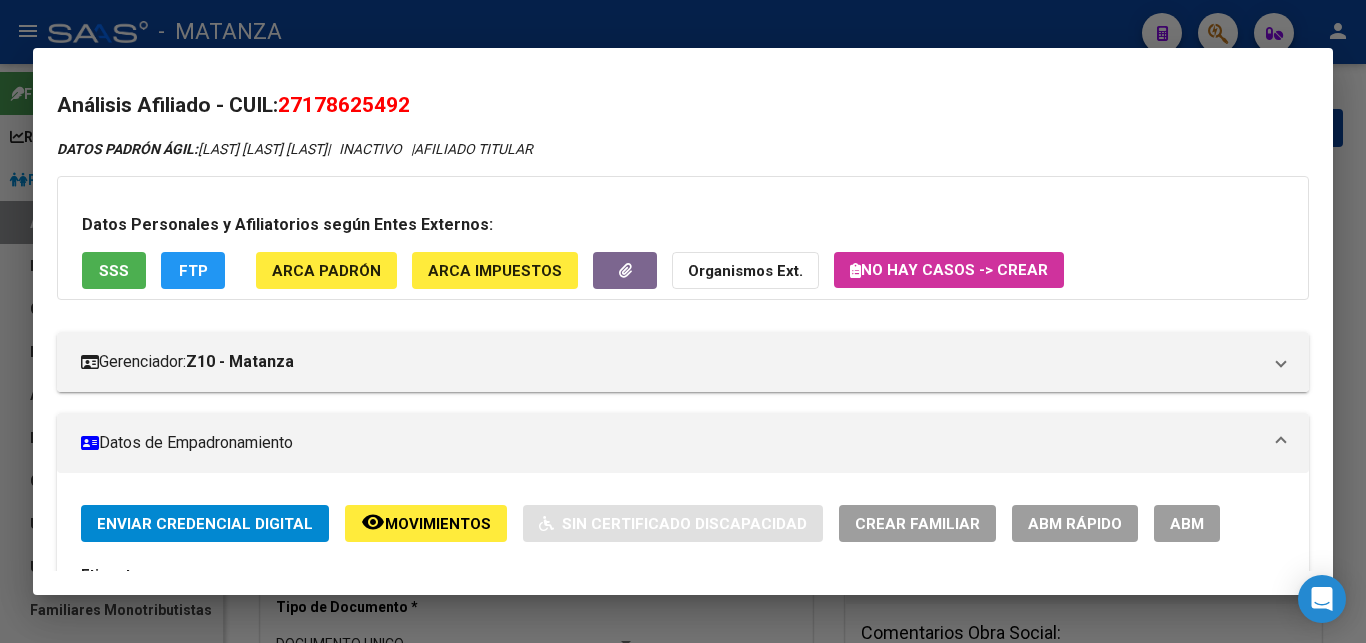 click on "ABM" at bounding box center (1187, 524) 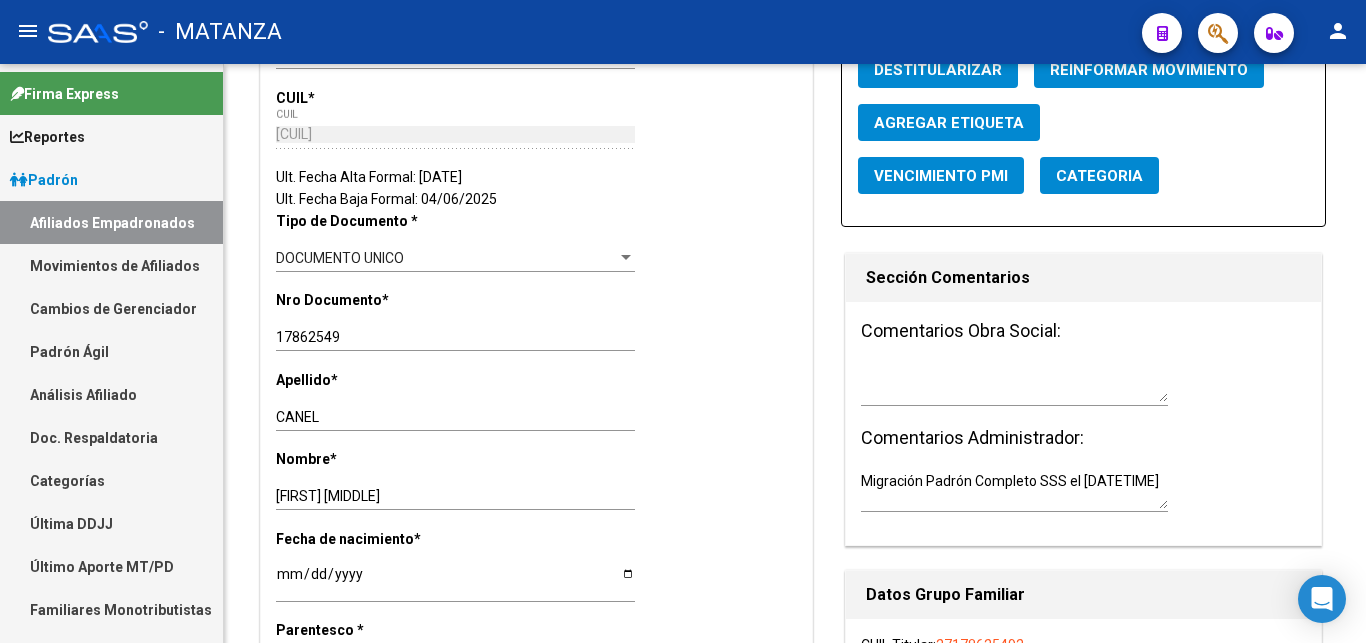 scroll, scrollTop: 0, scrollLeft: 0, axis: both 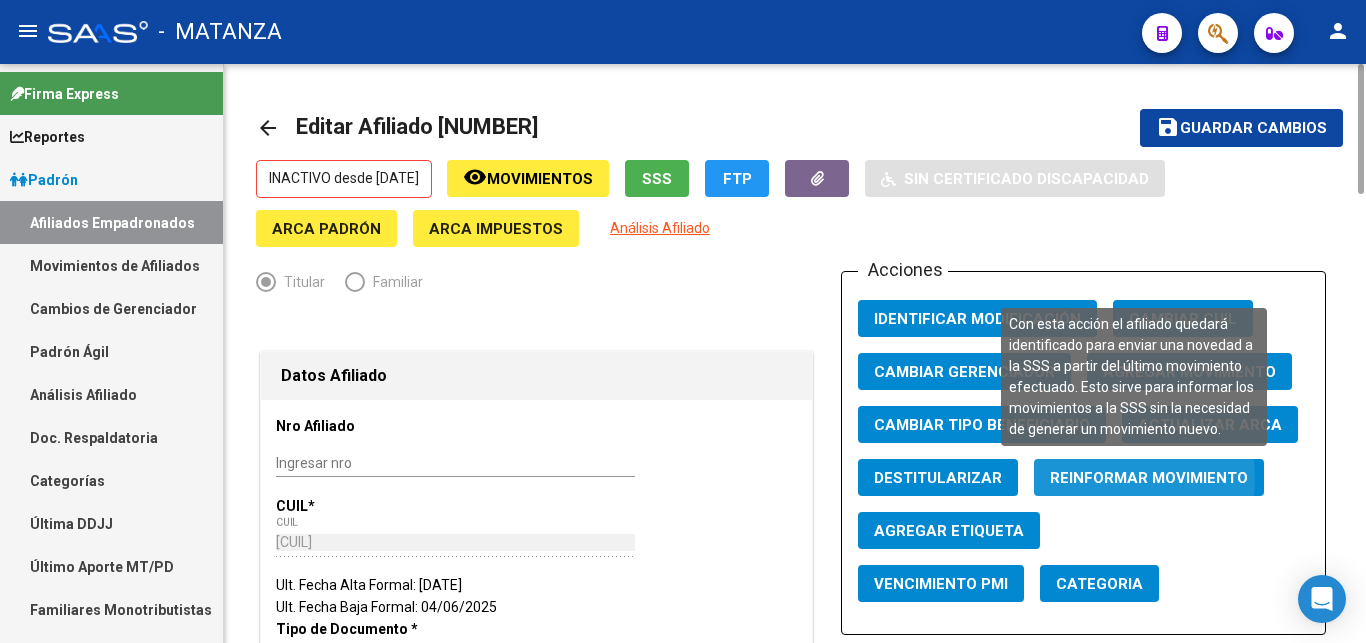 click on "Reinformar Movimiento" 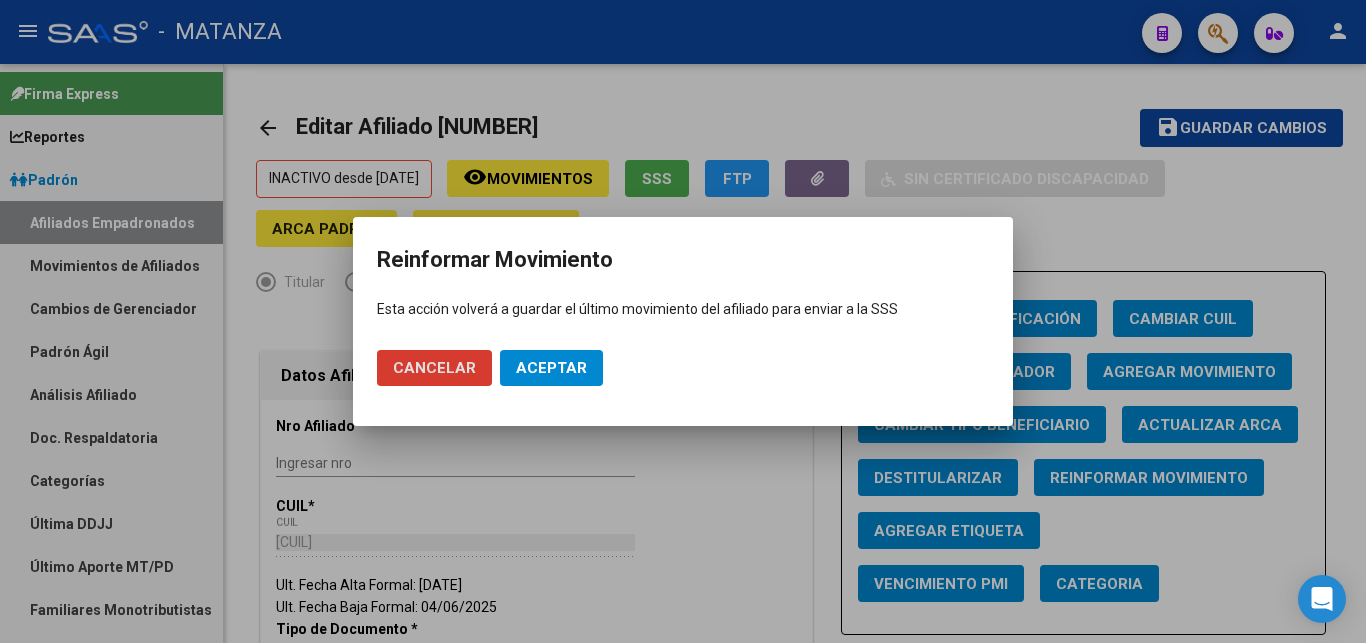 click on "Aceptar" at bounding box center (551, 368) 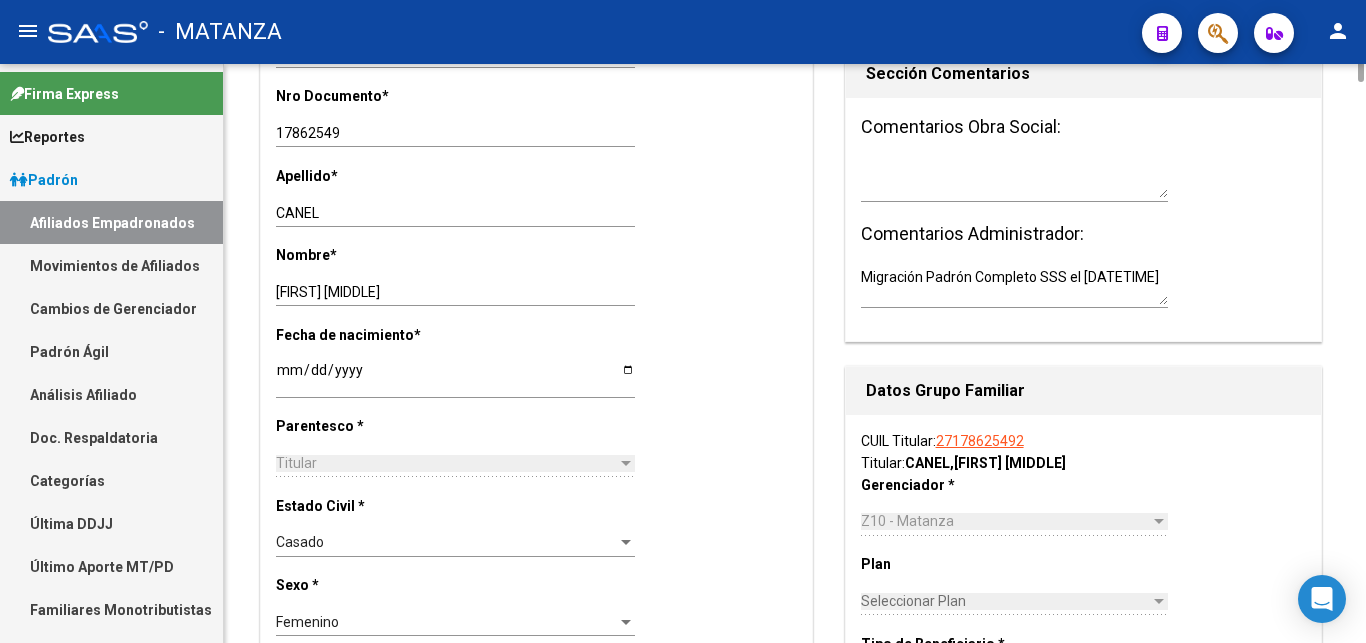 scroll, scrollTop: 0, scrollLeft: 0, axis: both 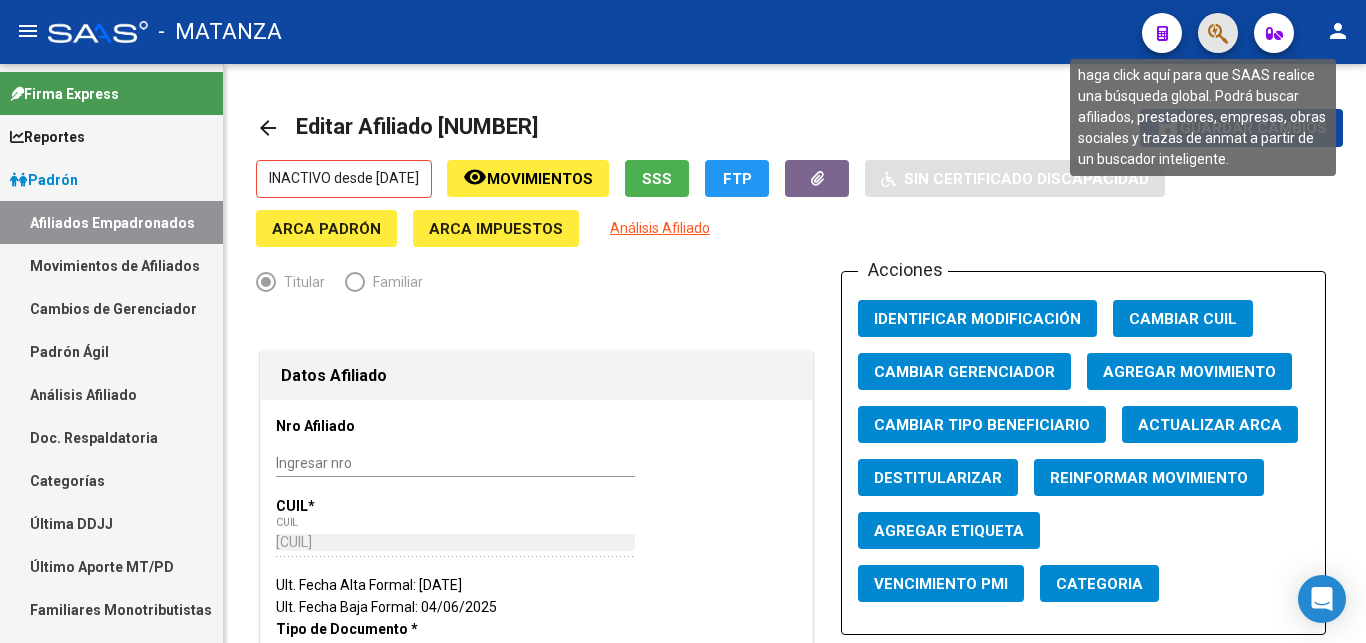 click 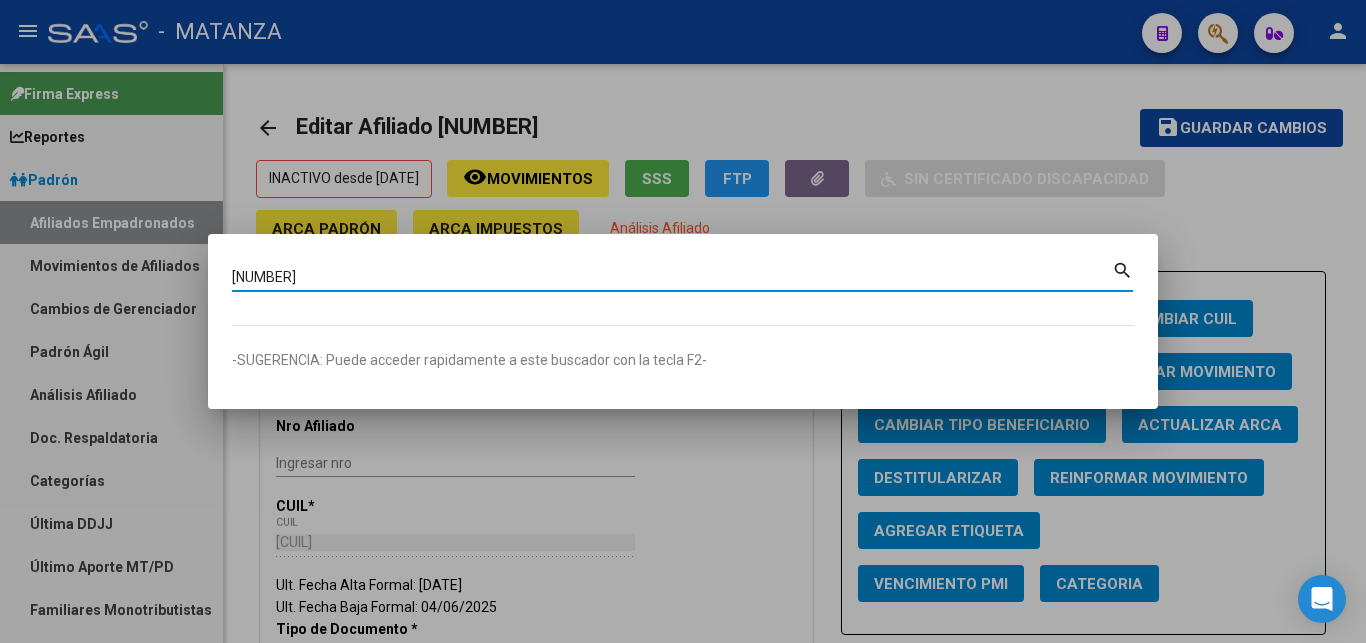 type on "[NUMBER]" 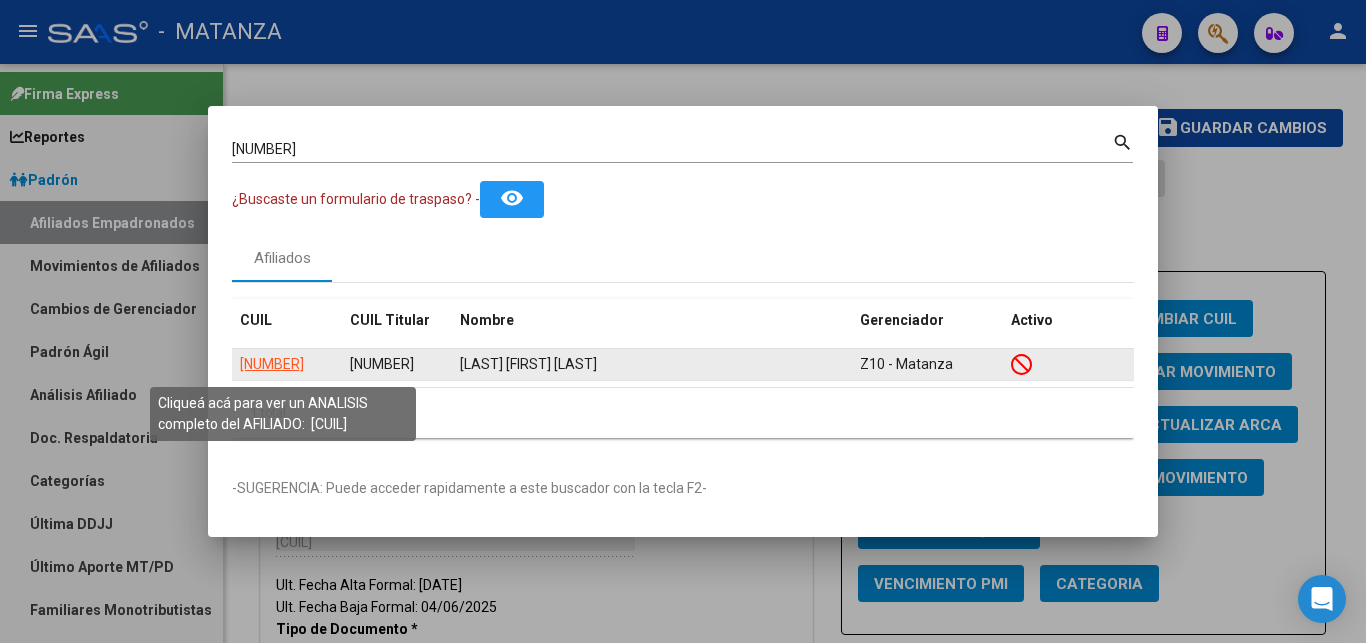 click on "[NUMBER]" 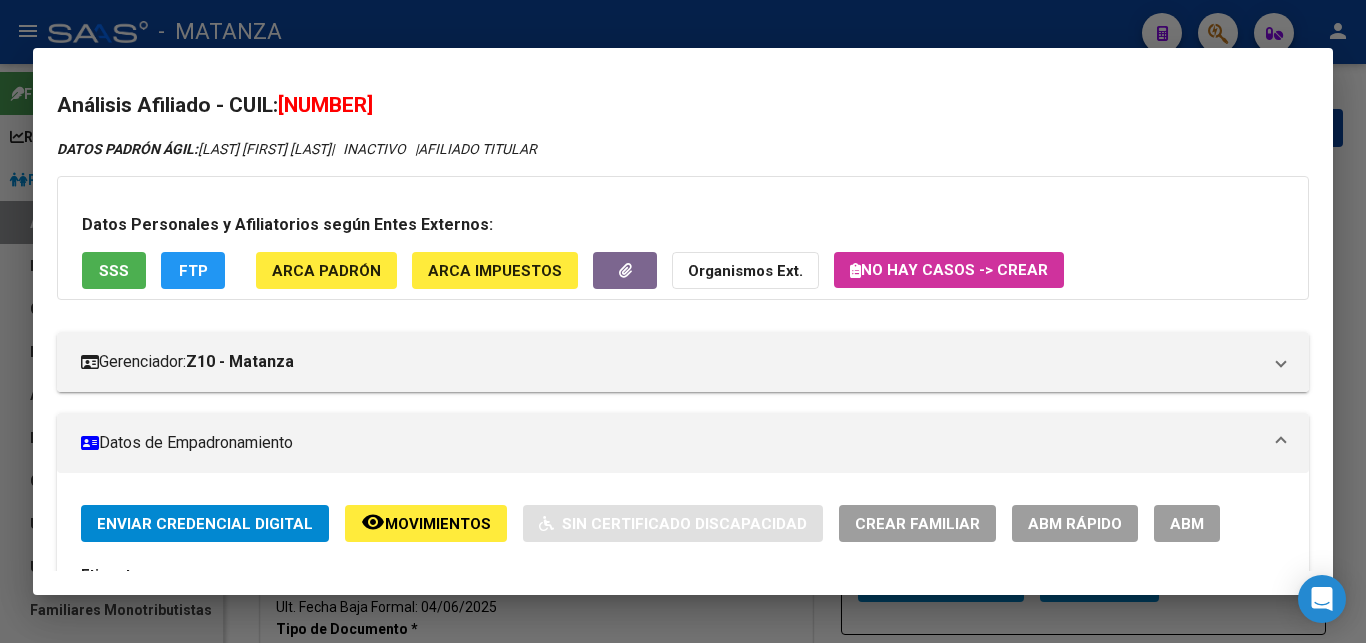 click on "ABM" at bounding box center [1187, 524] 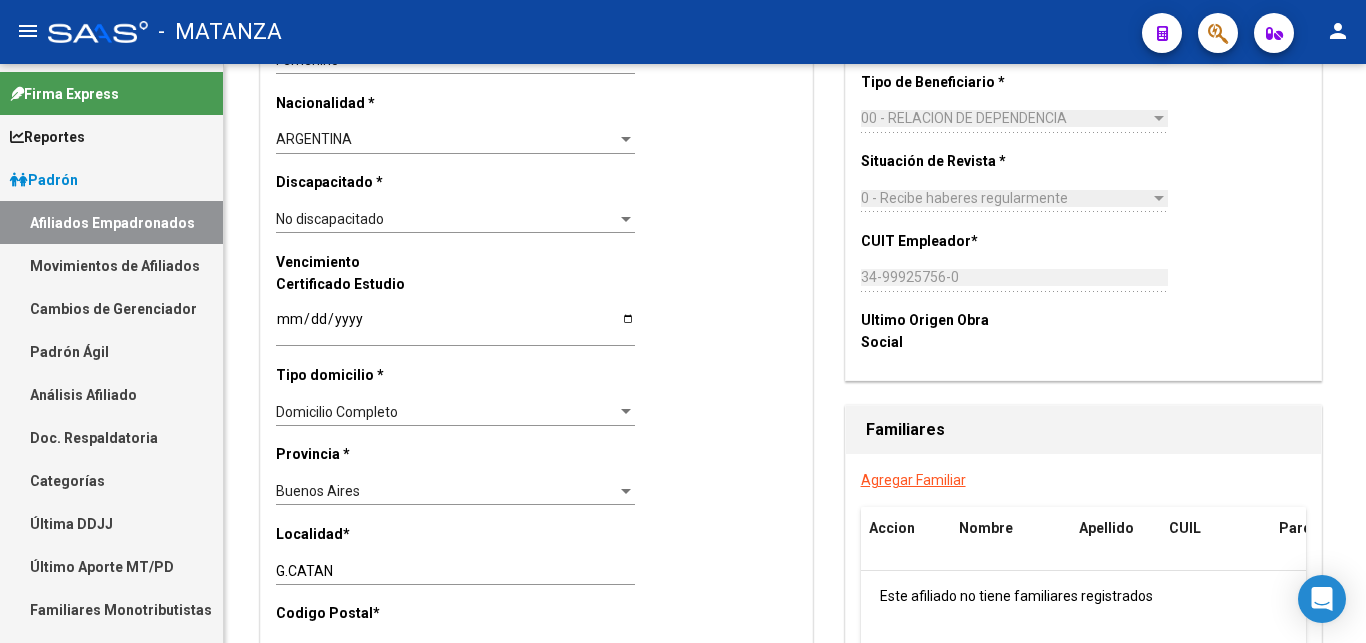 scroll, scrollTop: 154, scrollLeft: 0, axis: vertical 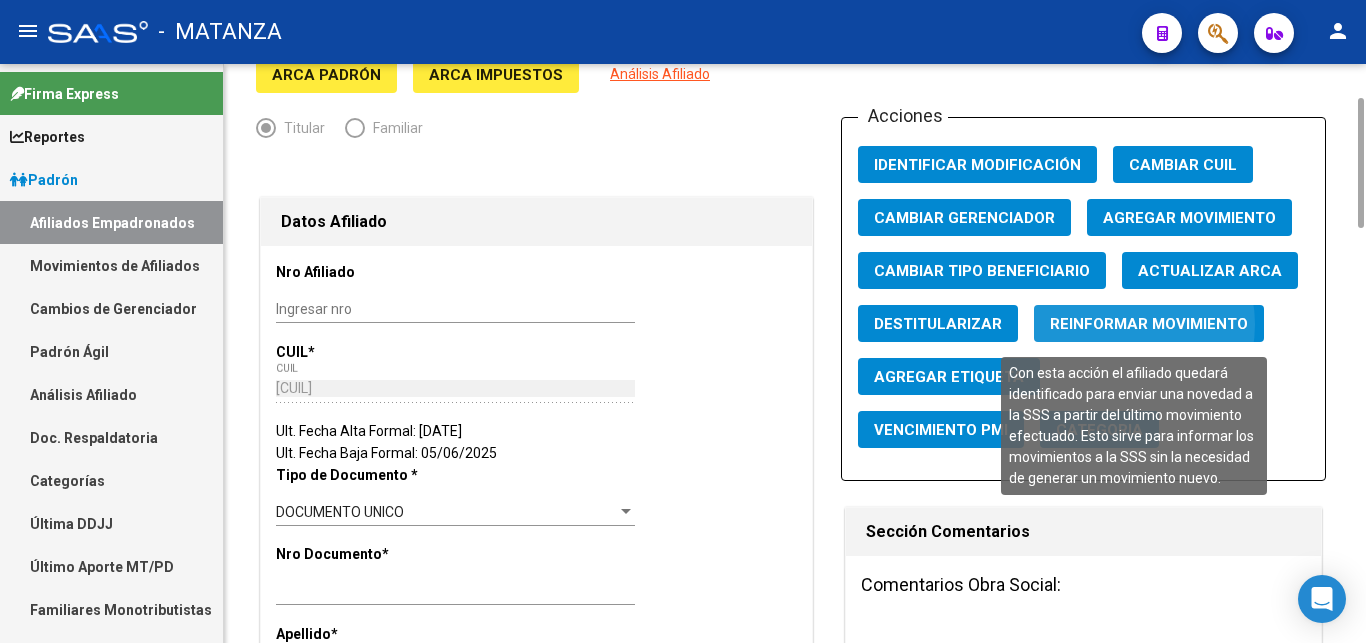 click on "Reinformar Movimiento" 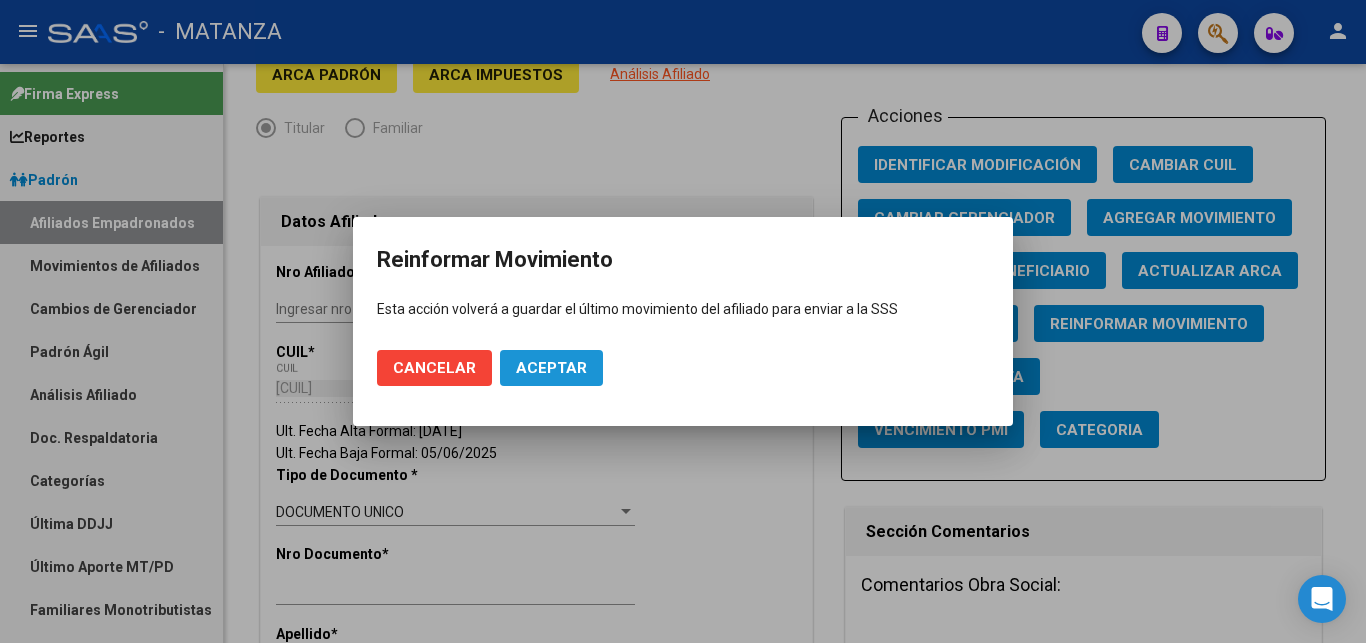 click on "Aceptar" at bounding box center (551, 368) 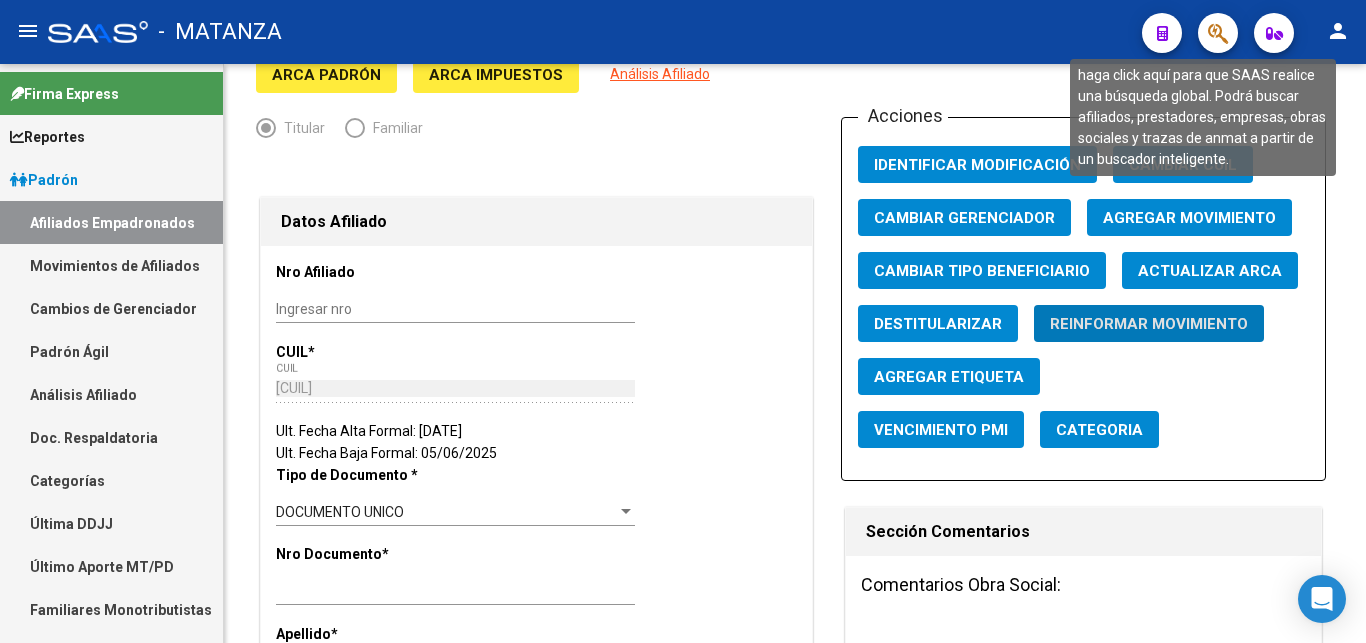 click 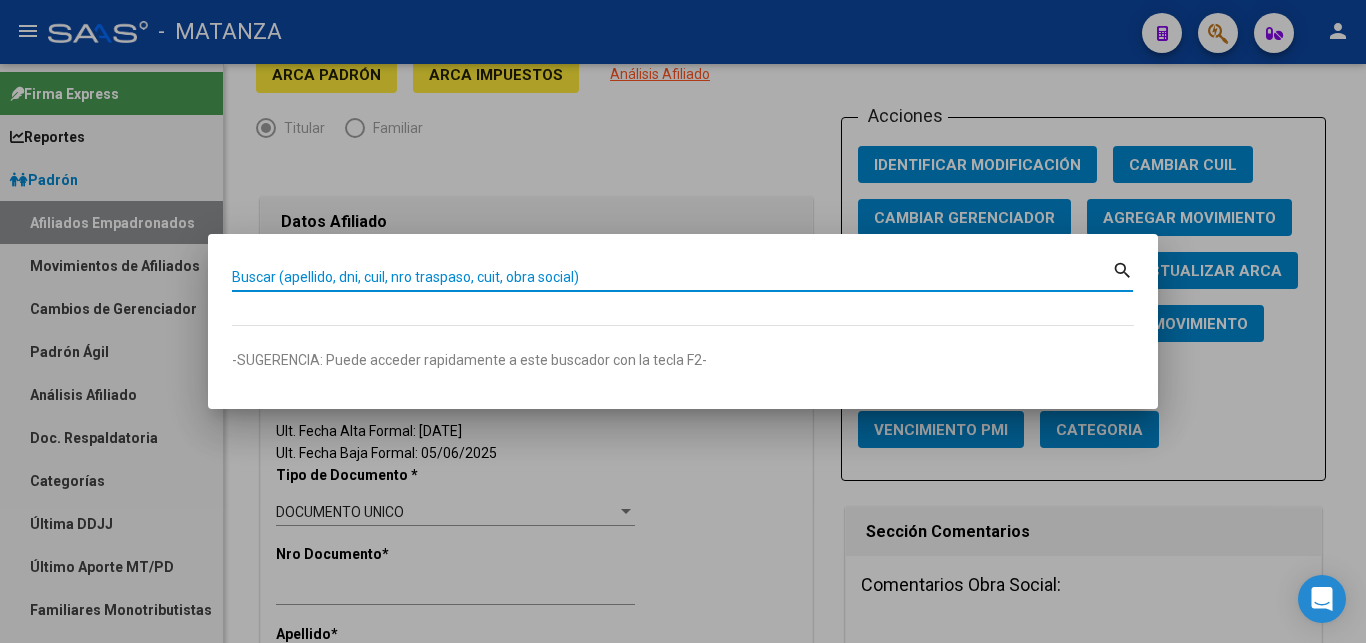 click on "Buscar (apellido, dni, cuil, nro traspaso, cuit, obra social)" at bounding box center (672, 277) 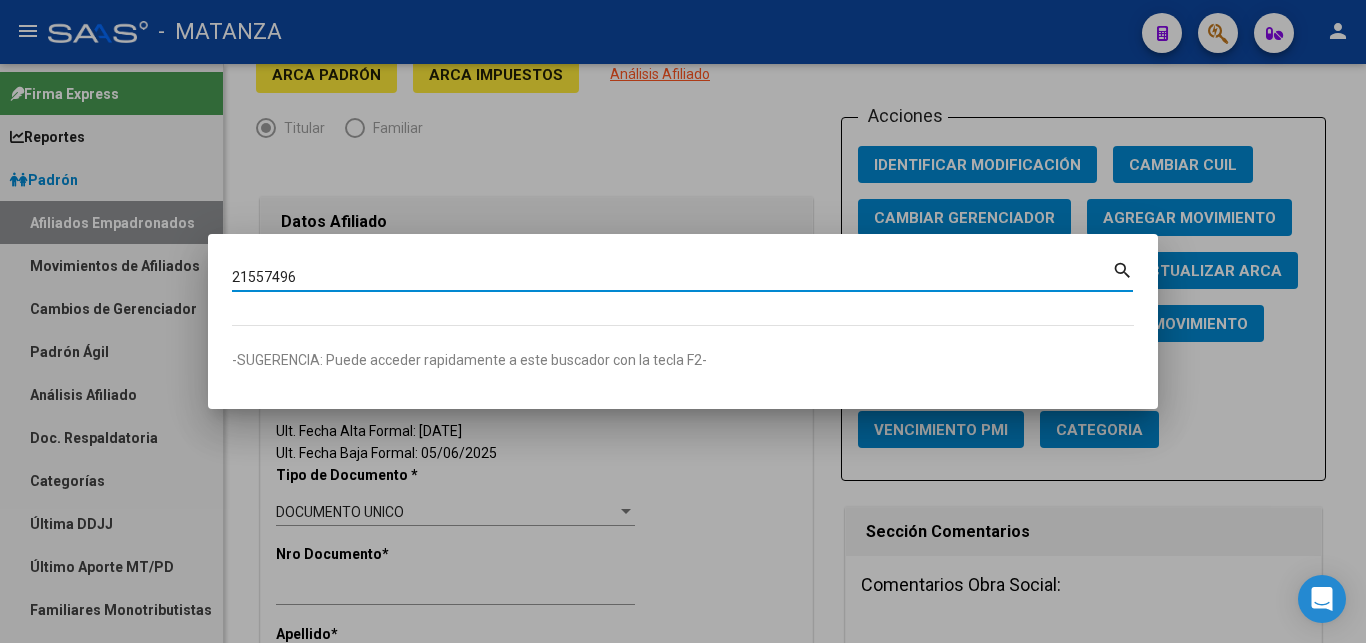 type on "21557496" 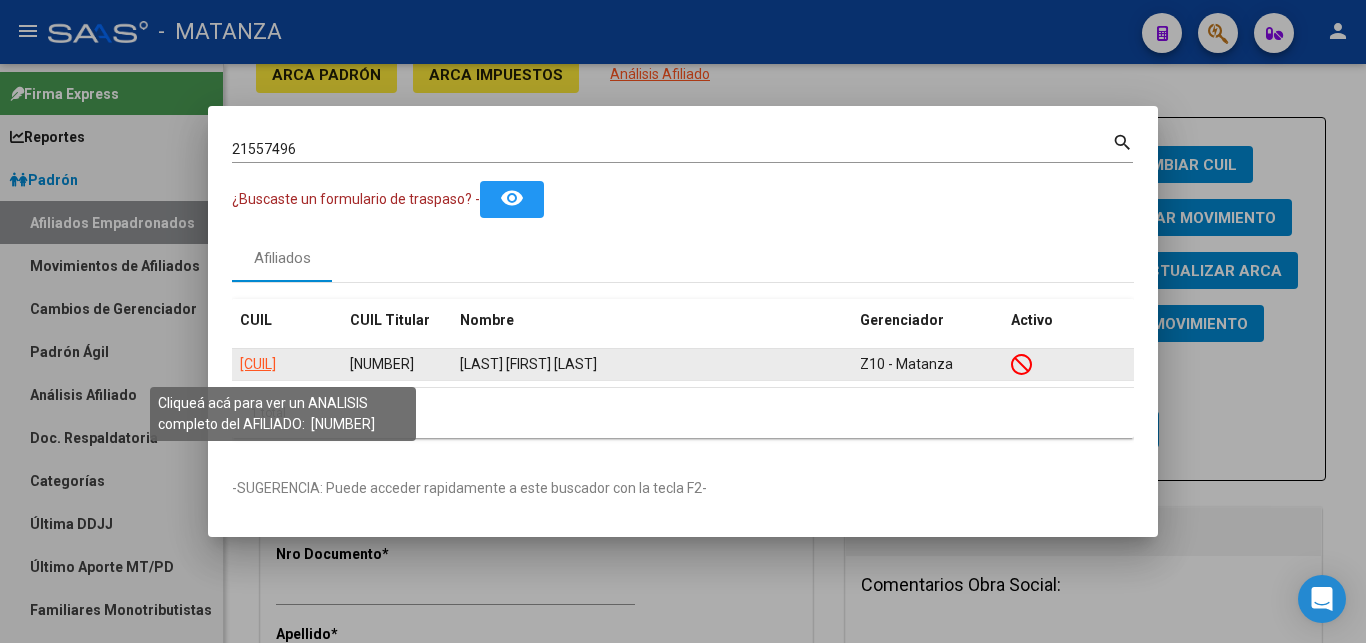 click on "[CUIL]" 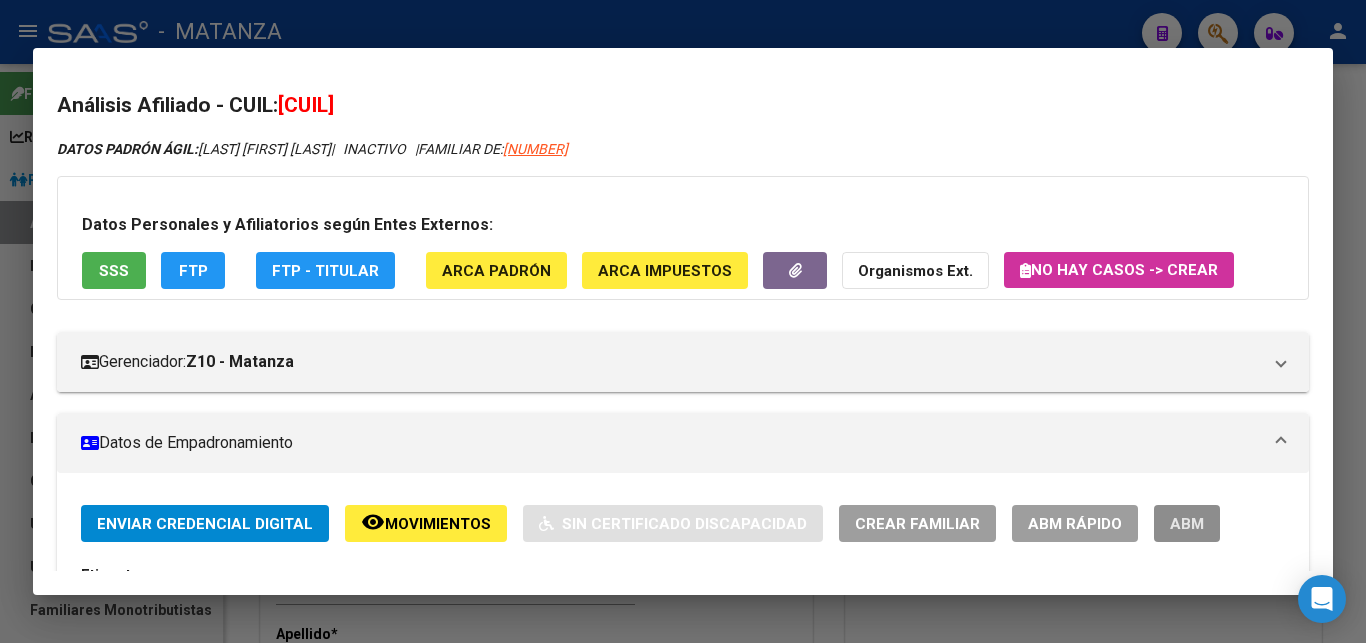 click on "ABM" at bounding box center [1187, 524] 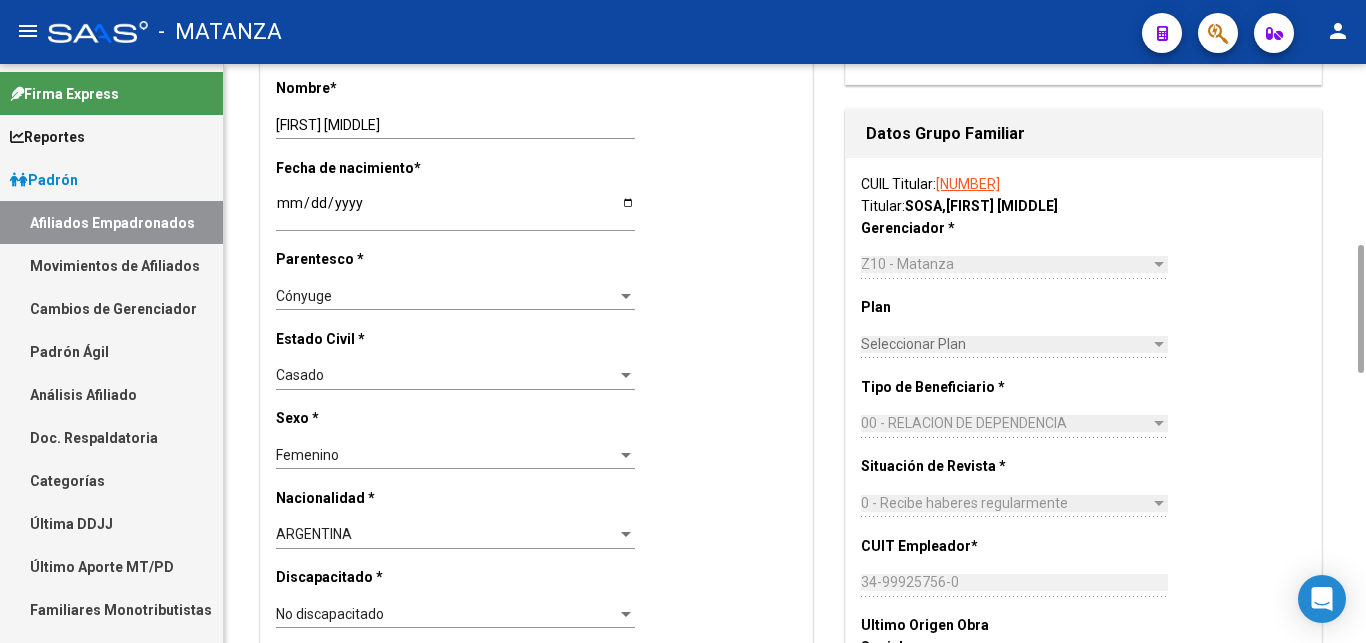 scroll, scrollTop: 204, scrollLeft: 0, axis: vertical 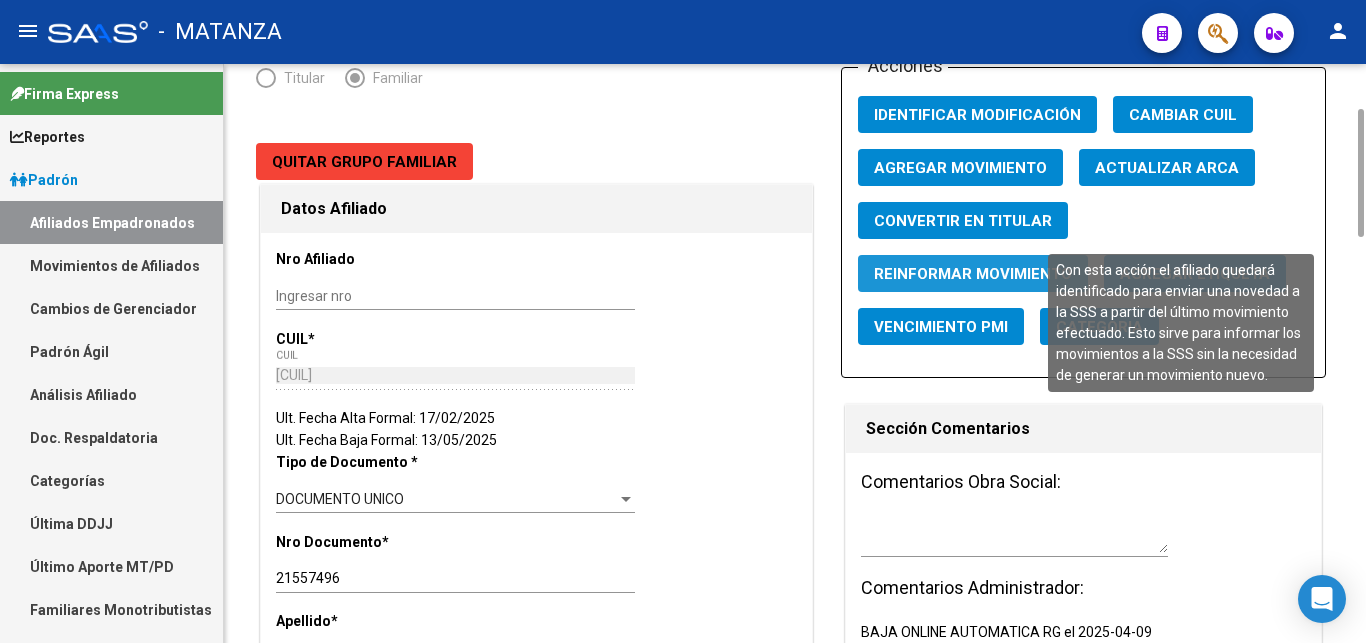 click on "Reinformar Movimiento" 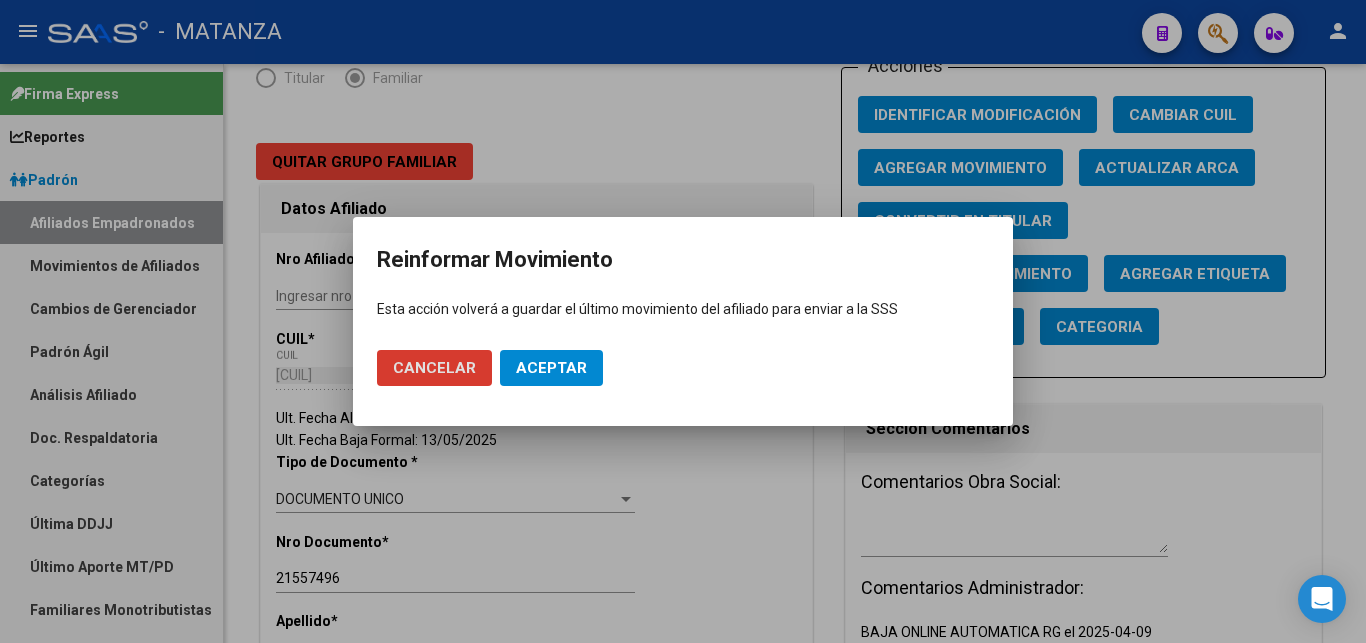 click on "Aceptar" at bounding box center [551, 368] 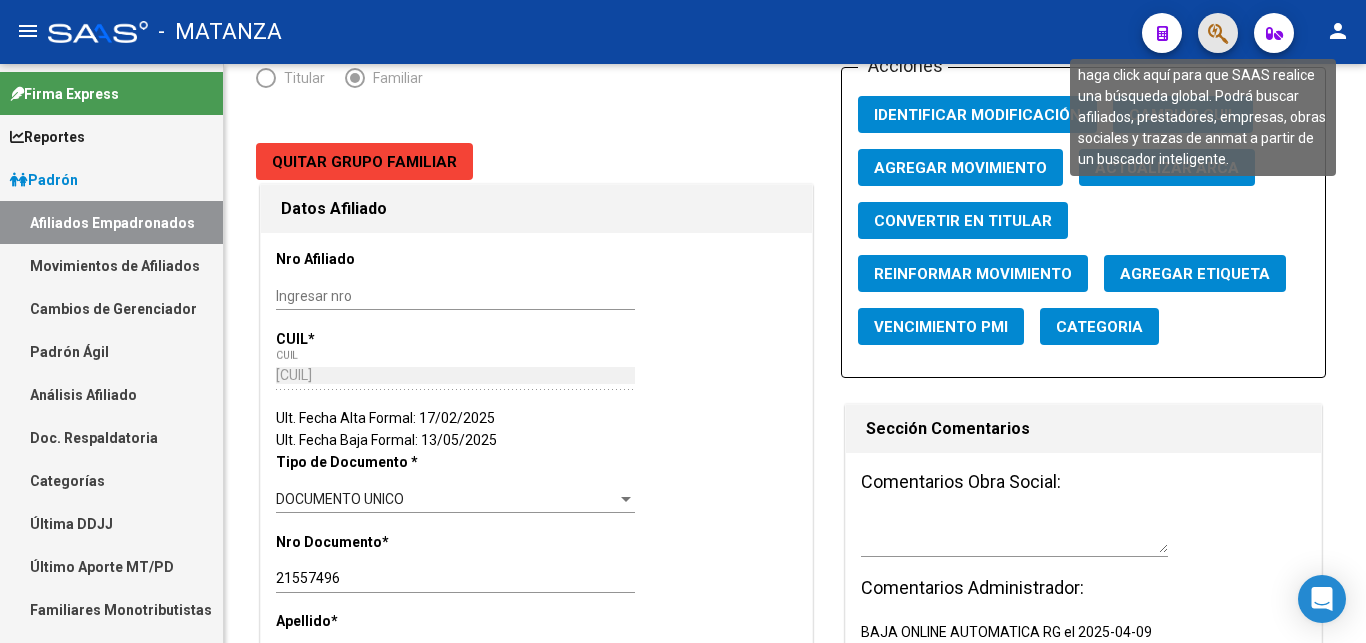click 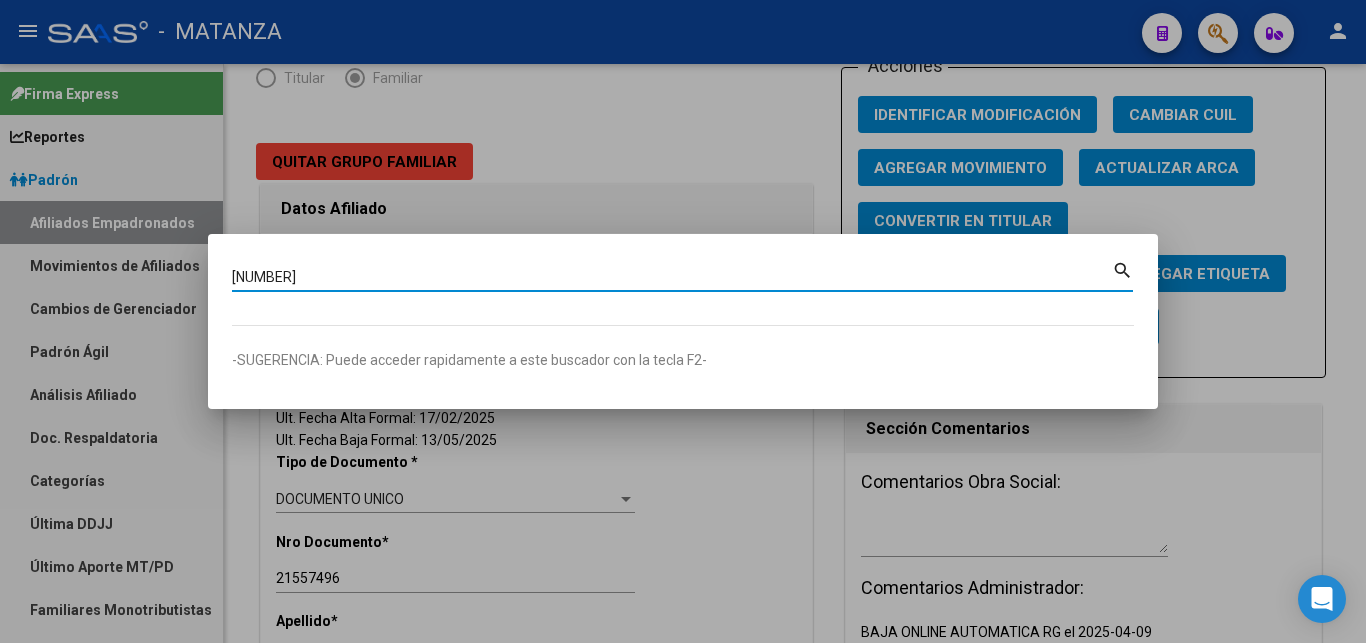 type on "[NUMBER]" 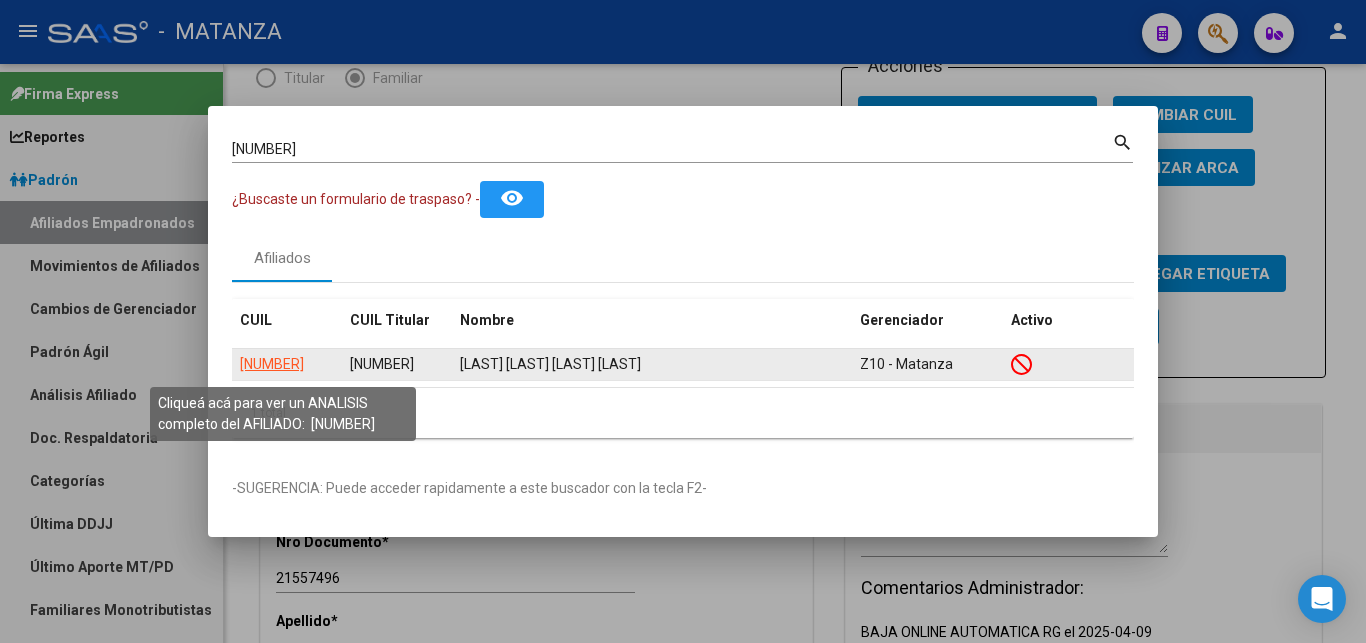 click on "[NUMBER]" 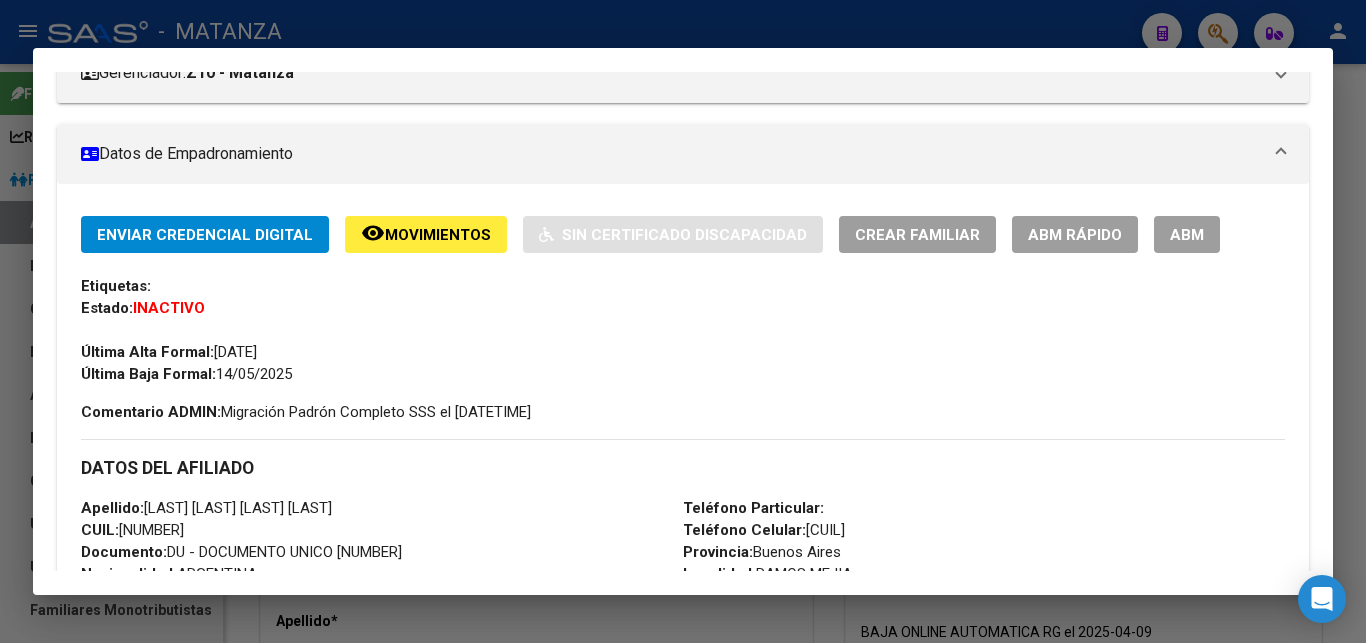scroll, scrollTop: 306, scrollLeft: 0, axis: vertical 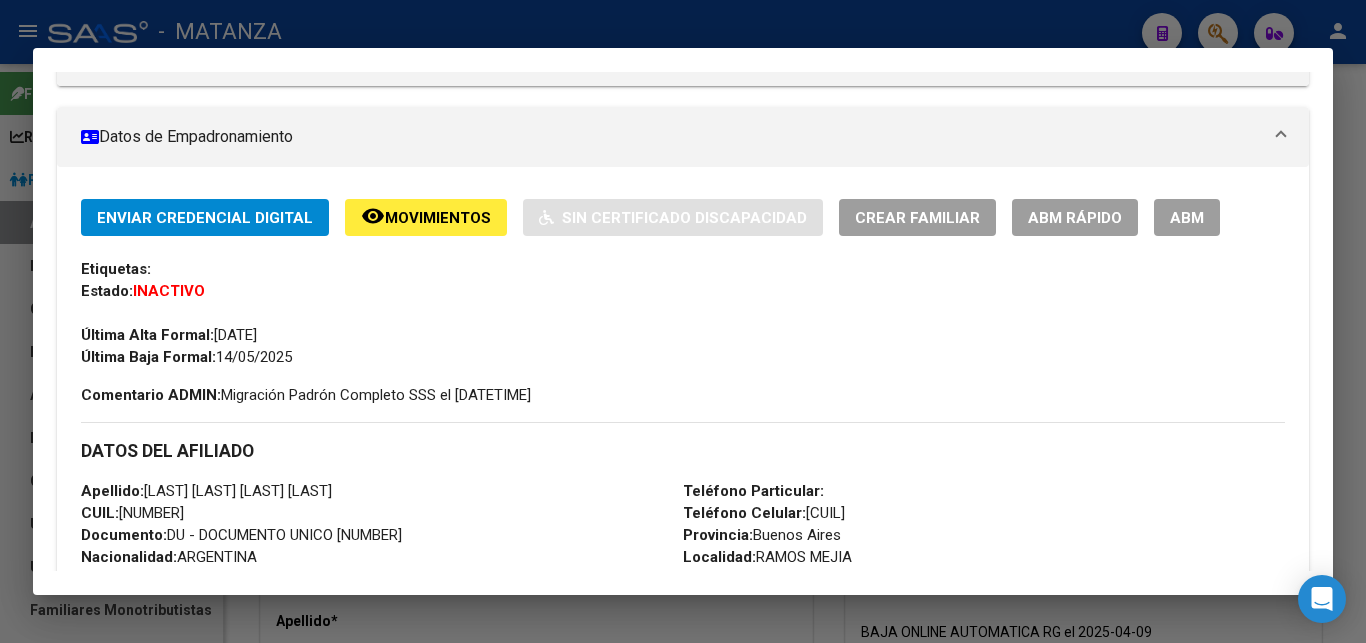 click on "ABM" at bounding box center [1187, 218] 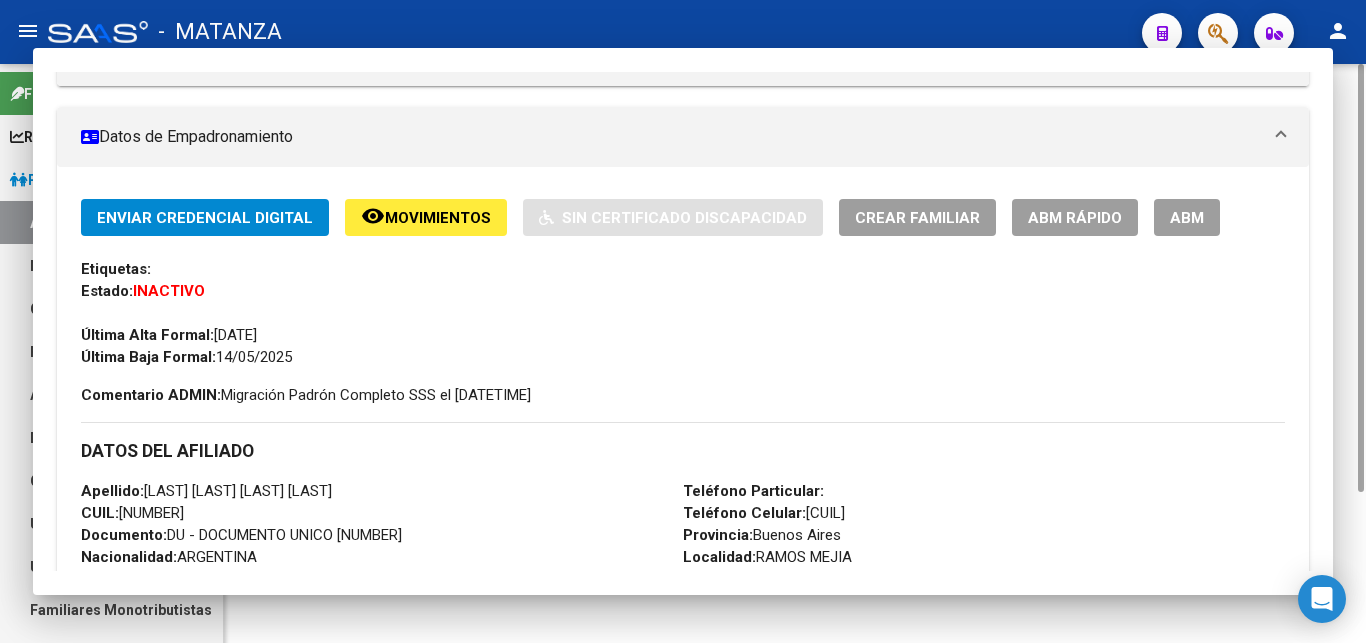 type 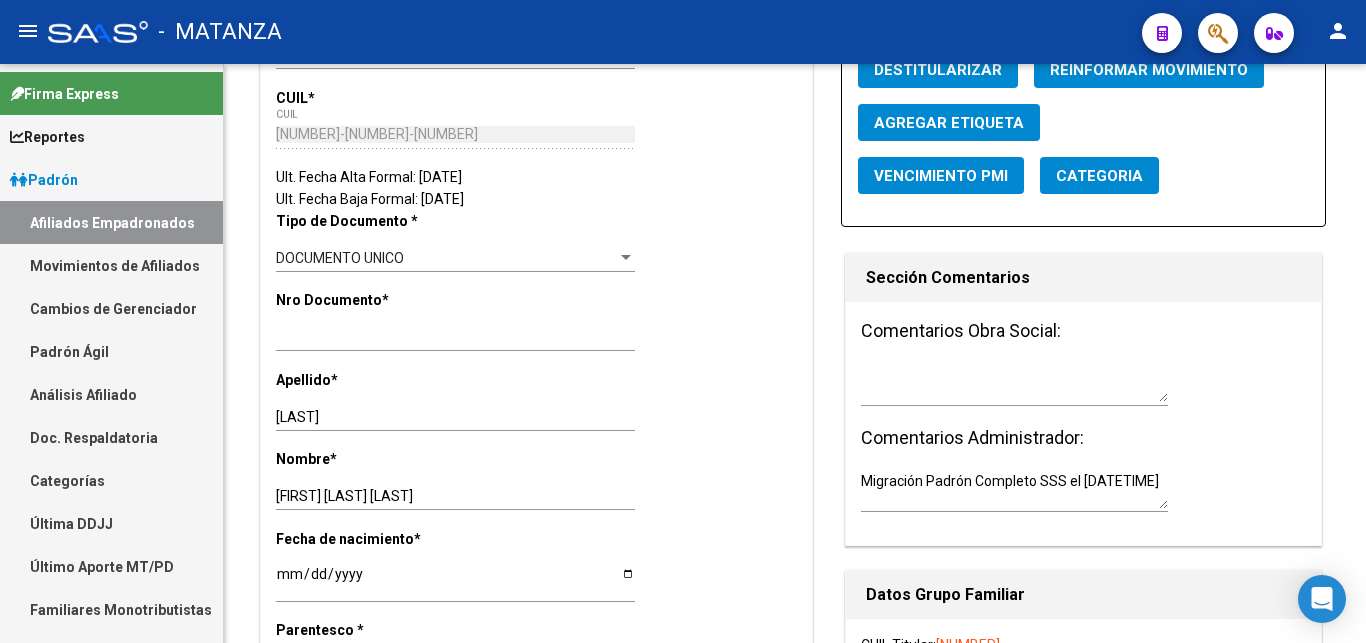 scroll, scrollTop: 0, scrollLeft: 0, axis: both 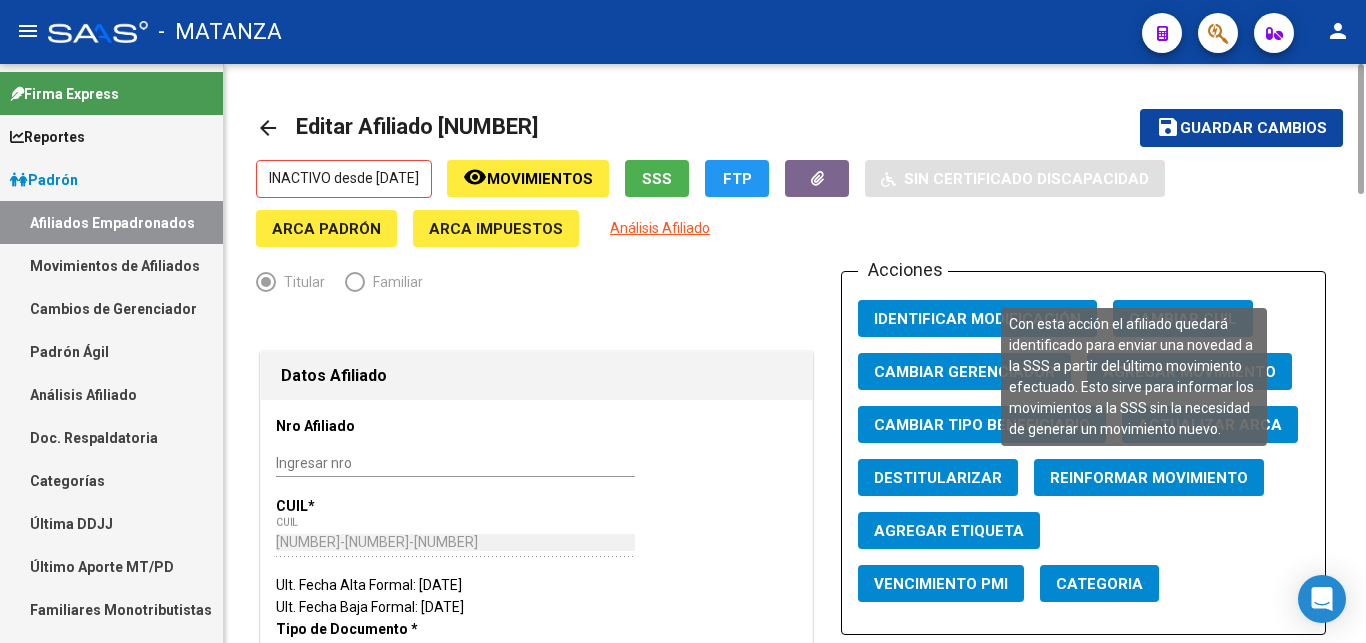 click on "Reinformar Movimiento" 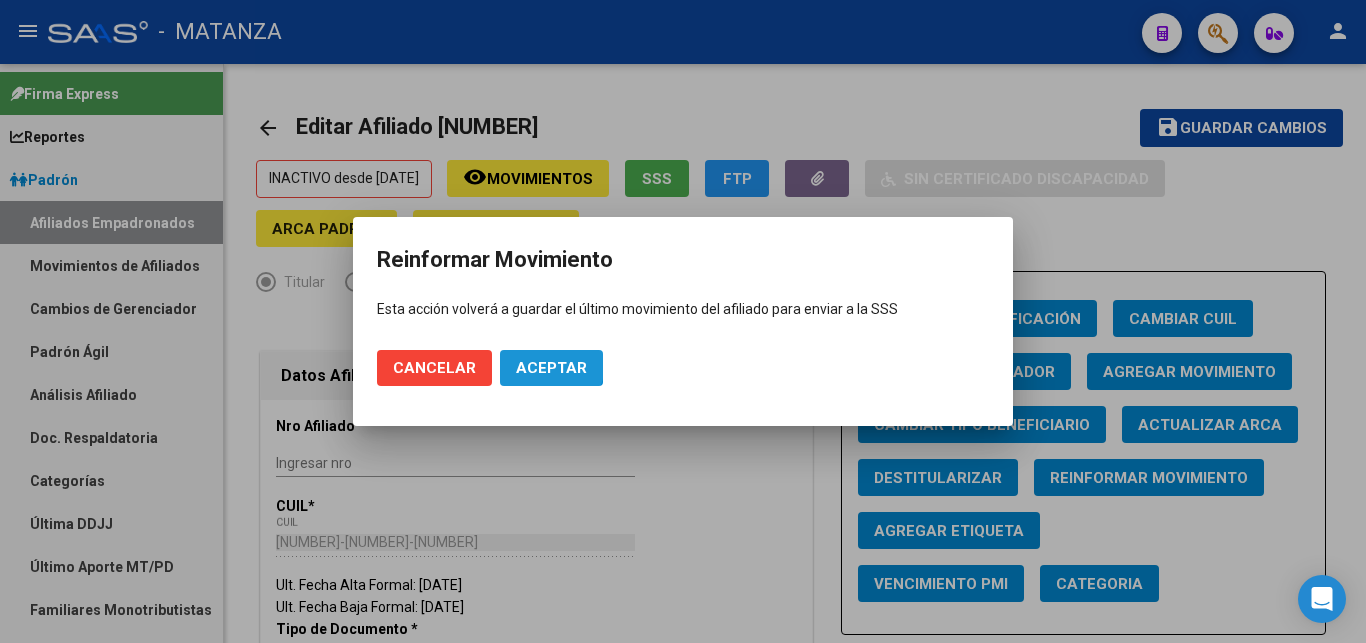 click on "Aceptar" at bounding box center (551, 368) 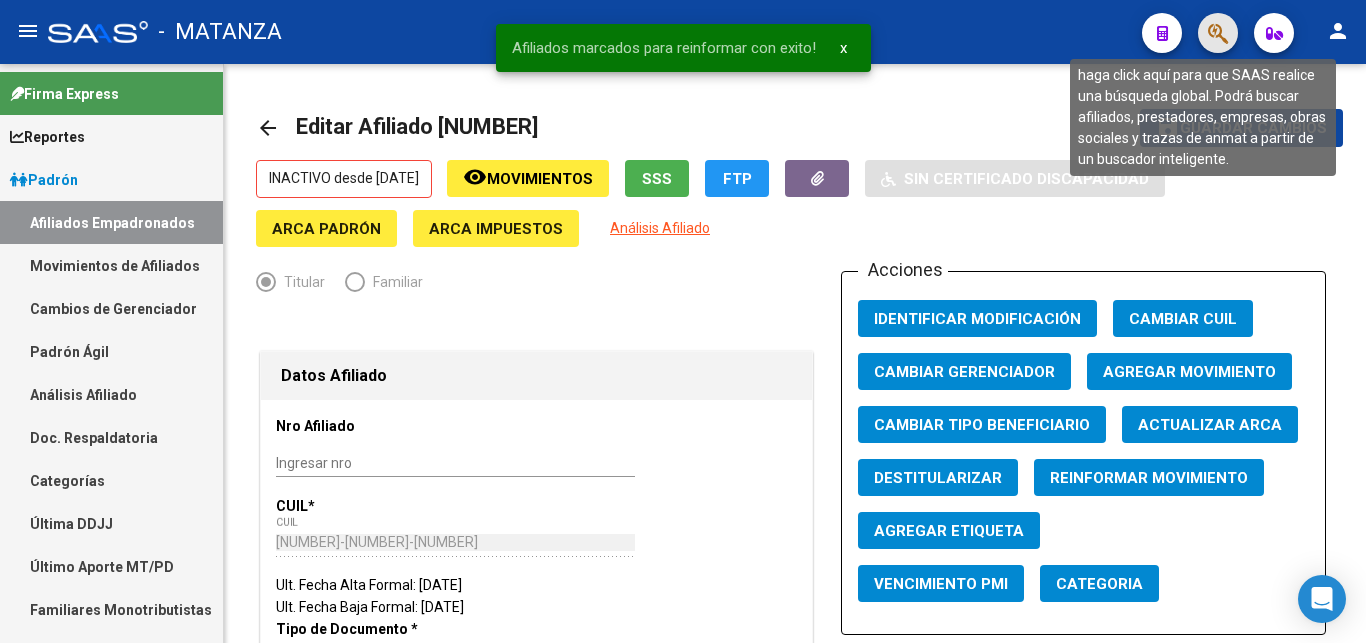 click 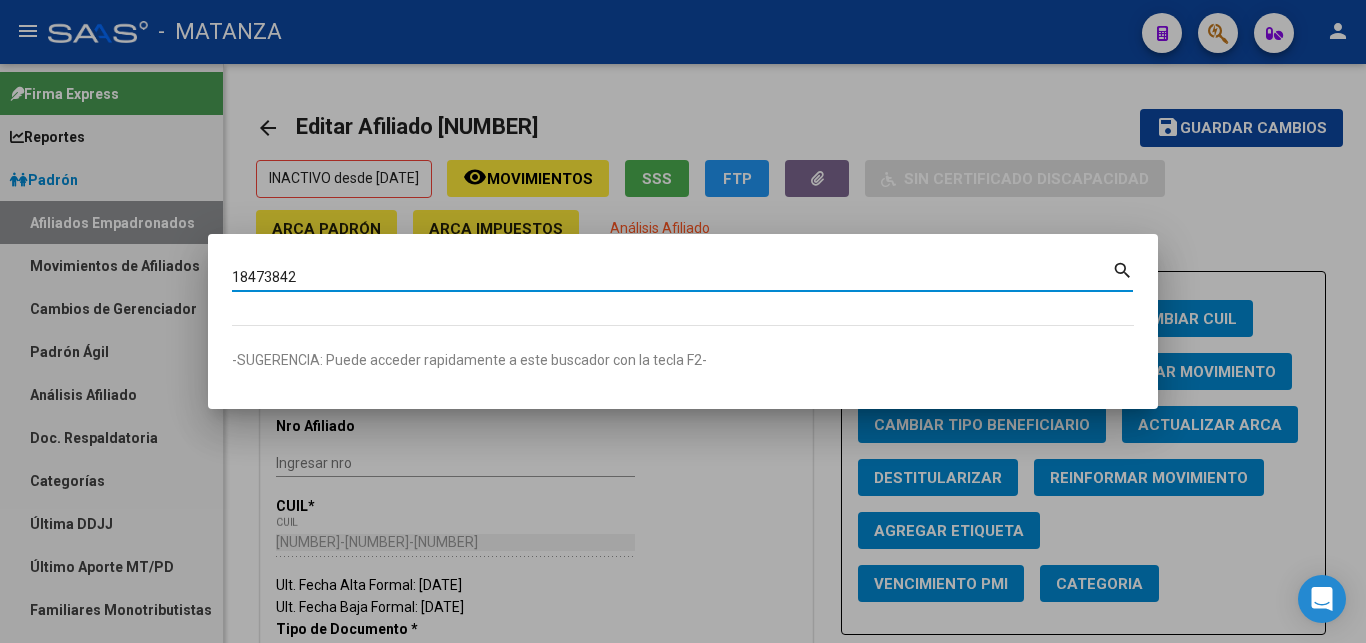 type on "18473842" 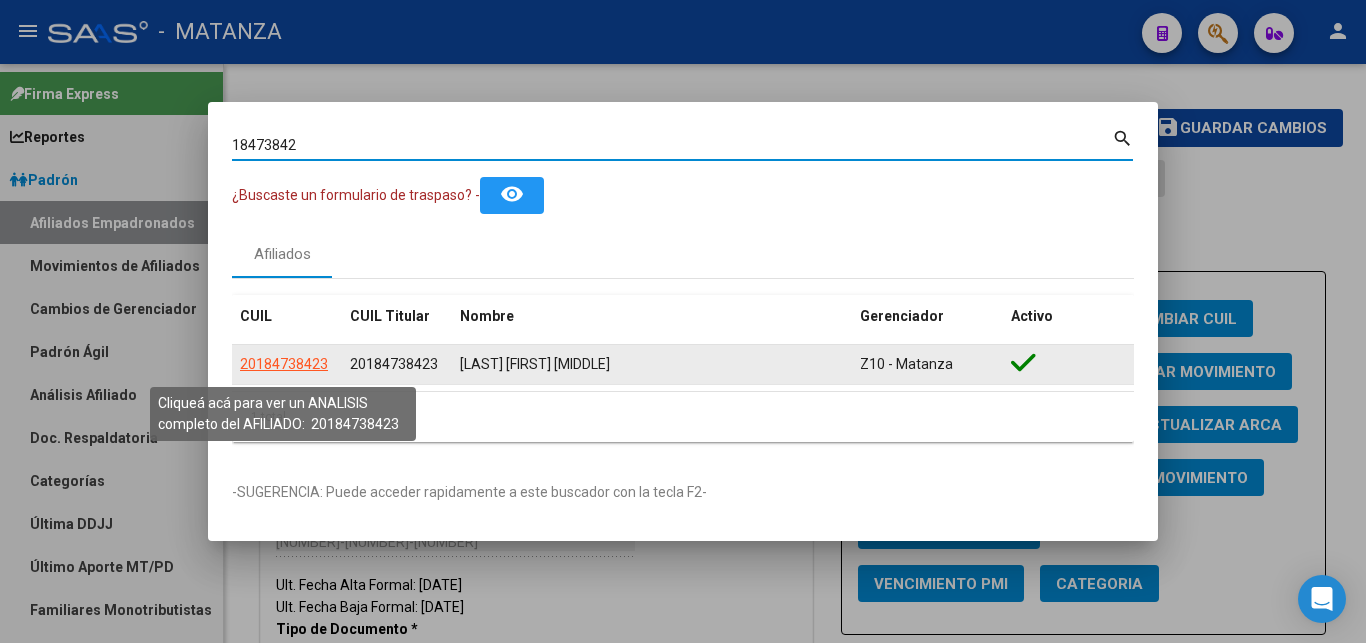 click on "20184738423" 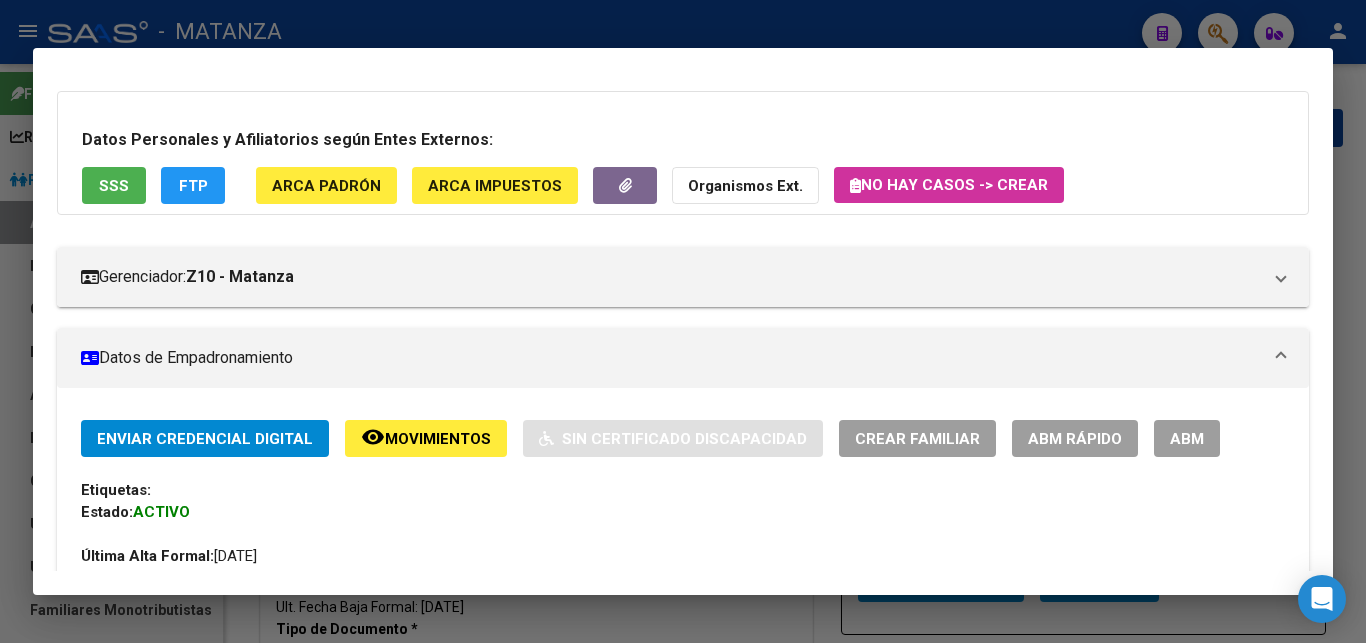 scroll, scrollTop: 102, scrollLeft: 0, axis: vertical 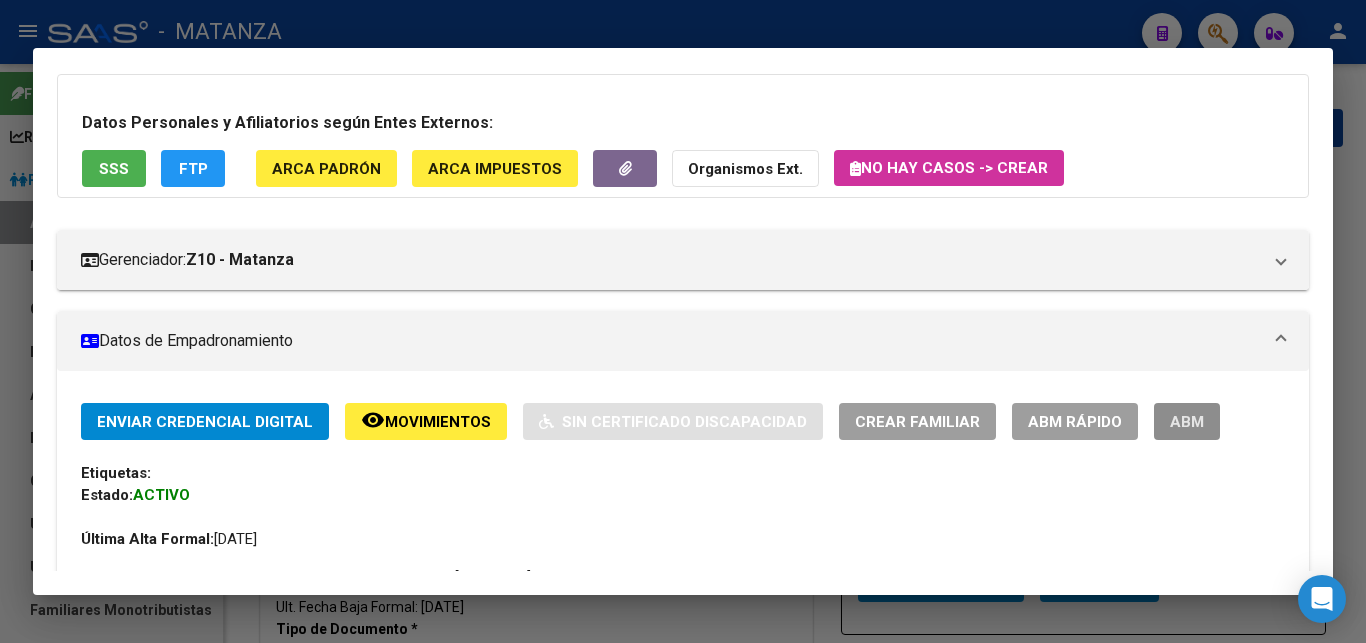 drag, startPoint x: 1148, startPoint y: 419, endPoint x: 1133, endPoint y: 427, distance: 17 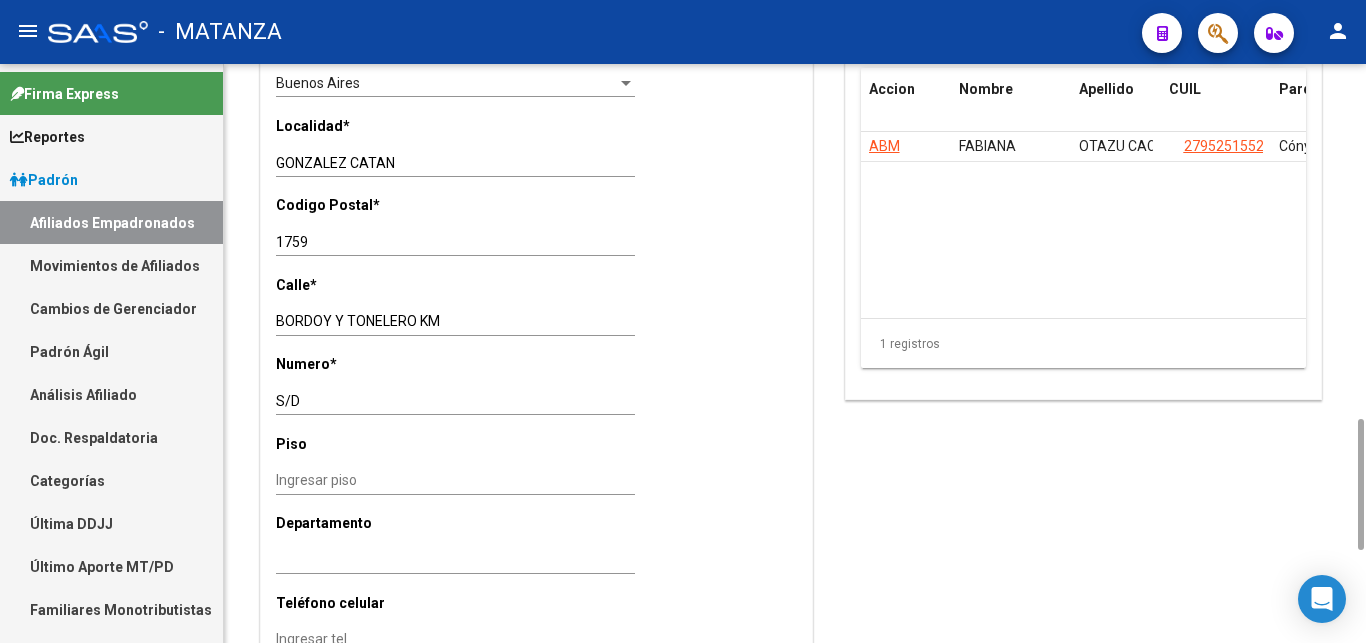 scroll, scrollTop: 1356, scrollLeft: 0, axis: vertical 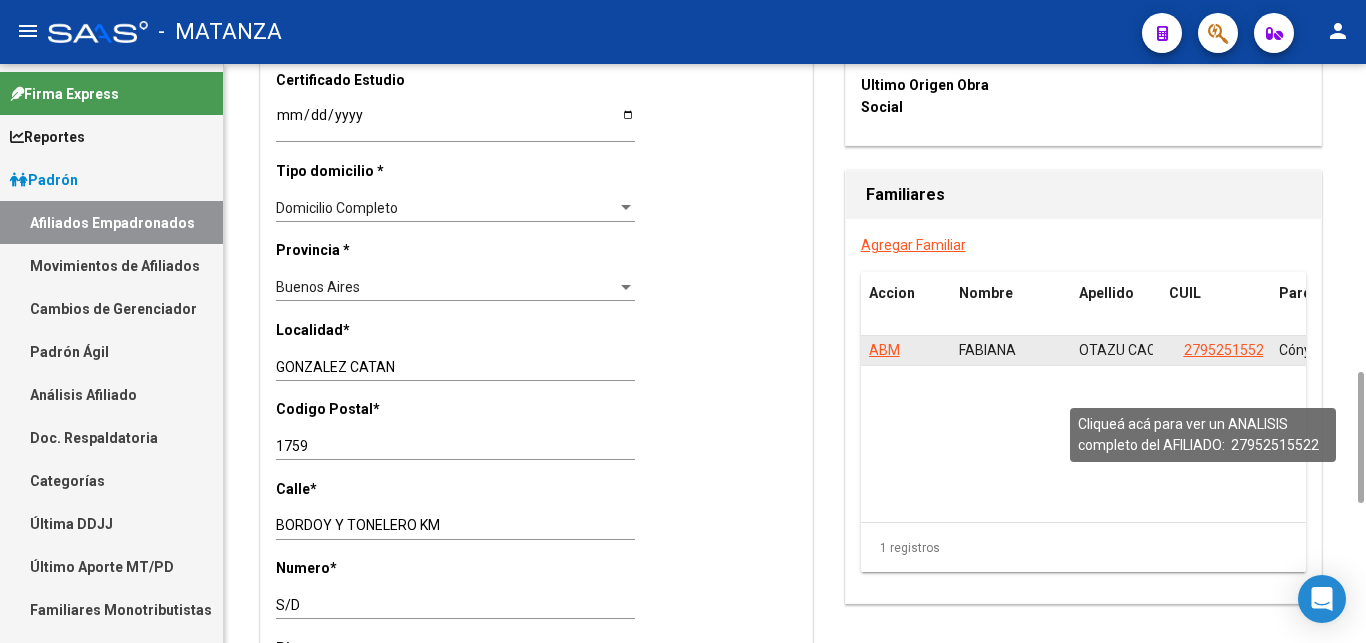 click on "27952515522" 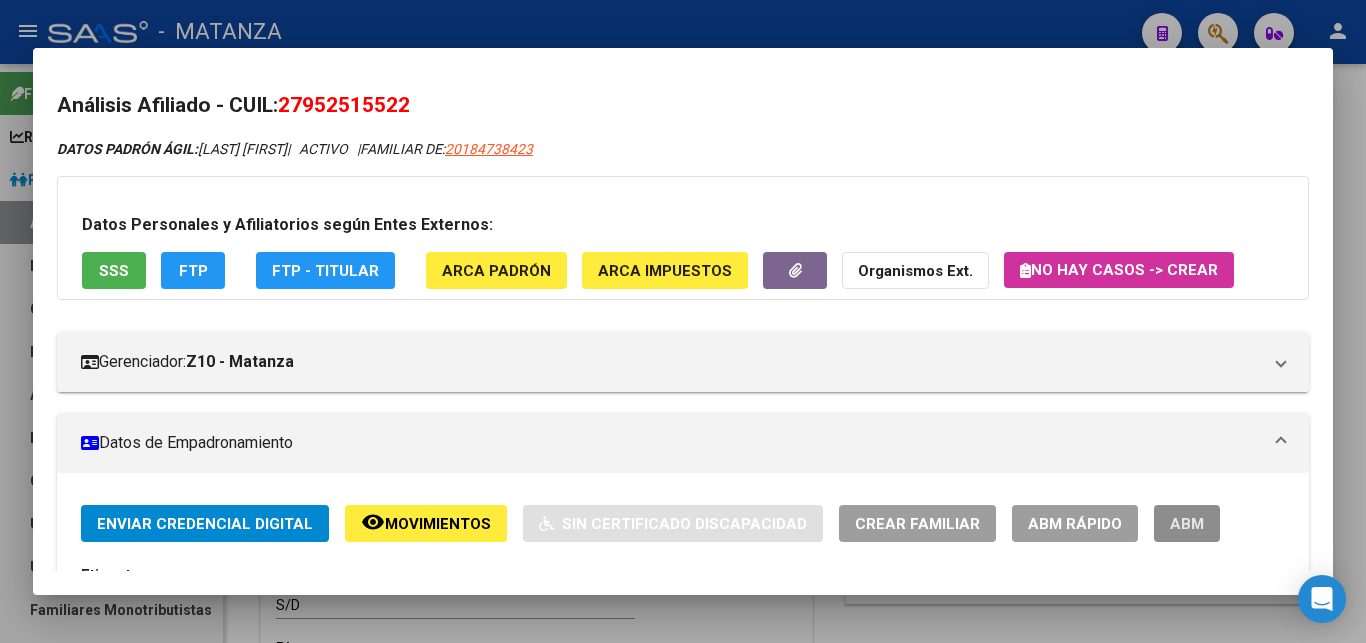 click on "ABM" at bounding box center [1187, 524] 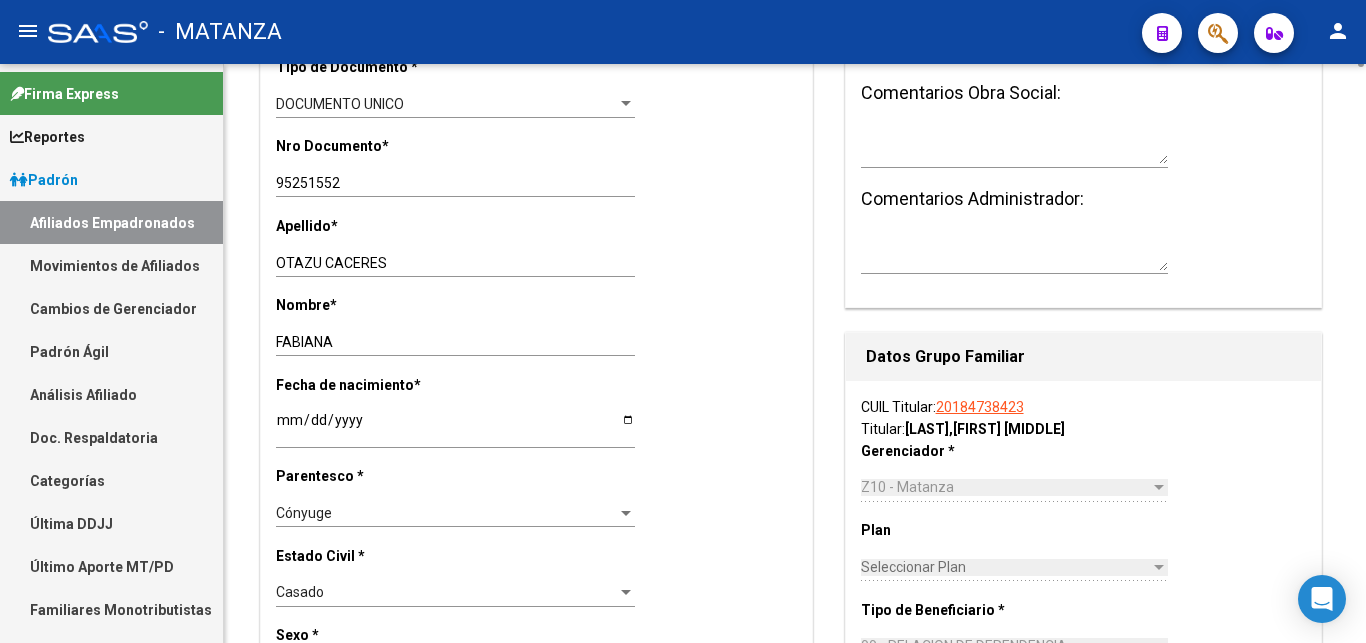 scroll, scrollTop: 0, scrollLeft: 0, axis: both 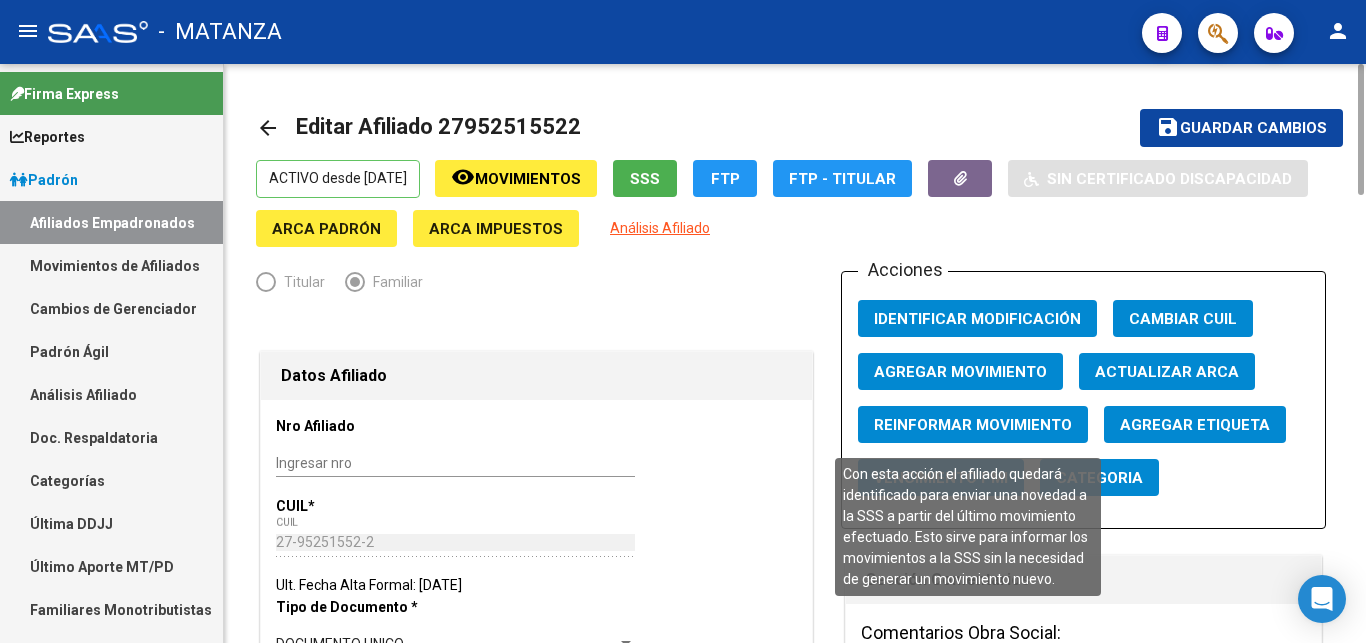 click on "Reinformar Movimiento" 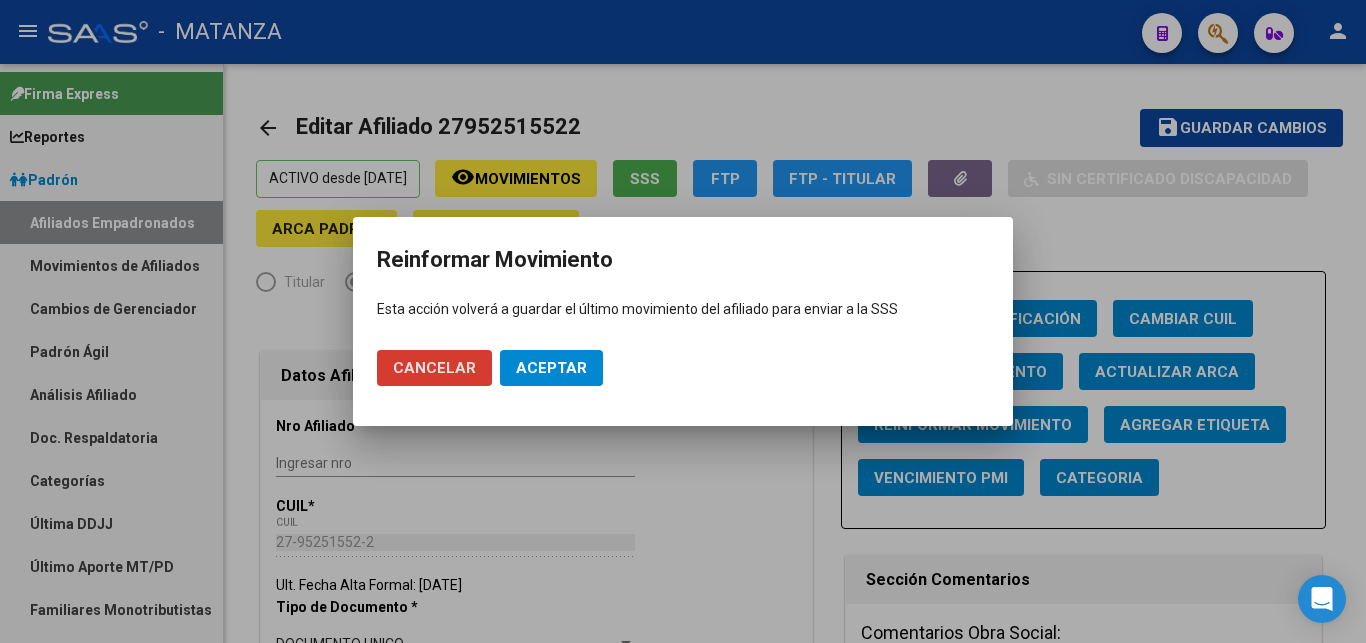click on "Aceptar" at bounding box center (551, 368) 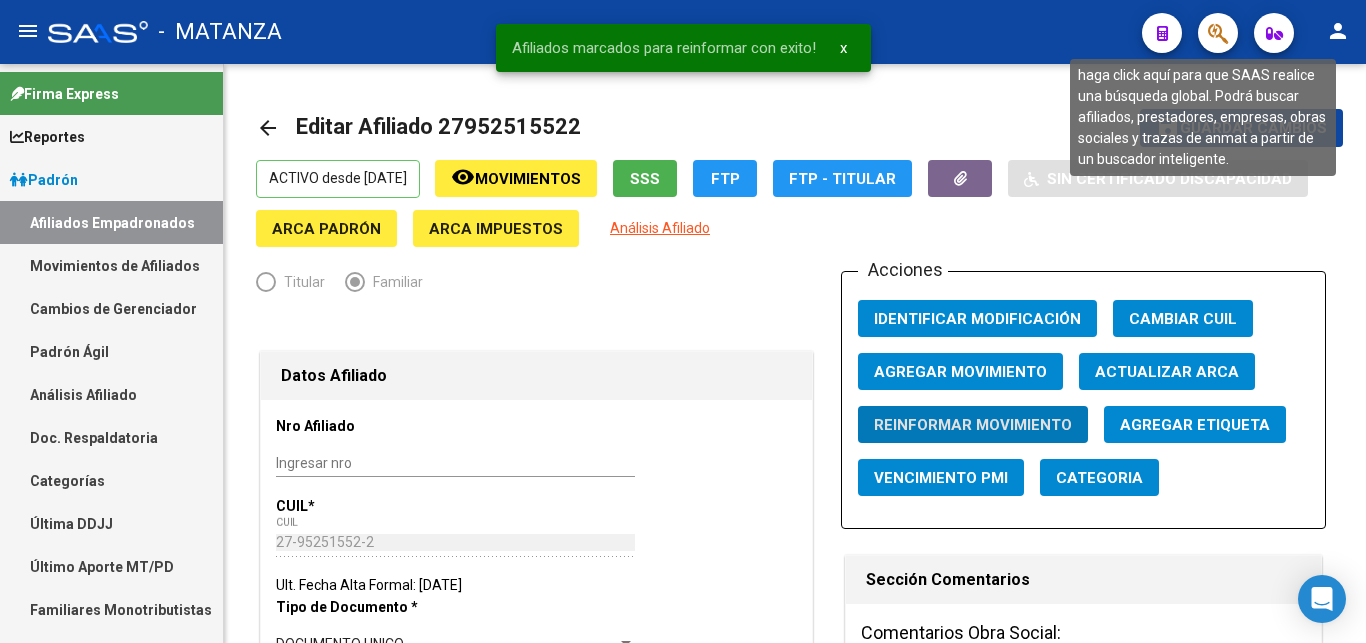 click 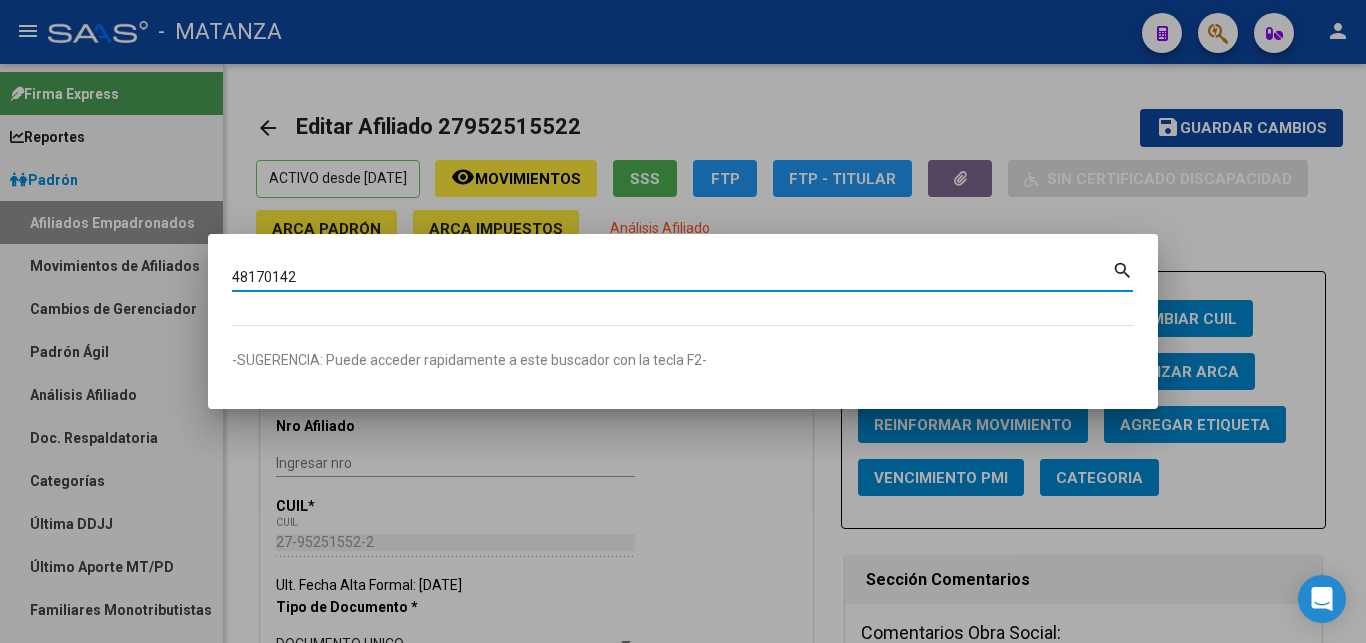 type on "48170142" 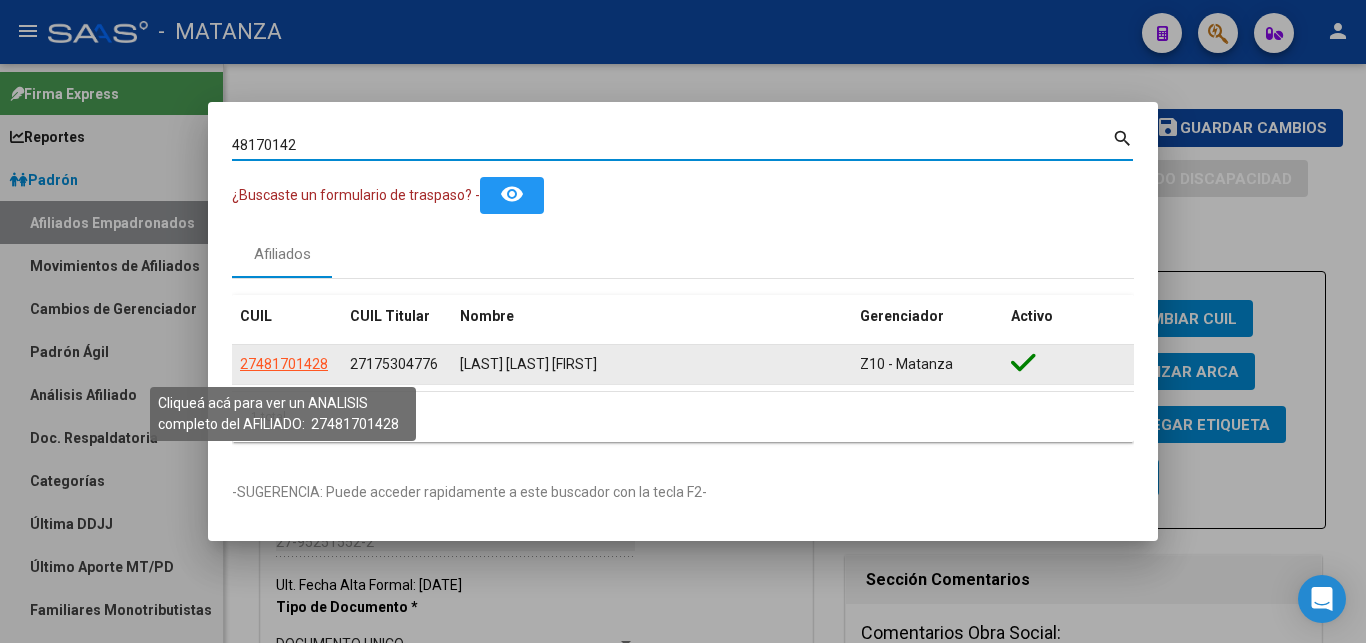 click on "27481701428" 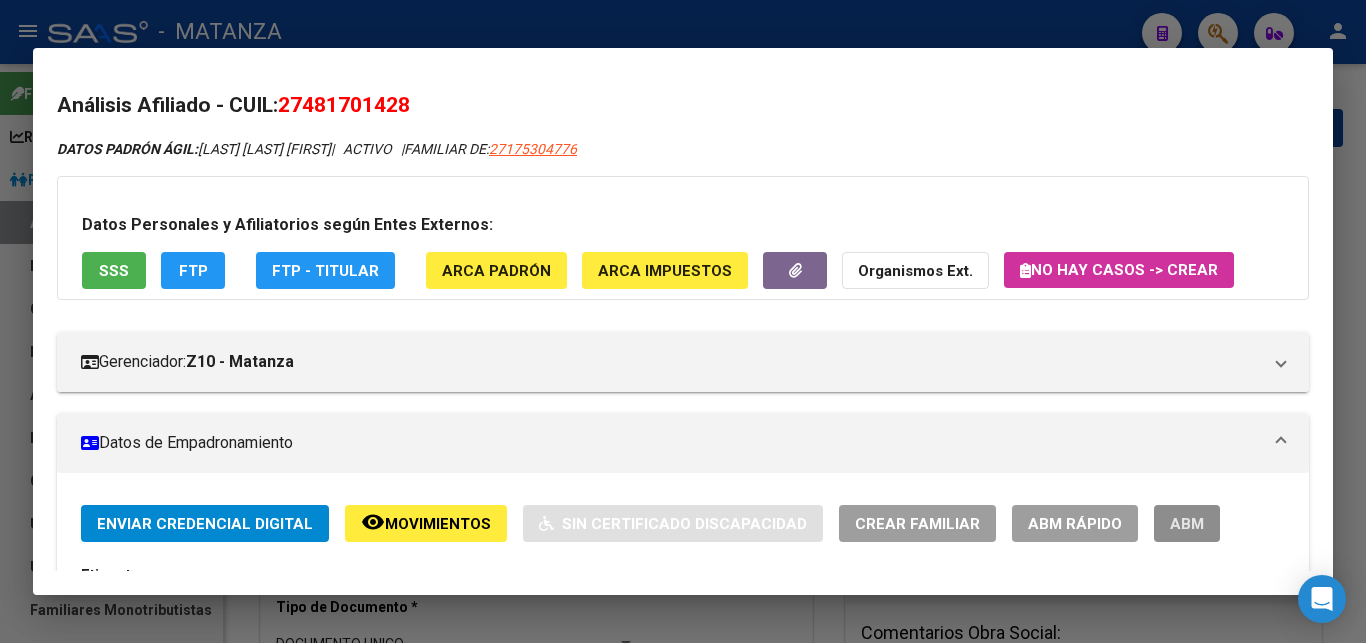 click on "ABM" at bounding box center [1187, 523] 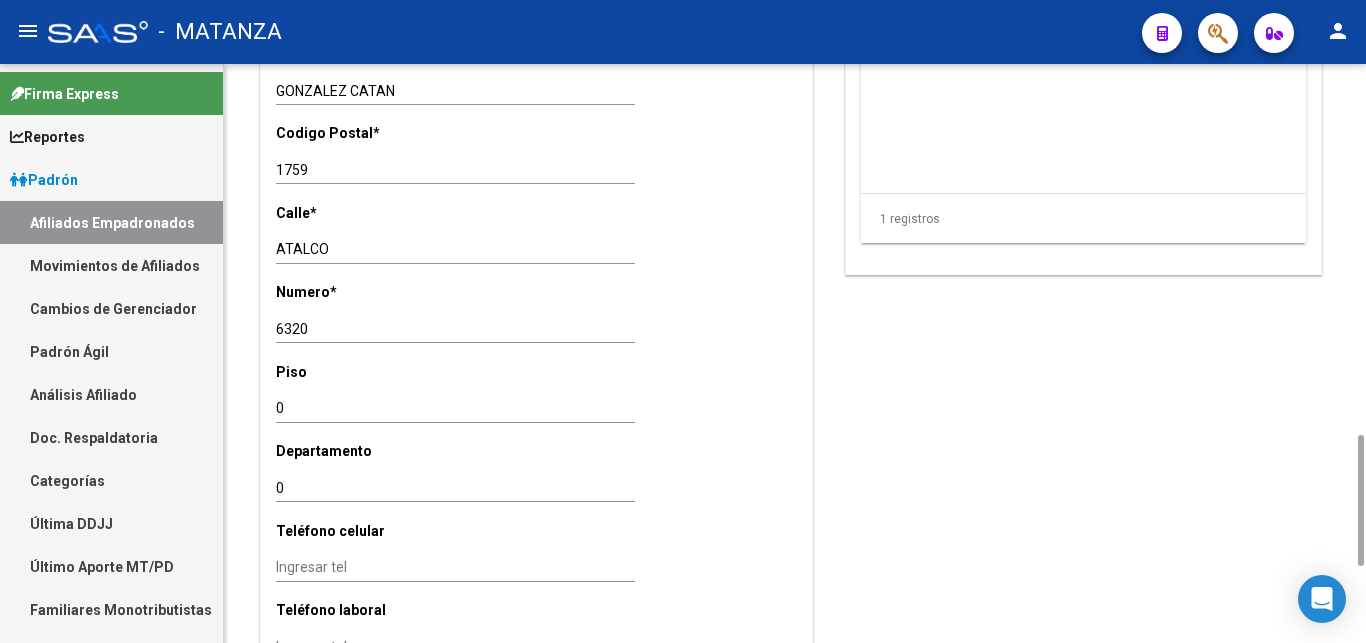 scroll, scrollTop: 1836, scrollLeft: 0, axis: vertical 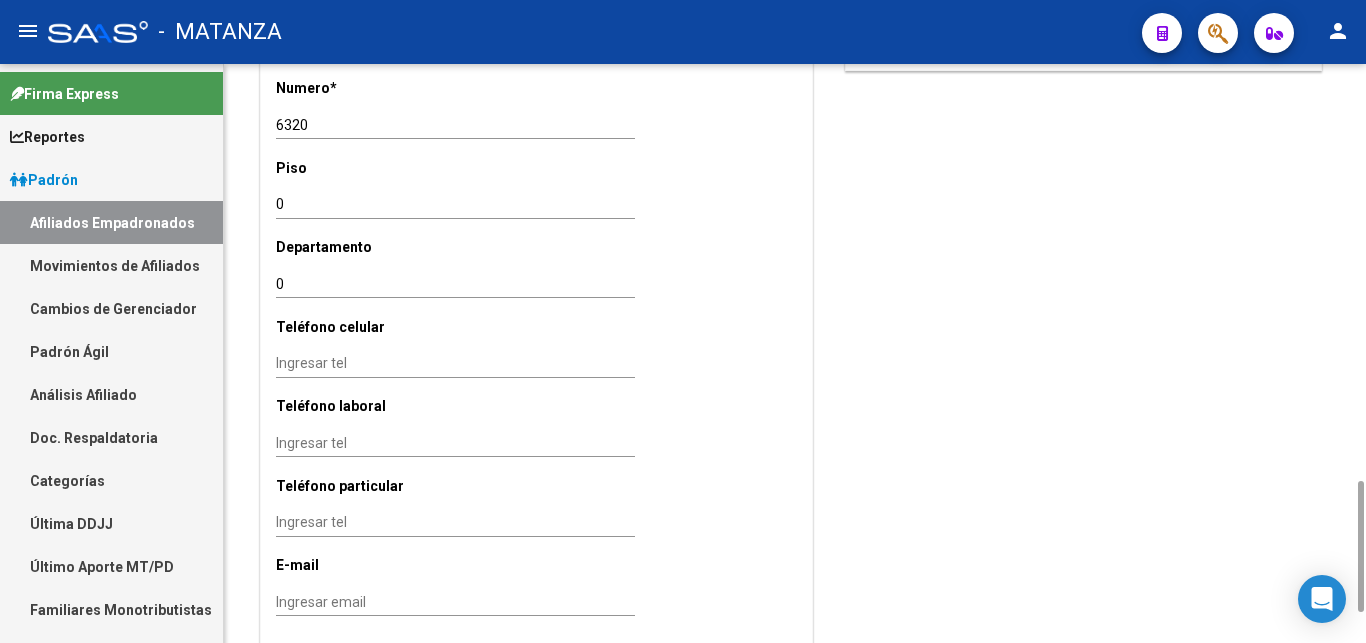 click on "Ingresar tel" at bounding box center [455, 363] 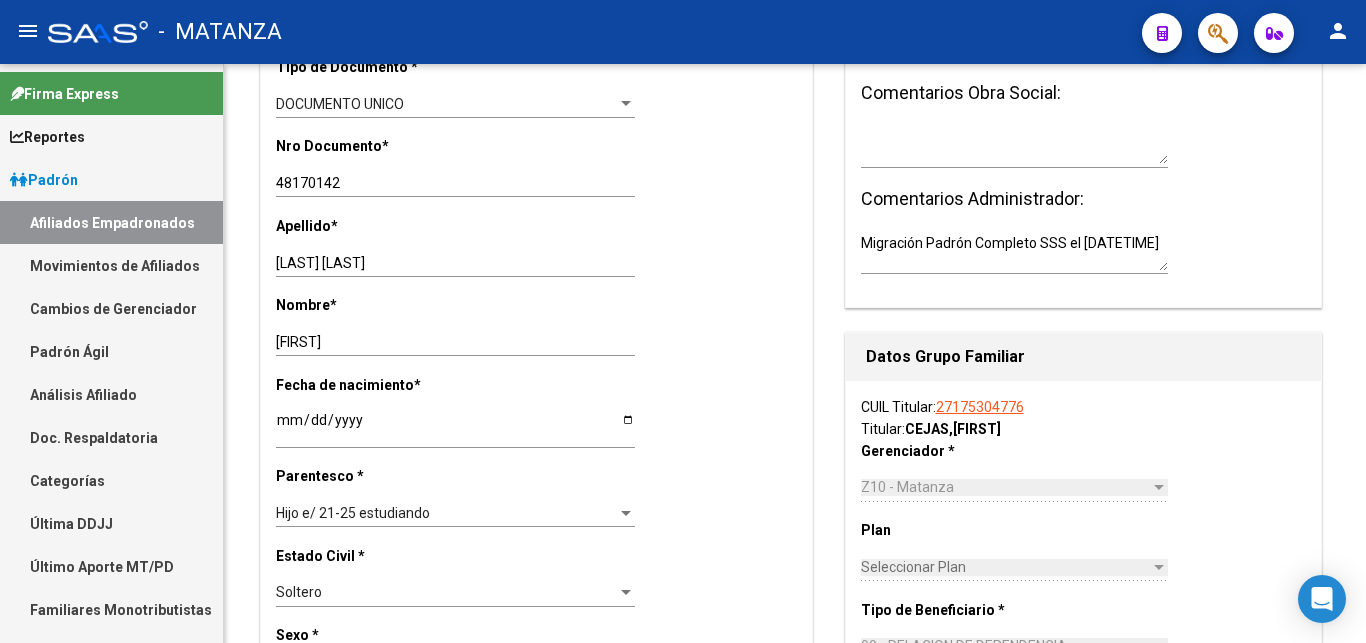 scroll, scrollTop: 0, scrollLeft: 0, axis: both 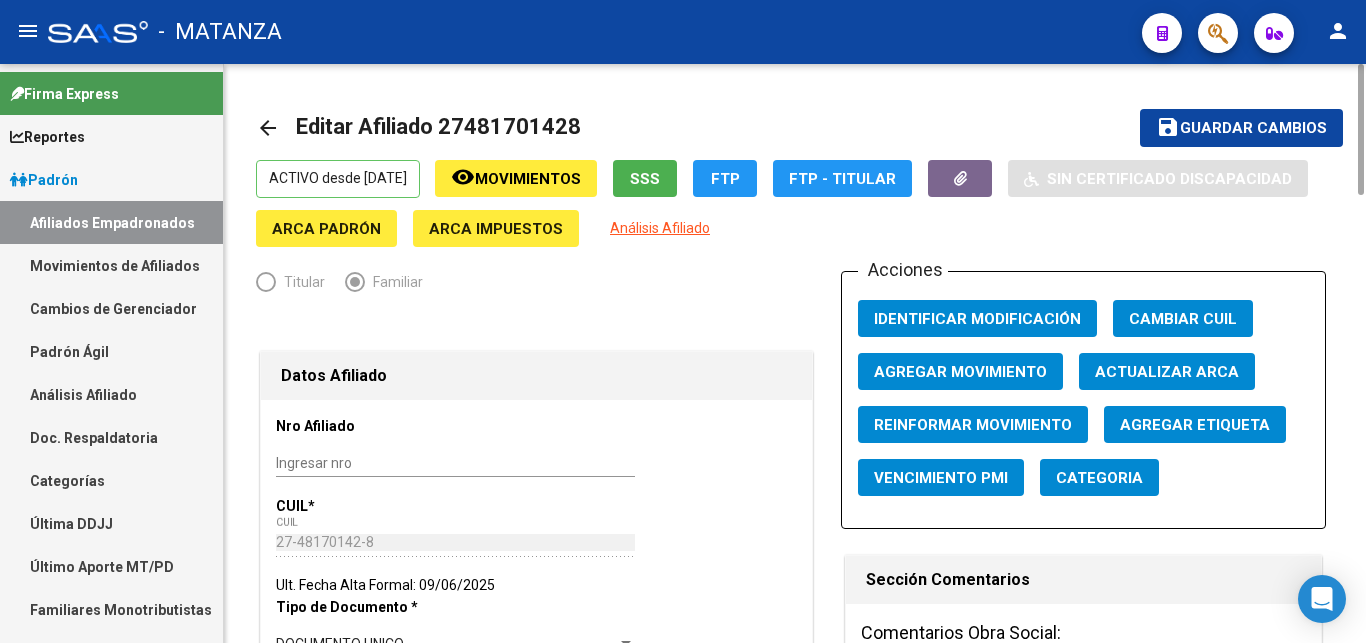 type on "1140915284" 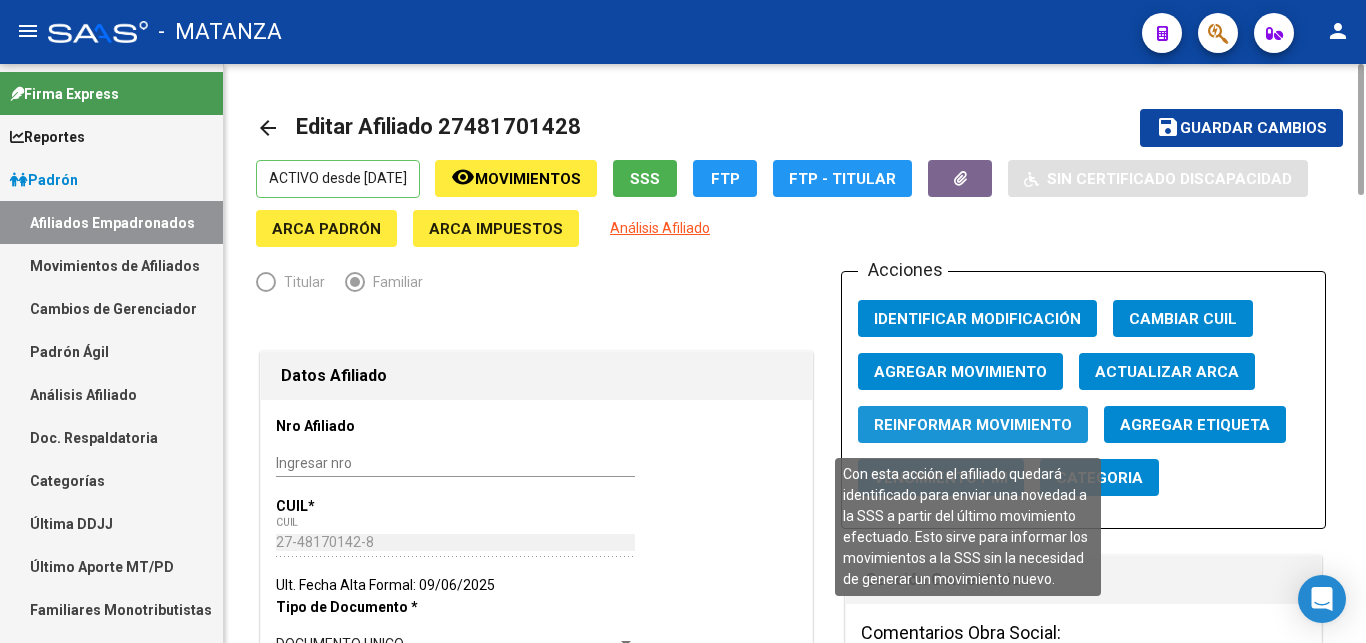click on "Reinformar Movimiento" 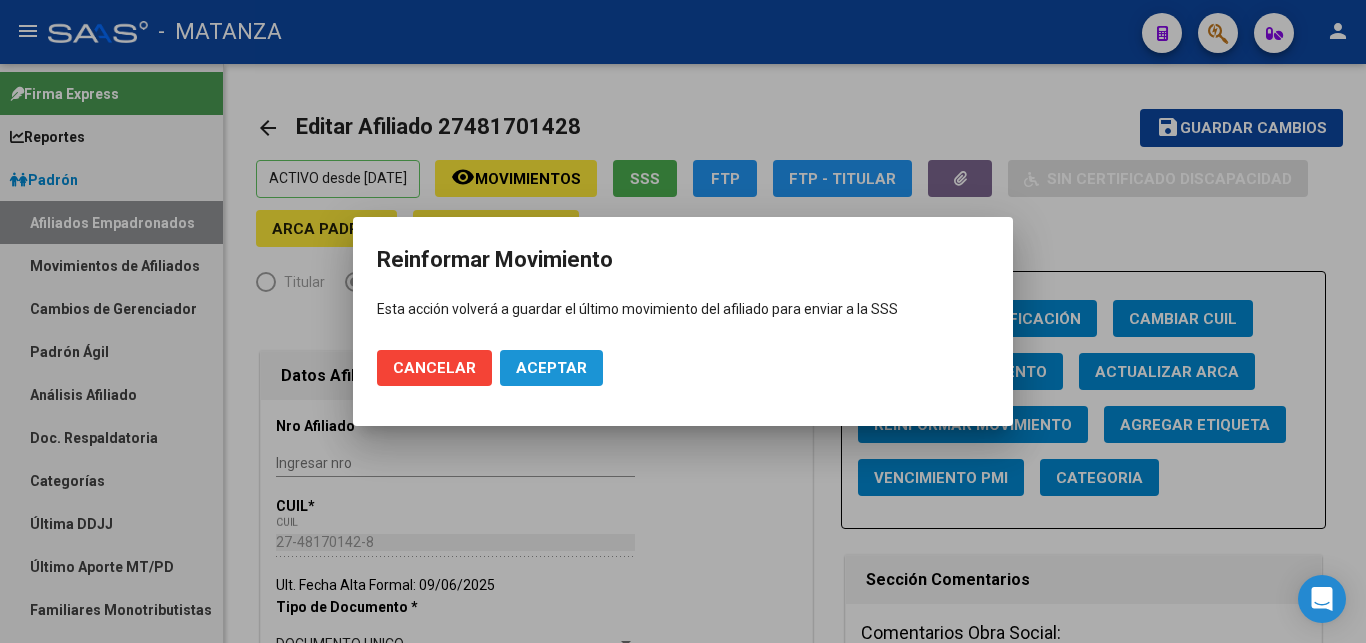 click on "Aceptar" at bounding box center [551, 368] 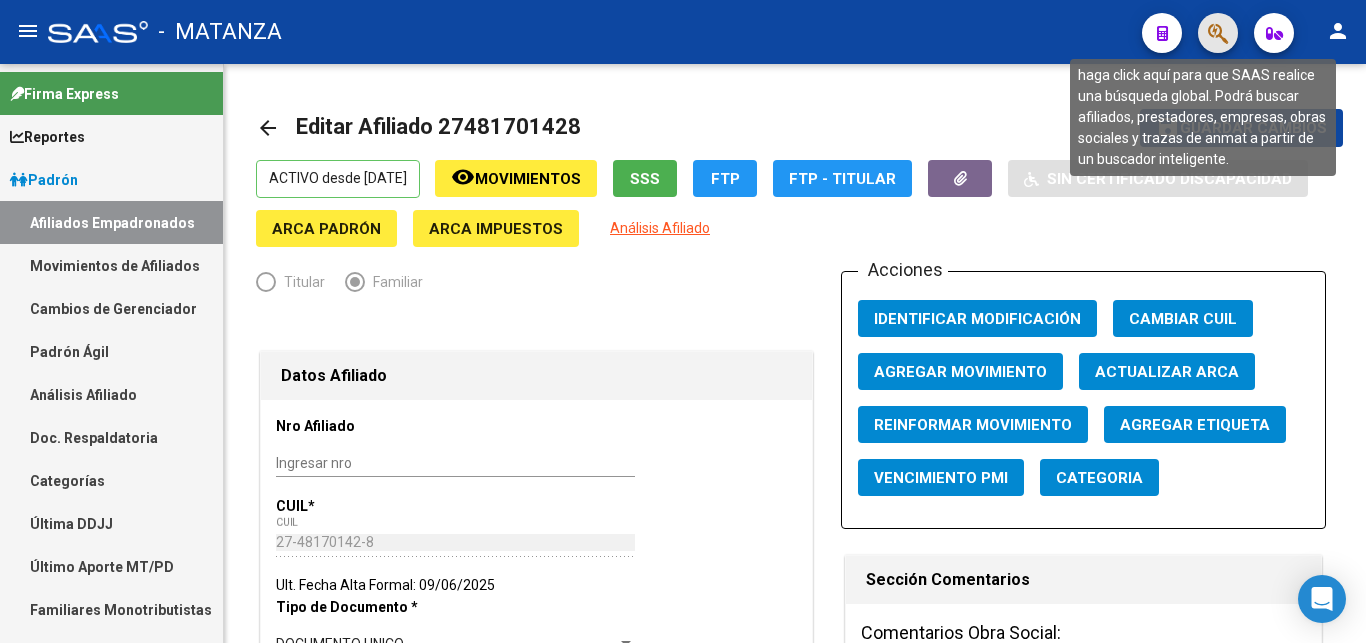 click 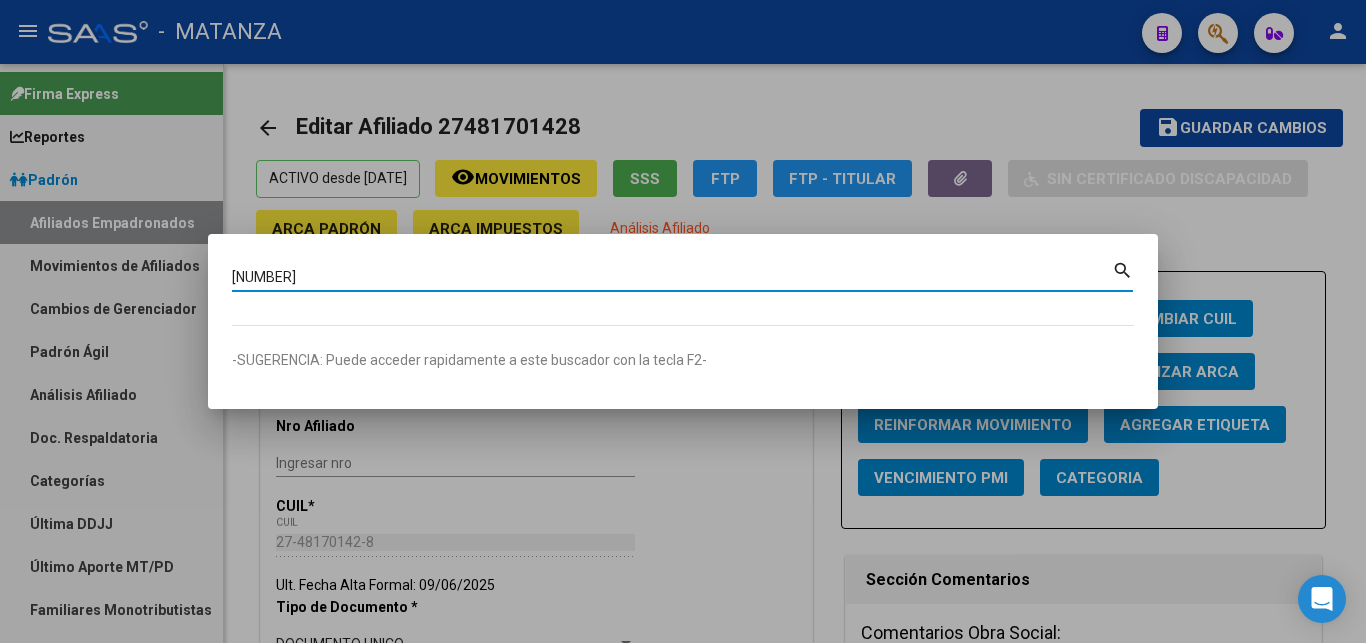 type on "[NUMBER]" 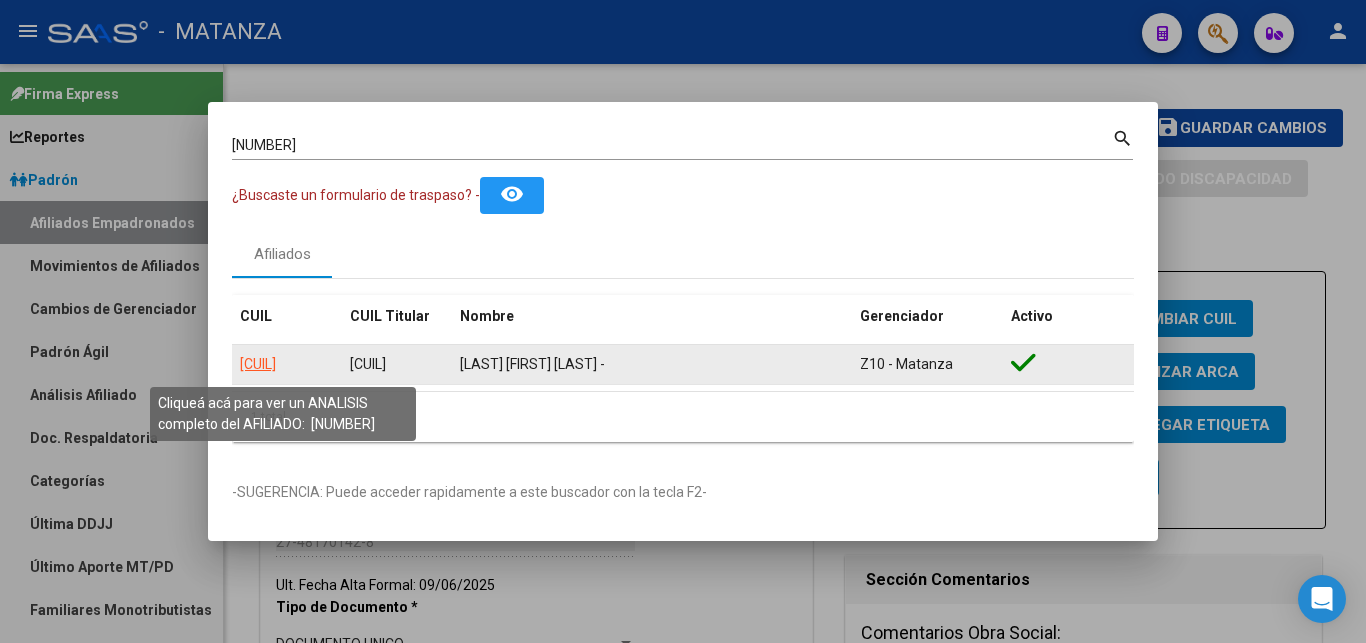click on "[CUIL]" 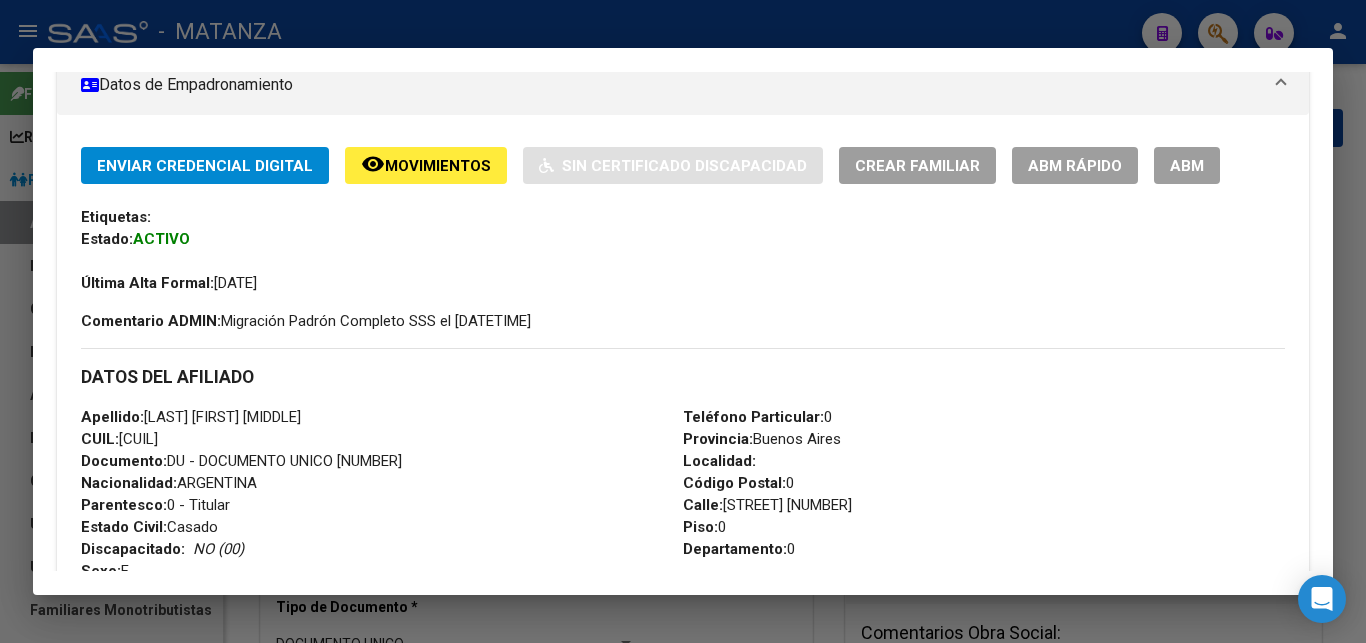 scroll, scrollTop: 408, scrollLeft: 0, axis: vertical 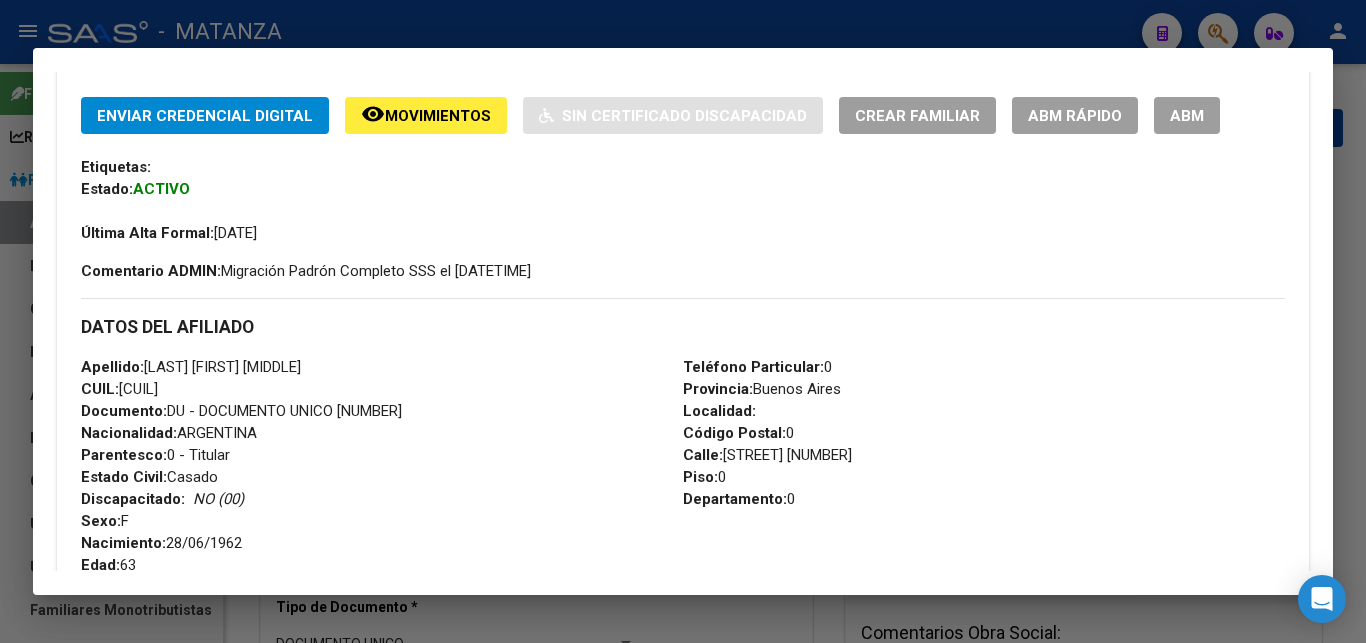 click on "ABM" at bounding box center (1187, 116) 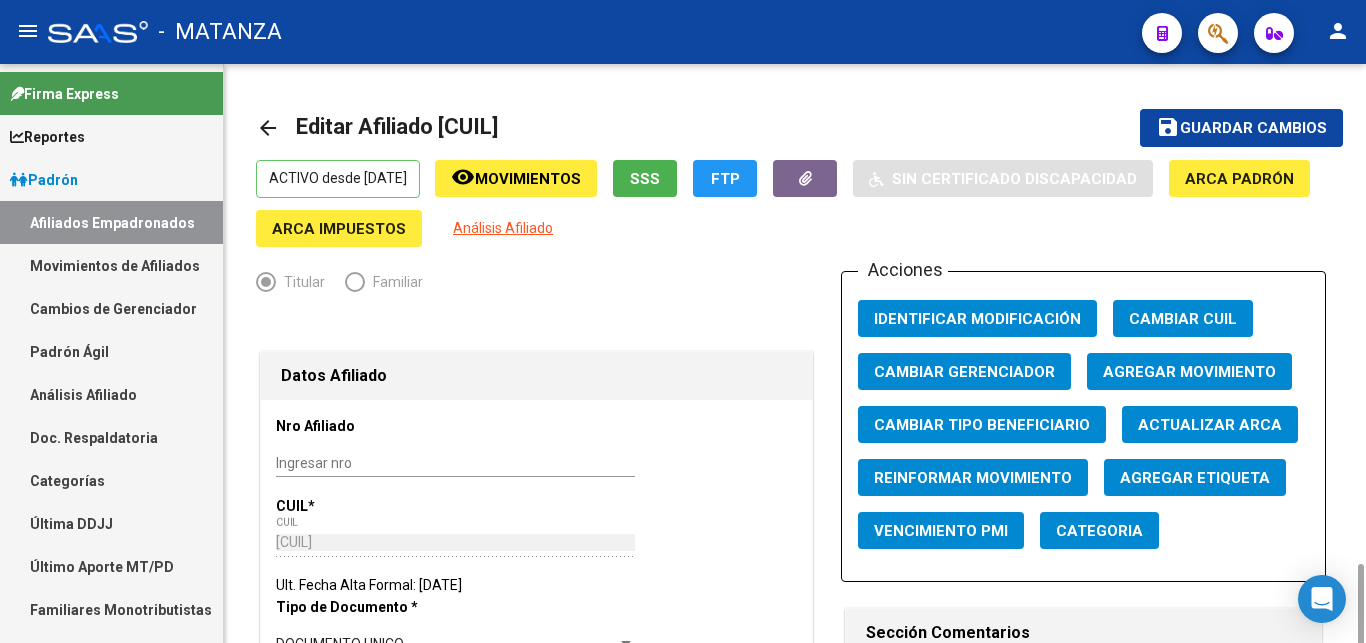 scroll, scrollTop: 408, scrollLeft: 0, axis: vertical 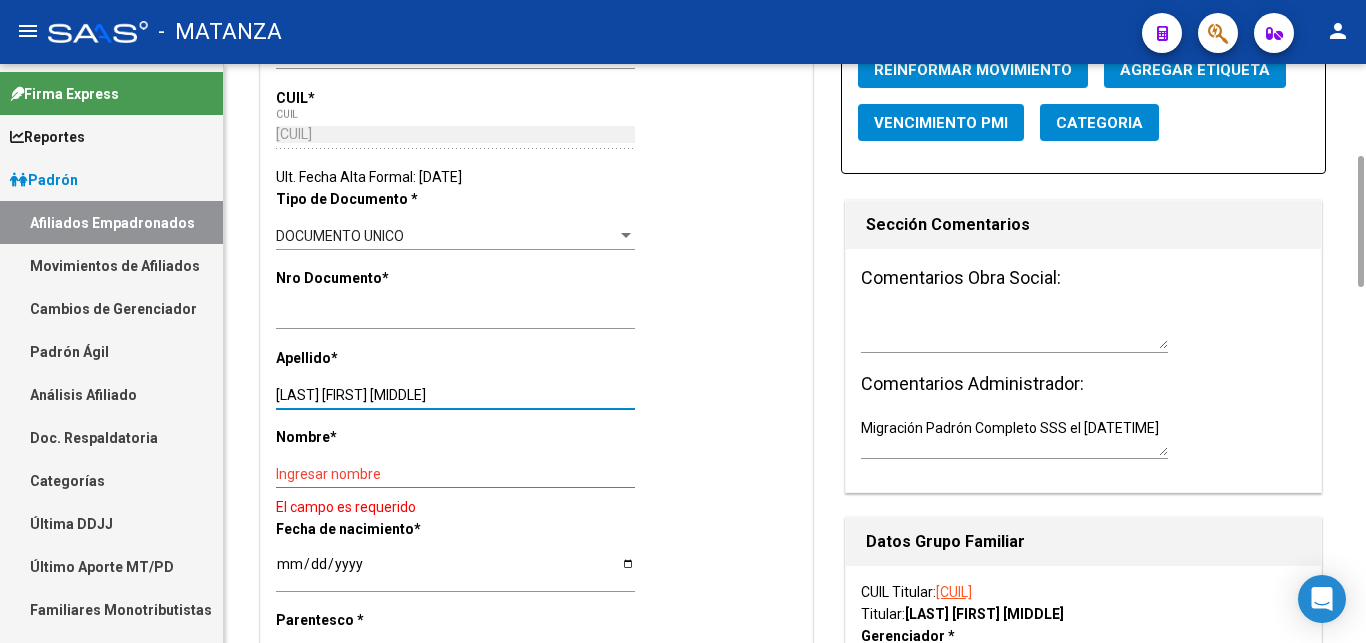 drag, startPoint x: 316, startPoint y: 391, endPoint x: 463, endPoint y: 403, distance: 147.48898 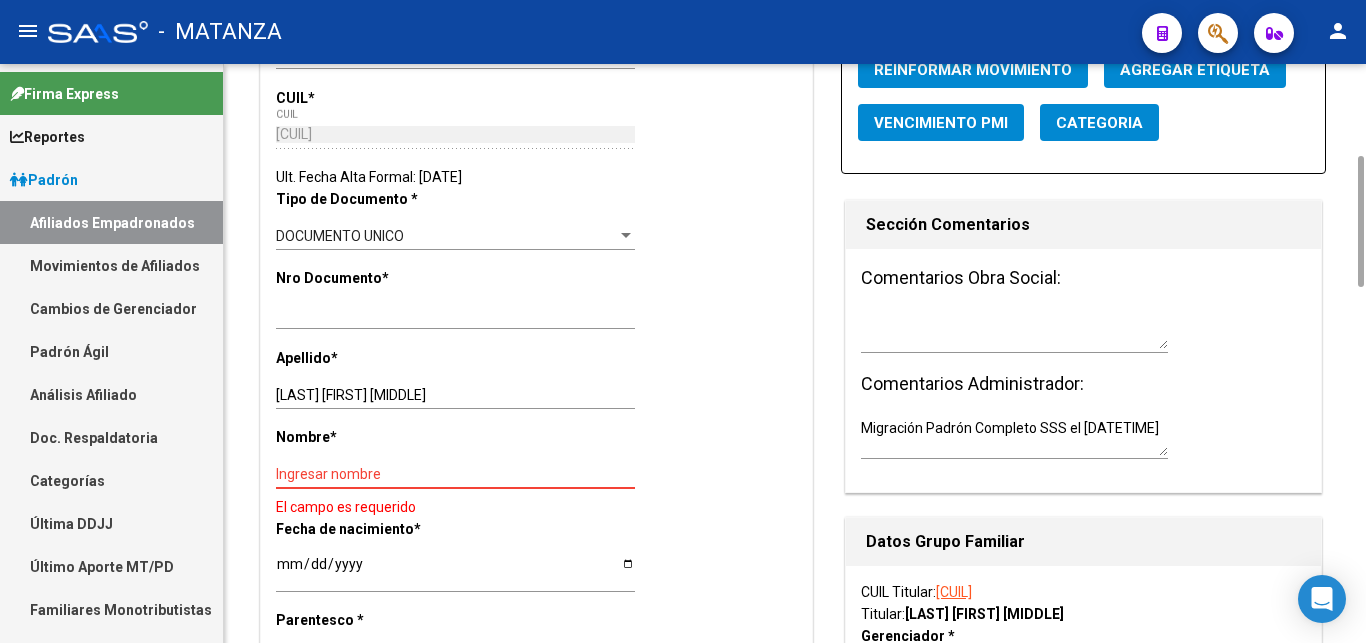click on "Ingresar nombre" at bounding box center (455, 474) 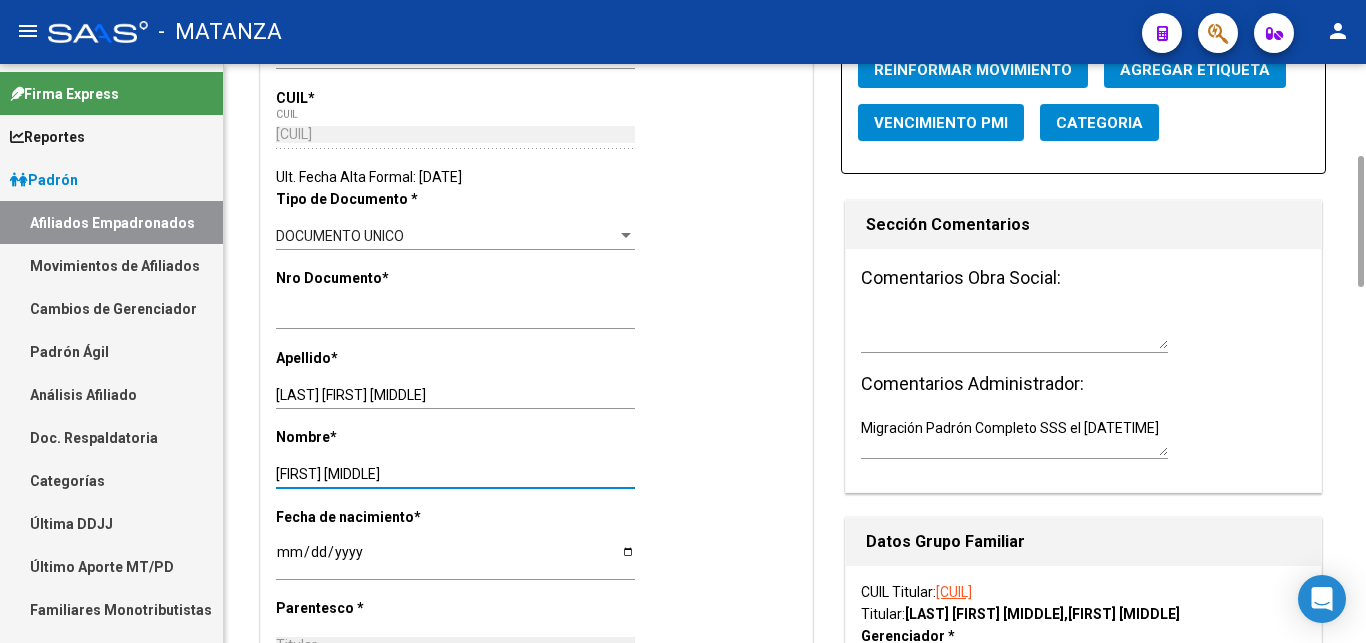 type on "[FIRST] [MIDDLE]" 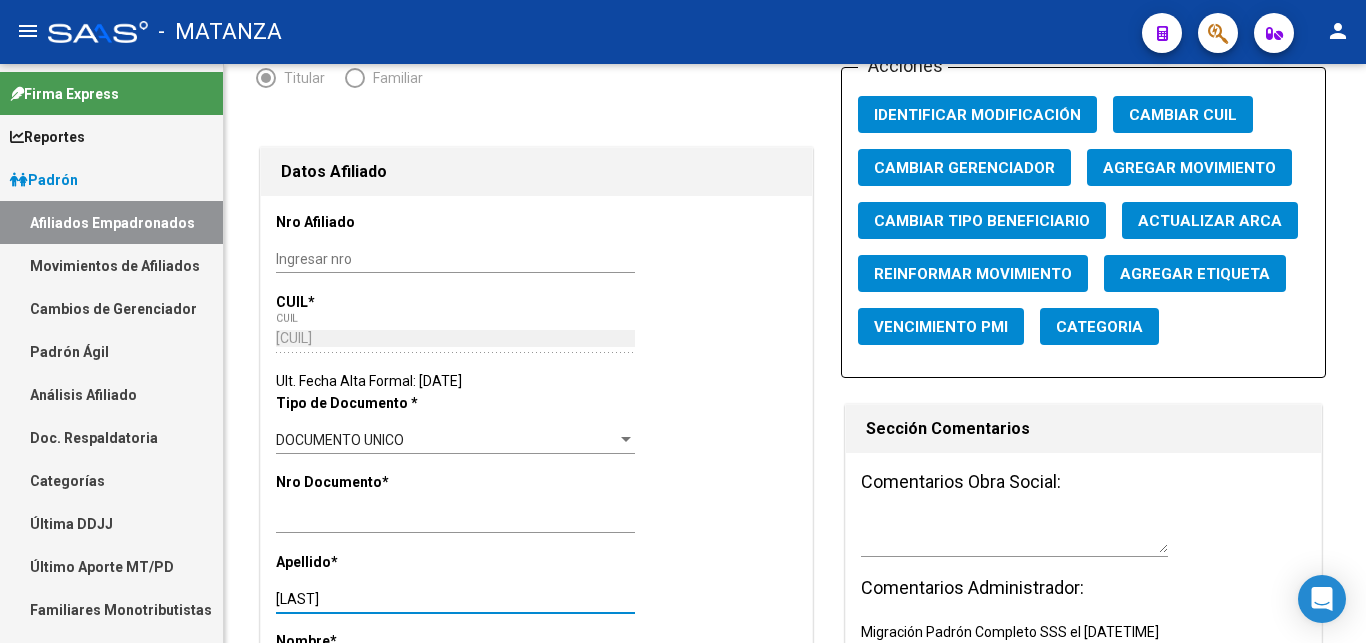 scroll, scrollTop: 0, scrollLeft: 0, axis: both 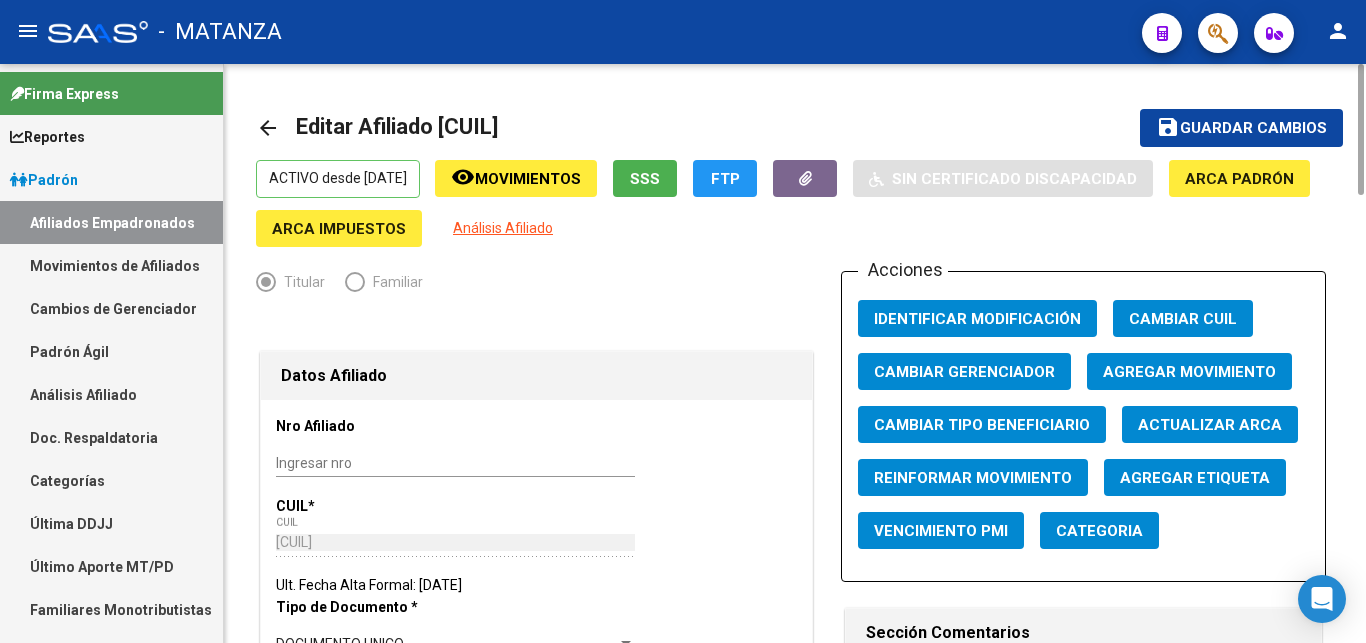 type on "[LAST]" 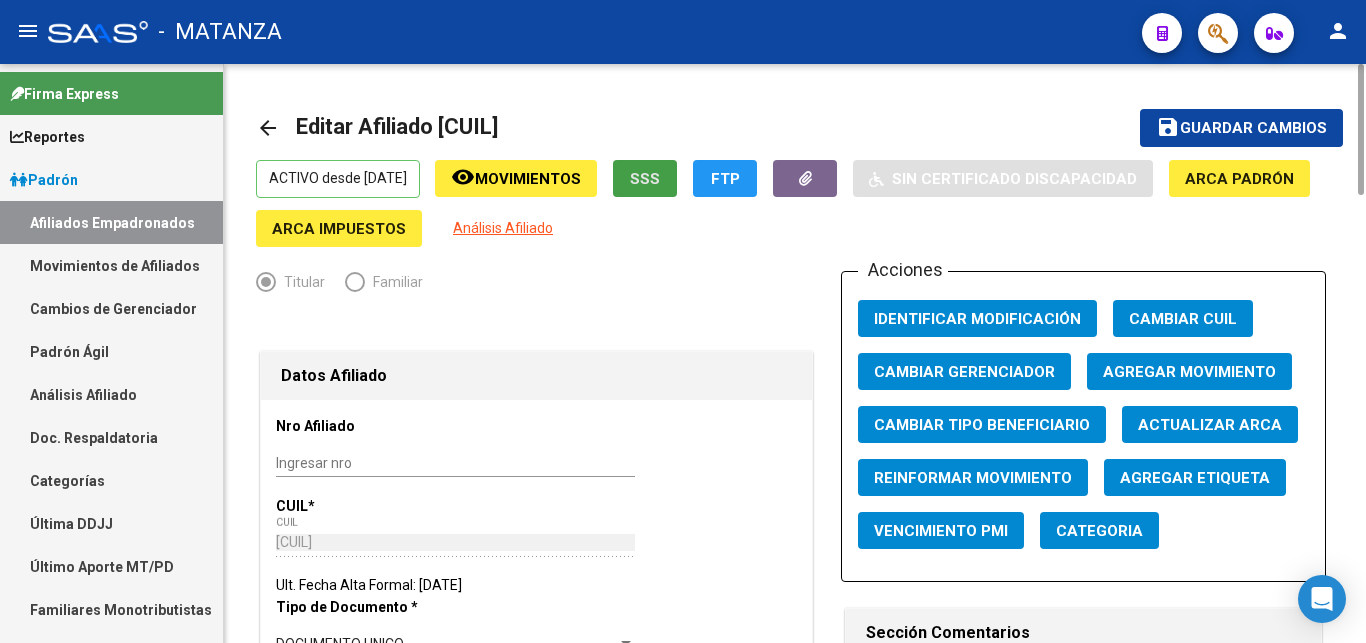 click on "SSS" 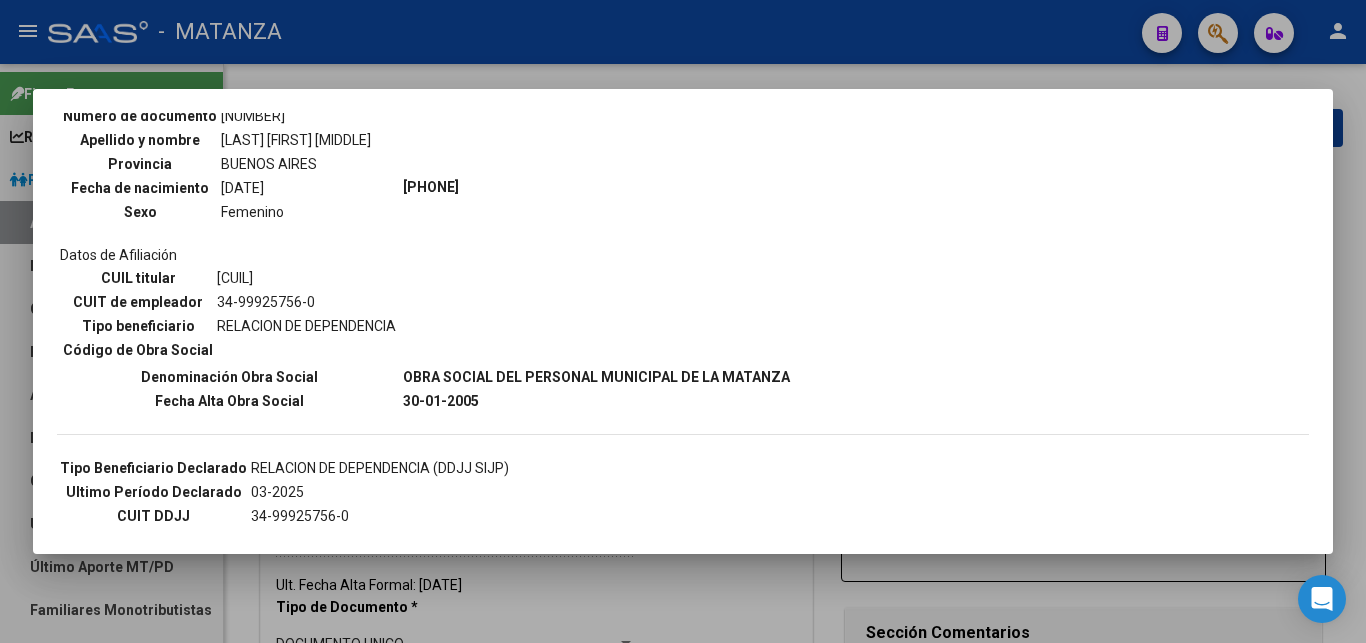 scroll, scrollTop: 0, scrollLeft: 0, axis: both 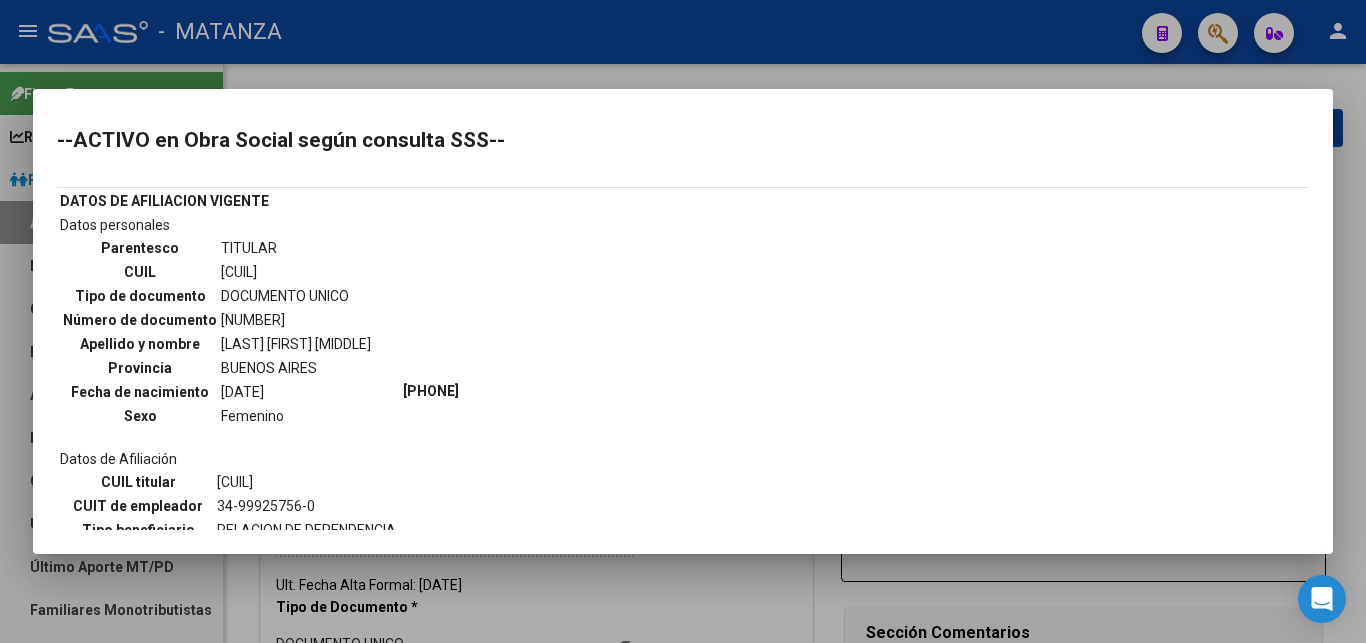 click at bounding box center [683, 321] 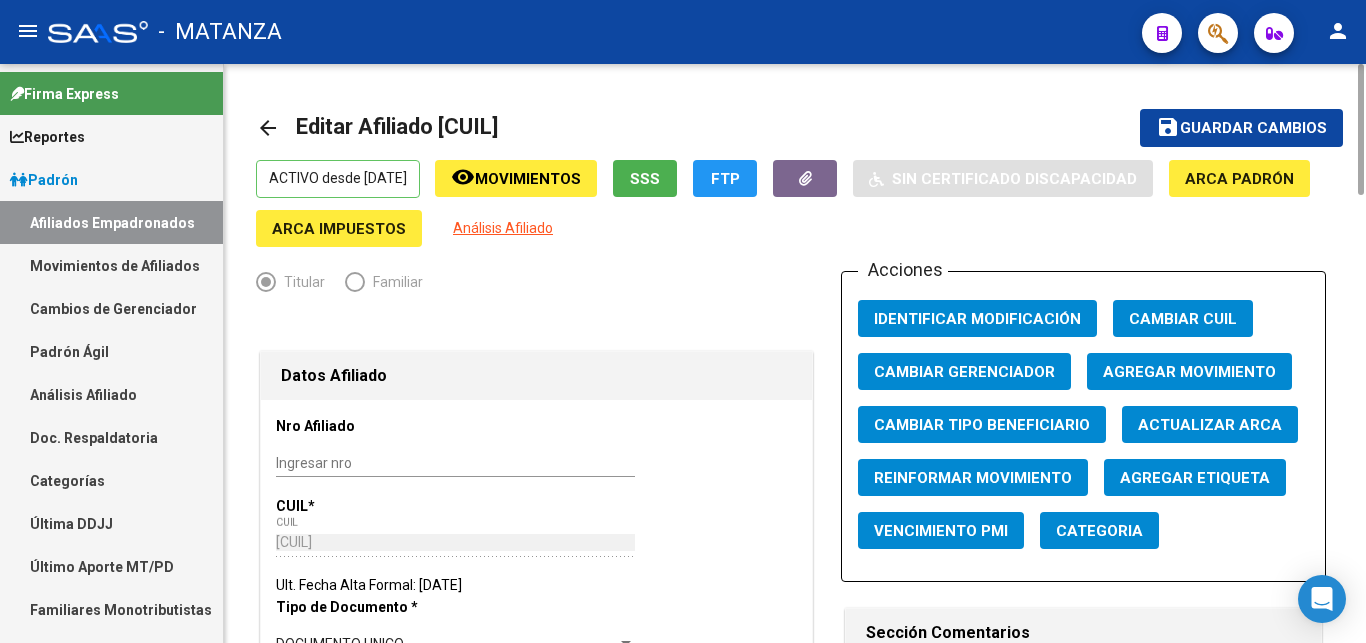 click on "Agregar Movimiento" 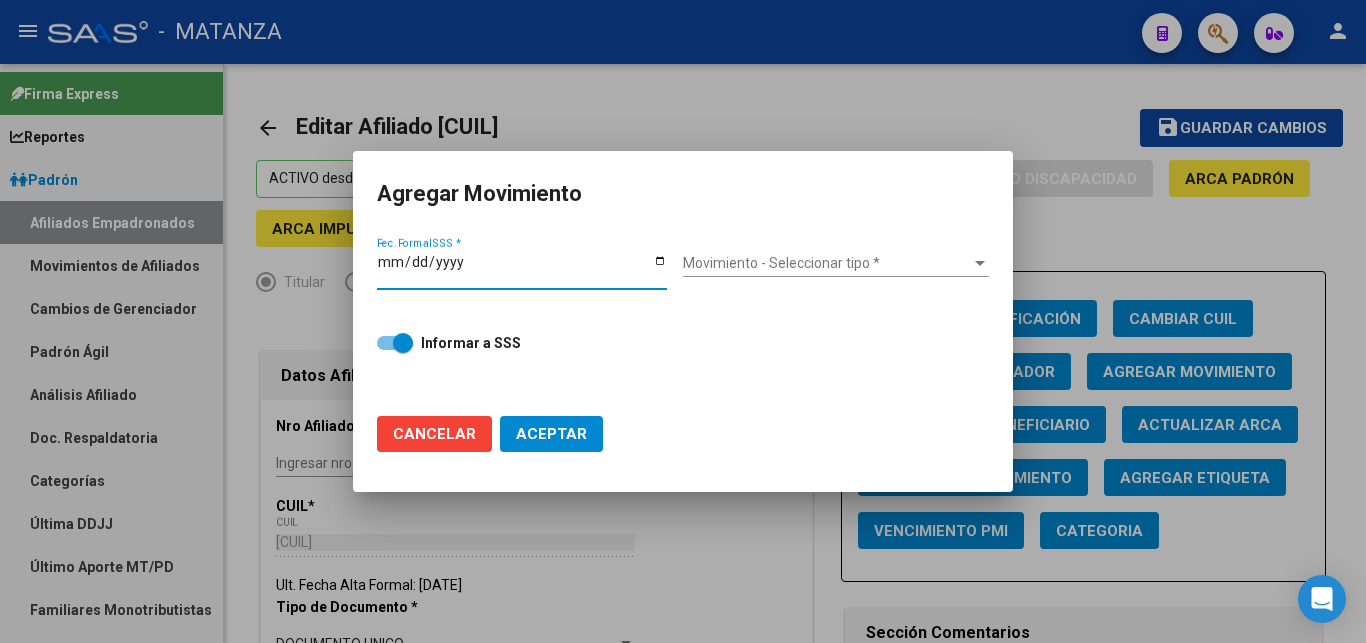 click on "Fec. Formal SSS *" at bounding box center [522, 269] 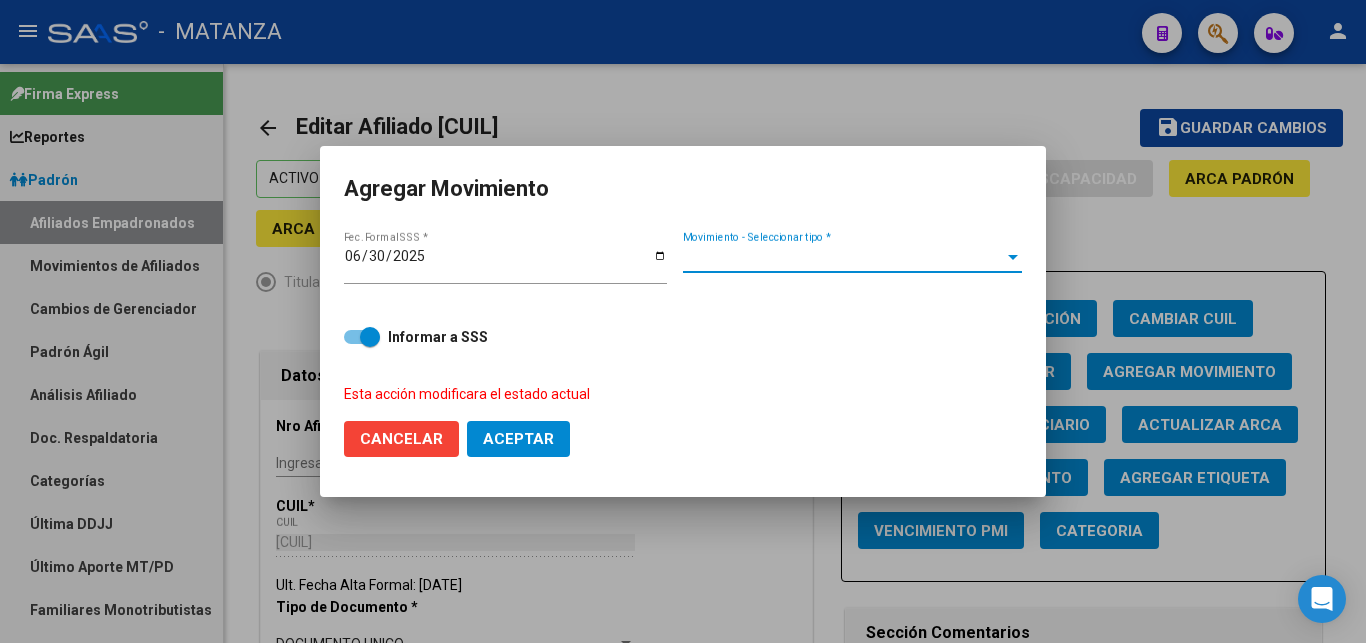 click at bounding box center [1013, 257] 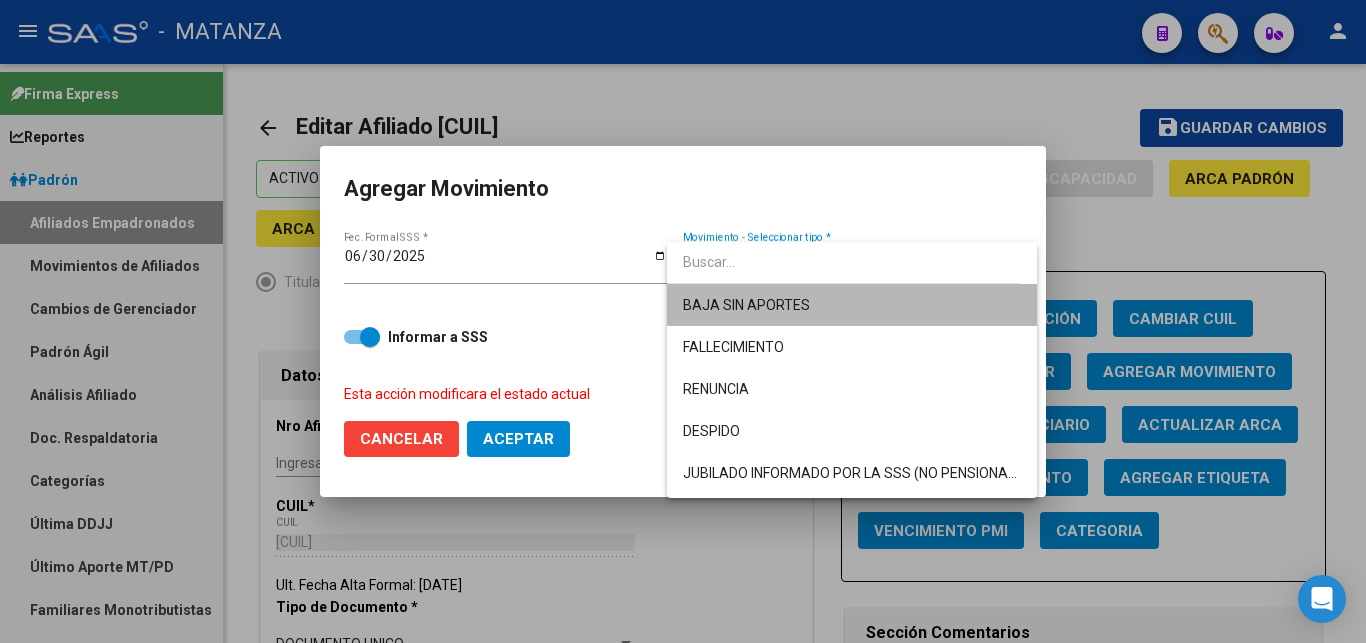 click on "BAJA SIN APORTES" at bounding box center [852, 305] 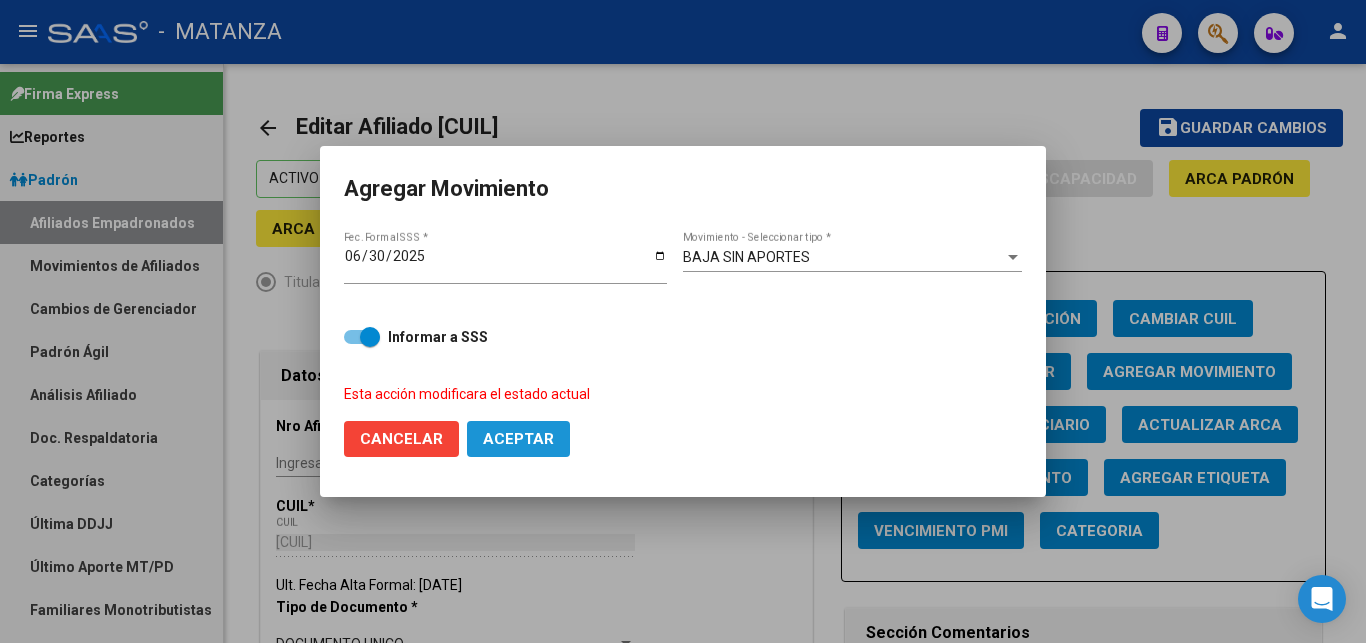 click on "Aceptar" 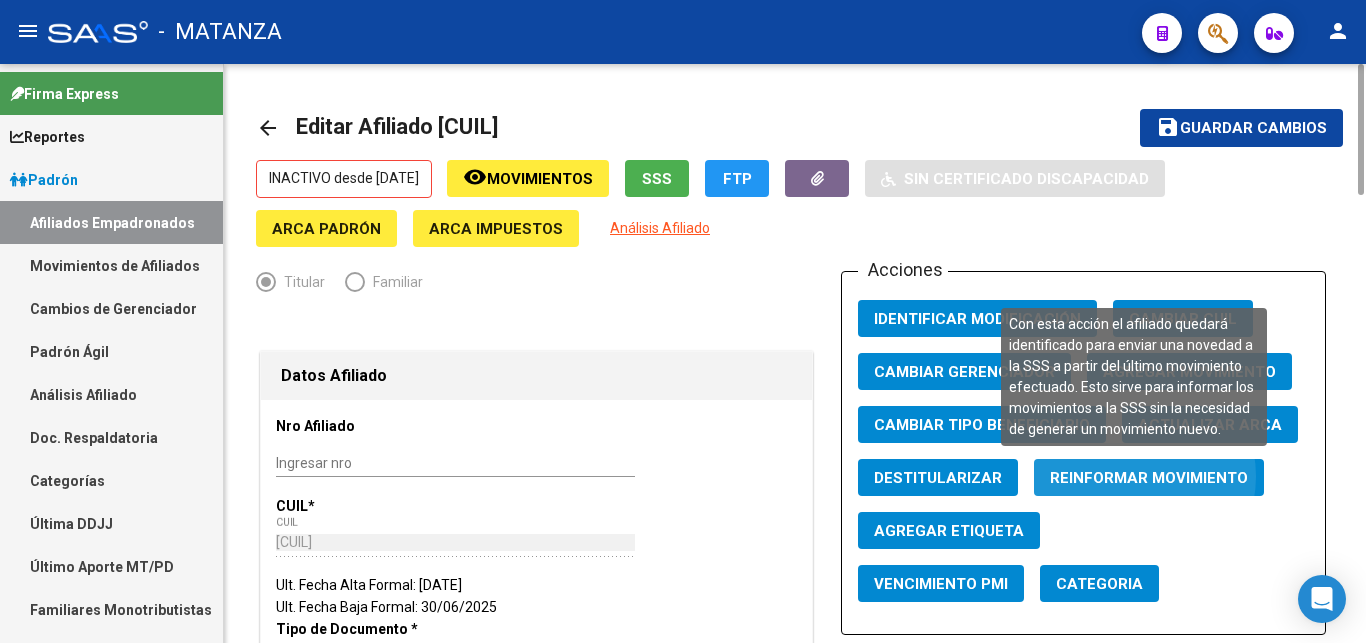 click on "Reinformar Movimiento" 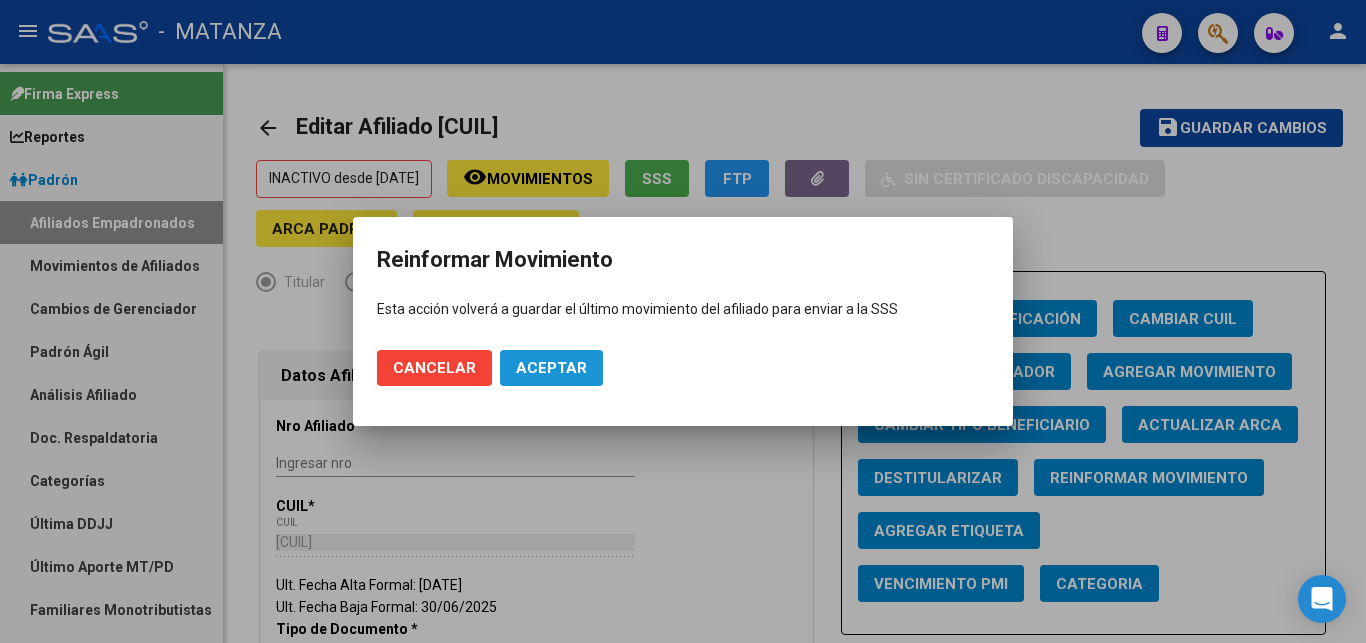 drag, startPoint x: 551, startPoint y: 372, endPoint x: 557, endPoint y: 361, distance: 12.529964 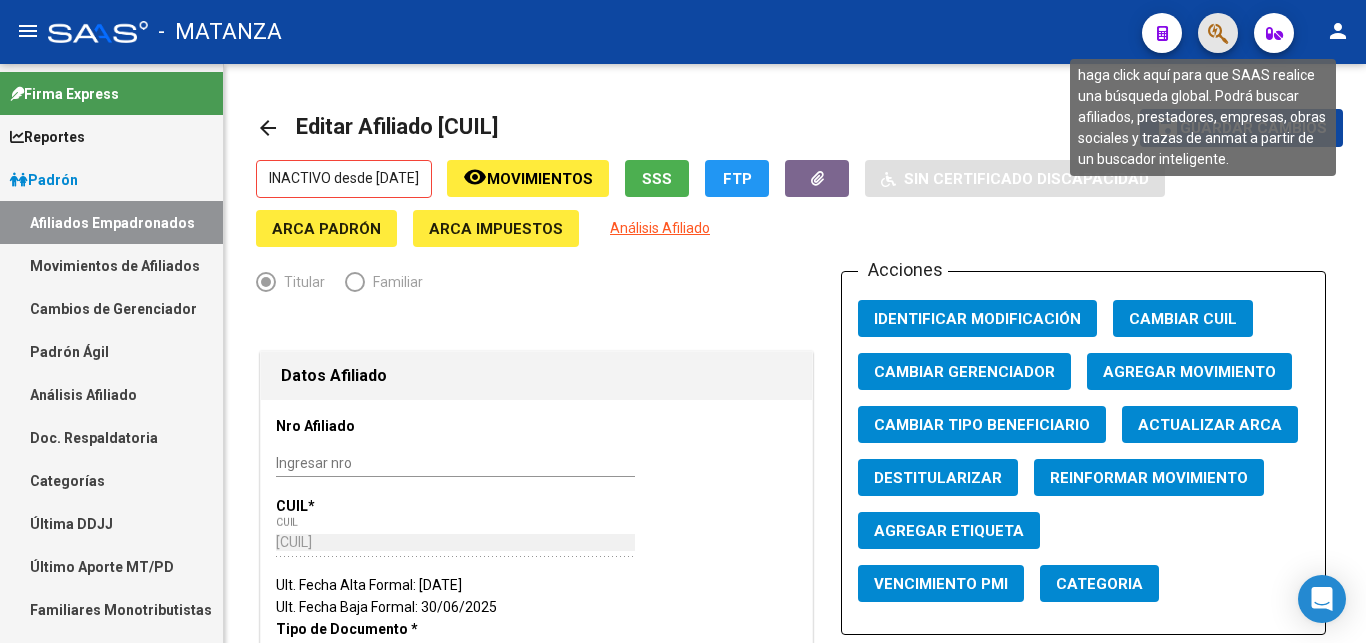 click 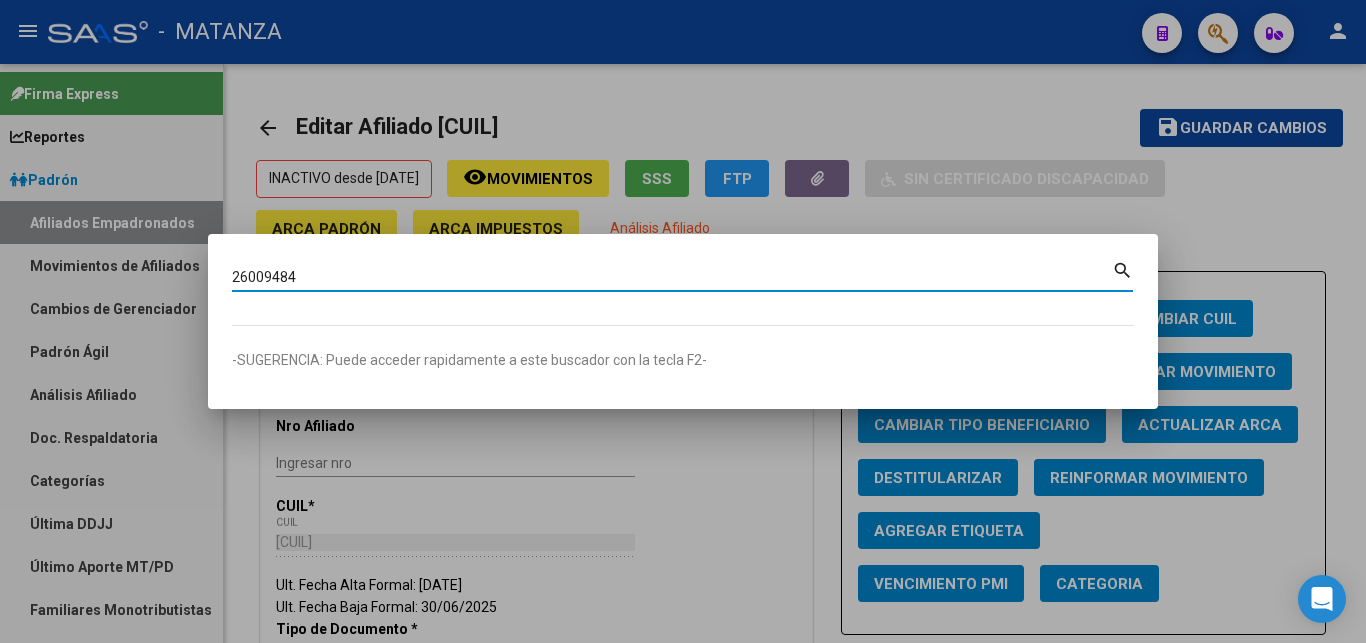 type on "26009484" 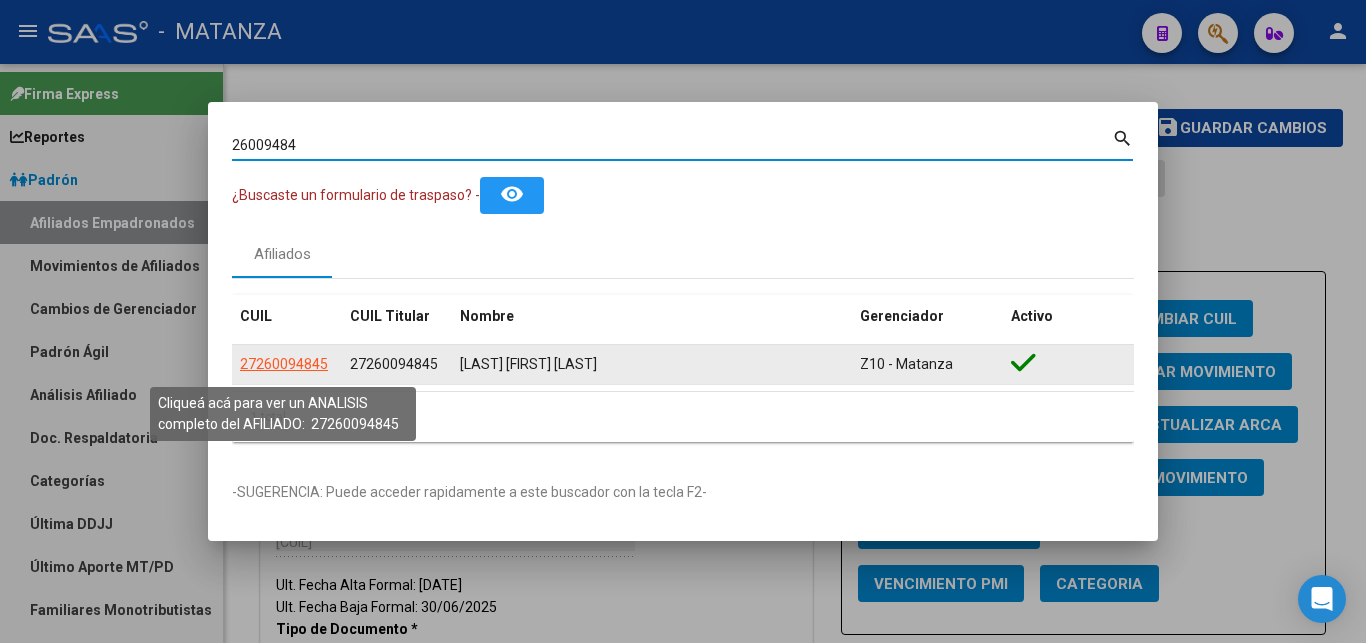 click on "27260094845" 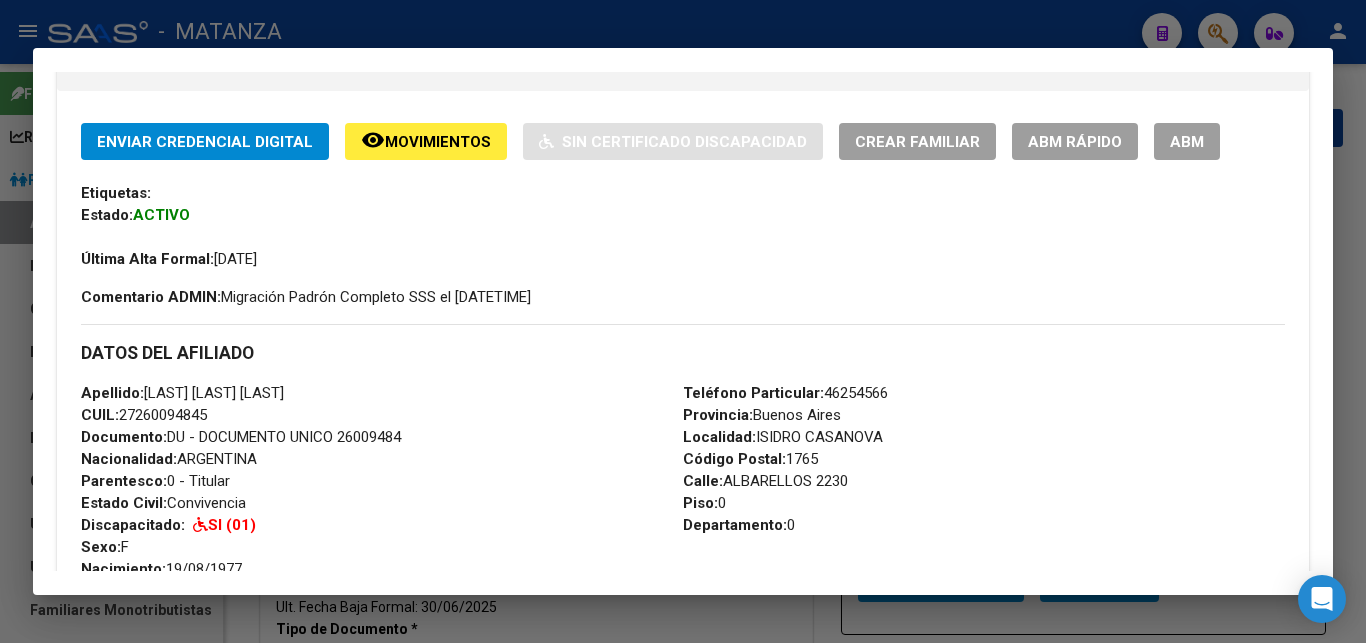 scroll, scrollTop: 408, scrollLeft: 0, axis: vertical 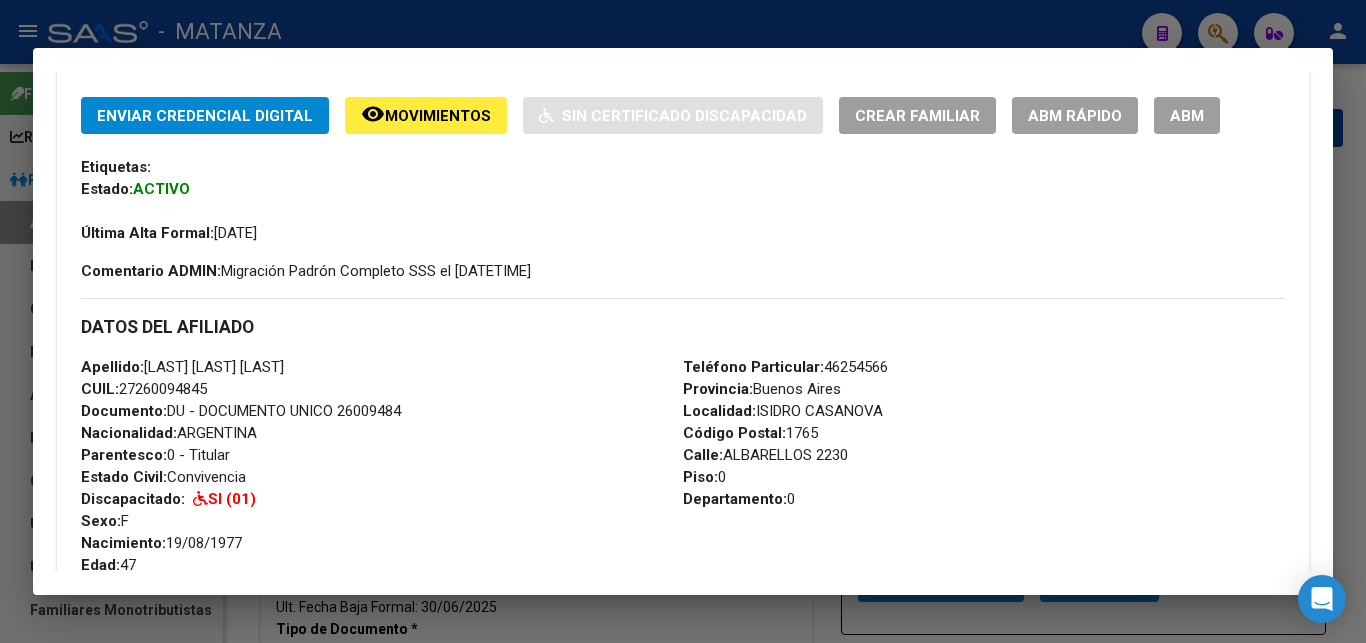 click on "ABM" at bounding box center (1187, 116) 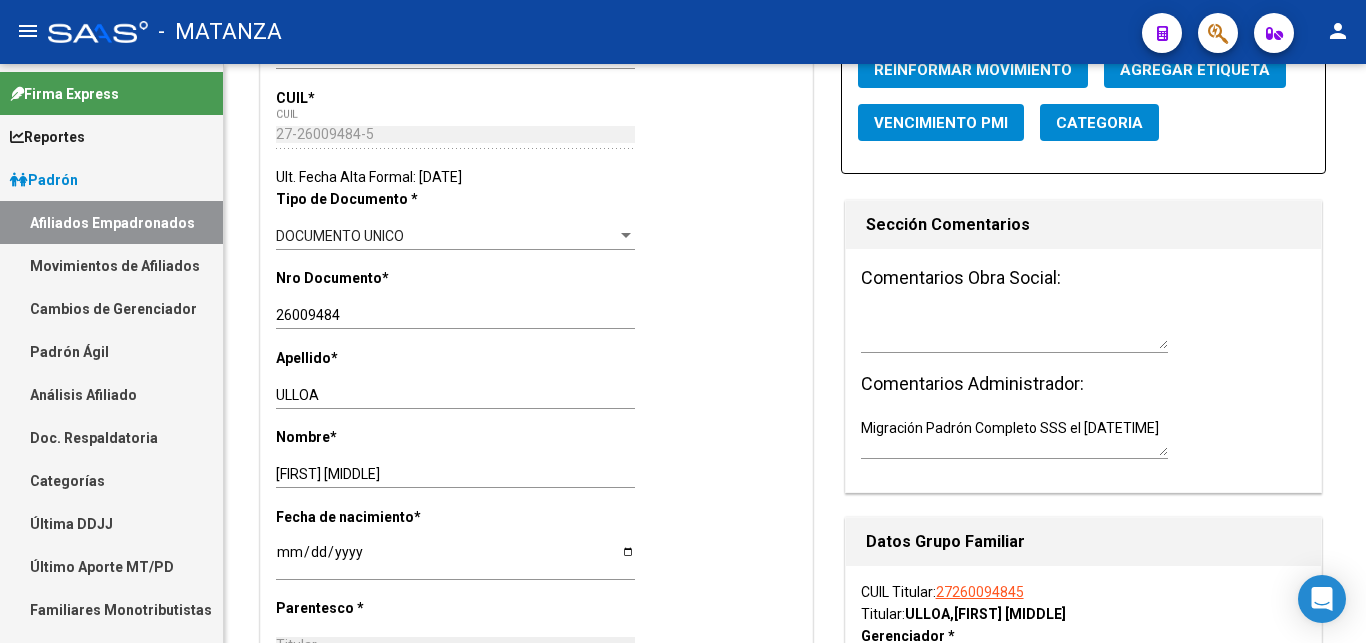 scroll, scrollTop: 0, scrollLeft: 0, axis: both 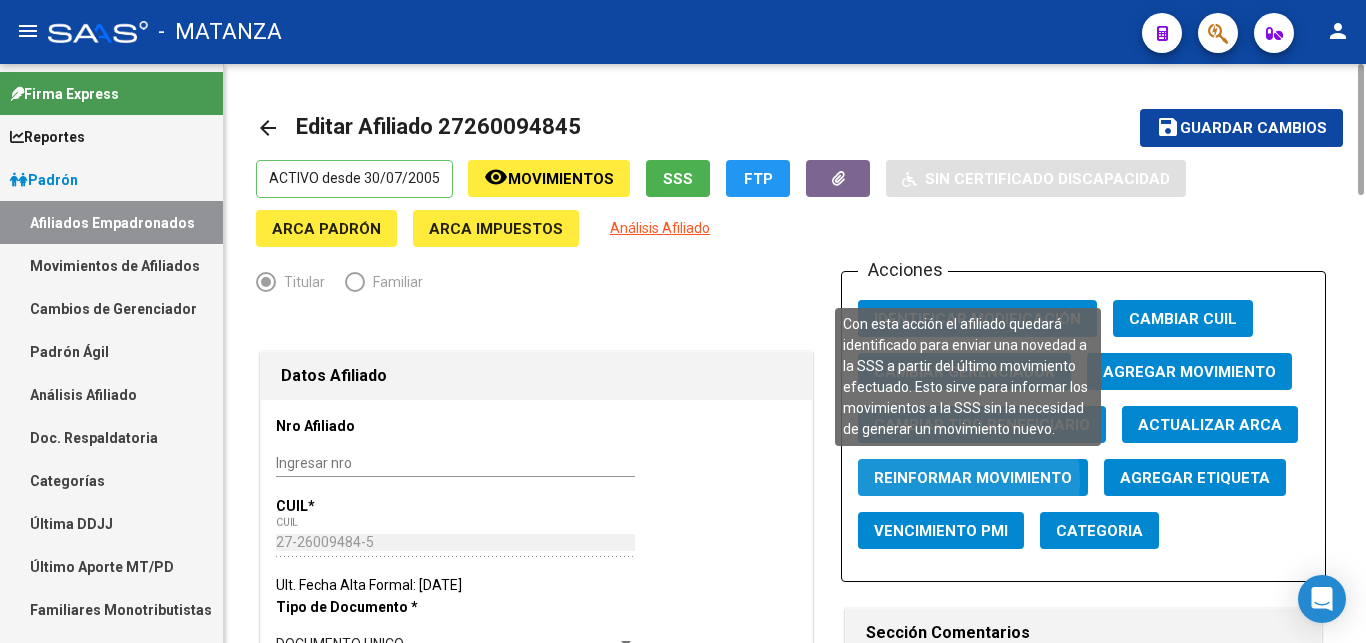 click on "Reinformar Movimiento" 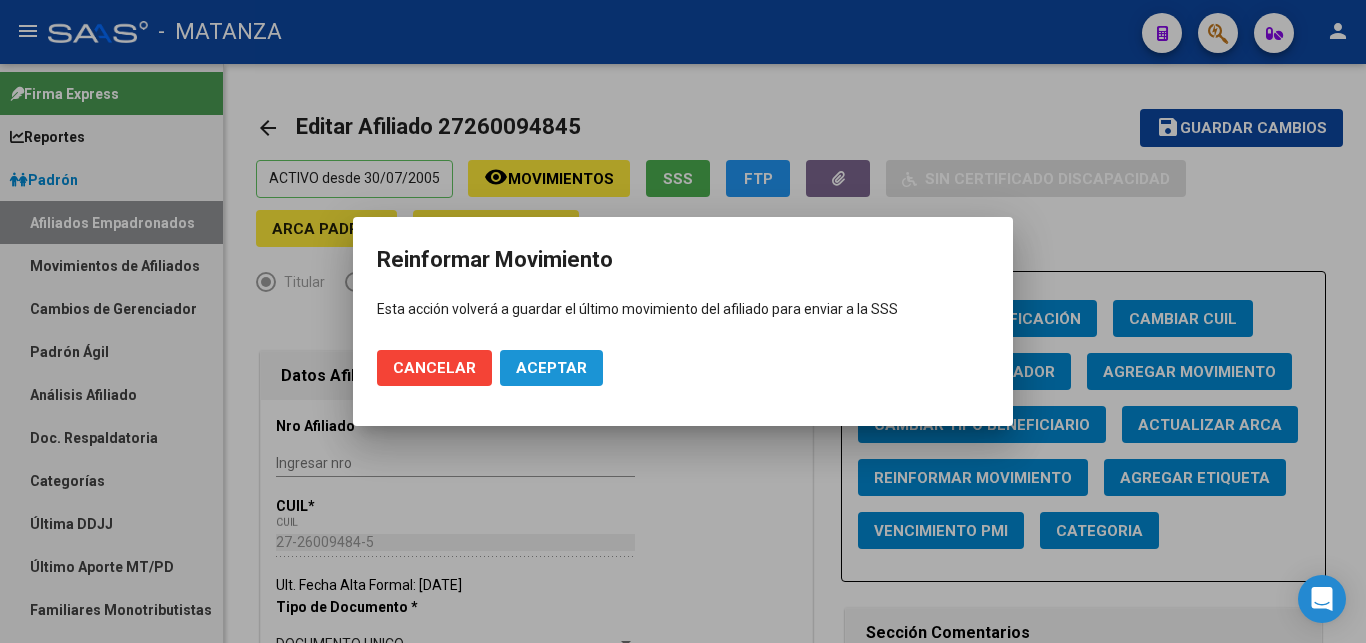 click on "Aceptar" at bounding box center [551, 368] 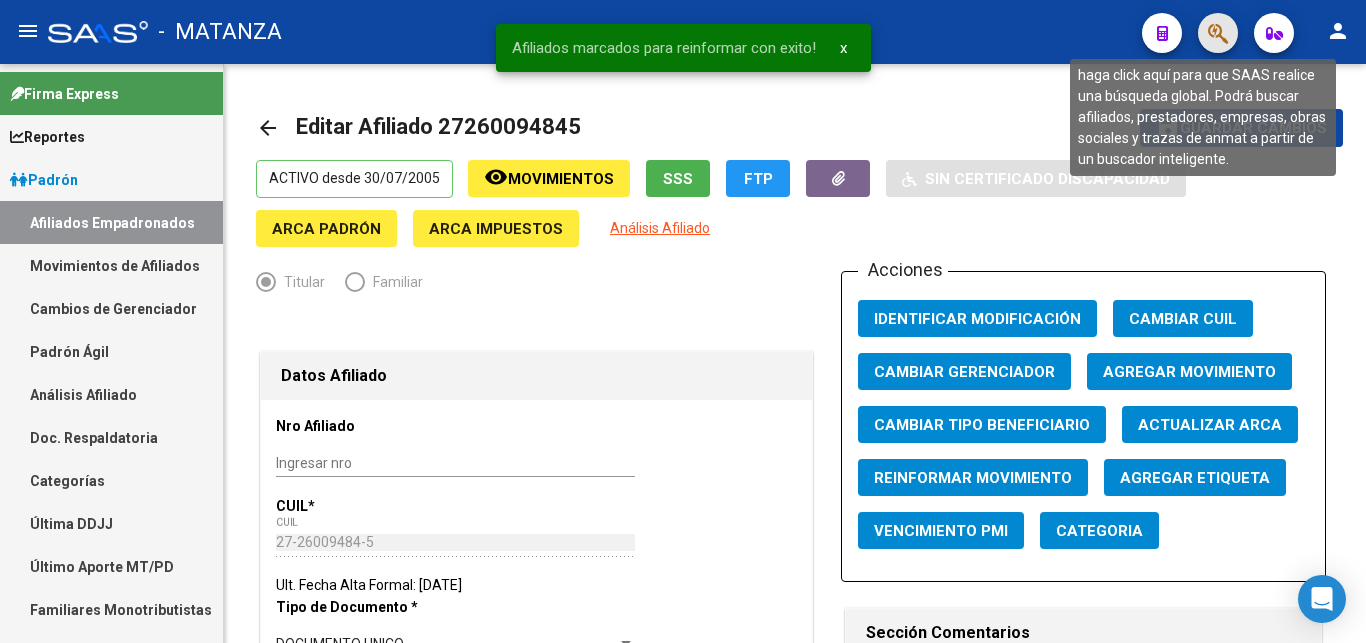 click 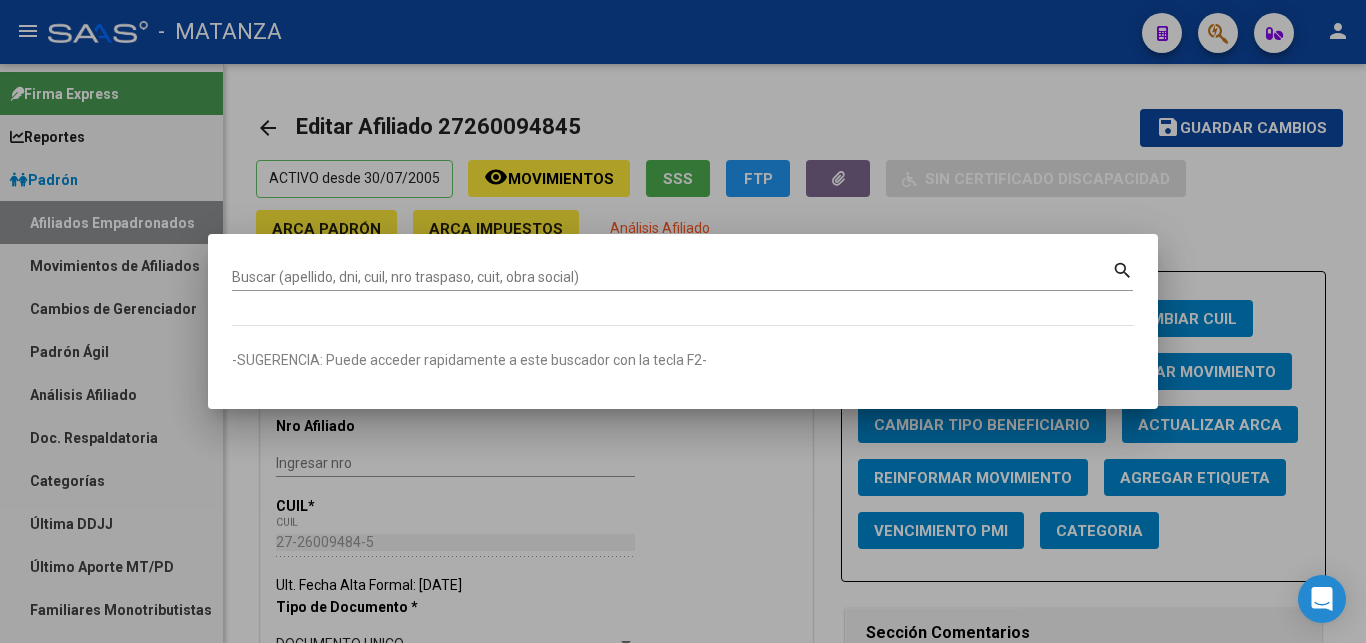 click on "Buscar (apellido, dni, cuil, nro traspaso, cuit, obra social)" at bounding box center (672, 277) 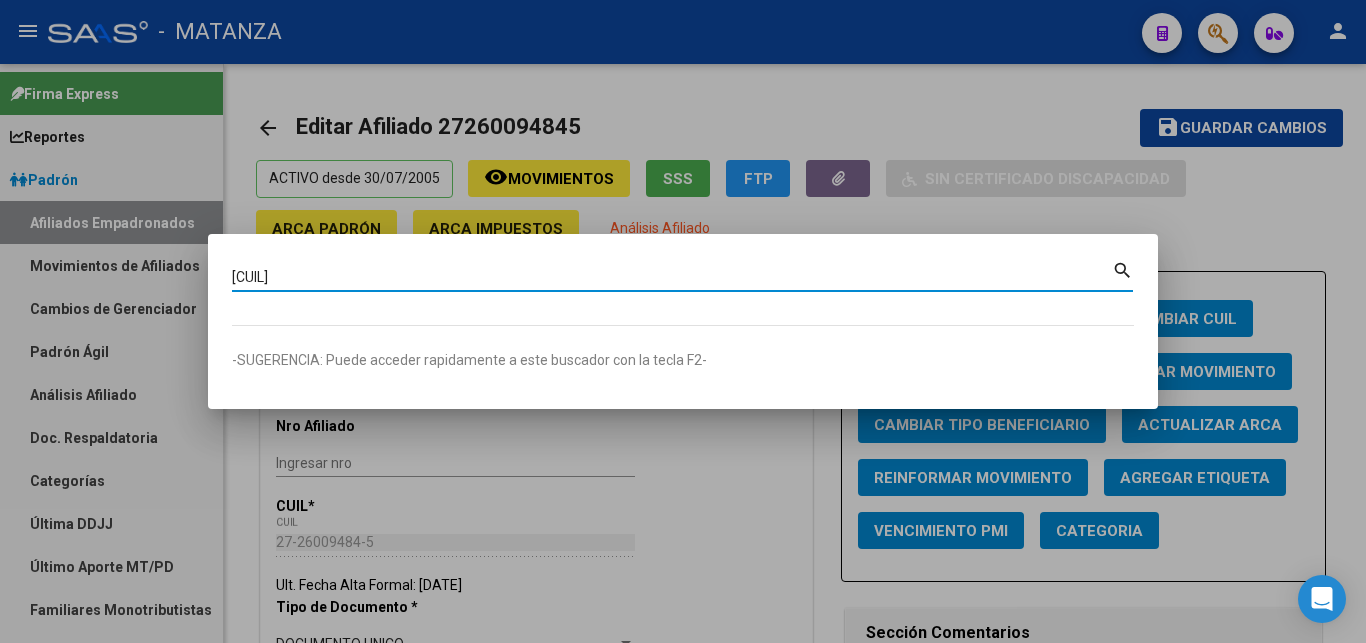 type on "[CUIL]" 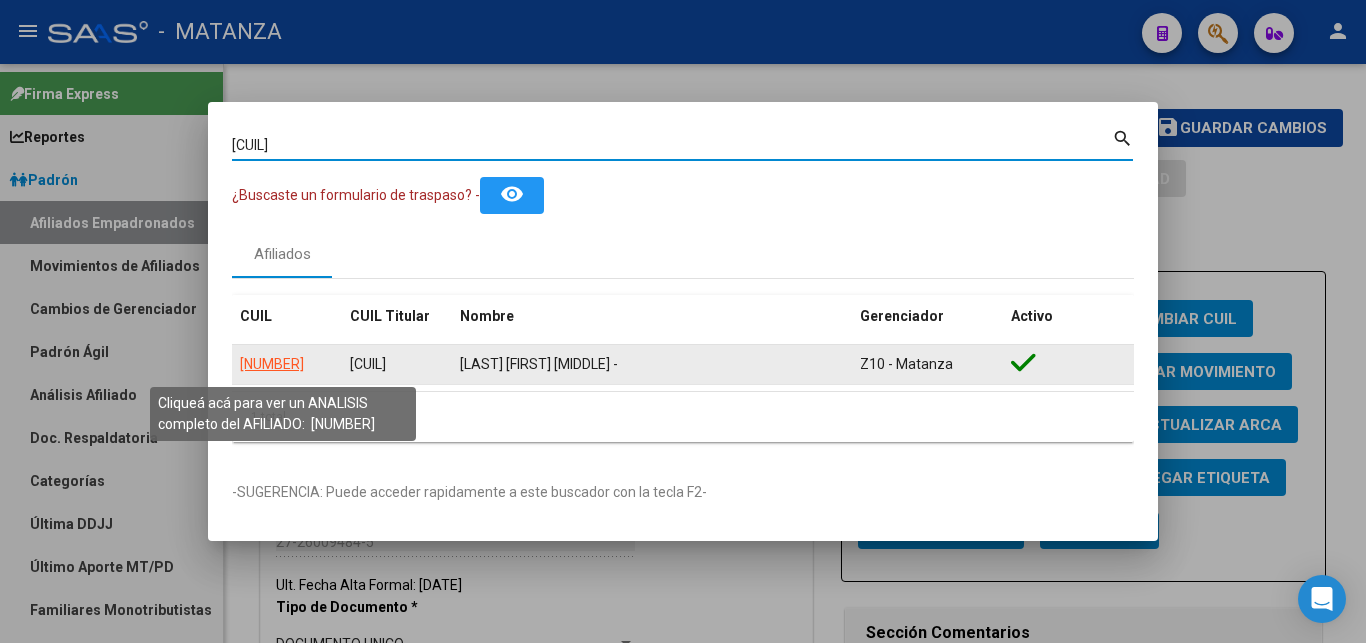 click on "[NUMBER]" 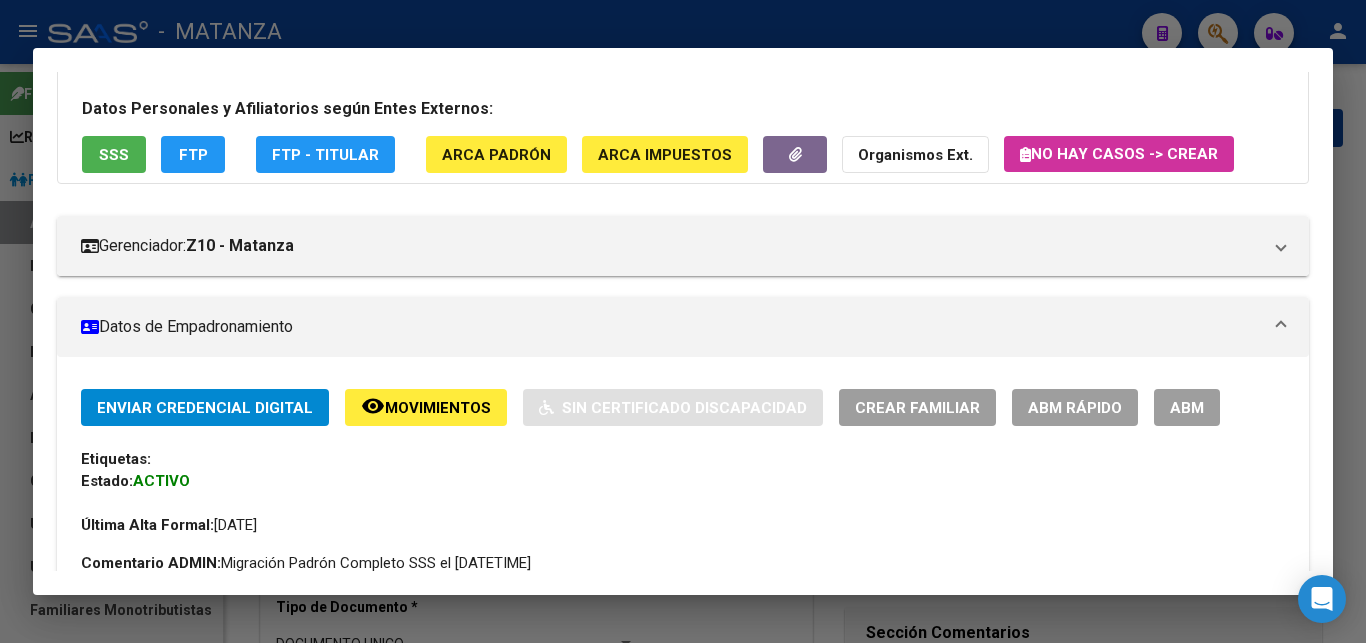 scroll, scrollTop: 204, scrollLeft: 0, axis: vertical 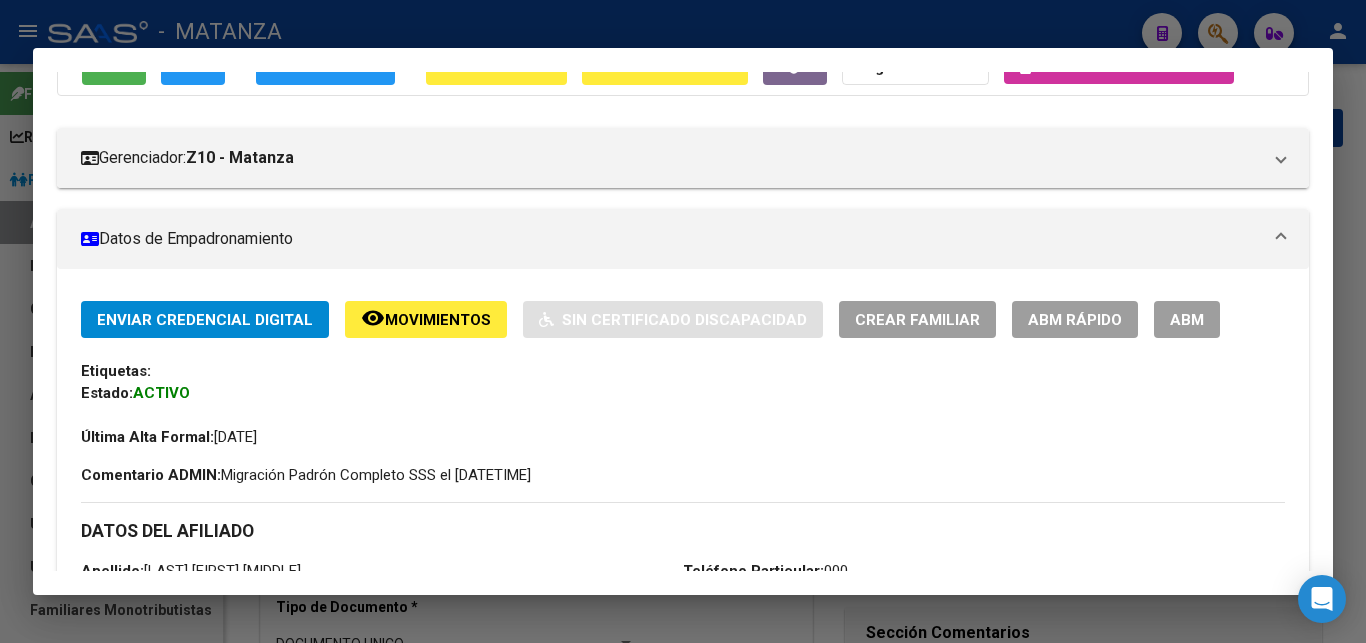 click on "ABM" at bounding box center [1187, 319] 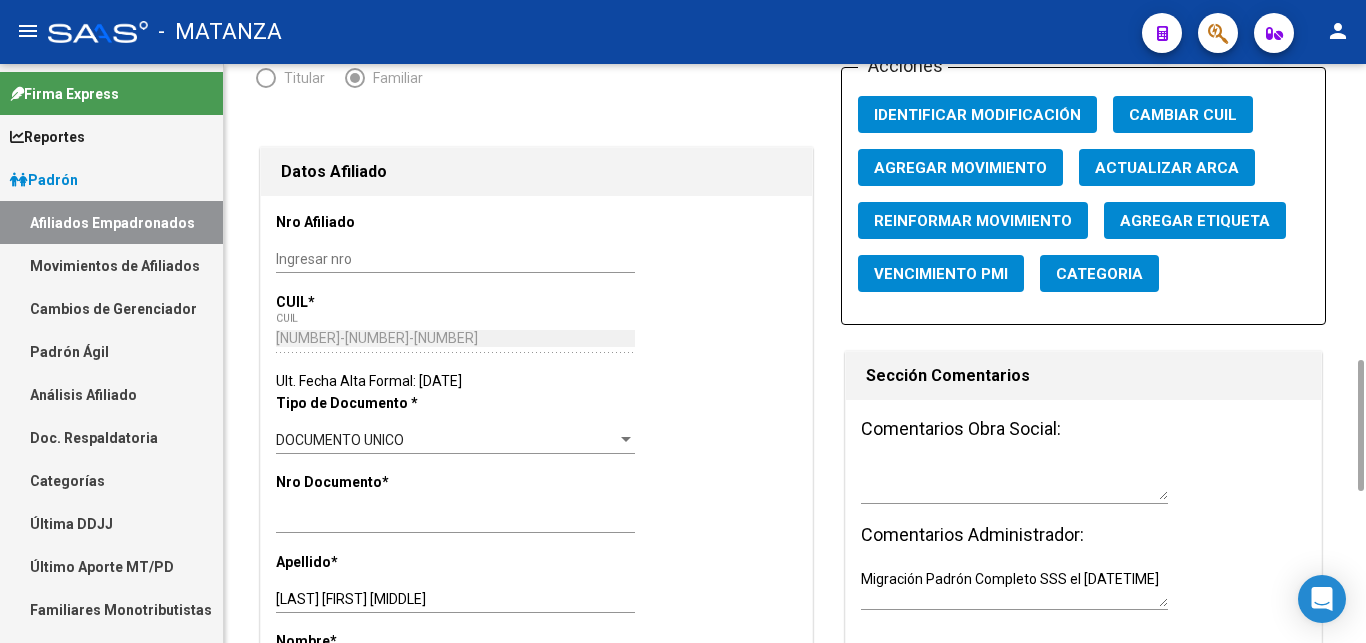 scroll, scrollTop: 408, scrollLeft: 0, axis: vertical 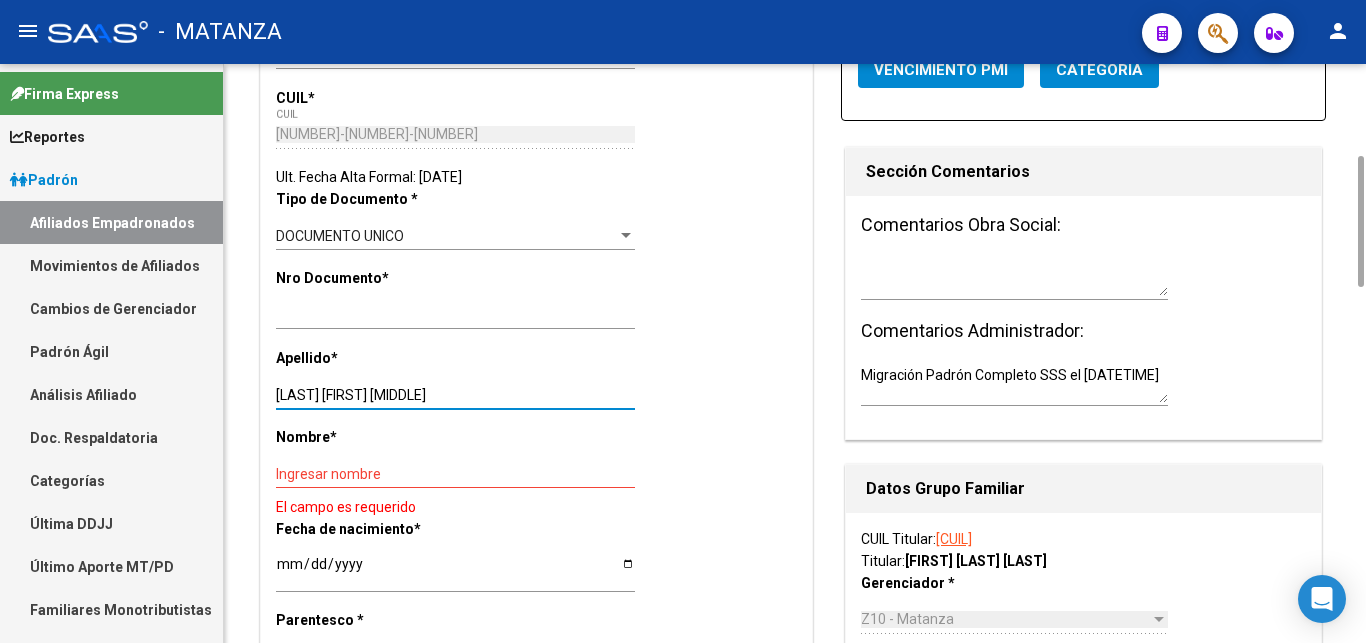 drag, startPoint x: 329, startPoint y: 396, endPoint x: 457, endPoint y: 401, distance: 128.09763 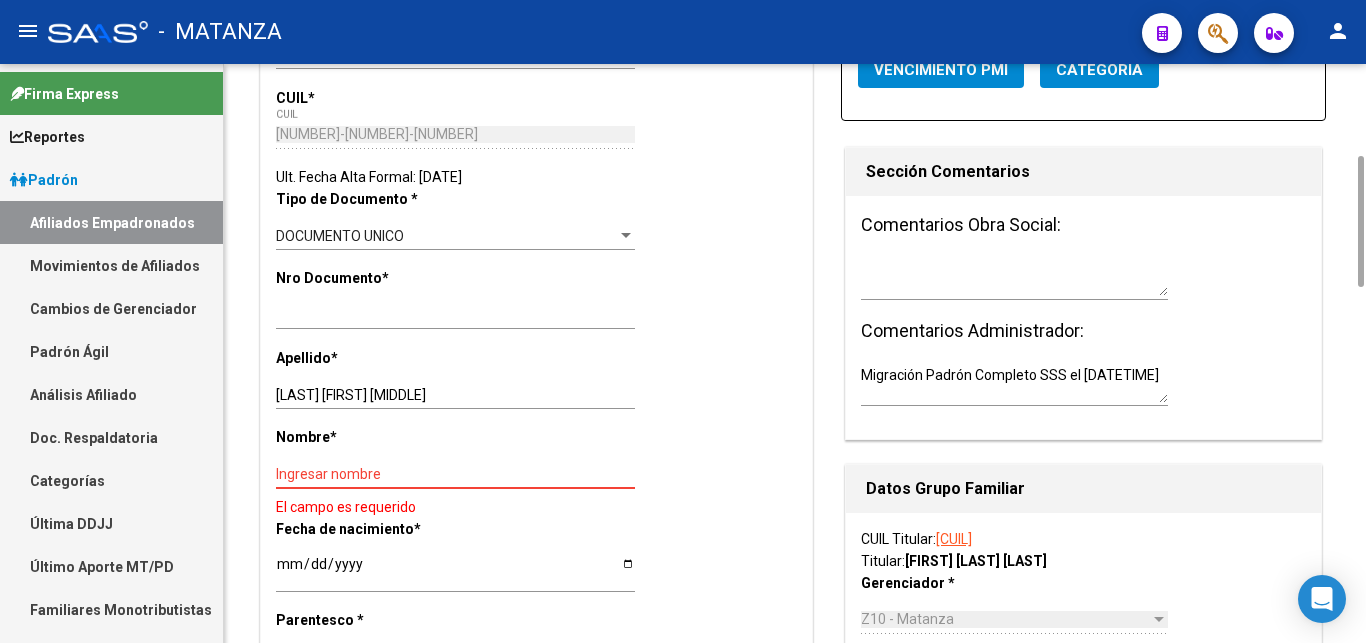 paste on "[LAST] [LAST]" 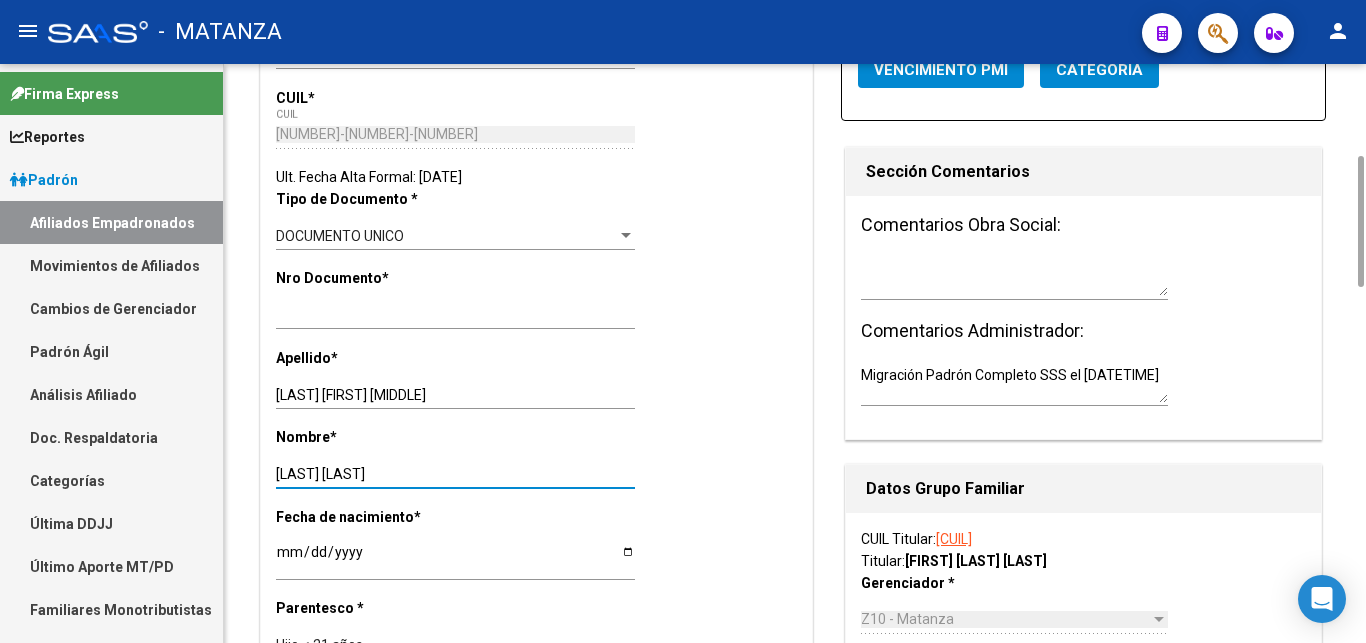 type on "[LAST] [LAST]" 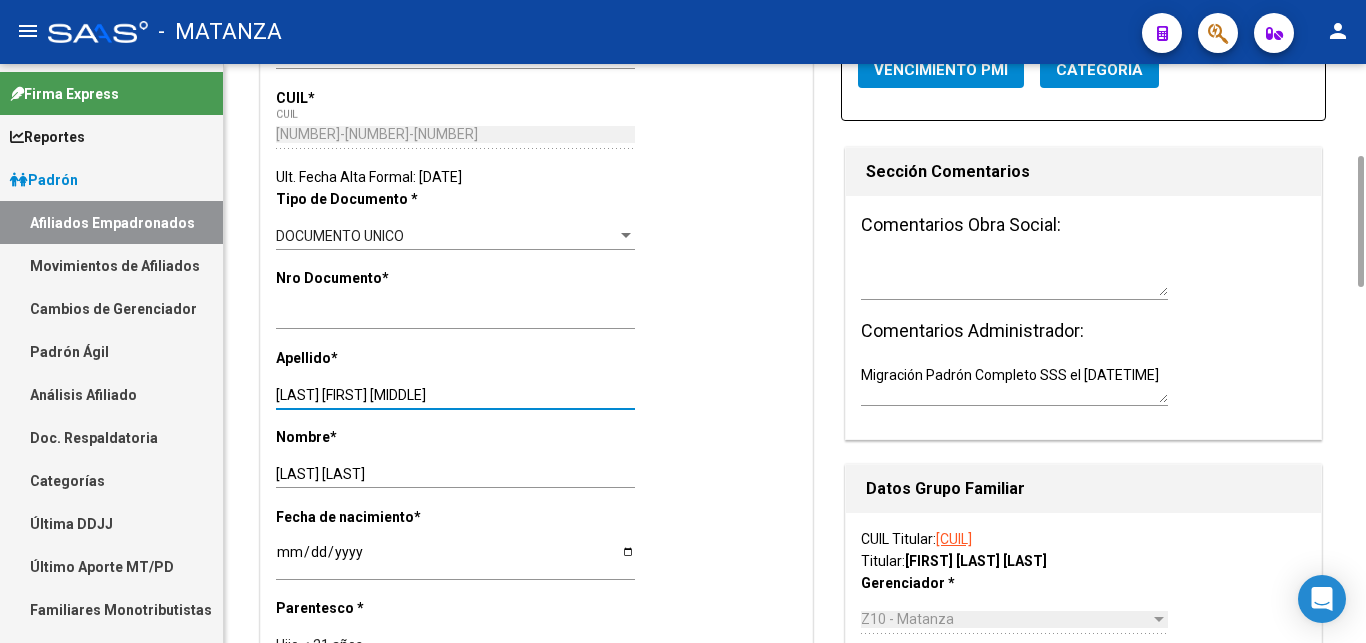 drag, startPoint x: 327, startPoint y: 387, endPoint x: 461, endPoint y: 399, distance: 134.53624 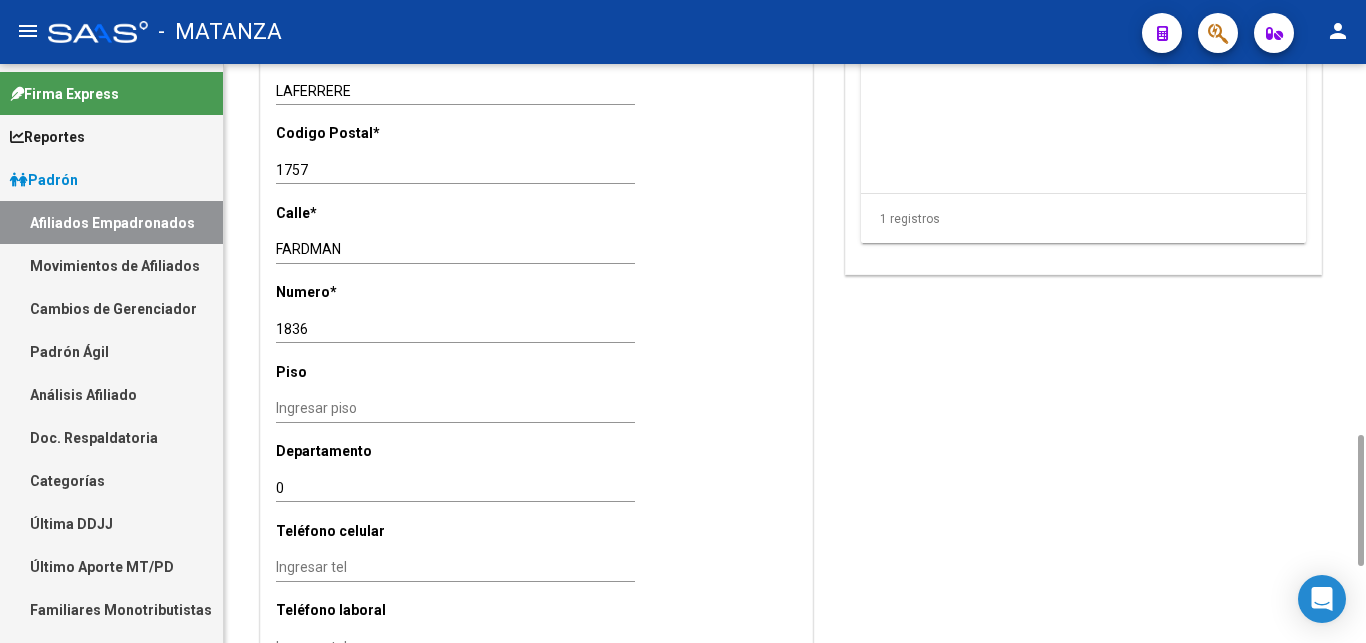 scroll, scrollTop: 1836, scrollLeft: 0, axis: vertical 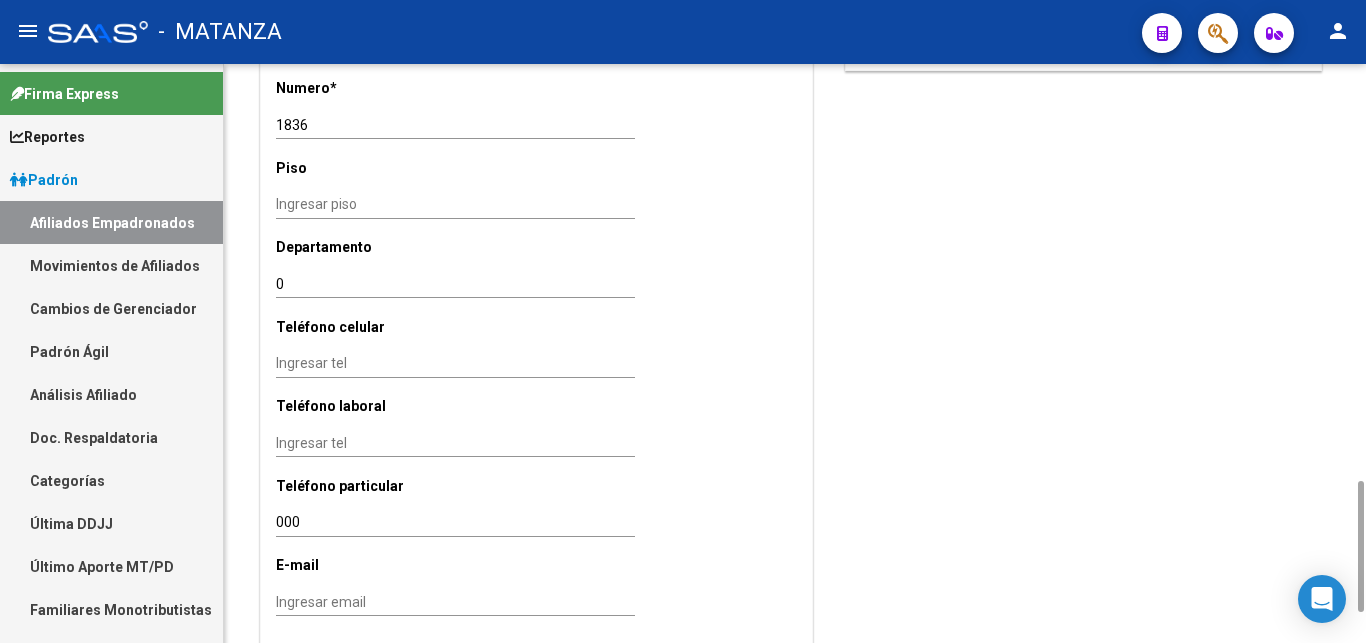 type on "[LAST]" 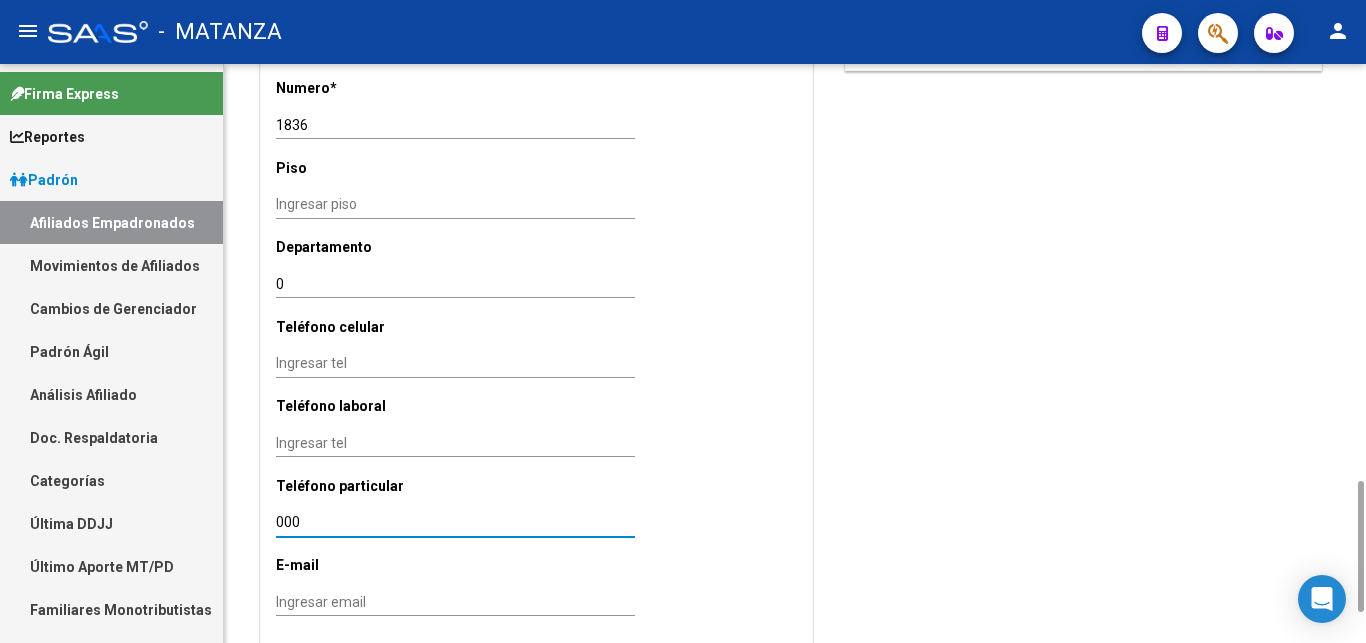 drag, startPoint x: 381, startPoint y: 499, endPoint x: 267, endPoint y: 499, distance: 114 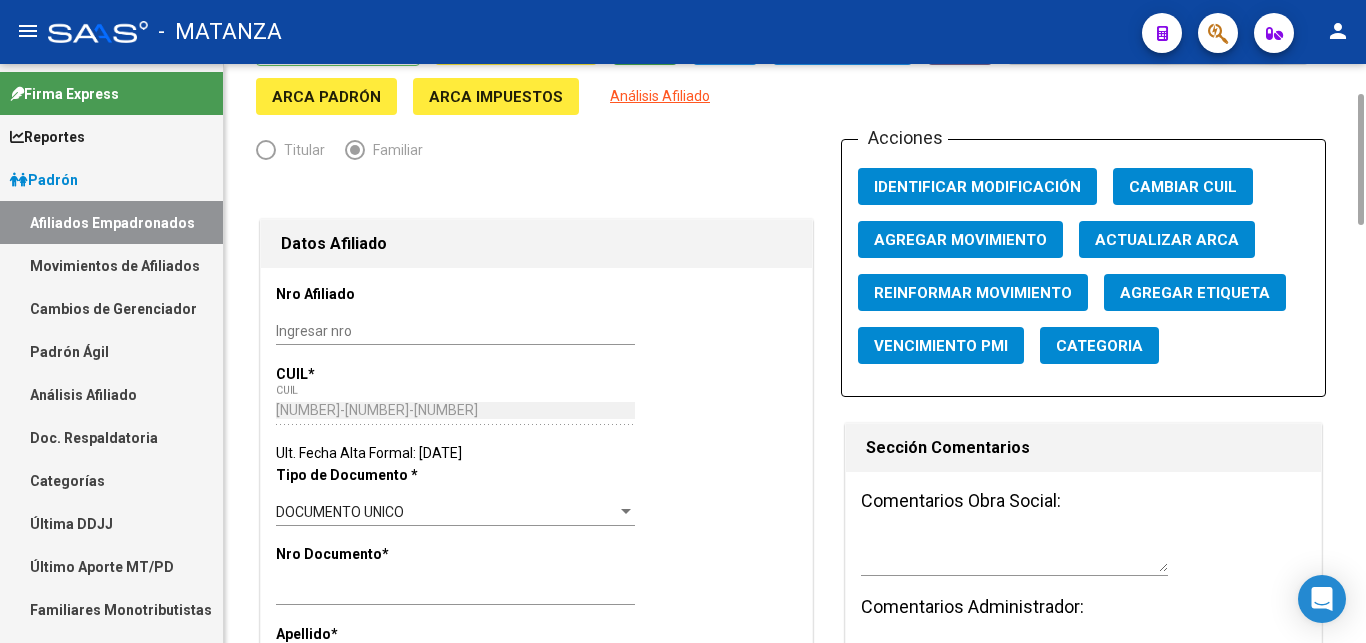 scroll, scrollTop: 0, scrollLeft: 0, axis: both 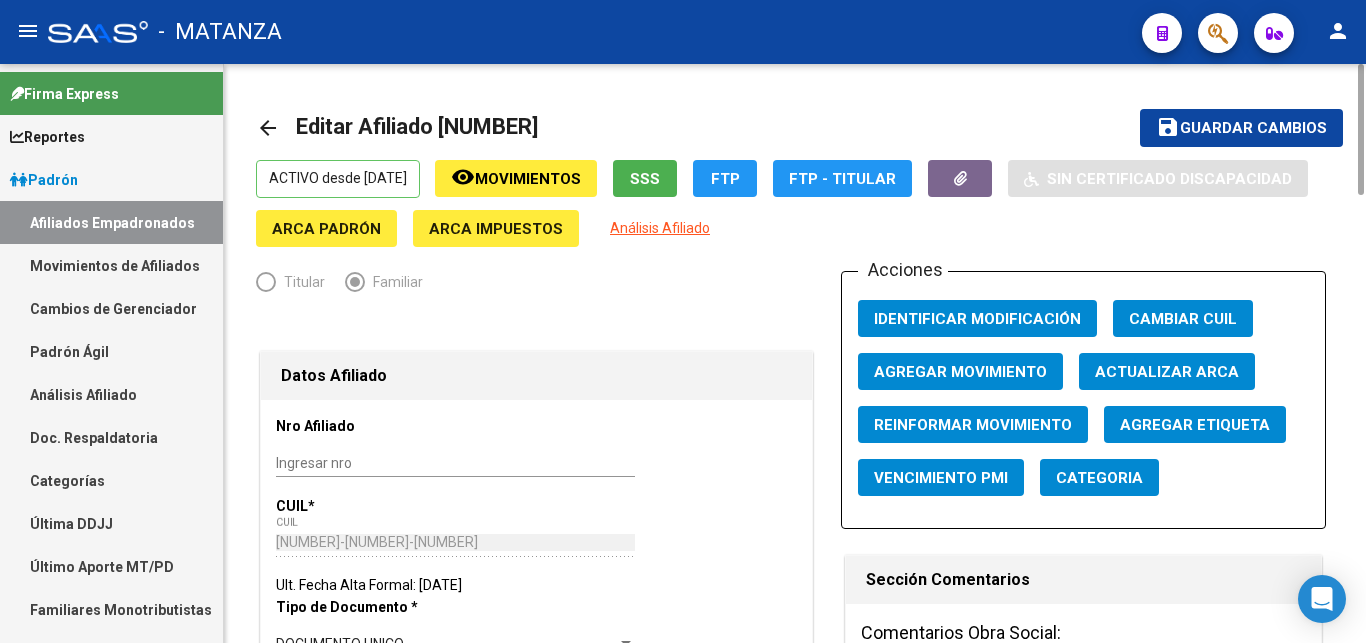 type on "[NUMBER]" 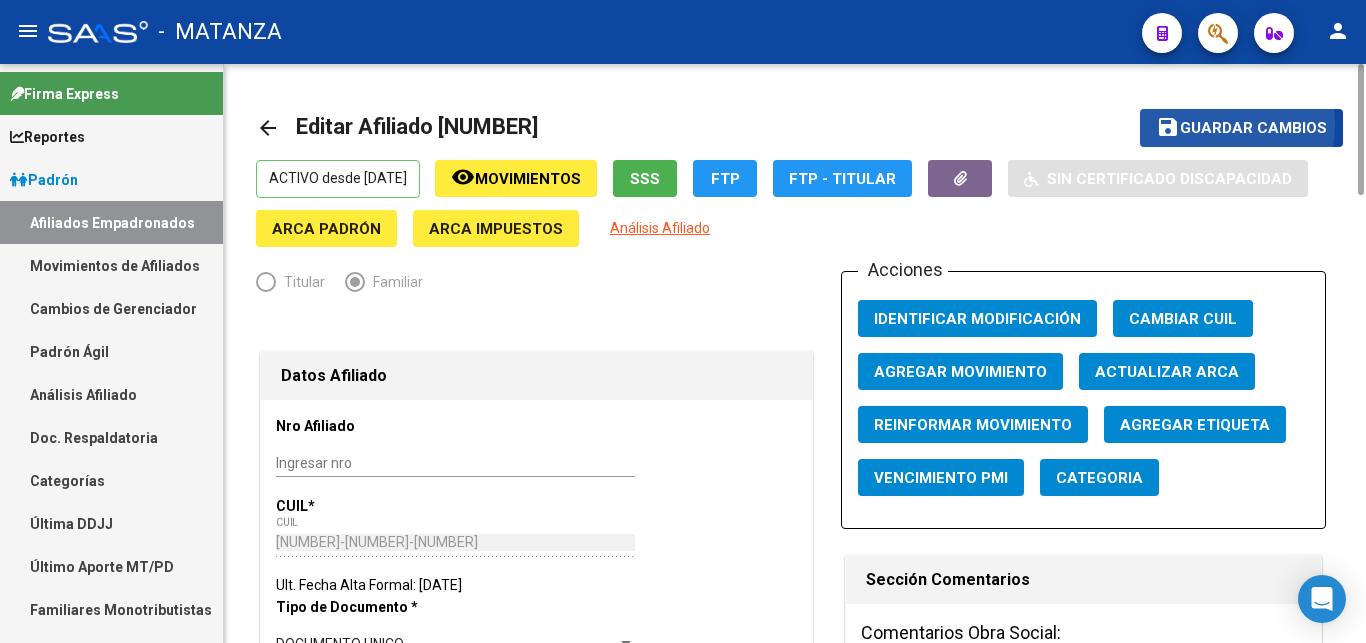 click on "Guardar cambios" 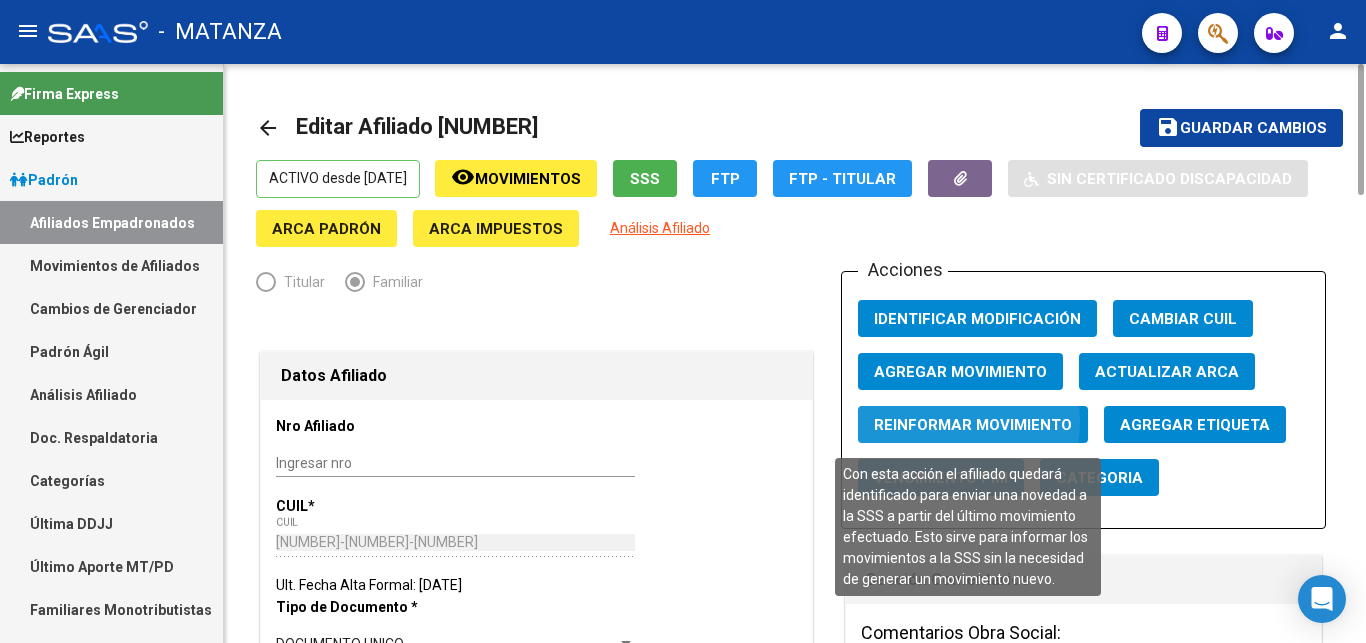click on "Reinformar Movimiento" 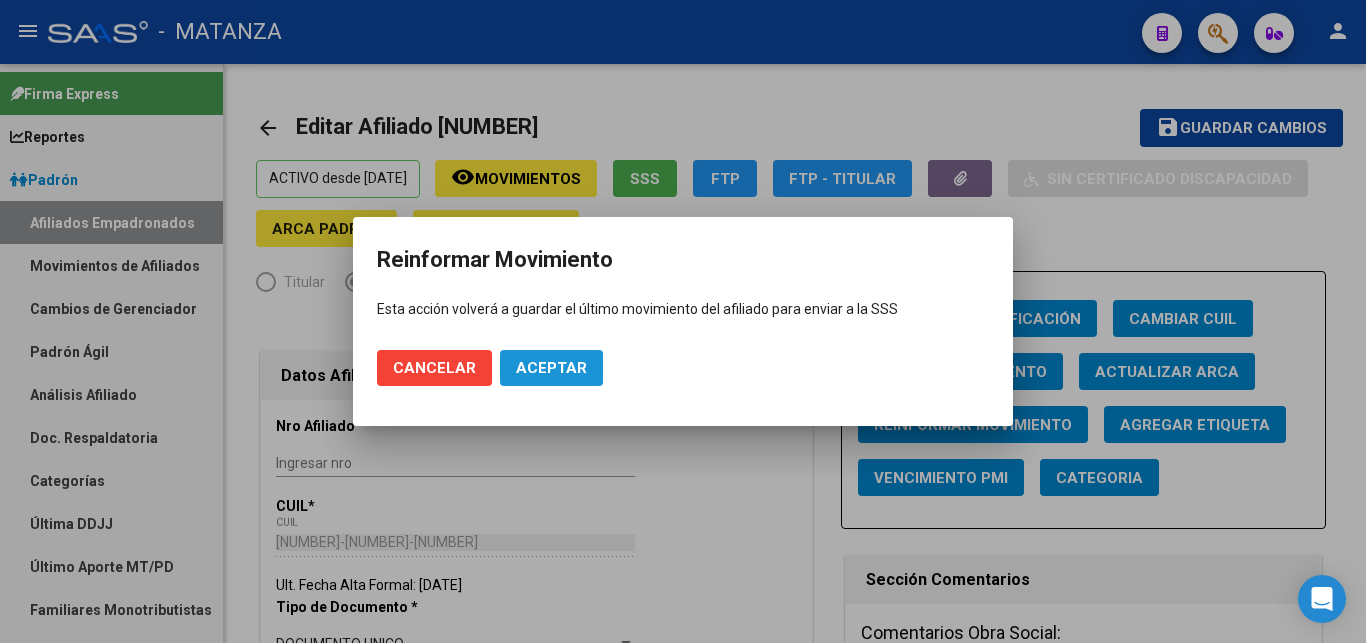click on "Aceptar" at bounding box center (551, 368) 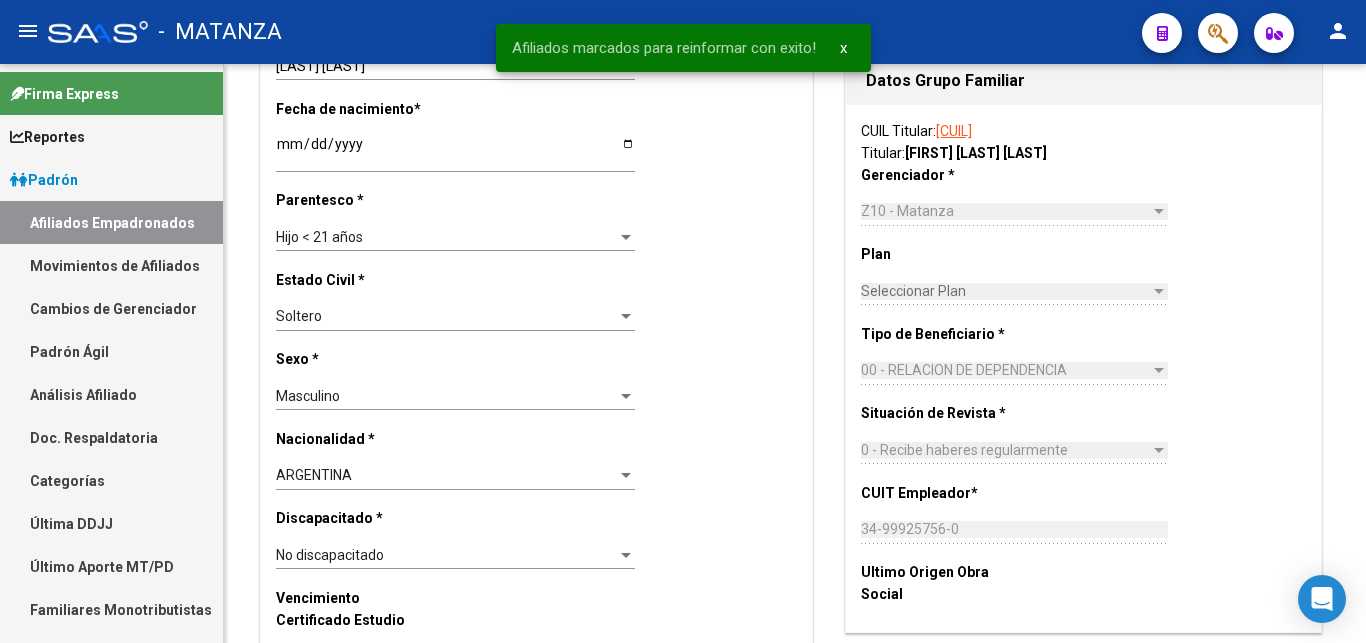 scroll, scrollTop: 1224, scrollLeft: 0, axis: vertical 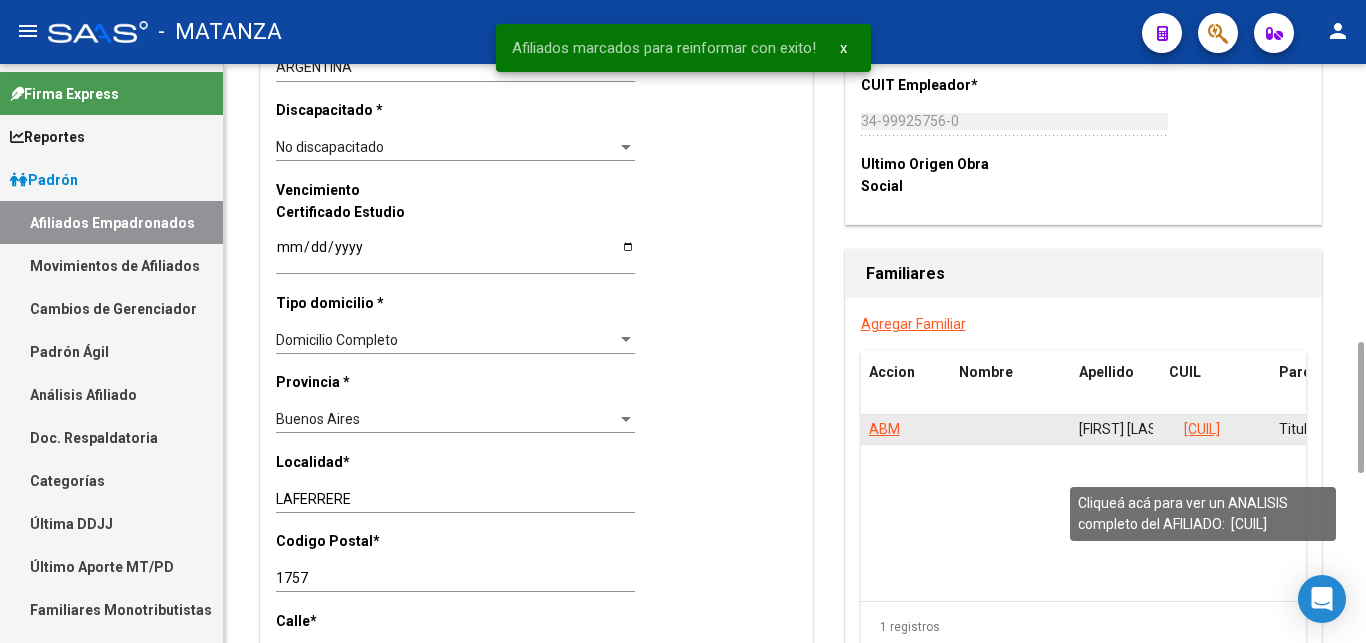 click on "[CUIL]" 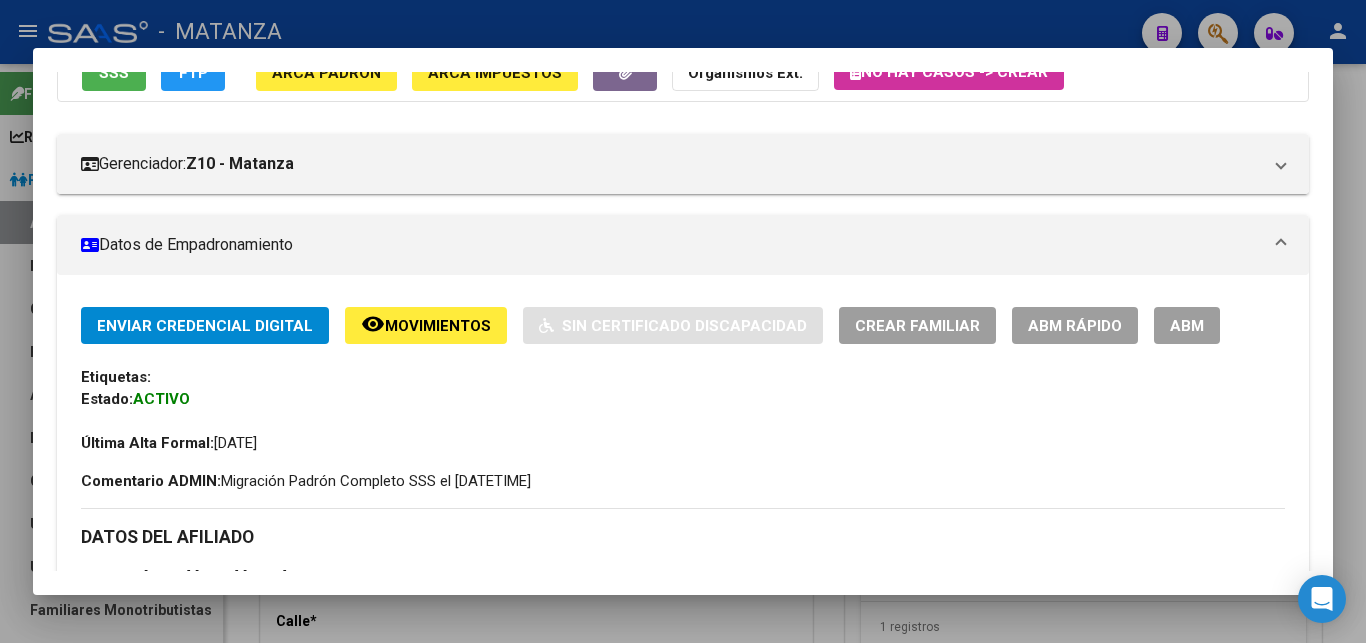 scroll, scrollTop: 204, scrollLeft: 0, axis: vertical 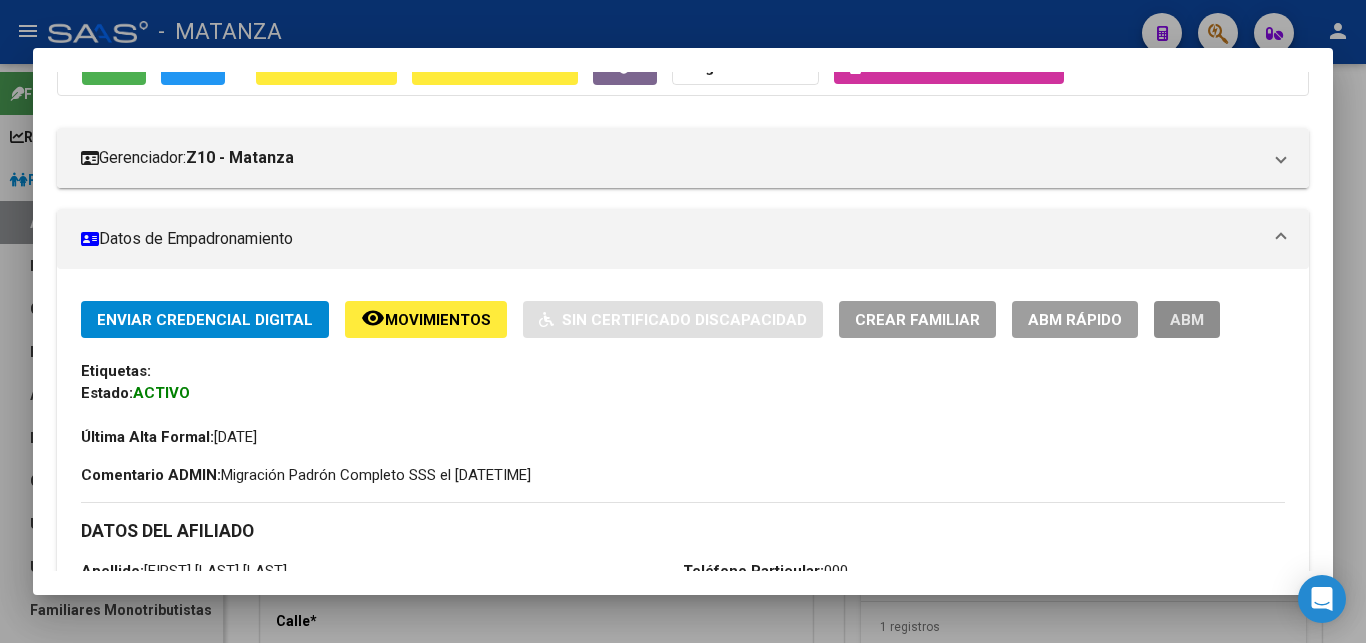 click on "ABM" at bounding box center [1187, 320] 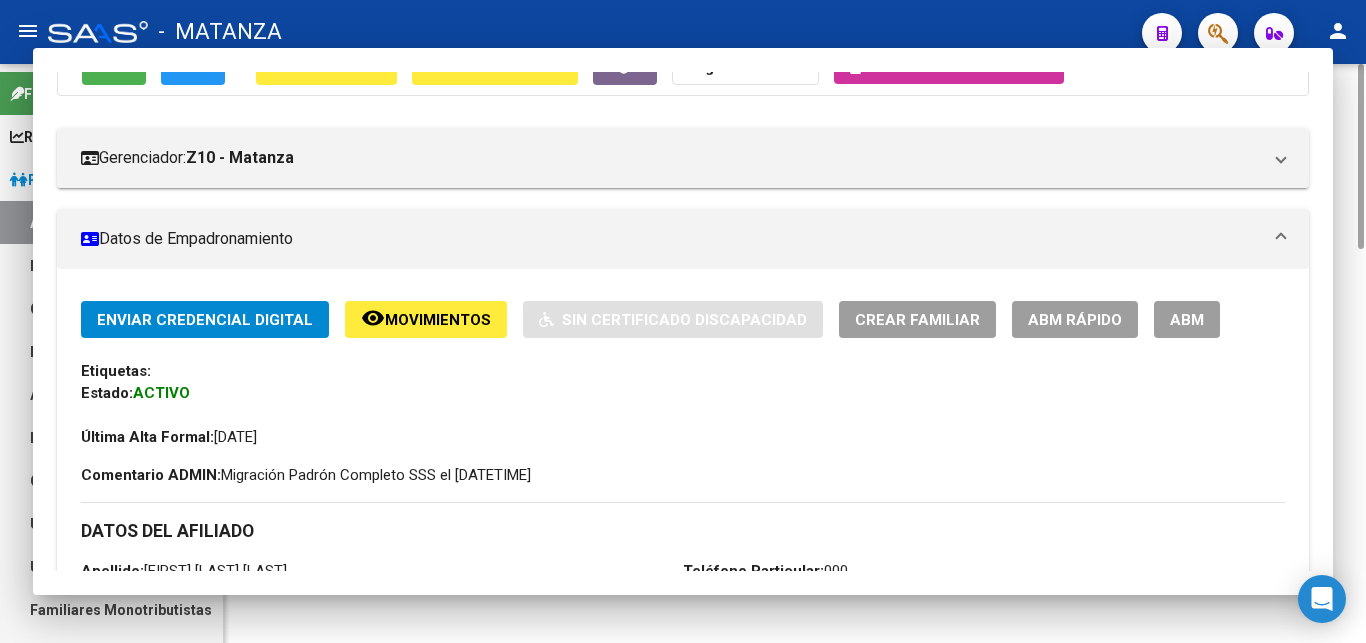 scroll, scrollTop: 0, scrollLeft: 0, axis: both 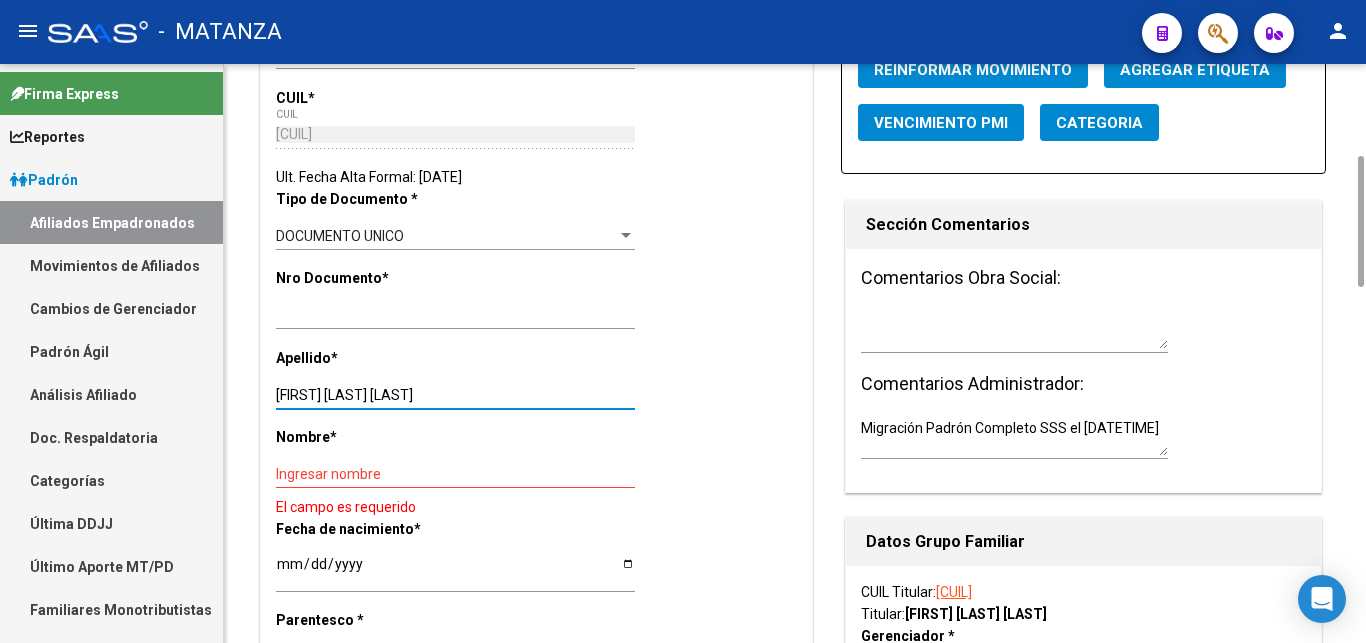 drag, startPoint x: 318, startPoint y: 396, endPoint x: 489, endPoint y: 398, distance: 171.01169 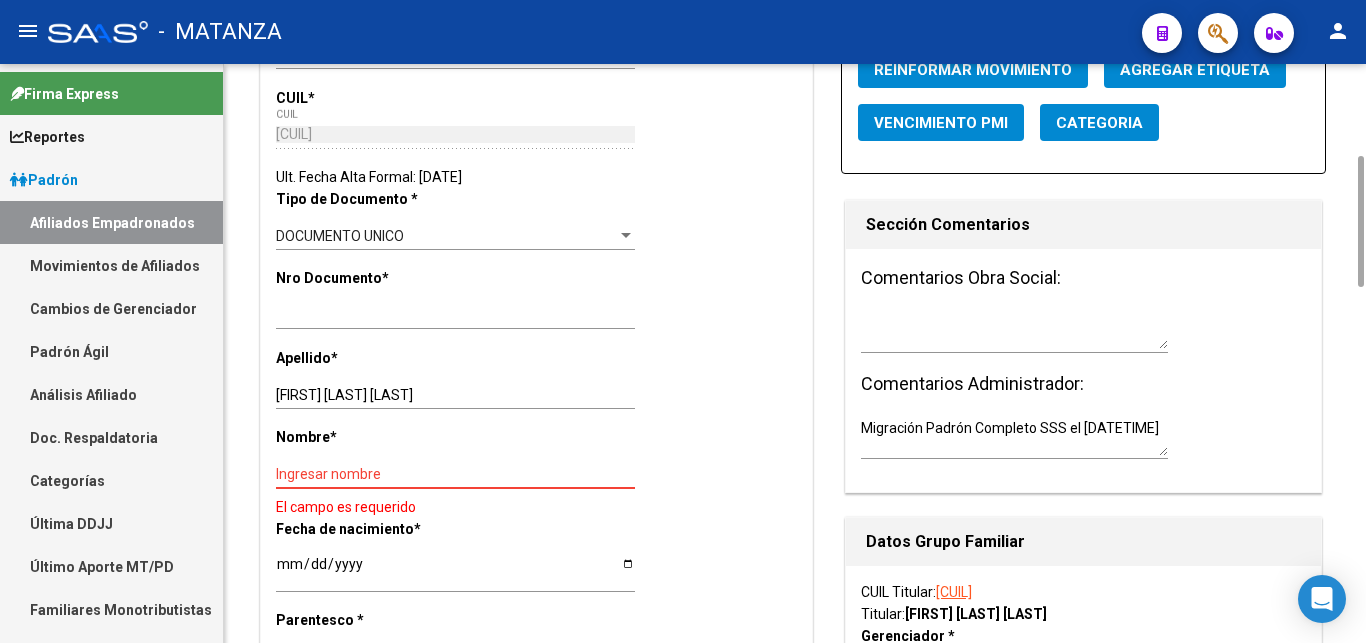 paste on "[LAST] [LAST] [LAST]" 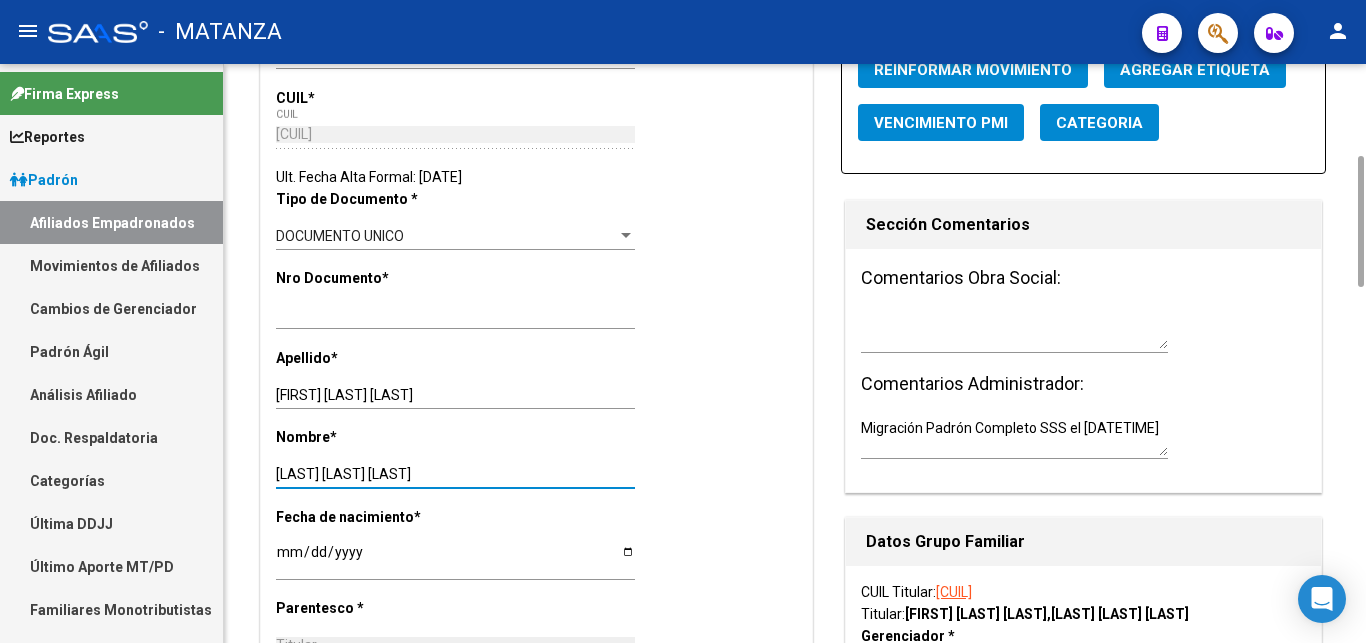 type on "[LAST] [LAST] [LAST]" 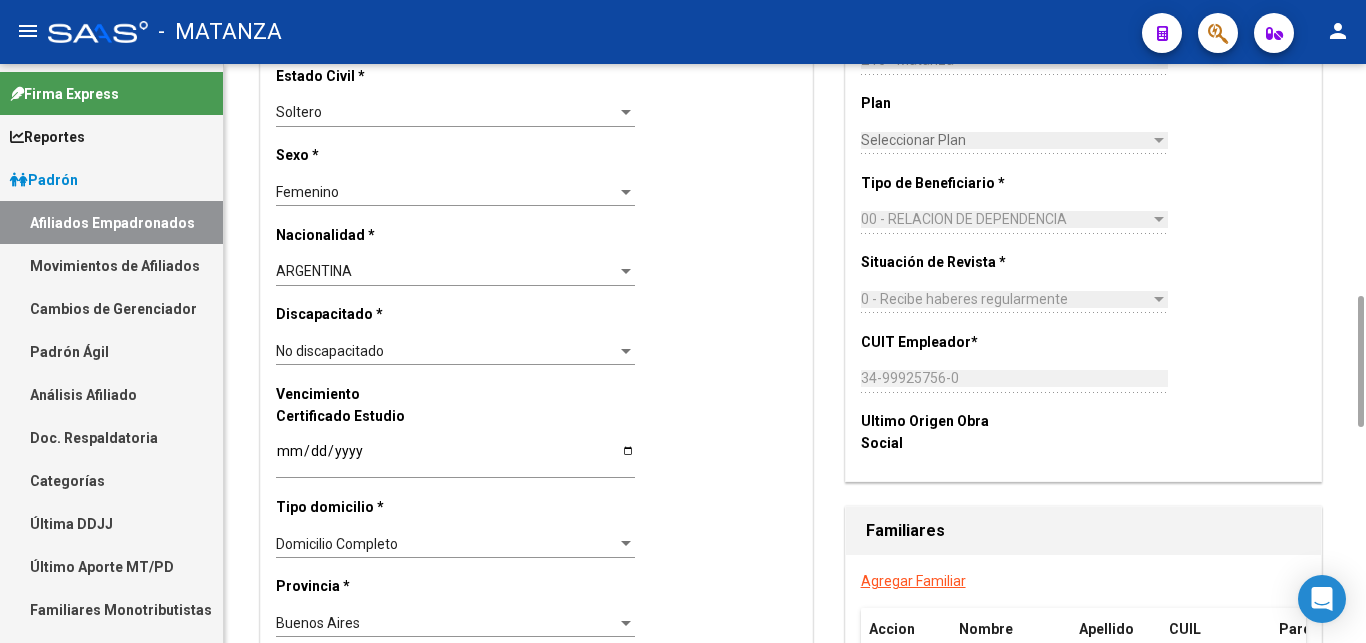 scroll, scrollTop: 1224, scrollLeft: 0, axis: vertical 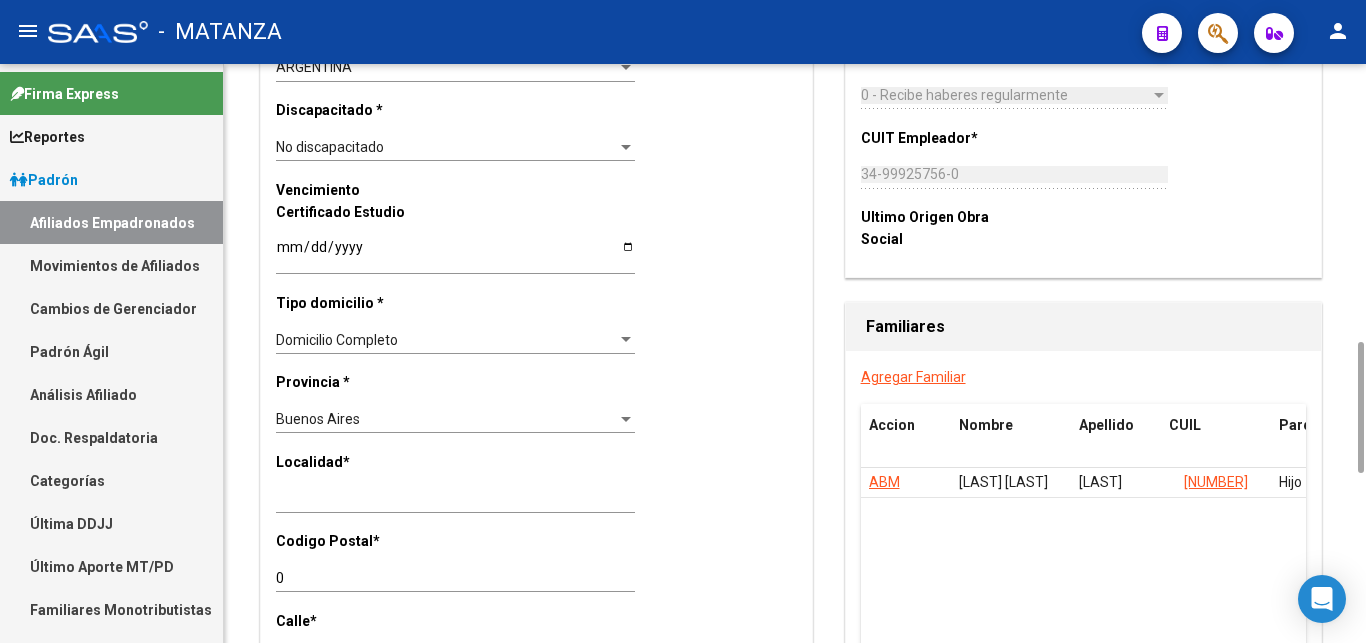 type on "[LAST]" 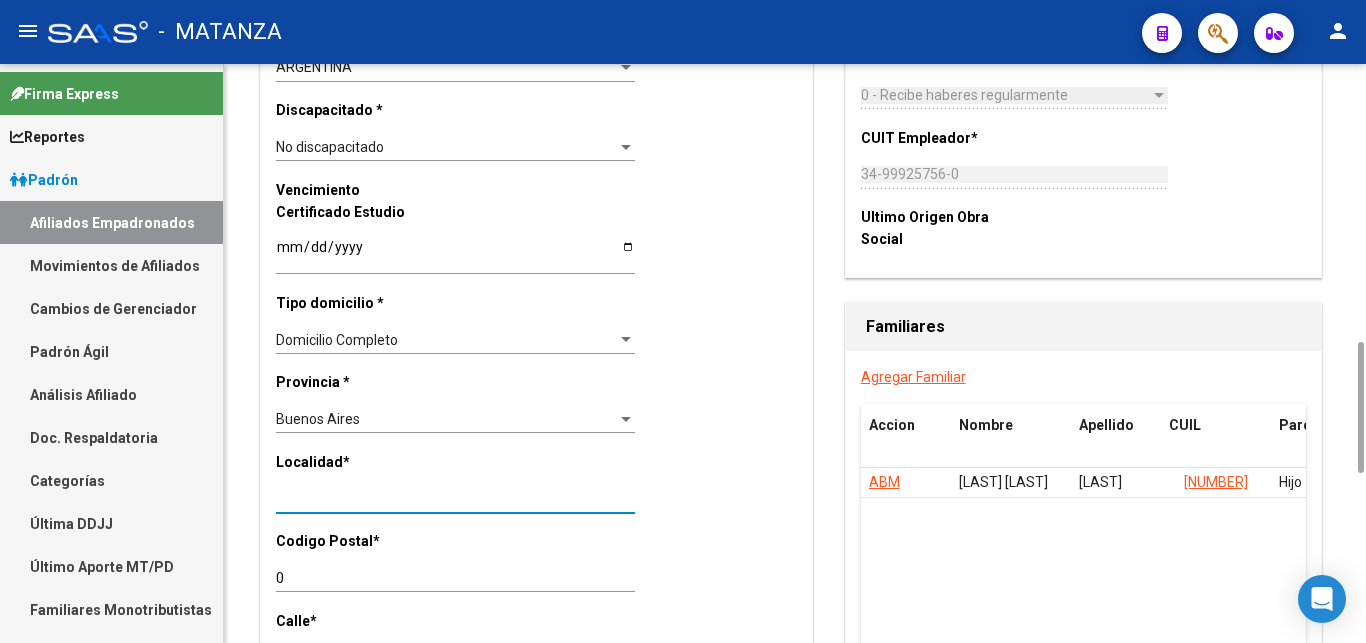 click on "Ingresar el nombre" at bounding box center (455, 499) 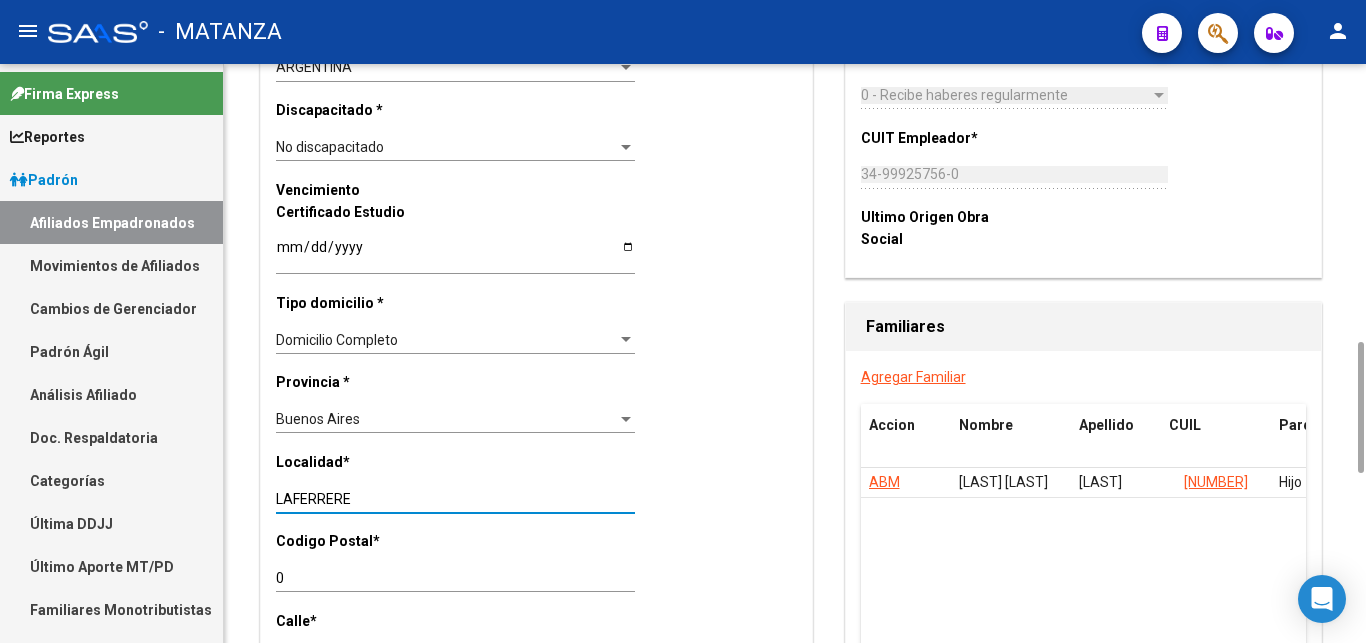 type on "LAFERRERE" 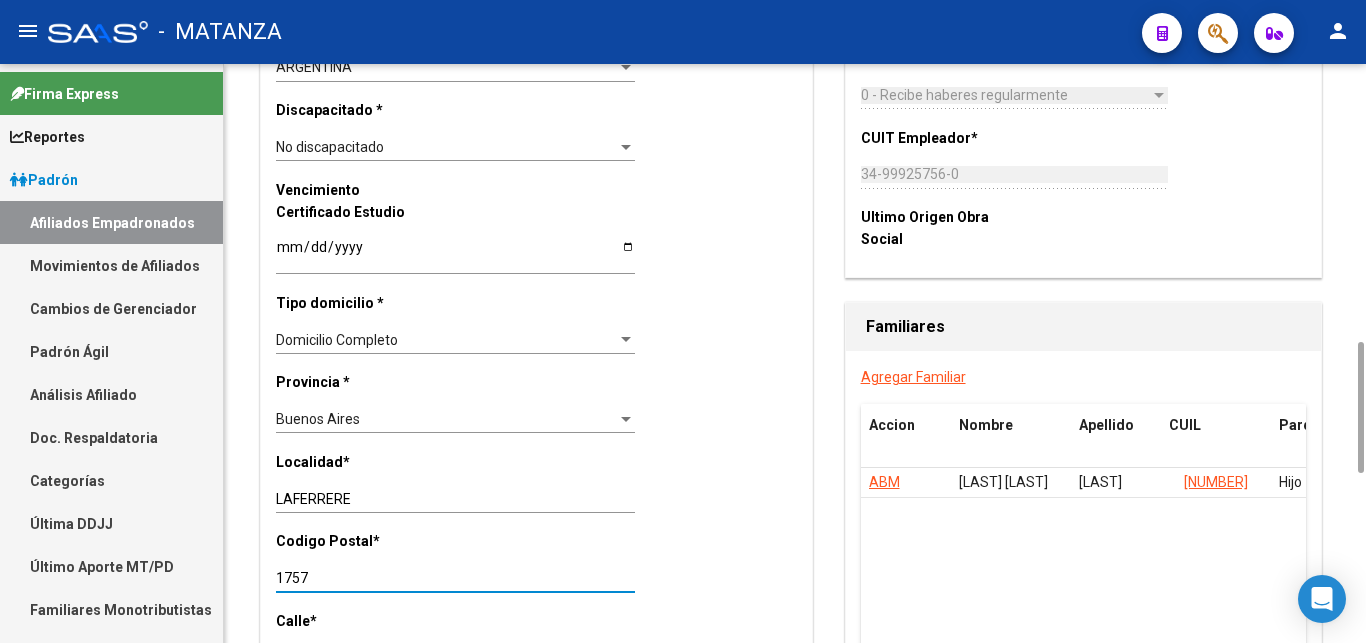 type on "1757" 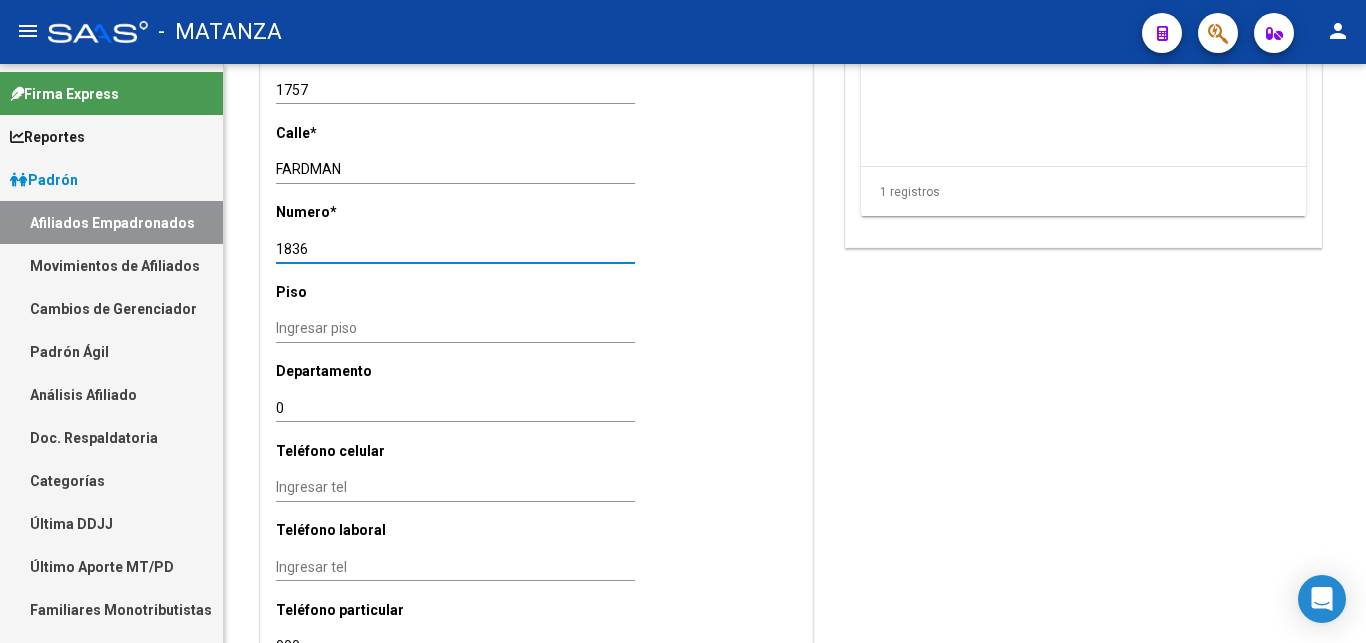 scroll, scrollTop: 1916, scrollLeft: 0, axis: vertical 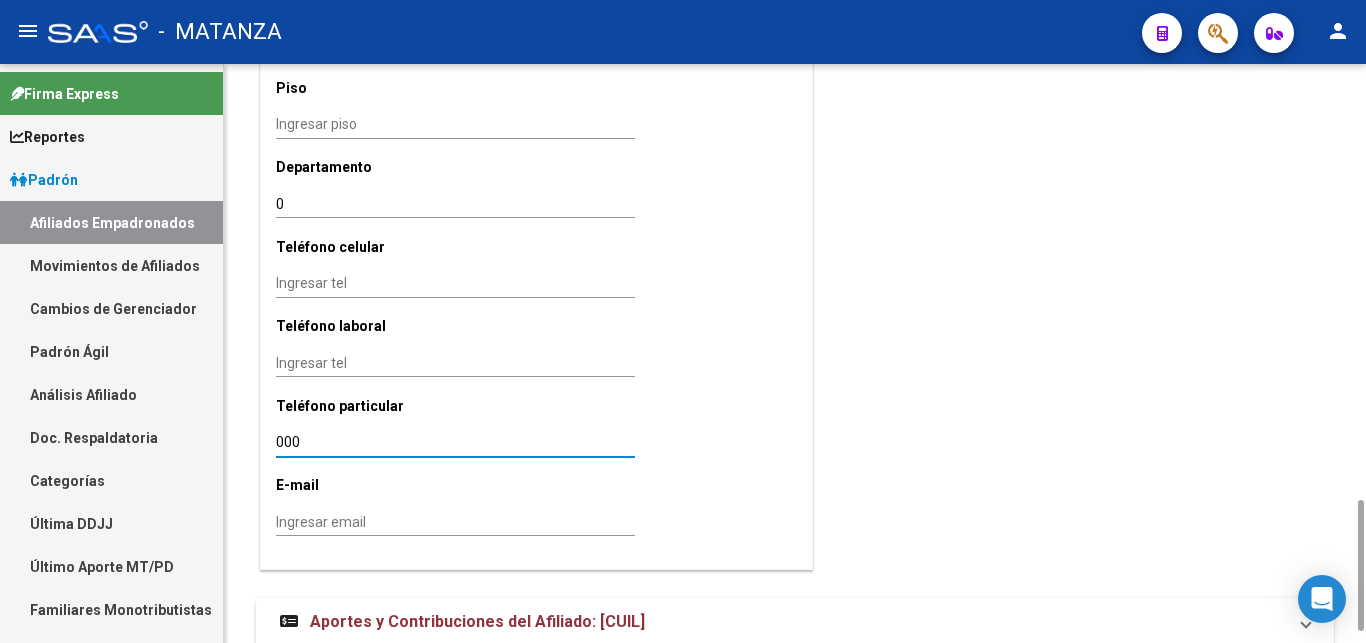 drag, startPoint x: 312, startPoint y: 418, endPoint x: 190, endPoint y: 403, distance: 122.91867 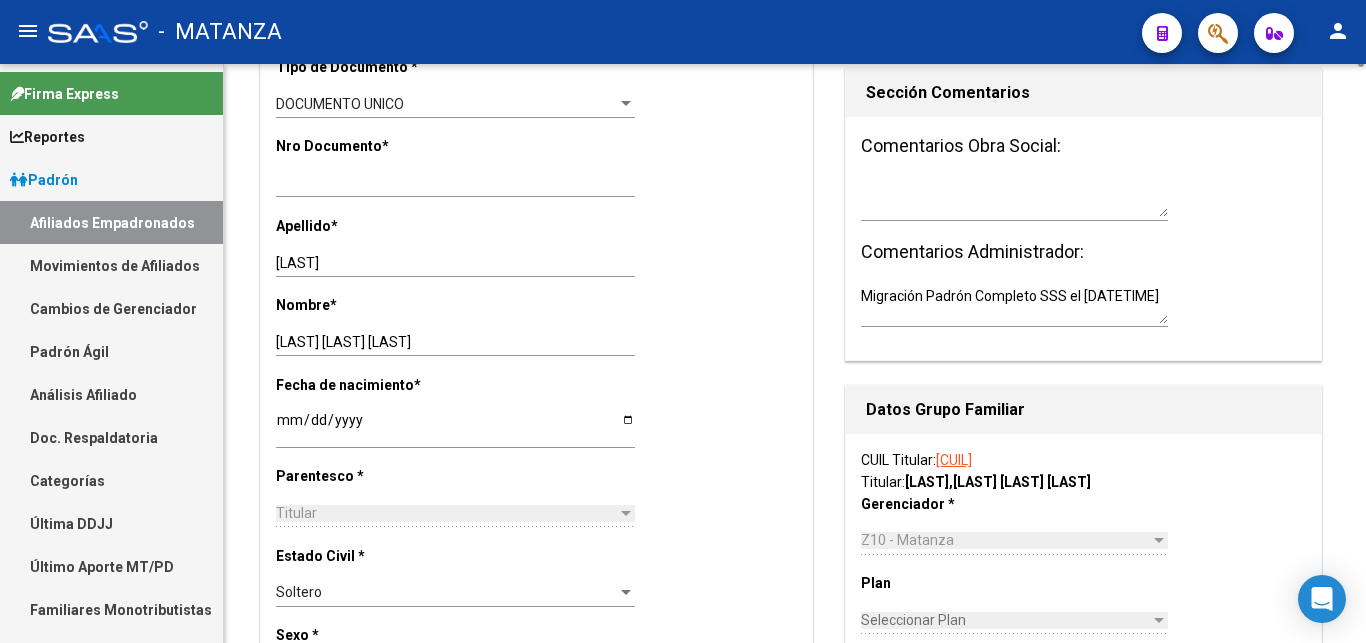 scroll, scrollTop: 0, scrollLeft: 0, axis: both 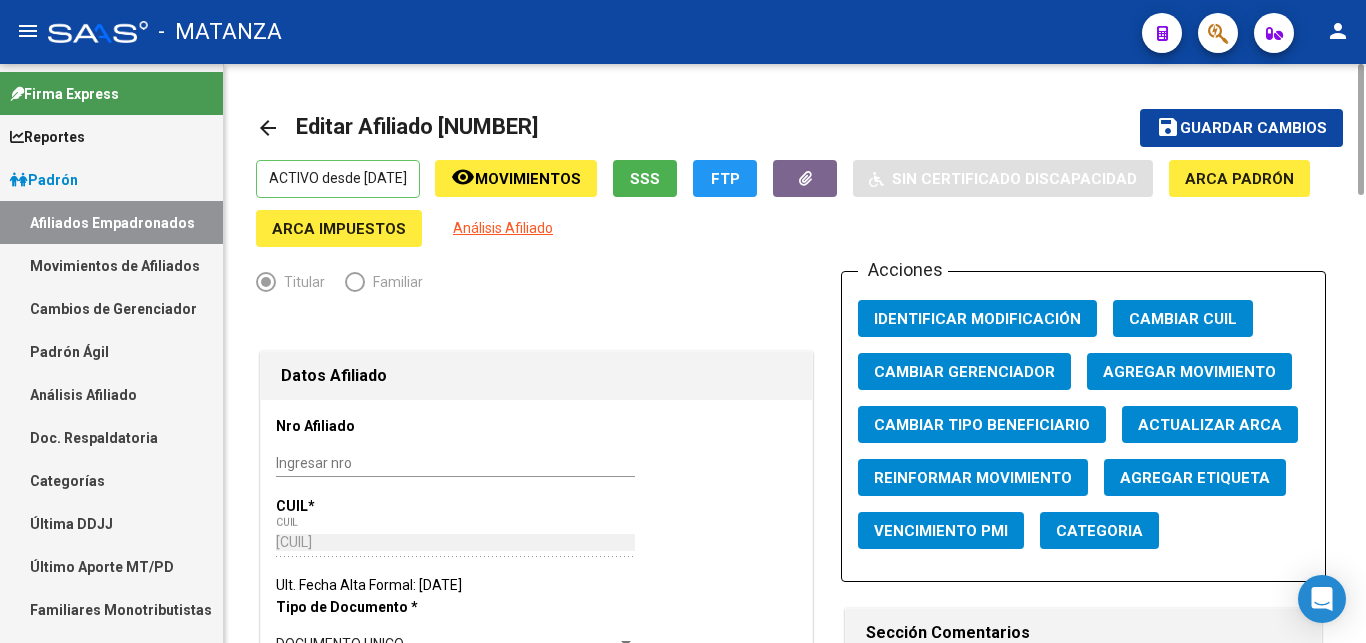 type on "[NUMBER]" 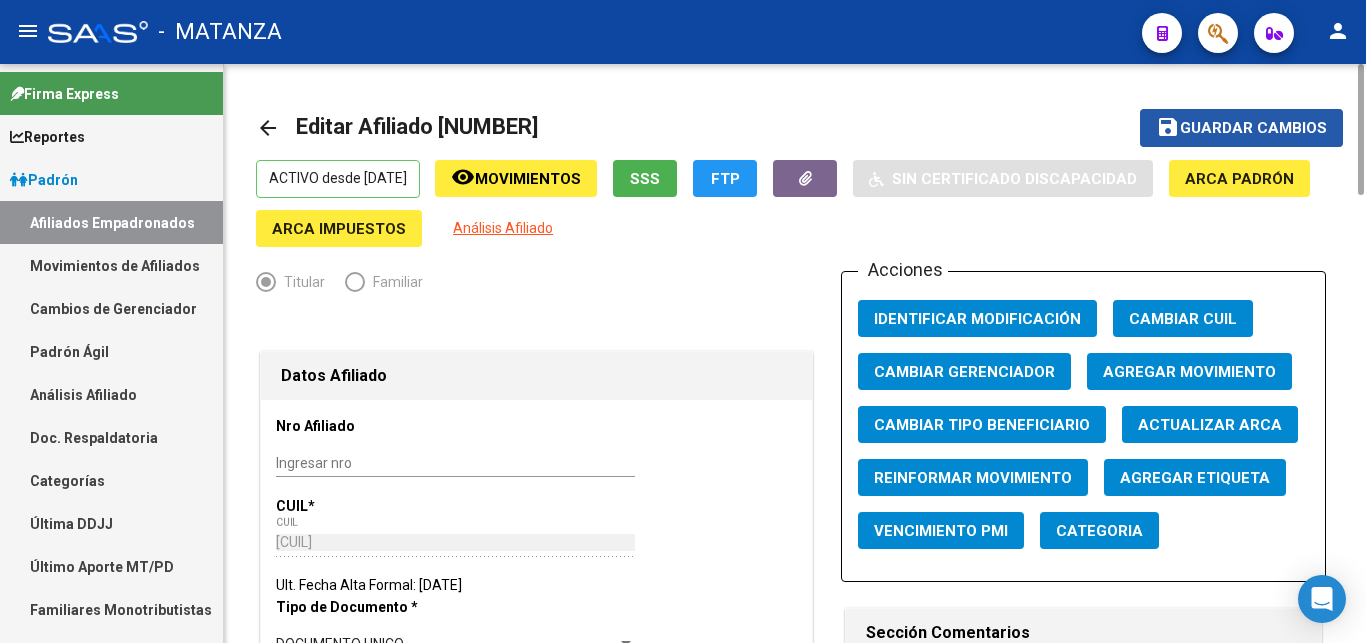 click on "Guardar cambios" 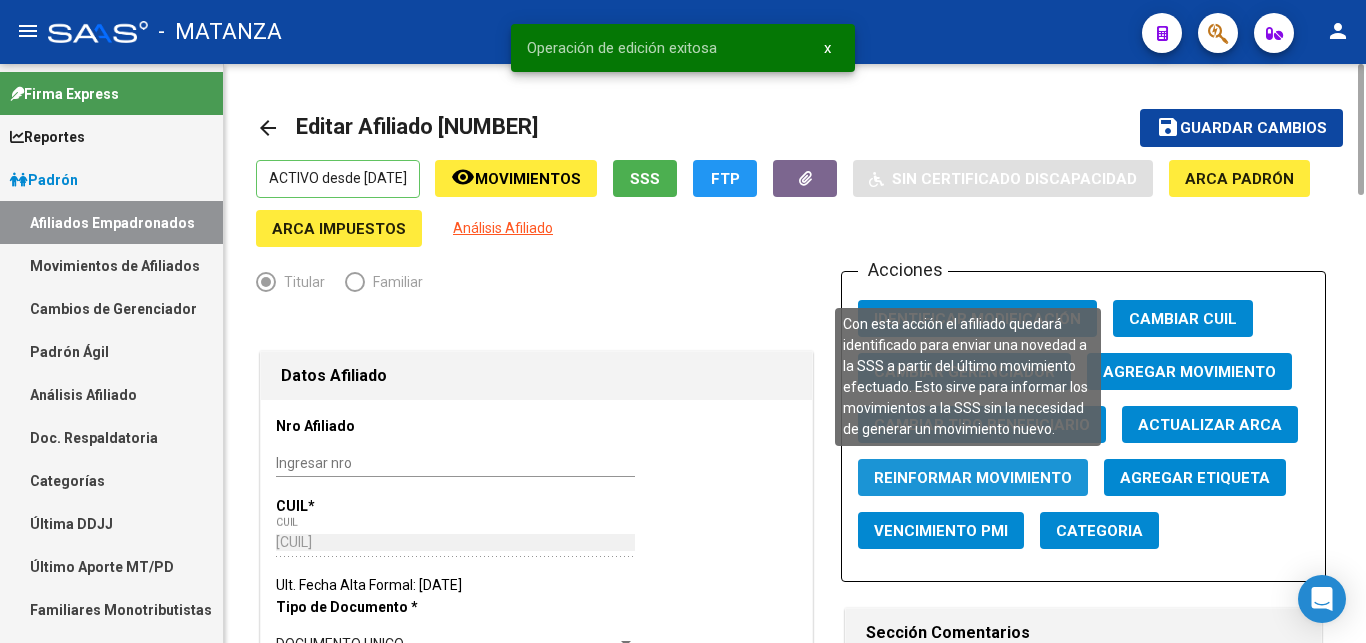 click on "Reinformar Movimiento" 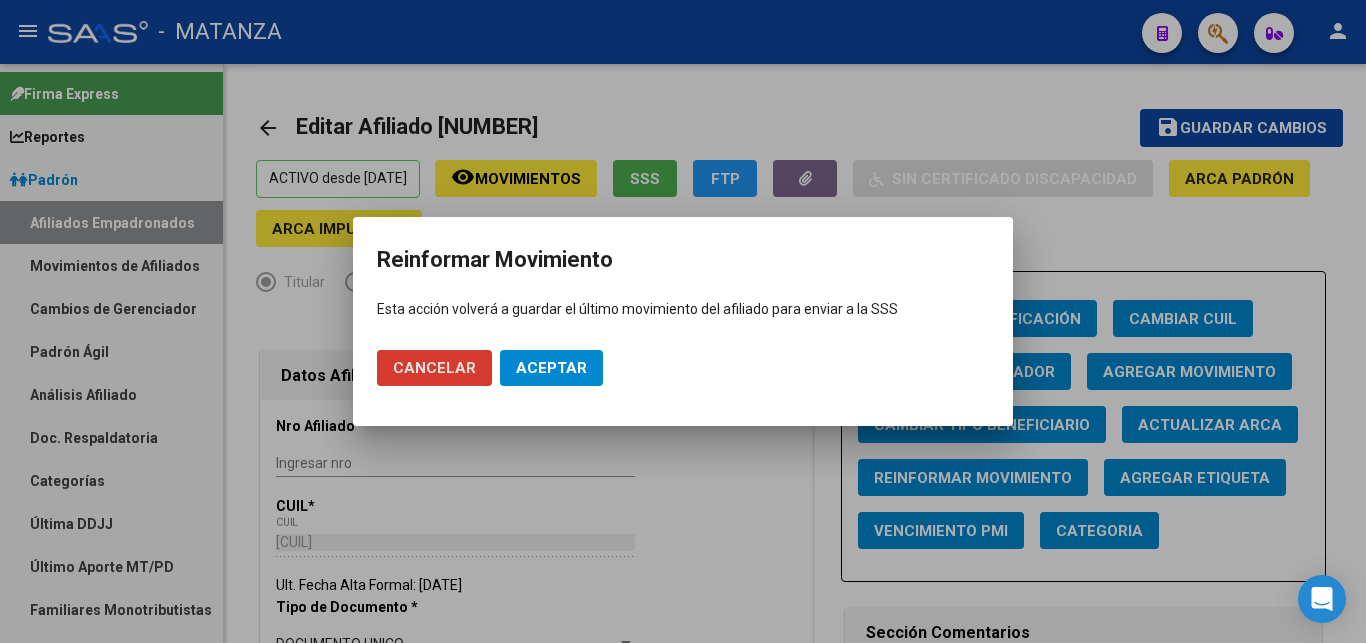 click on "Aceptar" at bounding box center [551, 368] 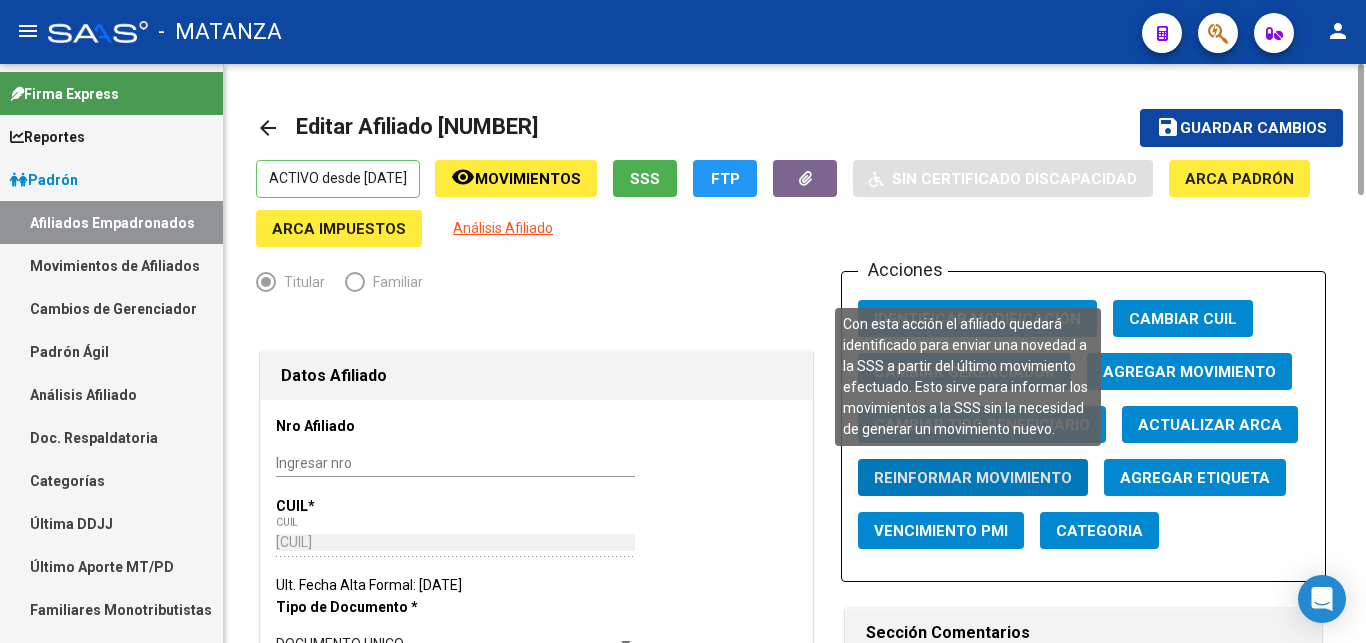 click on "Reinformar Movimiento" 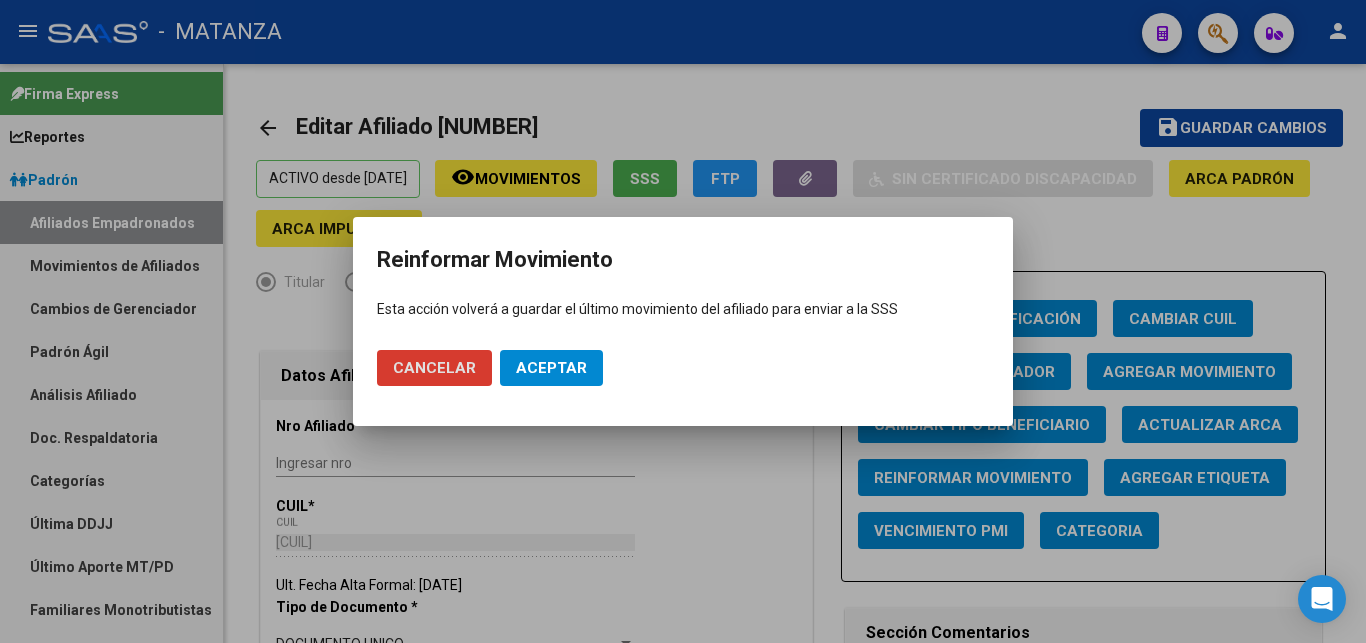 click on "Aceptar" at bounding box center (551, 368) 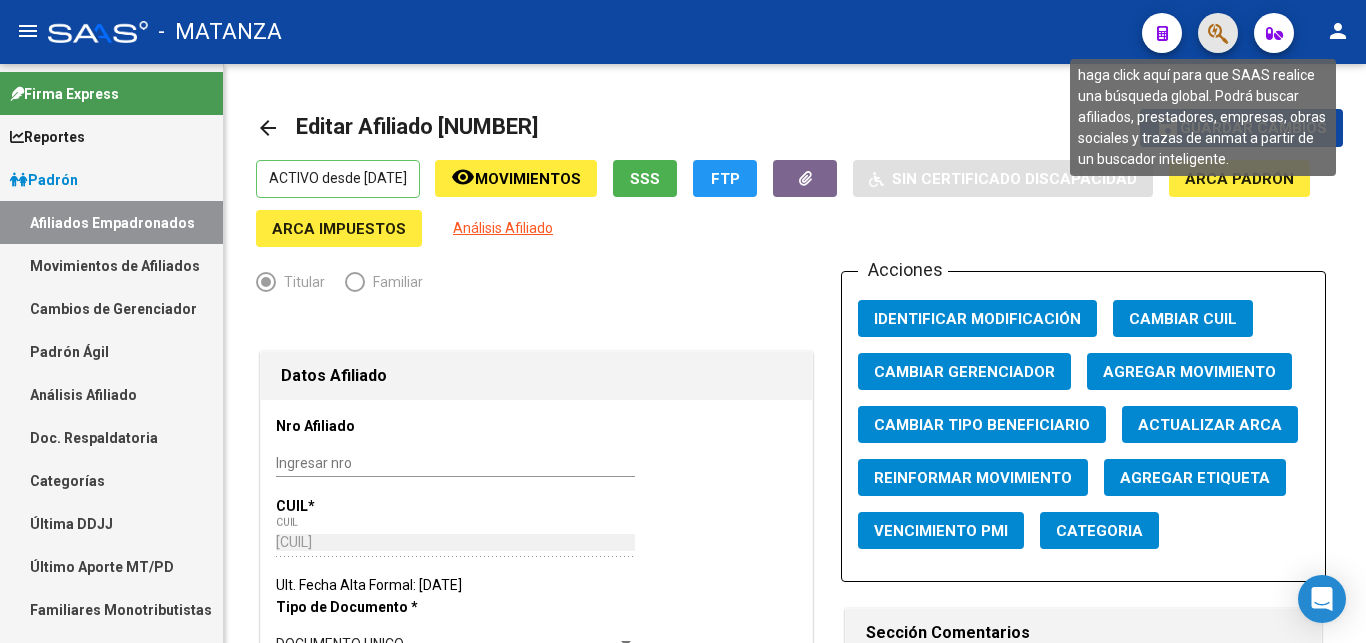 click 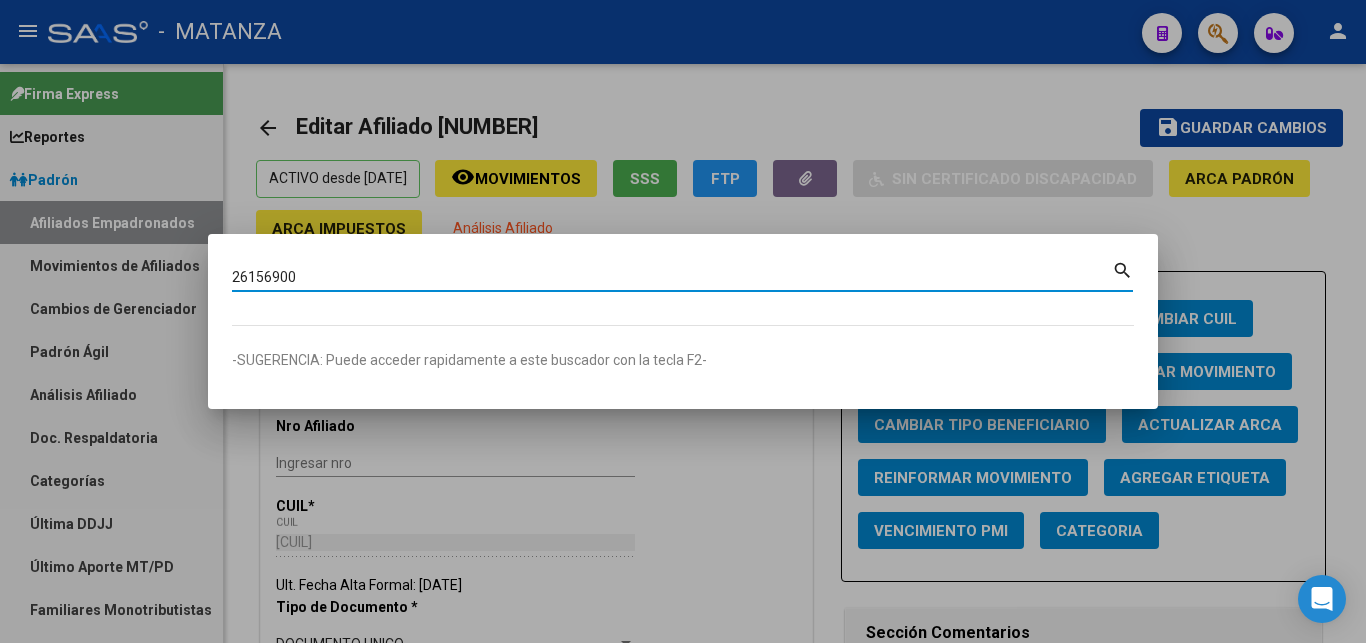 type on "26156900" 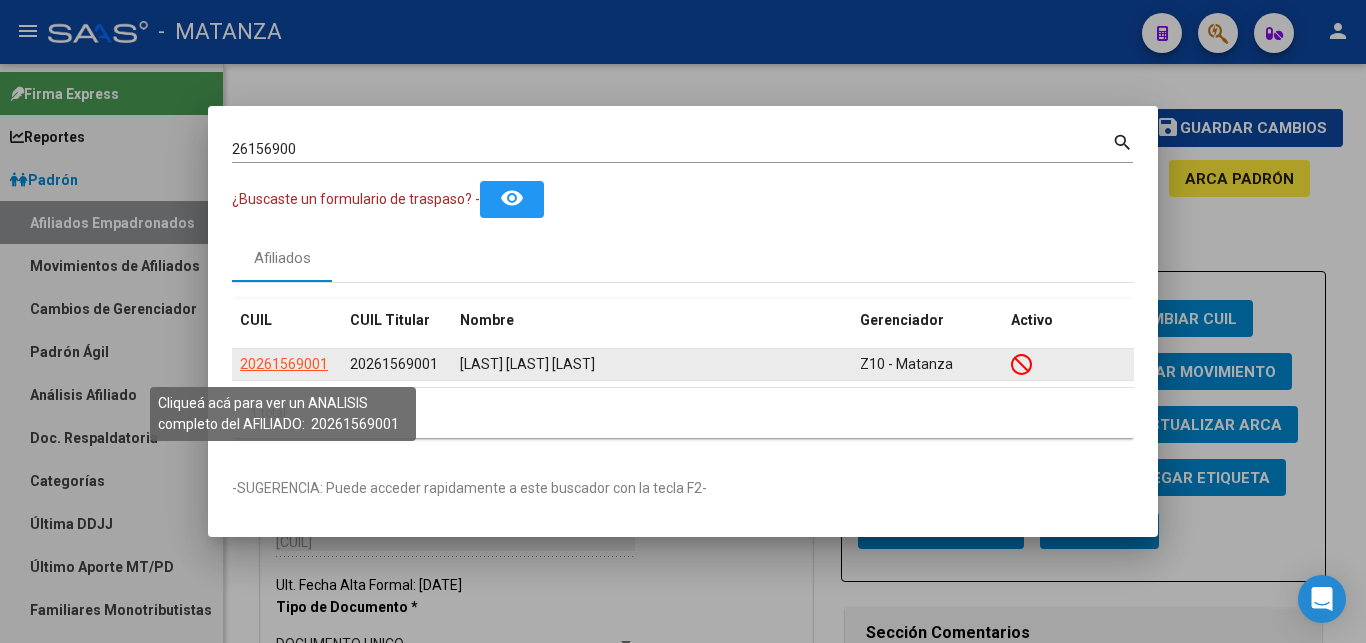 click on "20261569001" 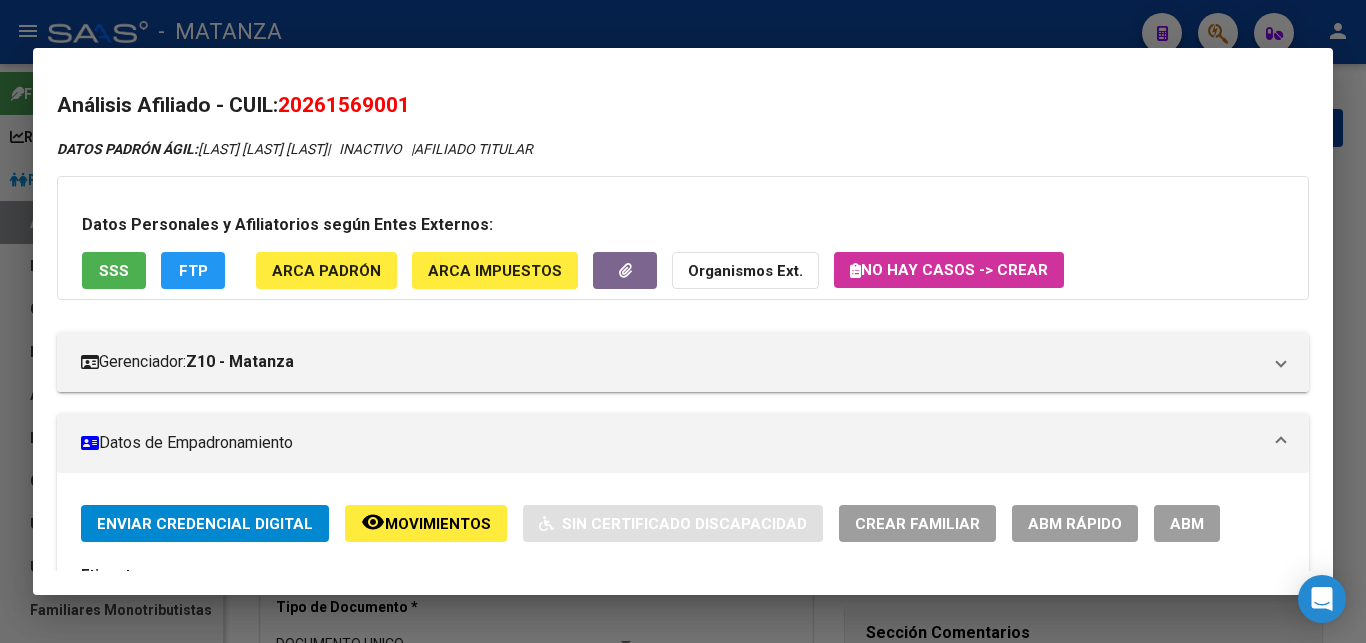 click on "ABM" at bounding box center [1187, 524] 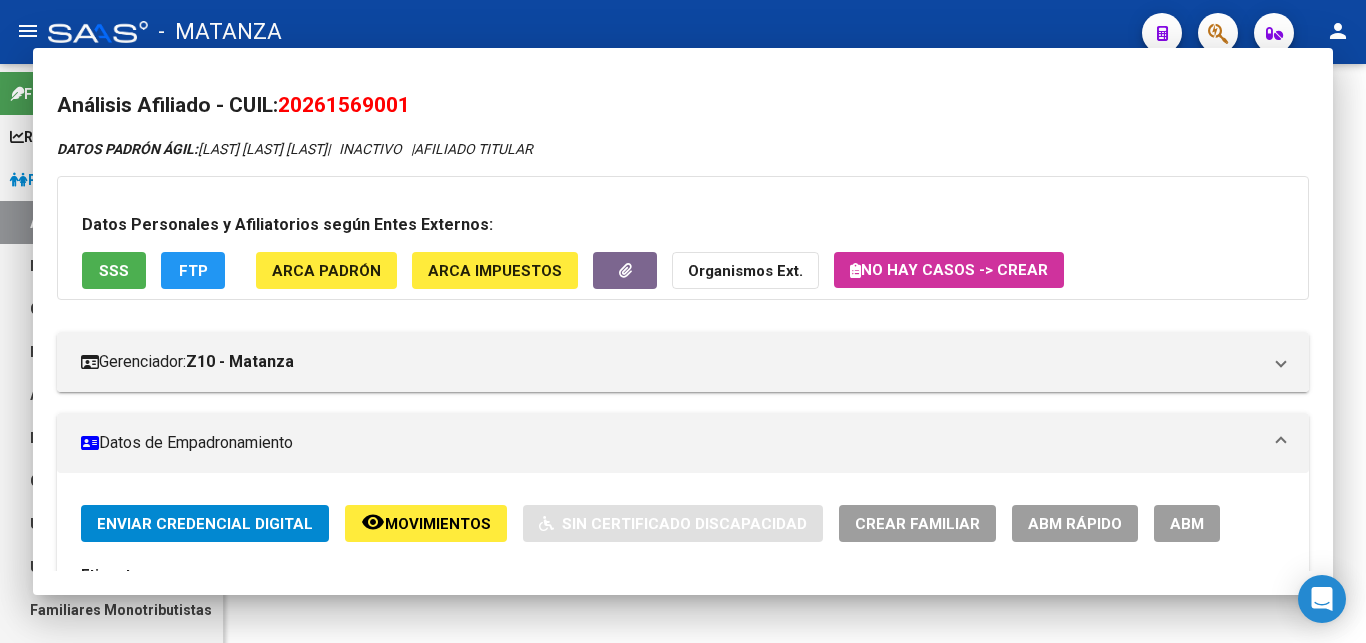 type 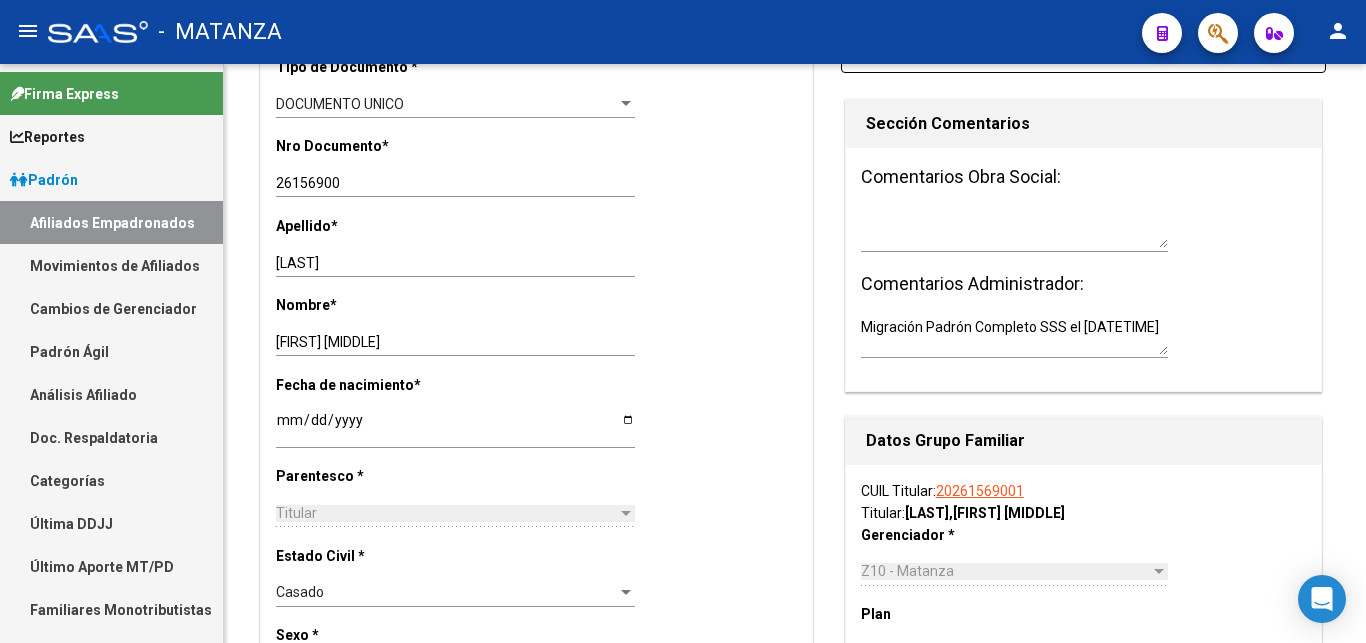 scroll, scrollTop: 0, scrollLeft: 0, axis: both 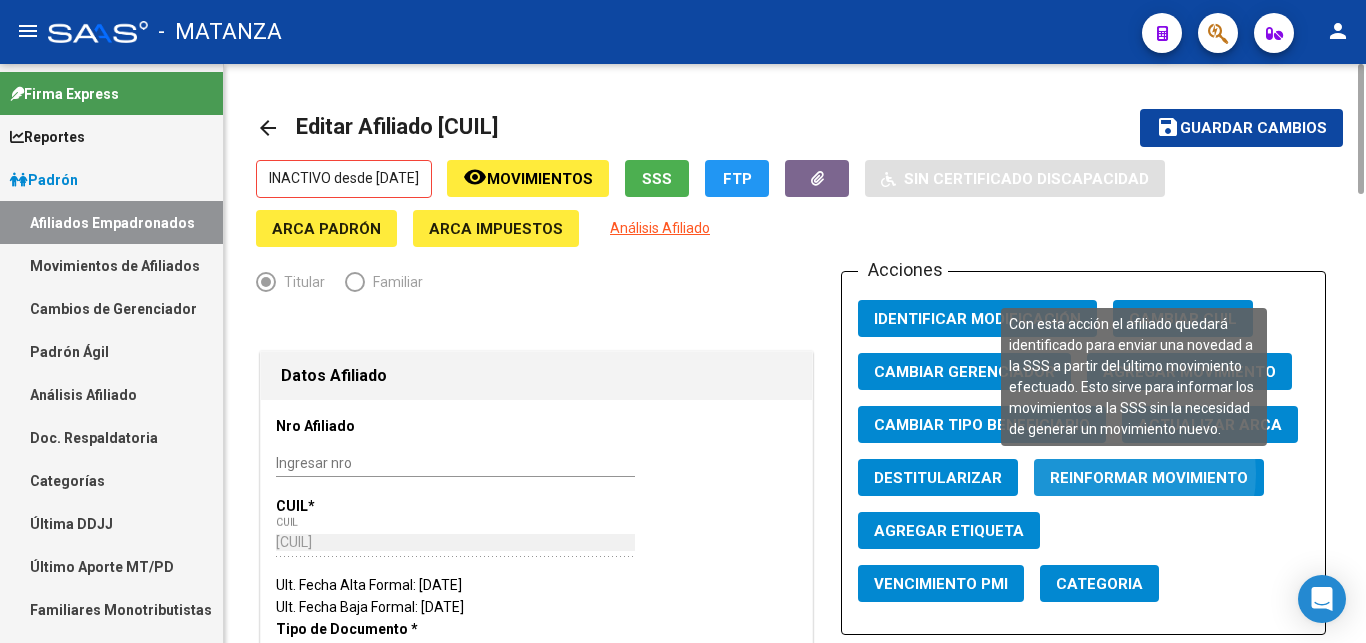 click on "Reinformar Movimiento" 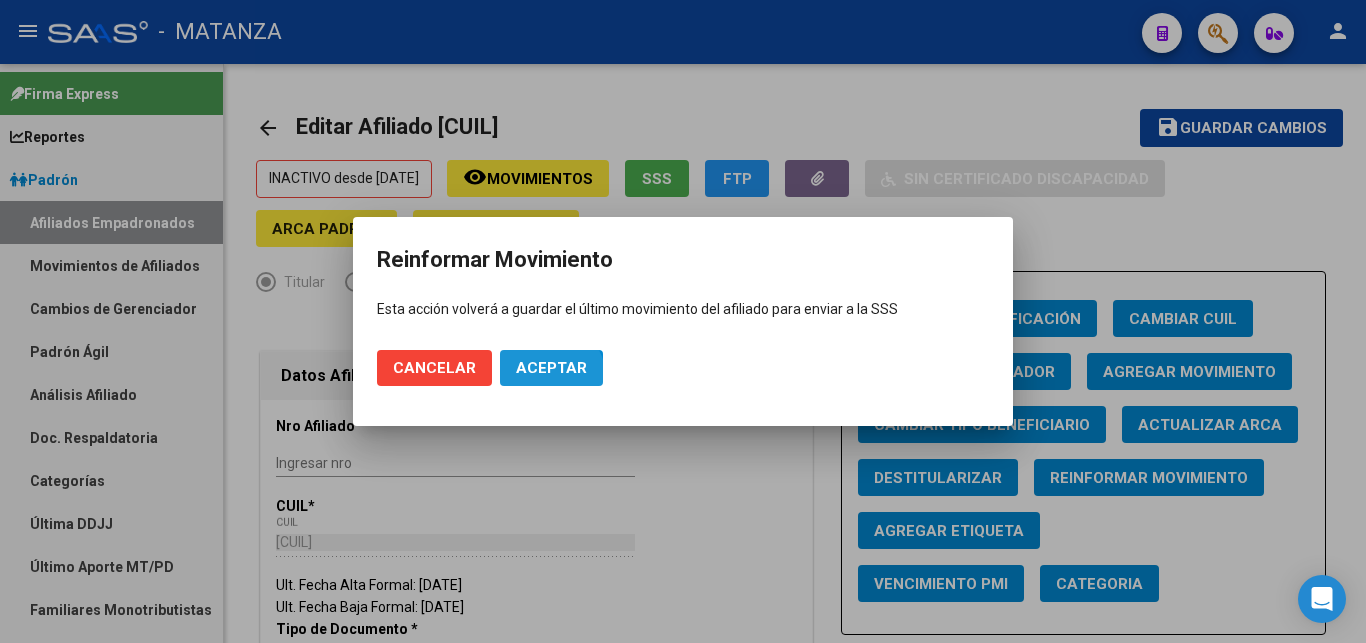 click on "Aceptar" at bounding box center (551, 368) 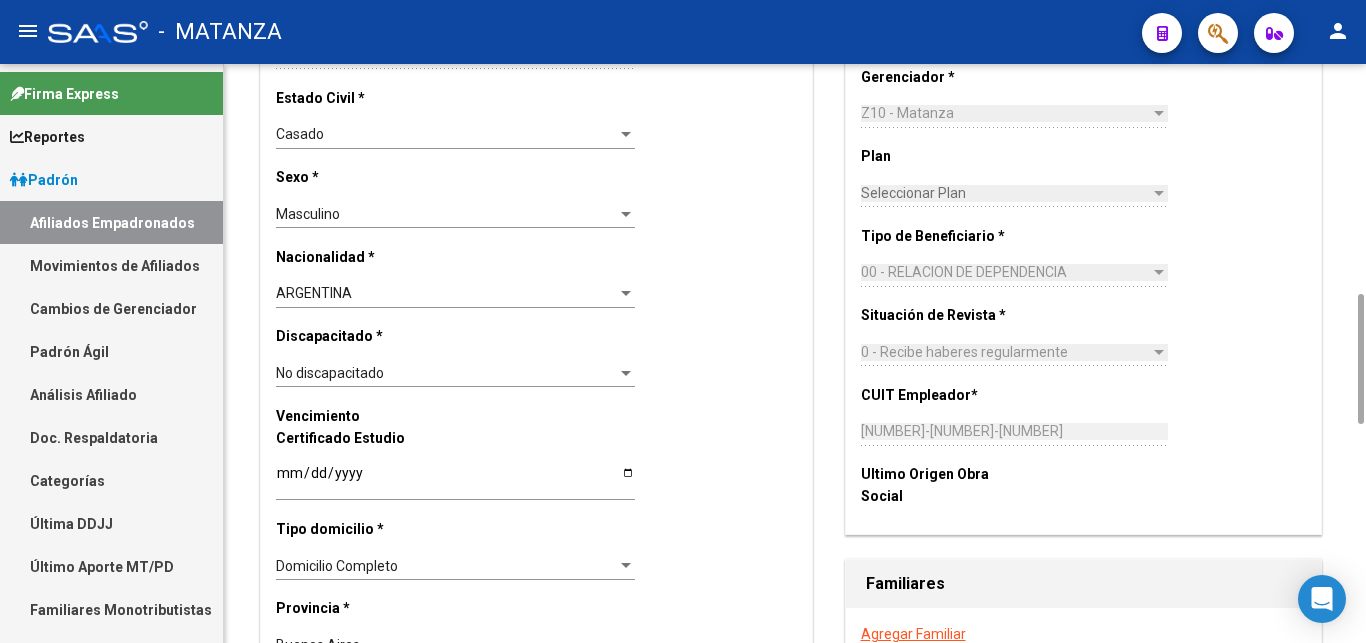 scroll, scrollTop: 1632, scrollLeft: 0, axis: vertical 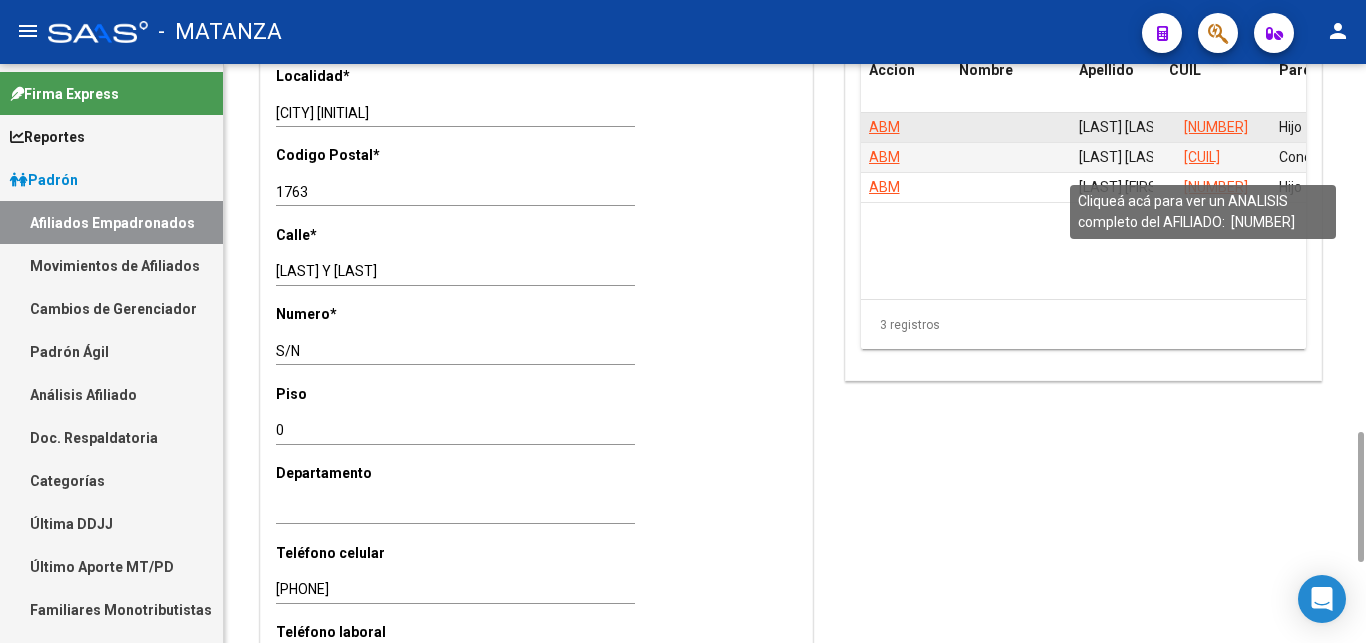 click on "[NUMBER]" 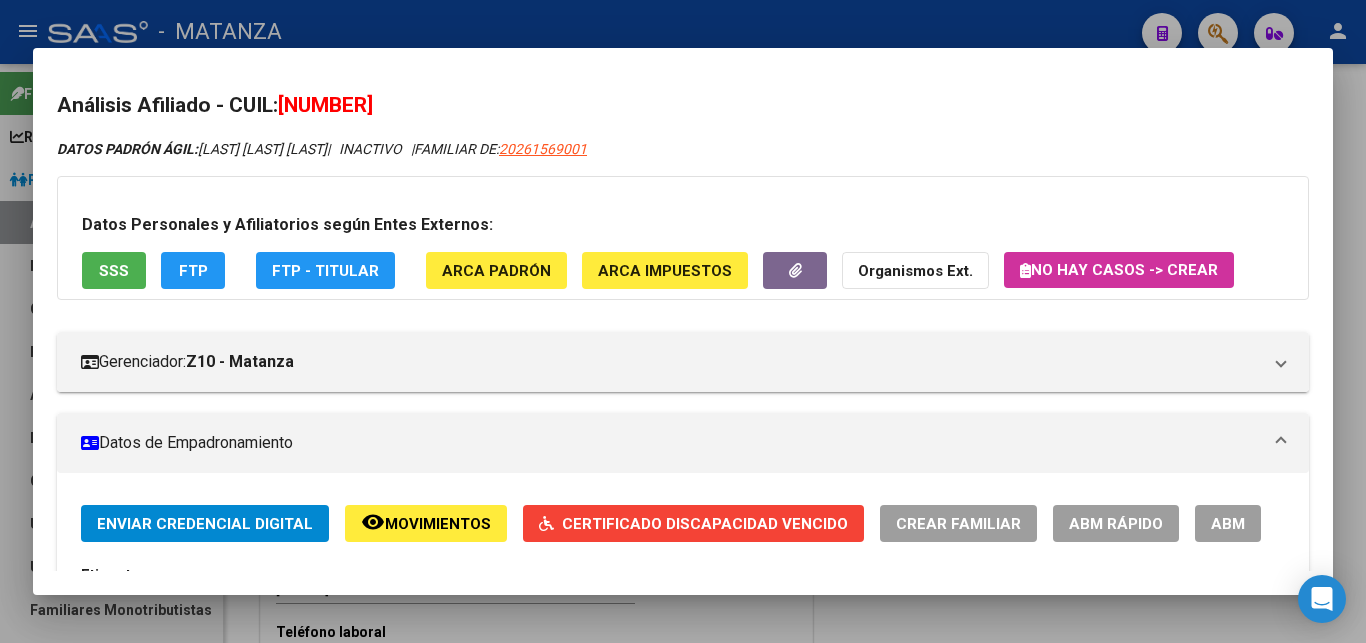 click on "ABM" at bounding box center [1228, 524] 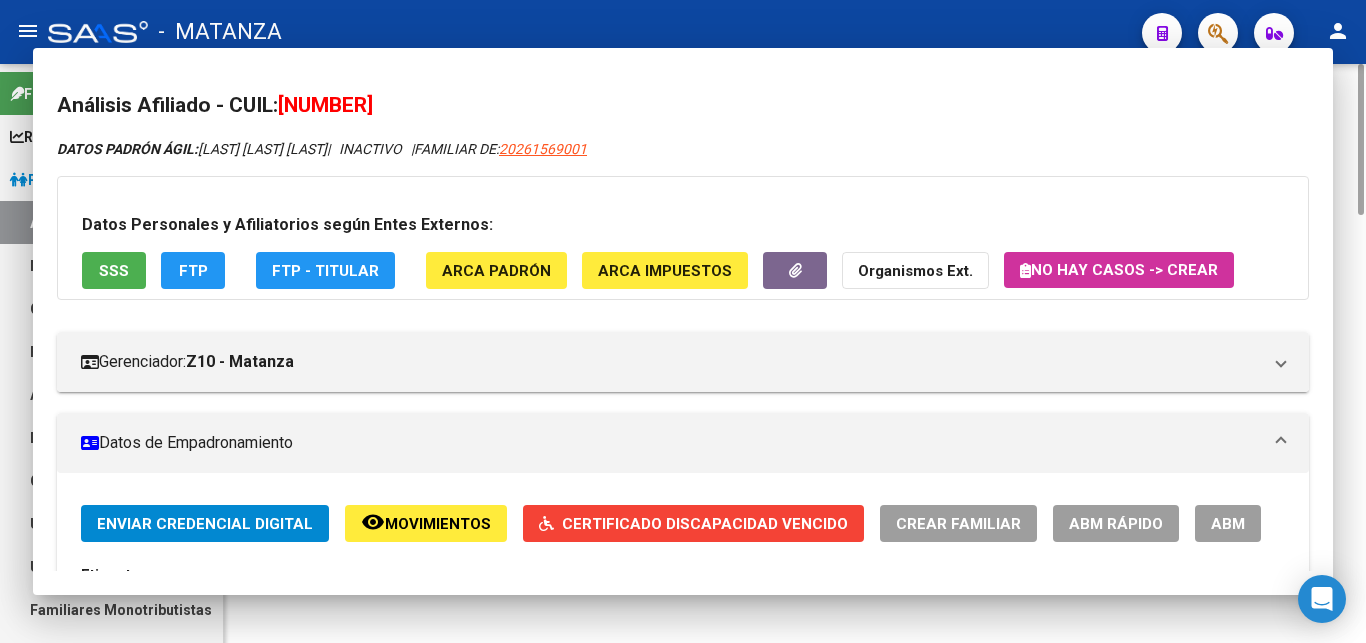 scroll, scrollTop: 0, scrollLeft: 0, axis: both 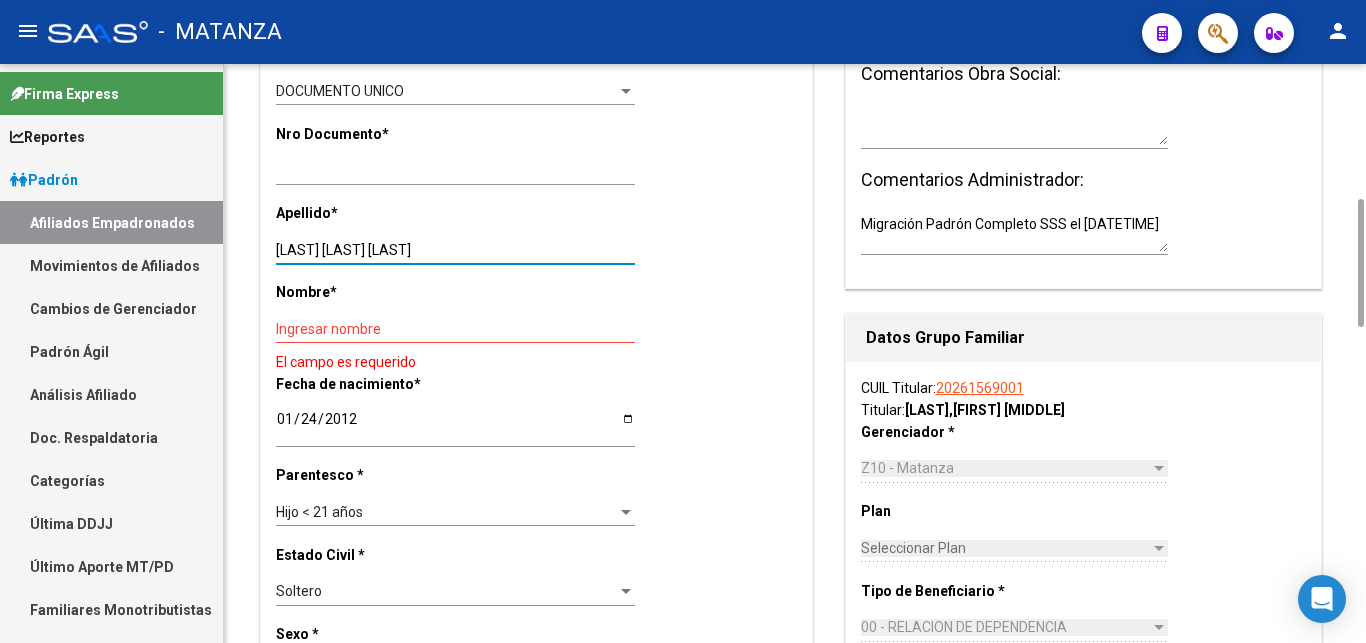 drag, startPoint x: 329, startPoint y: 246, endPoint x: 439, endPoint y: 247, distance: 110.00455 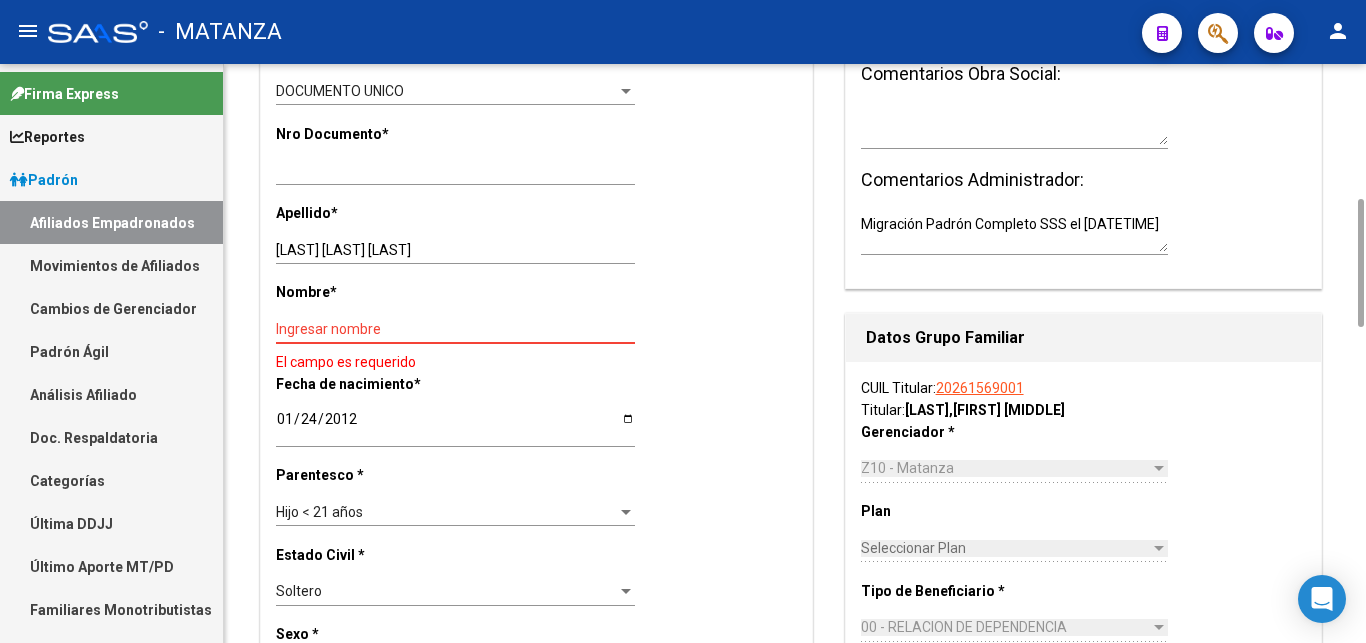 paste on "[FIRST] [MIDDLE]" 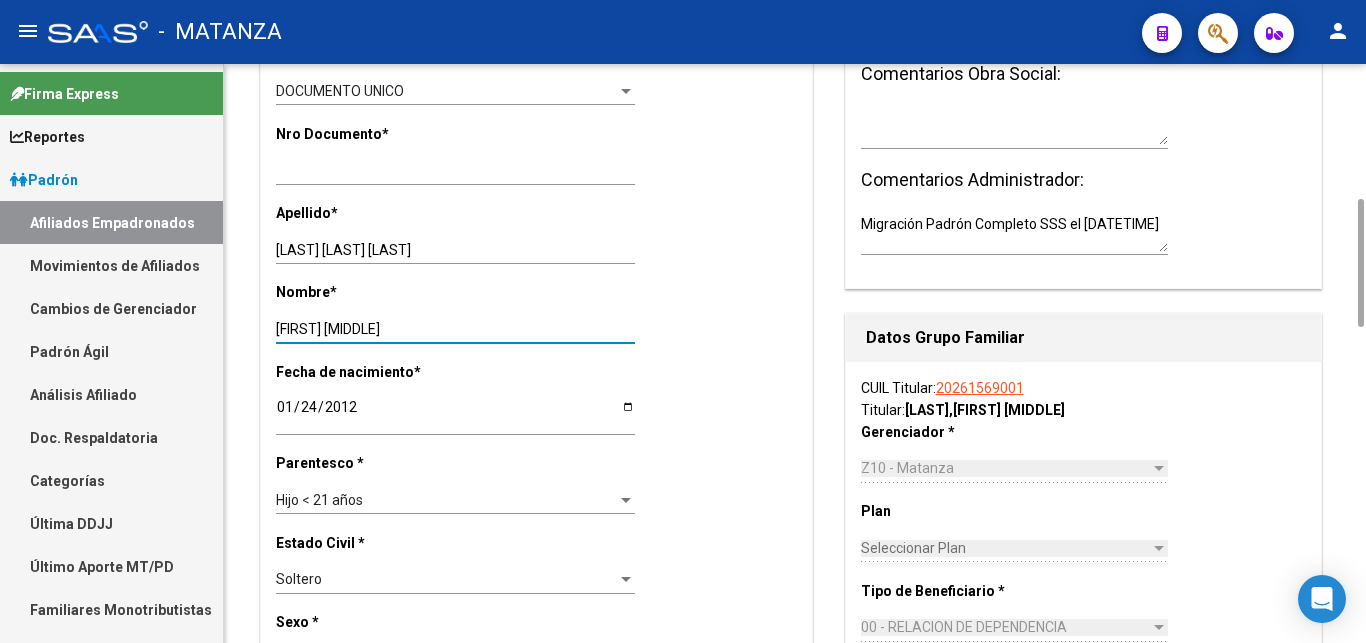 type on "[FIRST] [MIDDLE]" 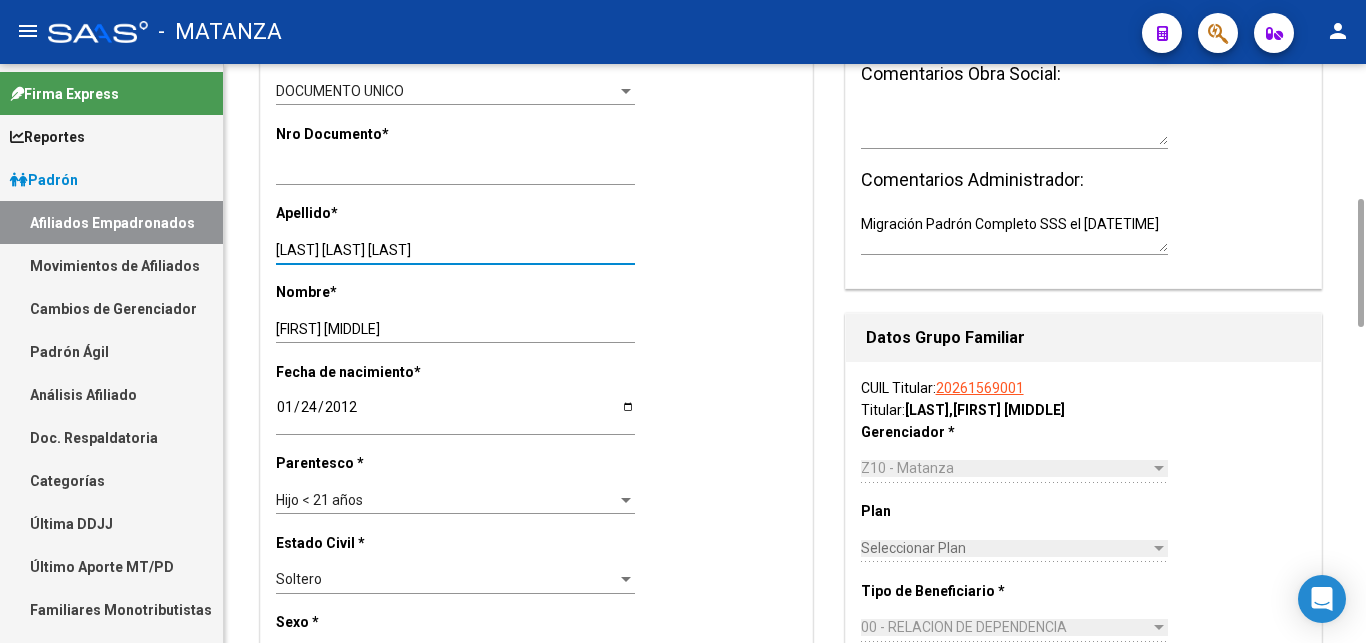 drag, startPoint x: 330, startPoint y: 249, endPoint x: 483, endPoint y: 251, distance: 153.01308 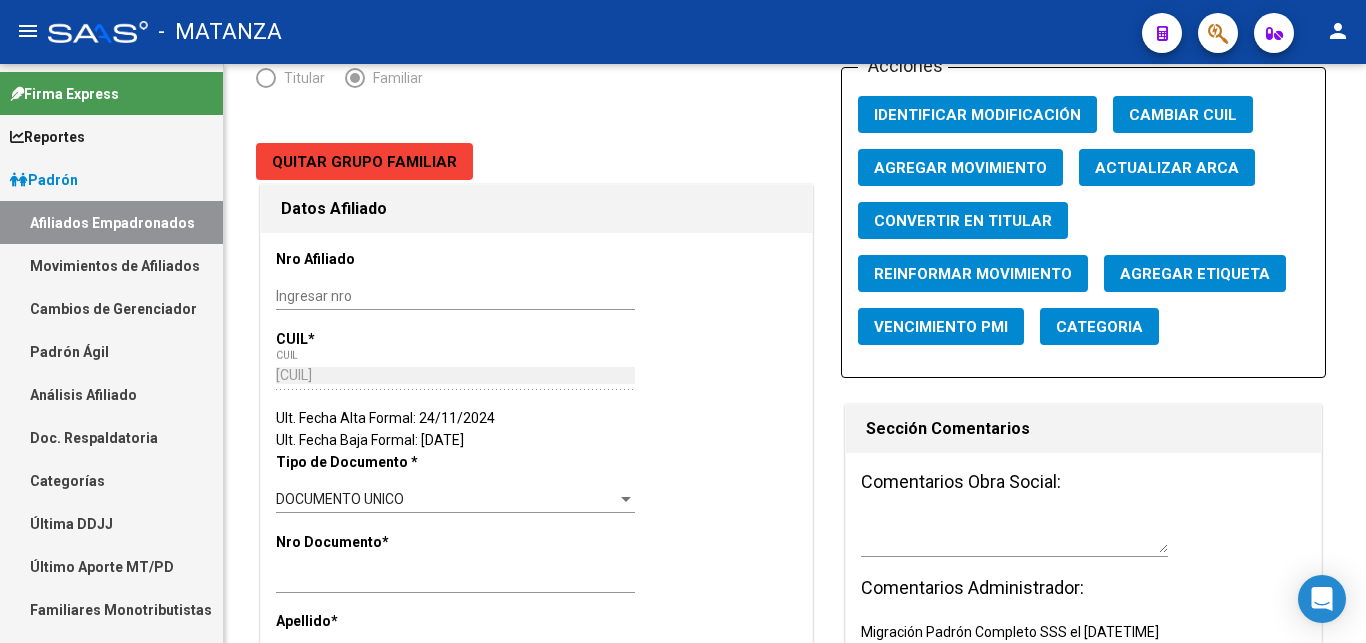 scroll, scrollTop: 0, scrollLeft: 0, axis: both 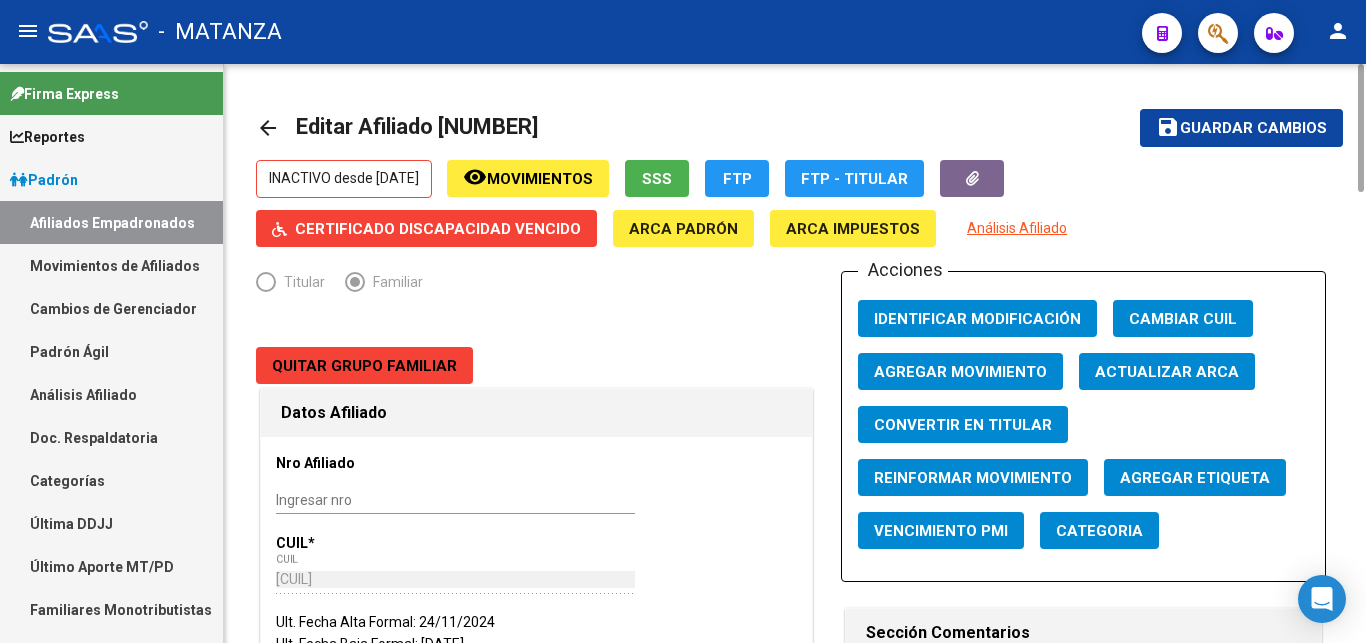 type on "[LAST]" 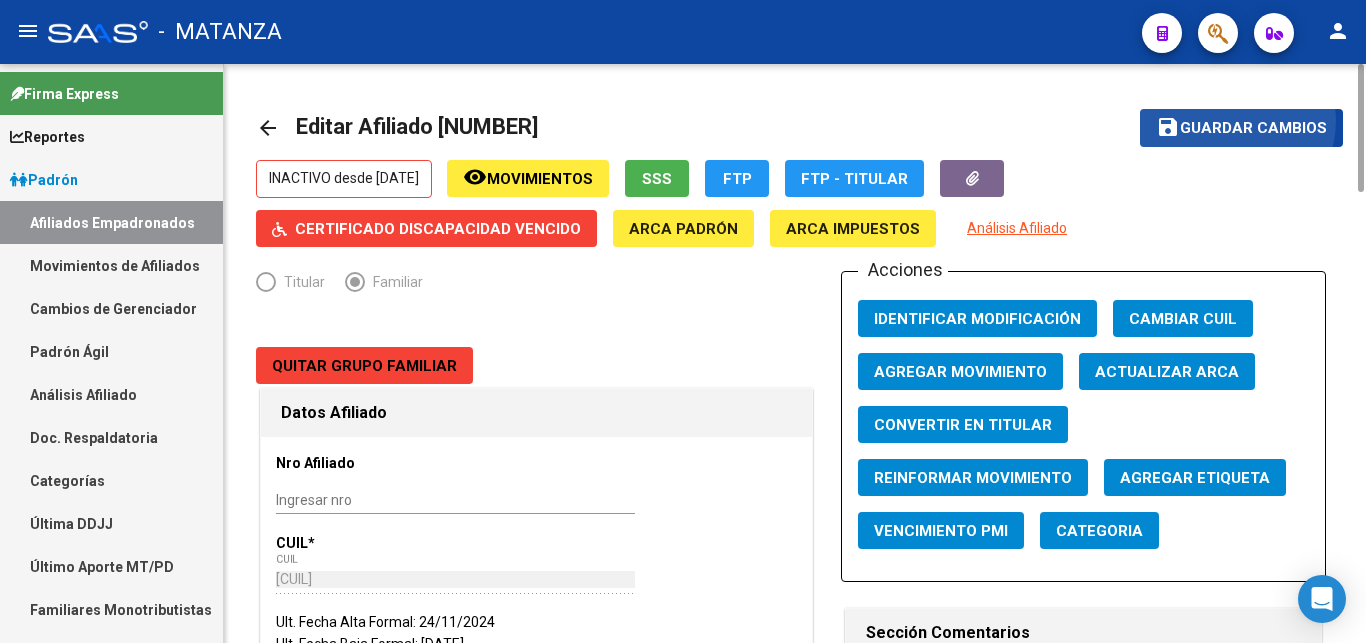 click on "Guardar cambios" 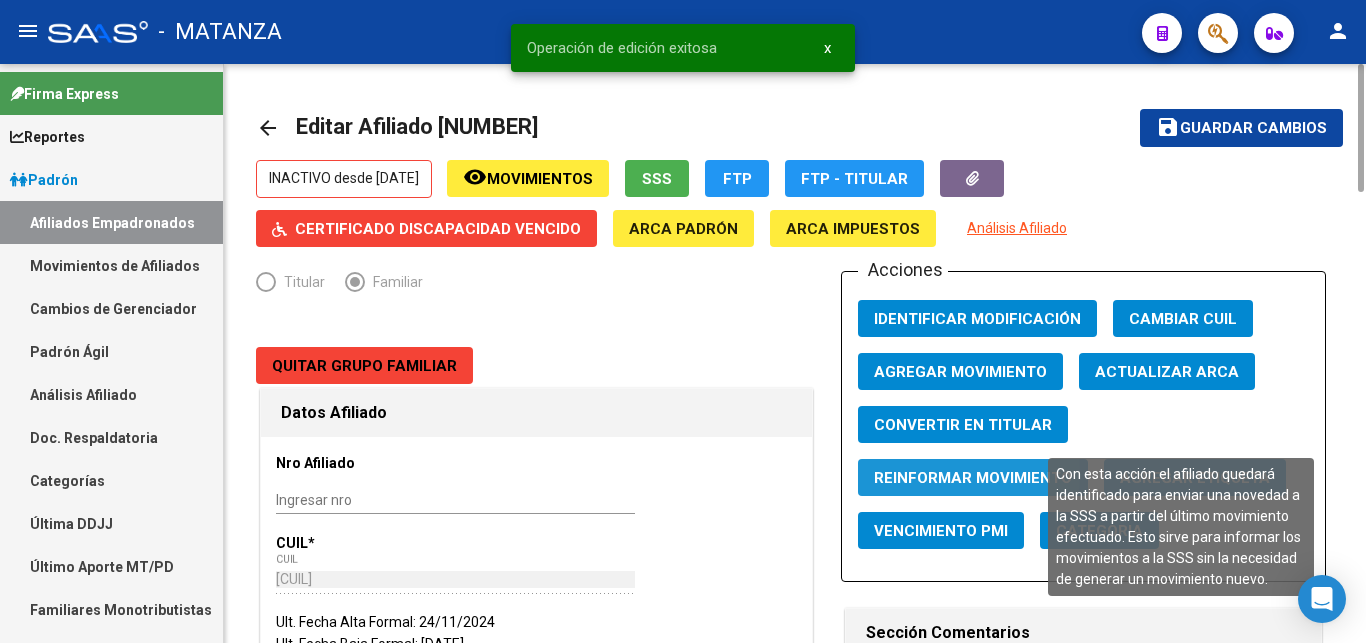 click on "Reinformar Movimiento" 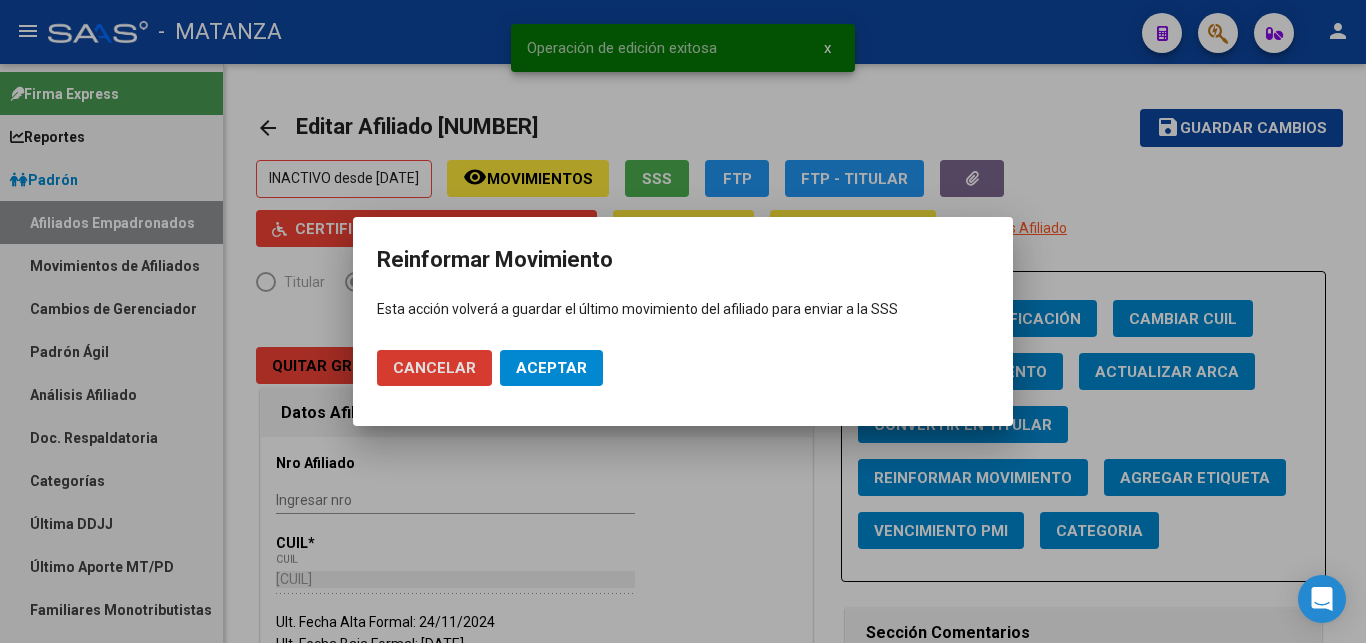 click on "Aceptar" at bounding box center (551, 368) 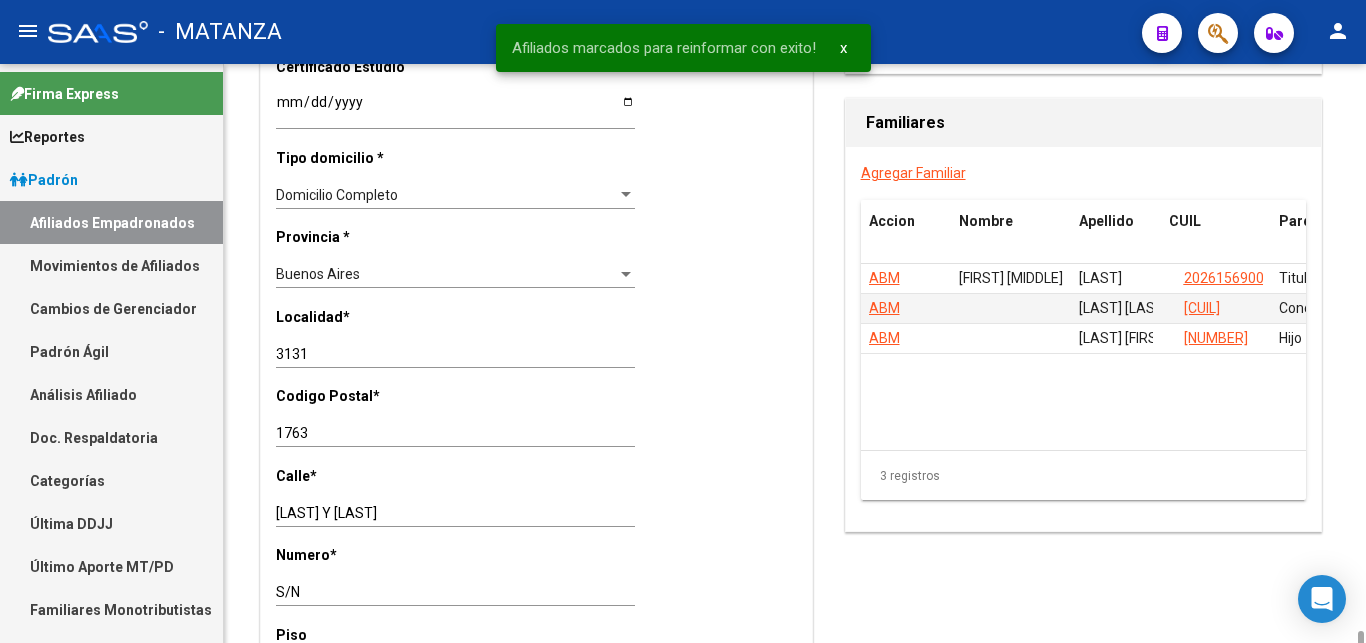 scroll, scrollTop: 1632, scrollLeft: 0, axis: vertical 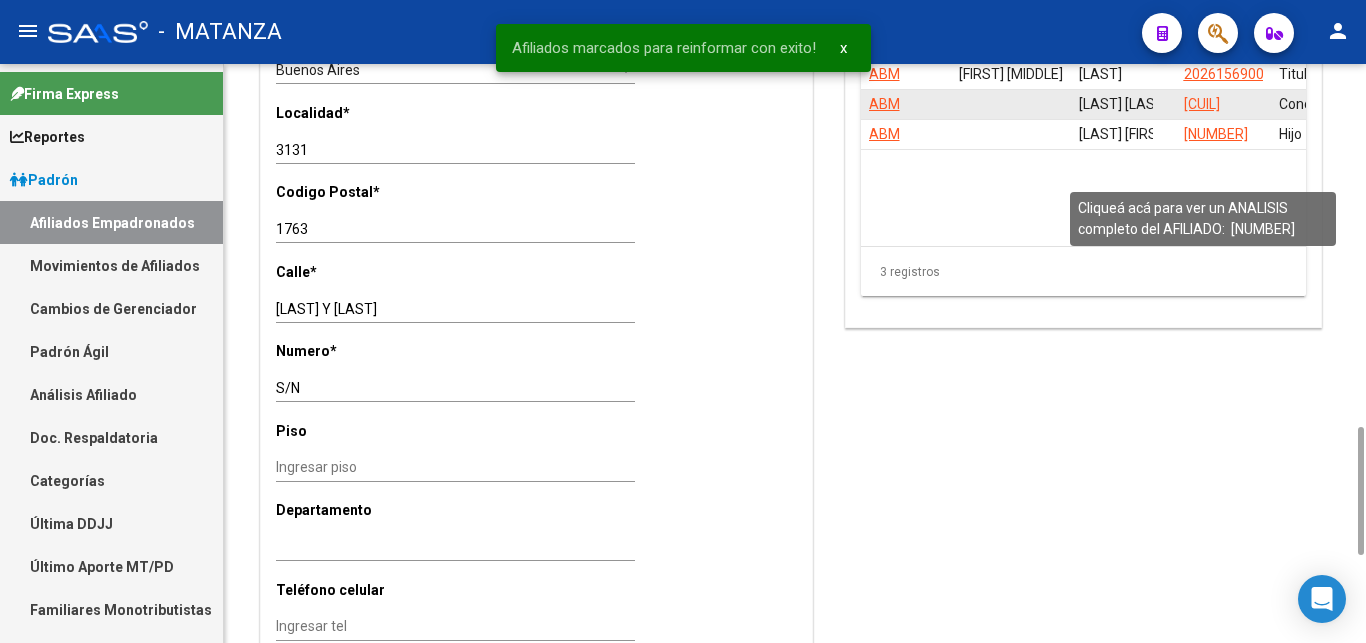 click on "[CUIL]" 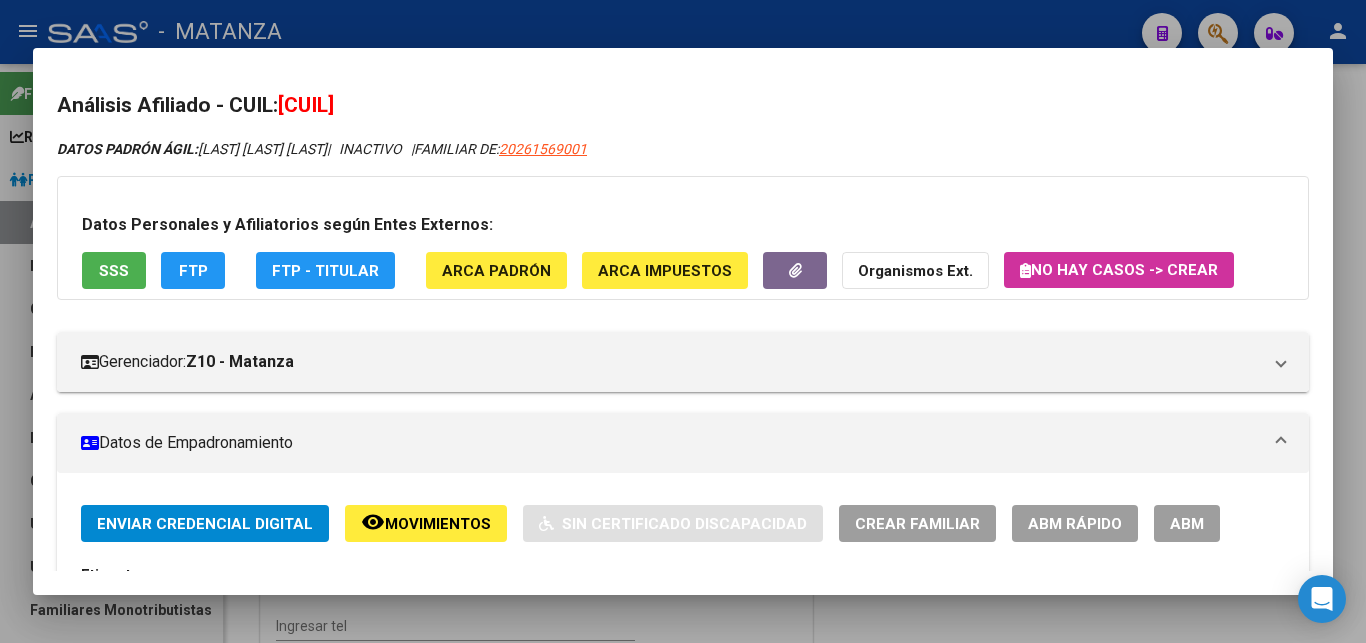 click on "ABM" at bounding box center [1187, 524] 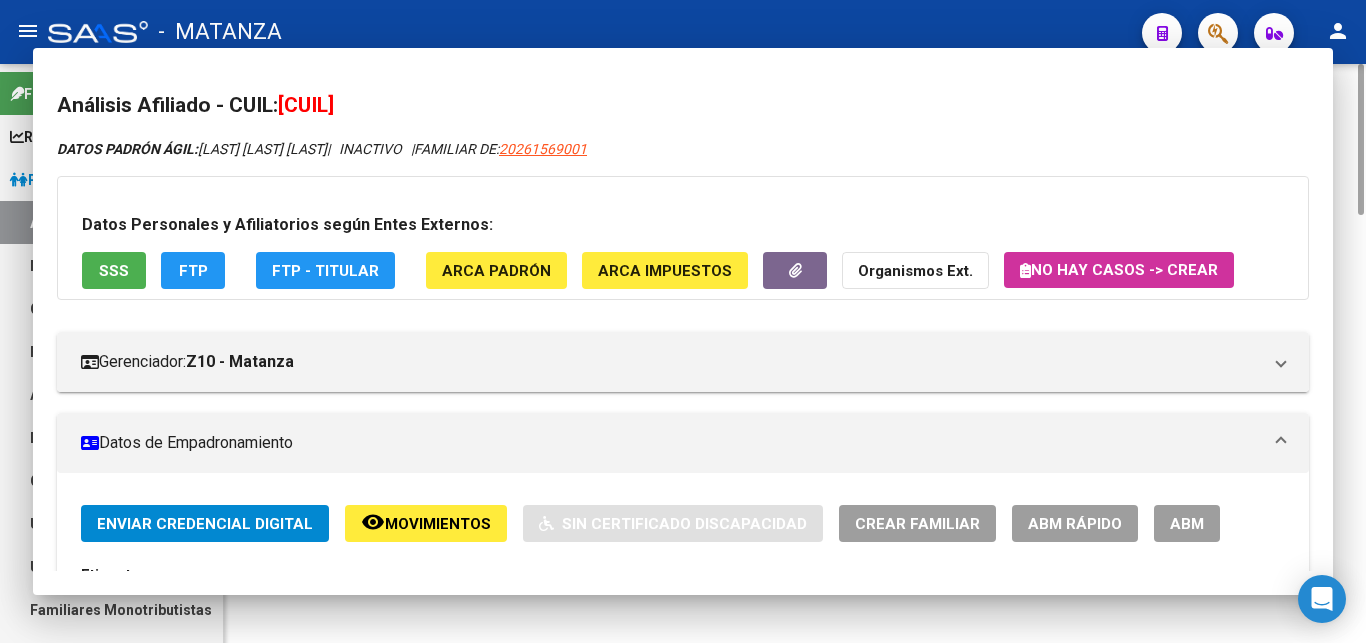 scroll, scrollTop: 0, scrollLeft: 0, axis: both 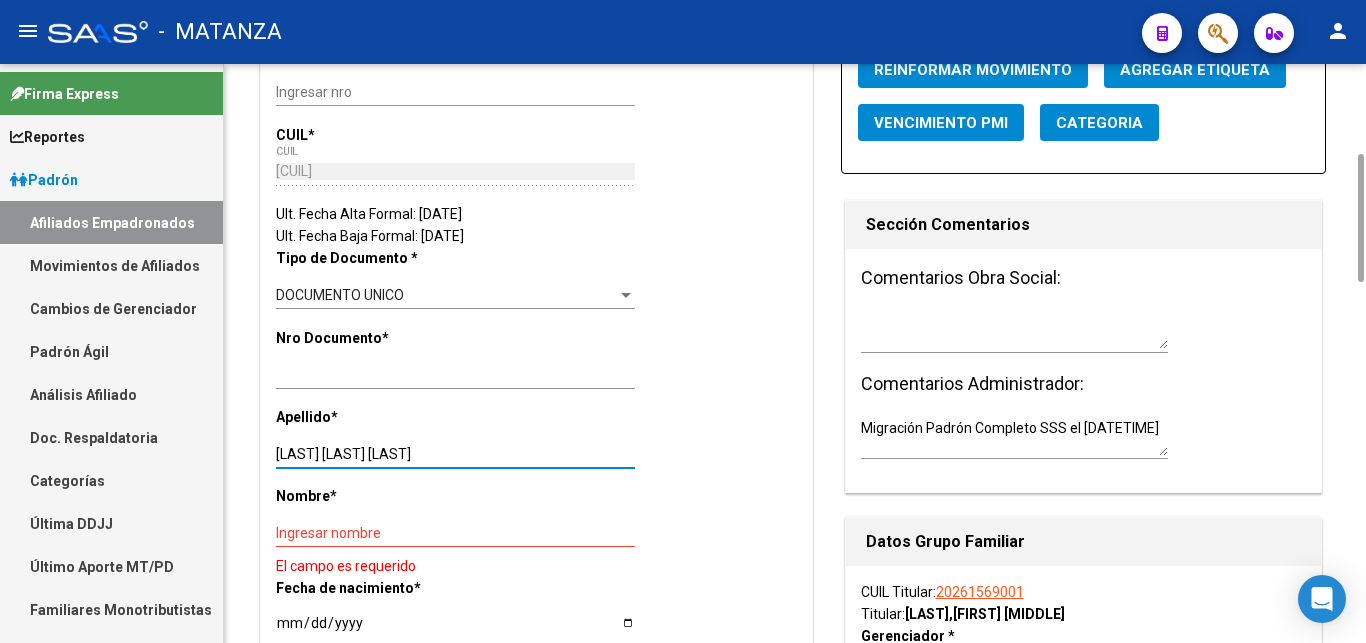 drag, startPoint x: 362, startPoint y: 451, endPoint x: 465, endPoint y: 447, distance: 103.077644 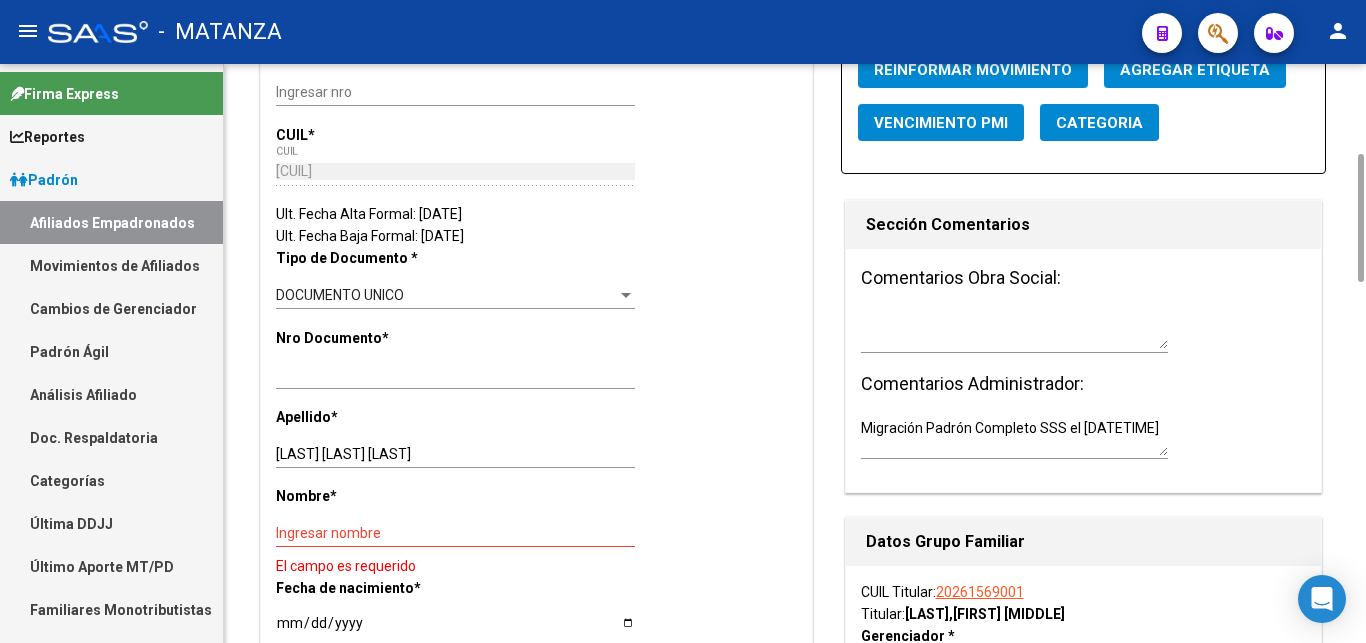 click on "Nombre  *   Ingresar nombre   El campo es requerido" 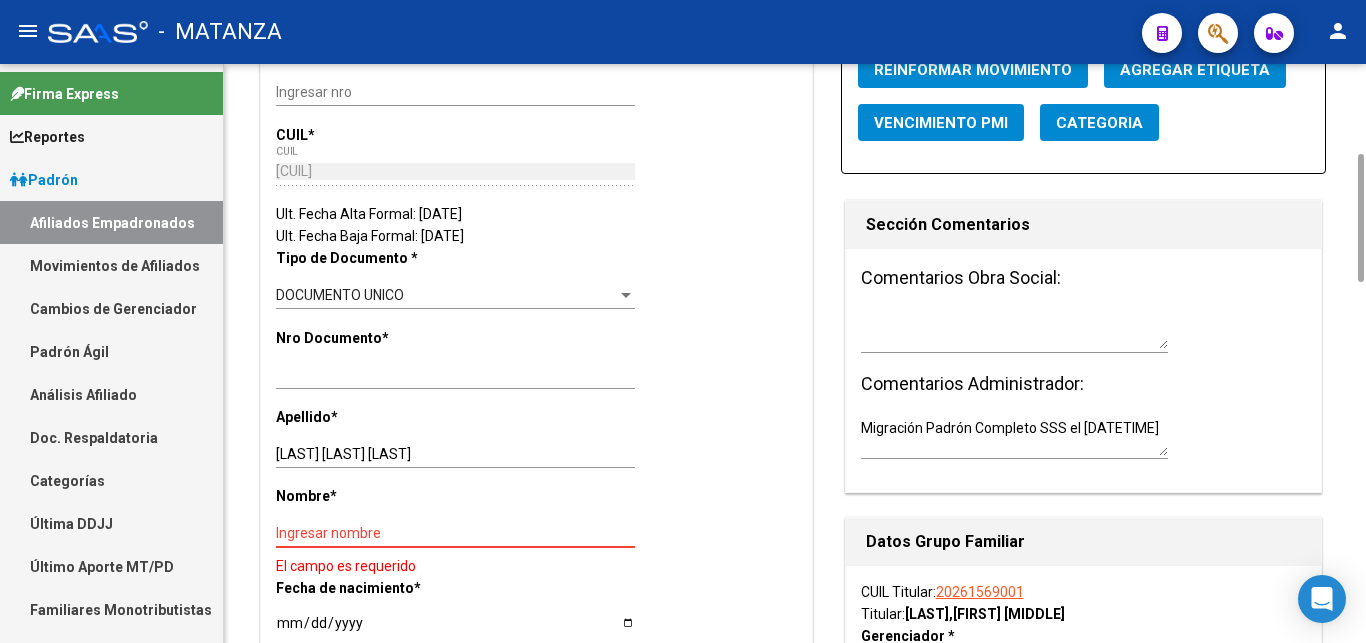 paste on "[FIRST] [LAST]" 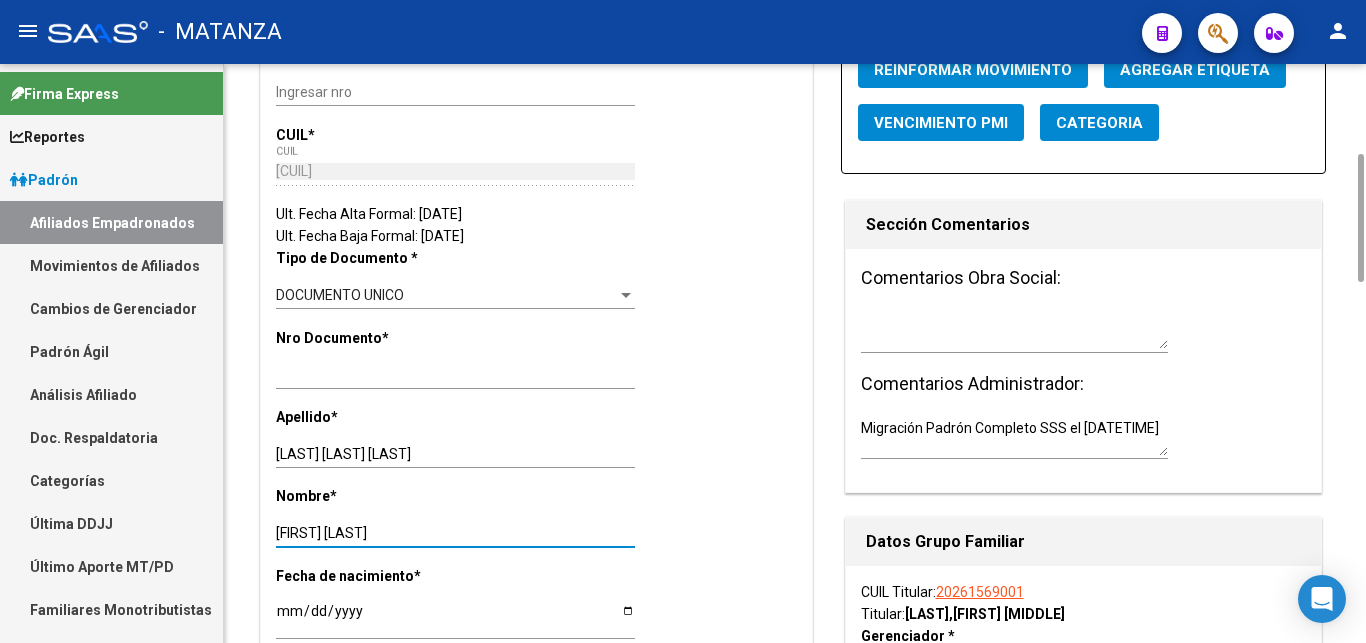 type on "[FIRST] [LAST]" 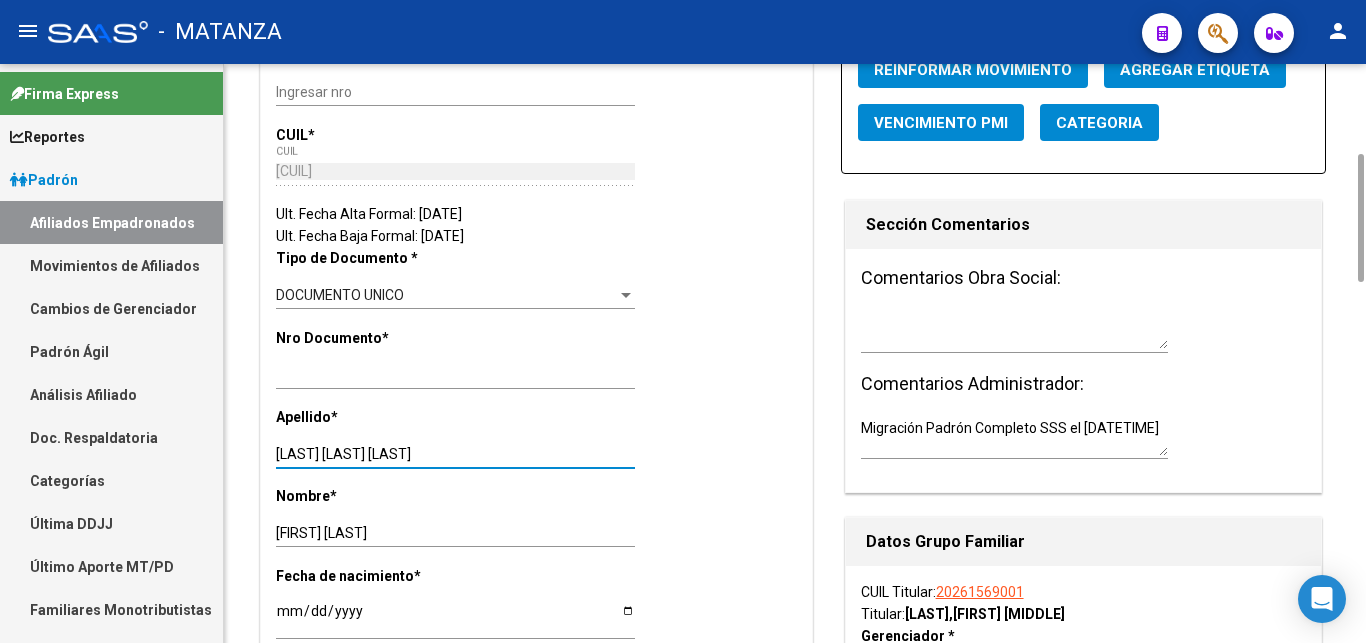 drag, startPoint x: 355, startPoint y: 451, endPoint x: 497, endPoint y: 461, distance: 142.35168 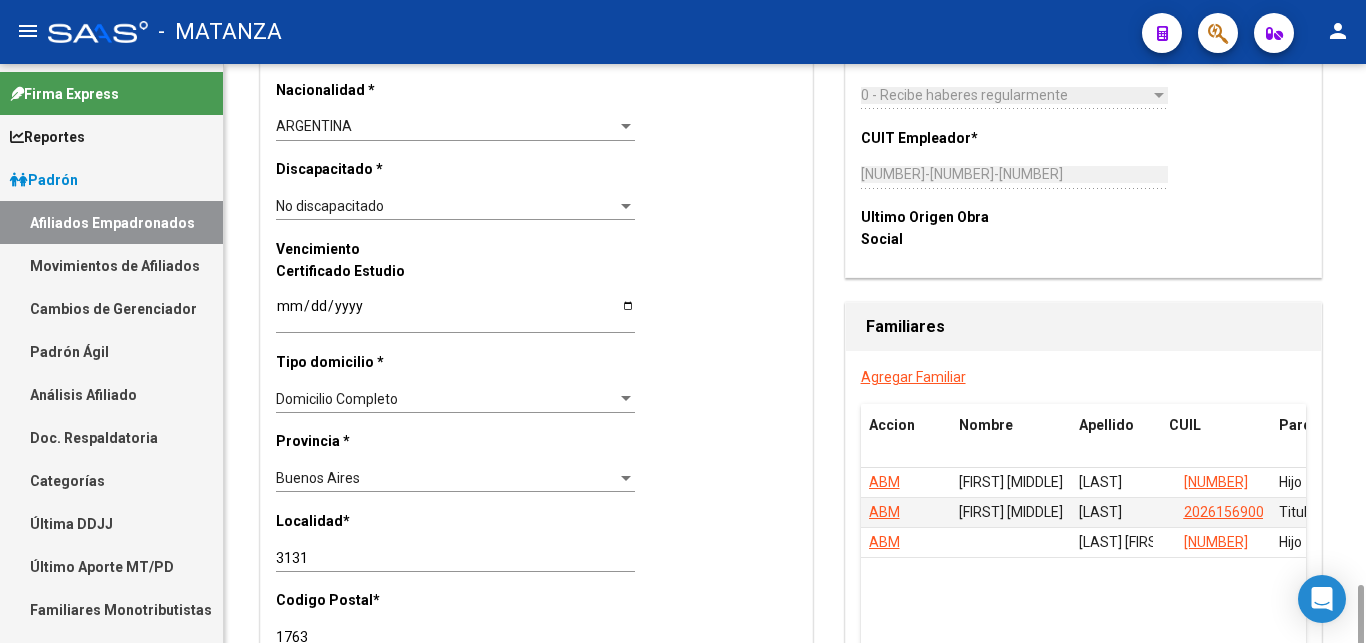 scroll, scrollTop: 1428, scrollLeft: 0, axis: vertical 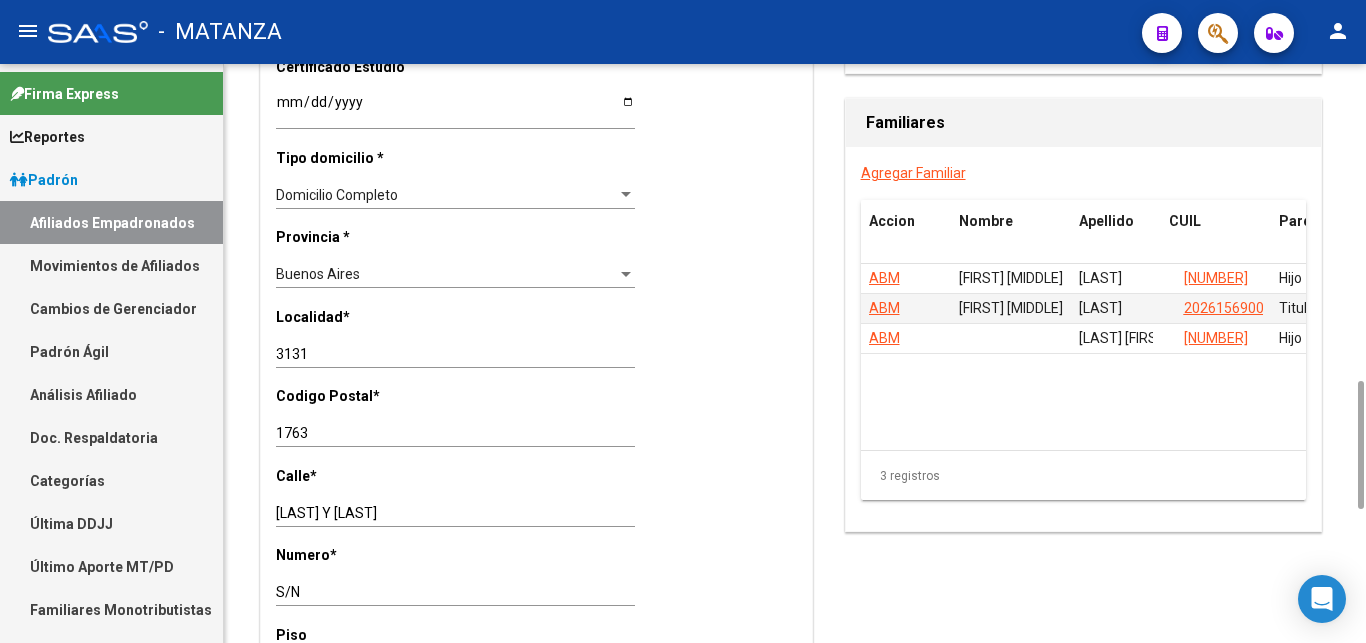type on "FERNANDEZ" 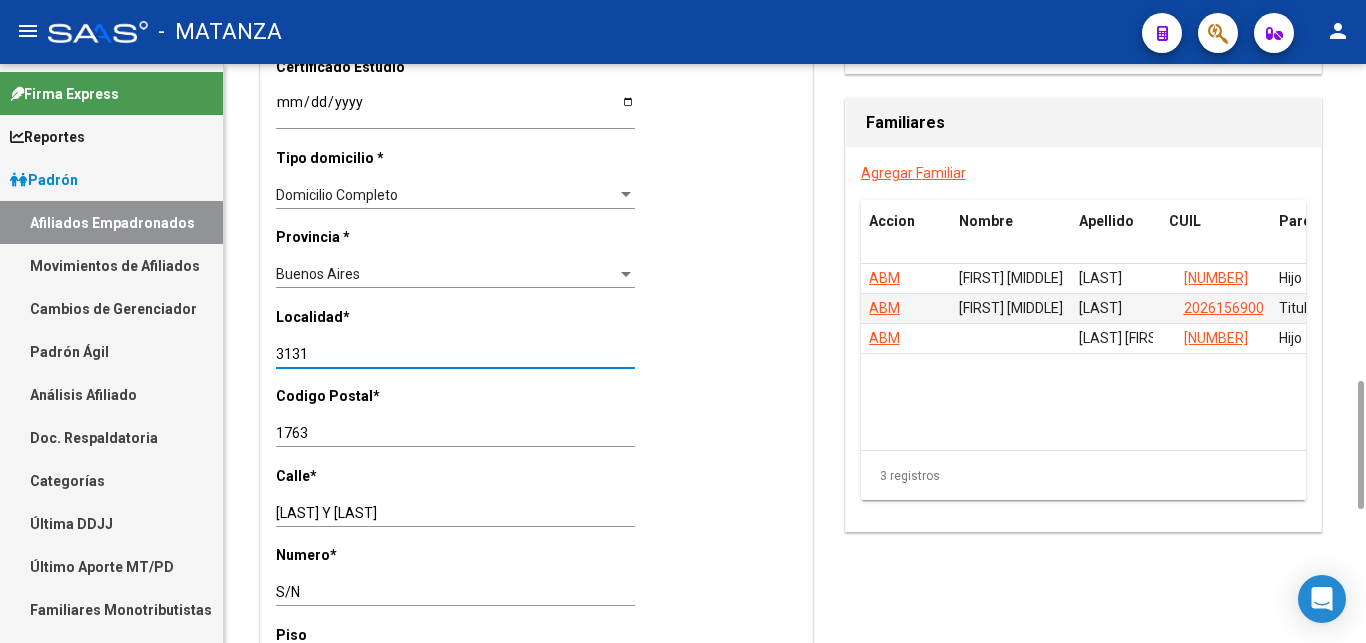drag, startPoint x: 310, startPoint y: 335, endPoint x: 253, endPoint y: 337, distance: 57.035076 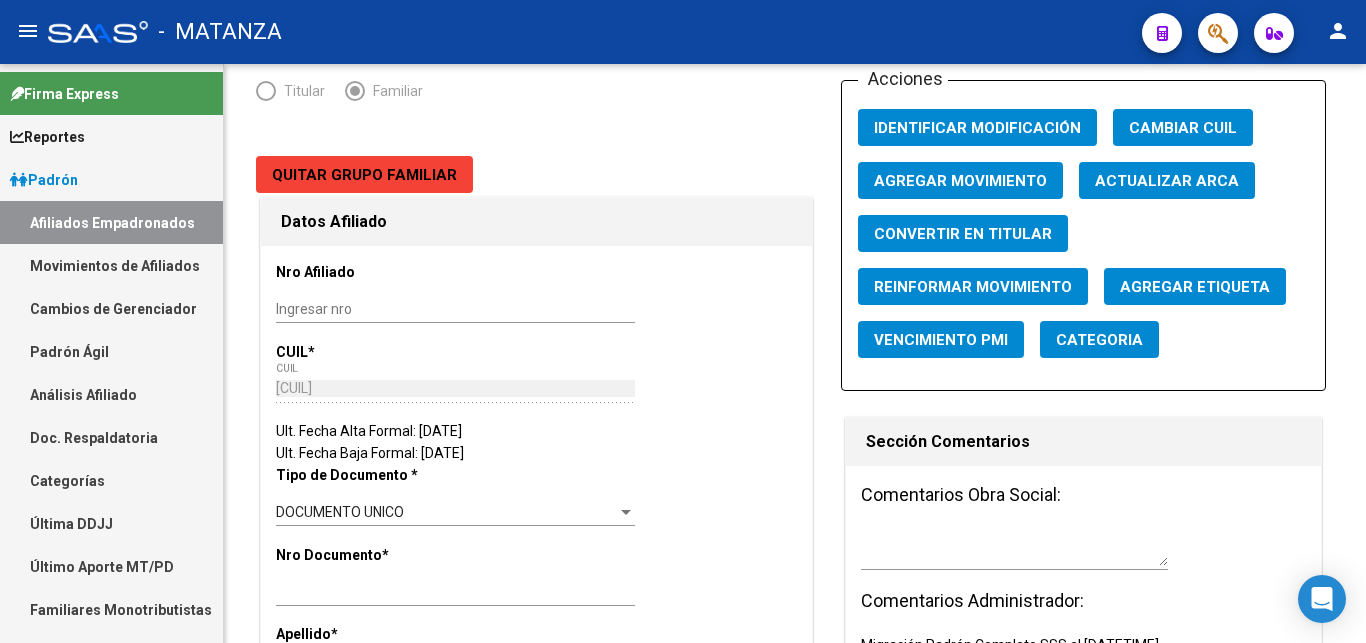 scroll, scrollTop: 0, scrollLeft: 0, axis: both 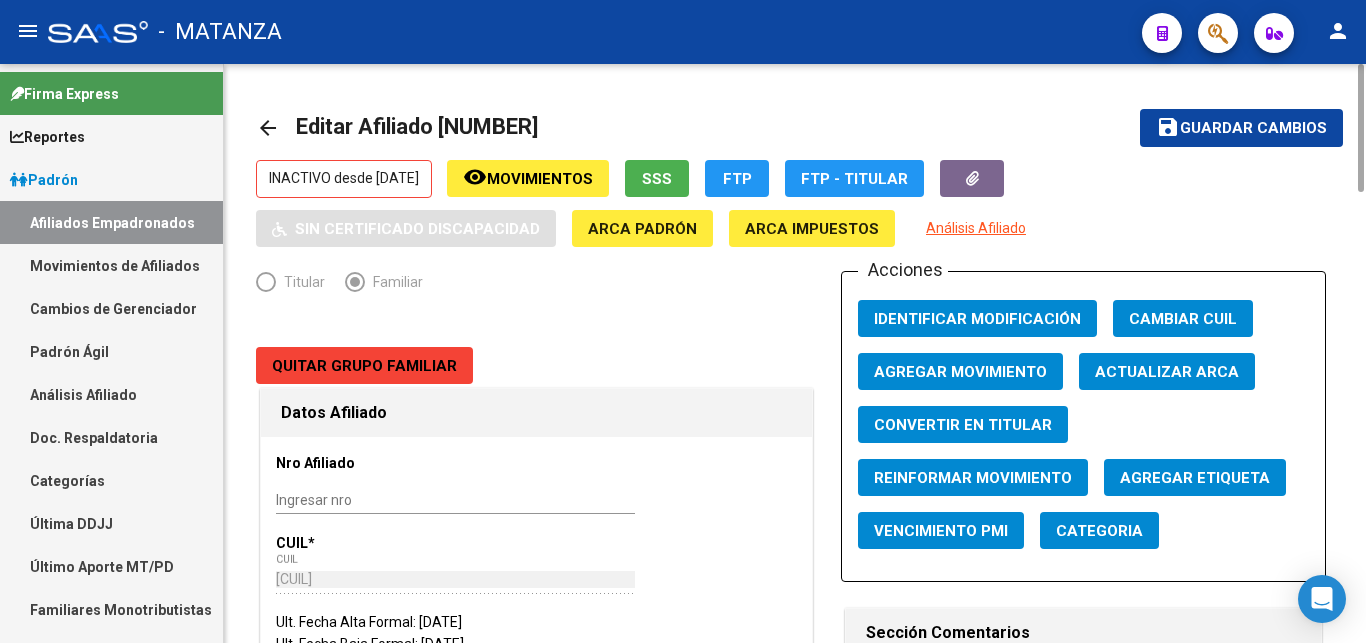 type on "V.DEL PINO" 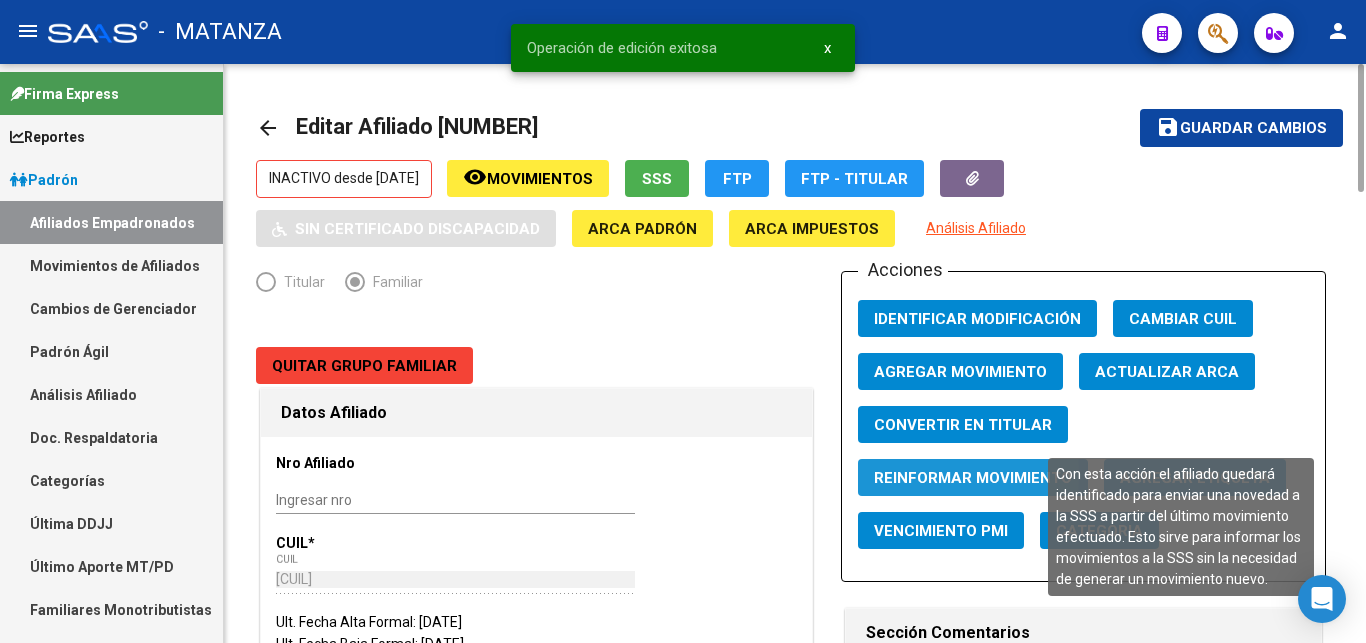 click on "Reinformar Movimiento" 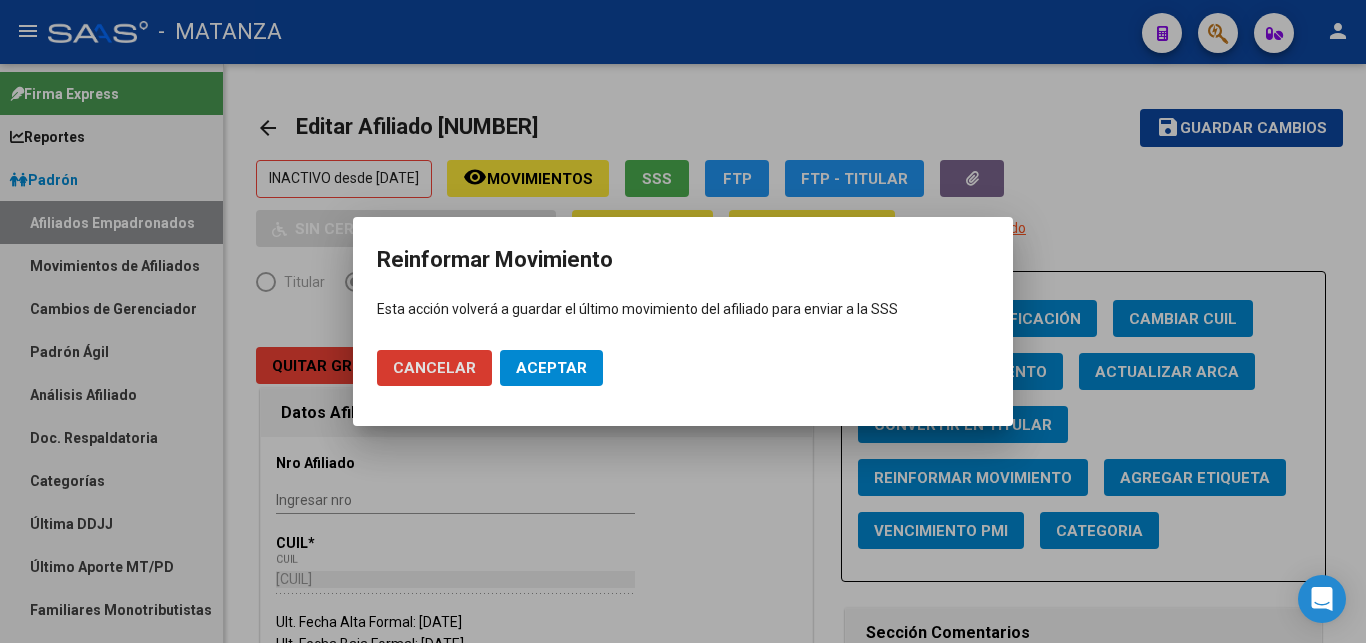click on "Aceptar" at bounding box center (551, 368) 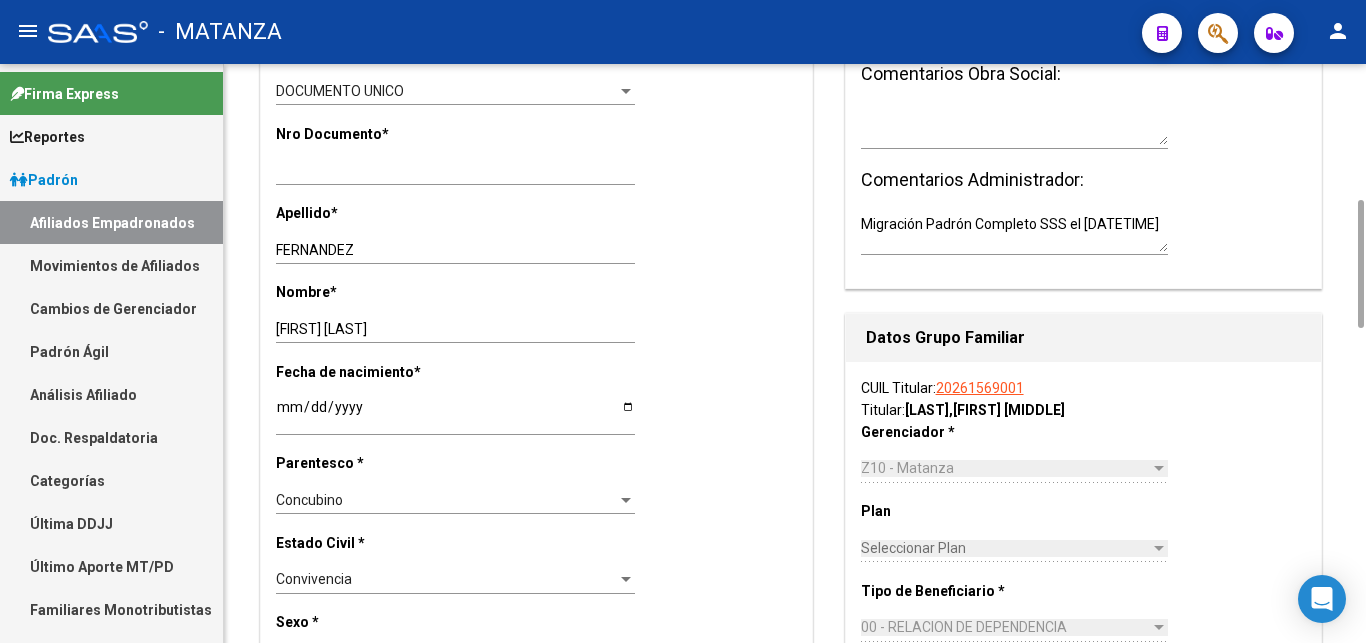 scroll, scrollTop: 1428, scrollLeft: 0, axis: vertical 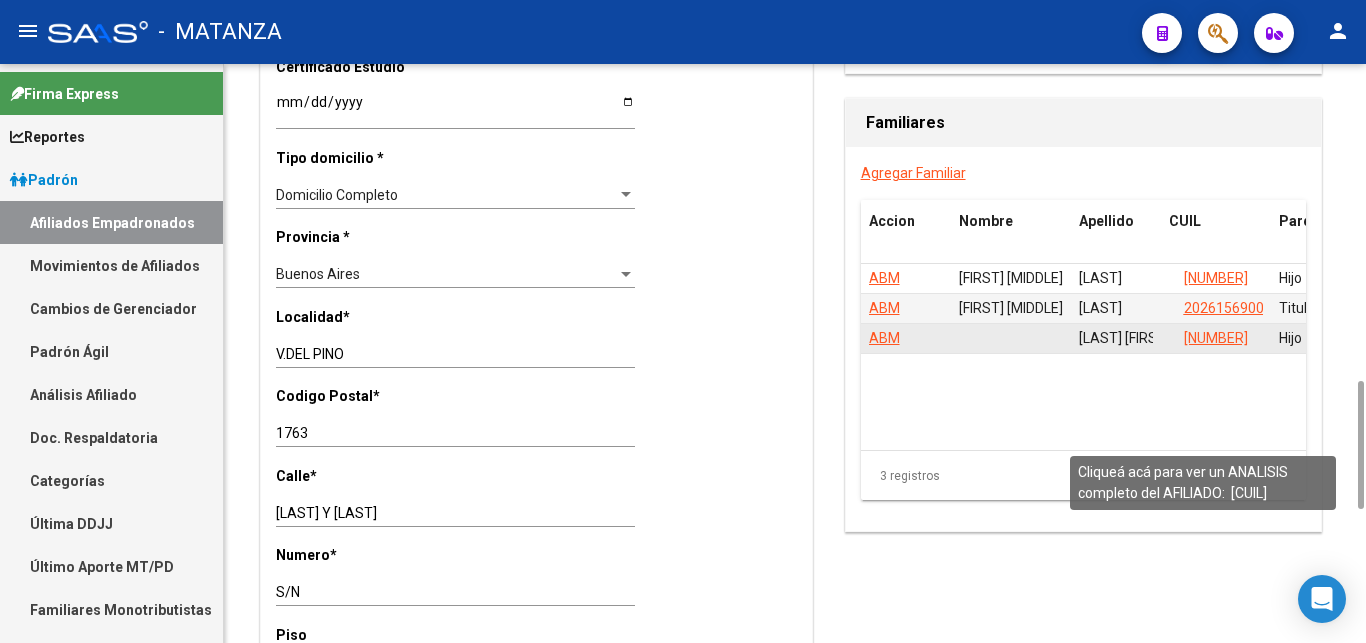 click on "[NUMBER]" 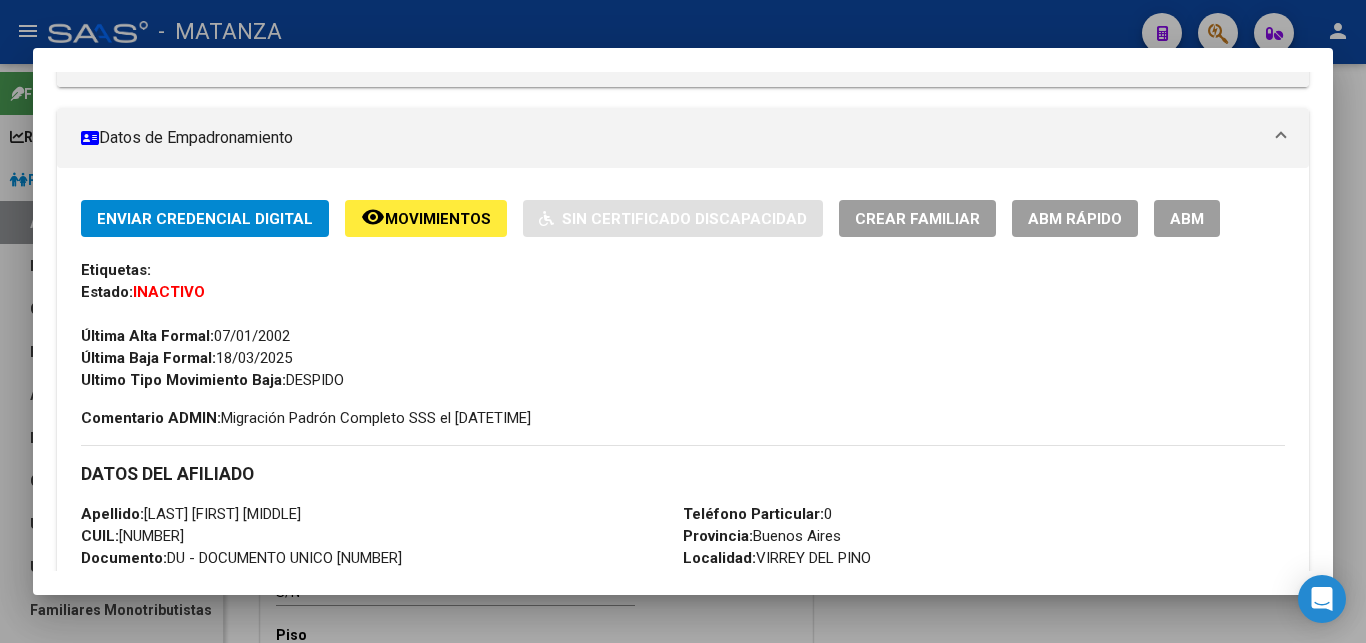 scroll, scrollTop: 306, scrollLeft: 0, axis: vertical 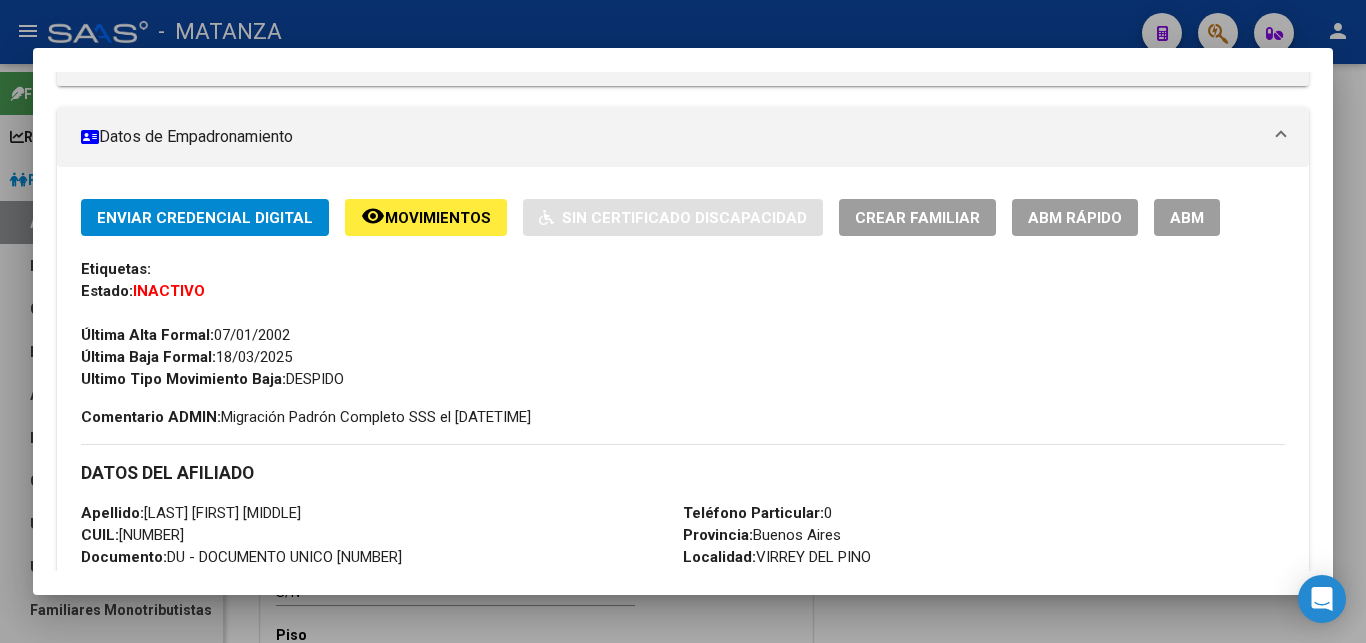 click on "ABM" at bounding box center (1187, 217) 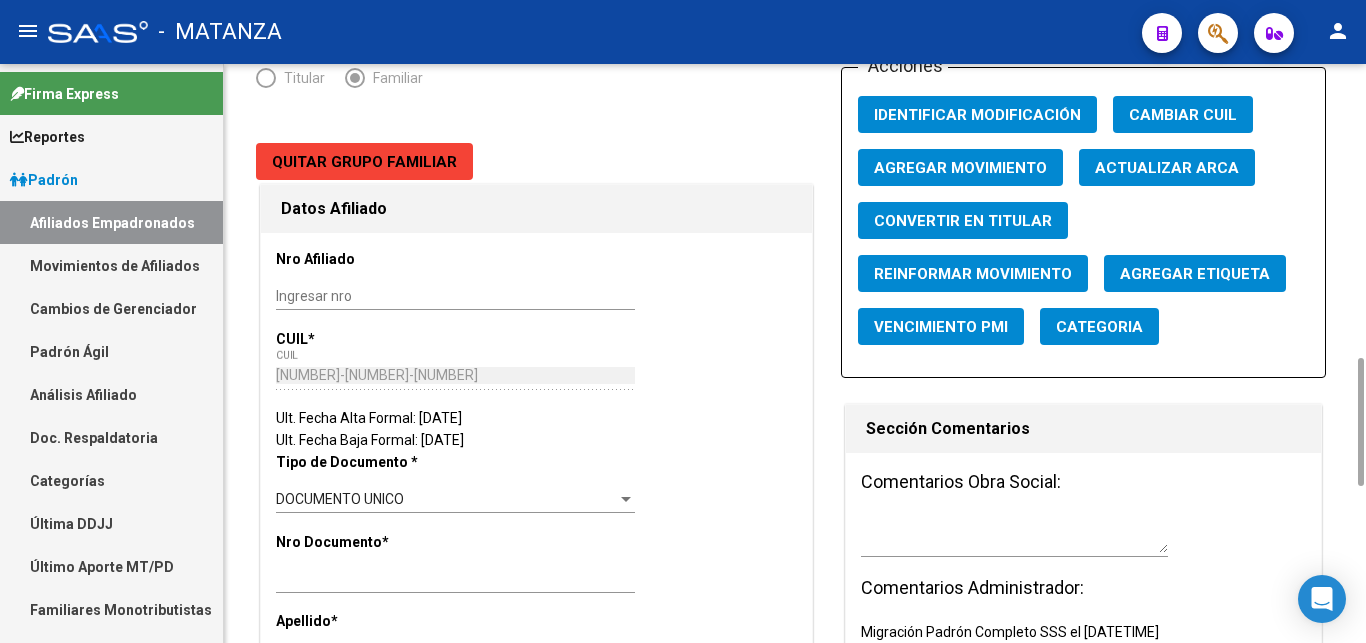 scroll, scrollTop: 408, scrollLeft: 0, axis: vertical 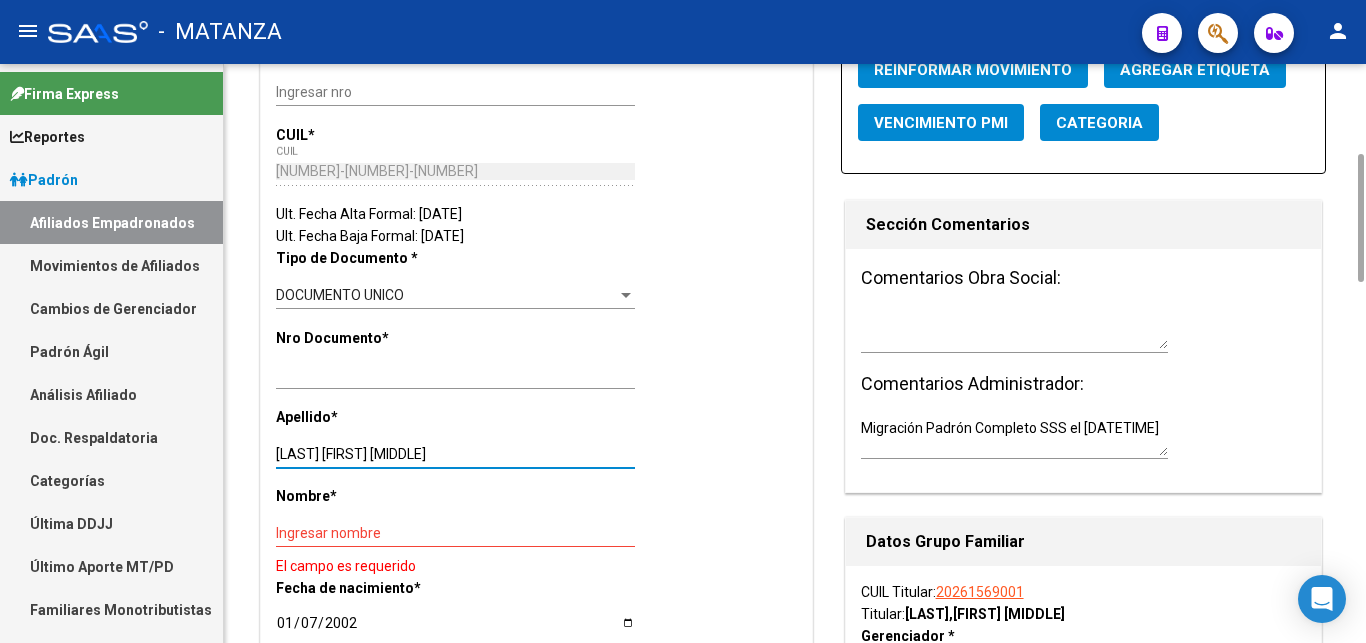 drag, startPoint x: 333, startPoint y: 451, endPoint x: 462, endPoint y: 461, distance: 129.38702 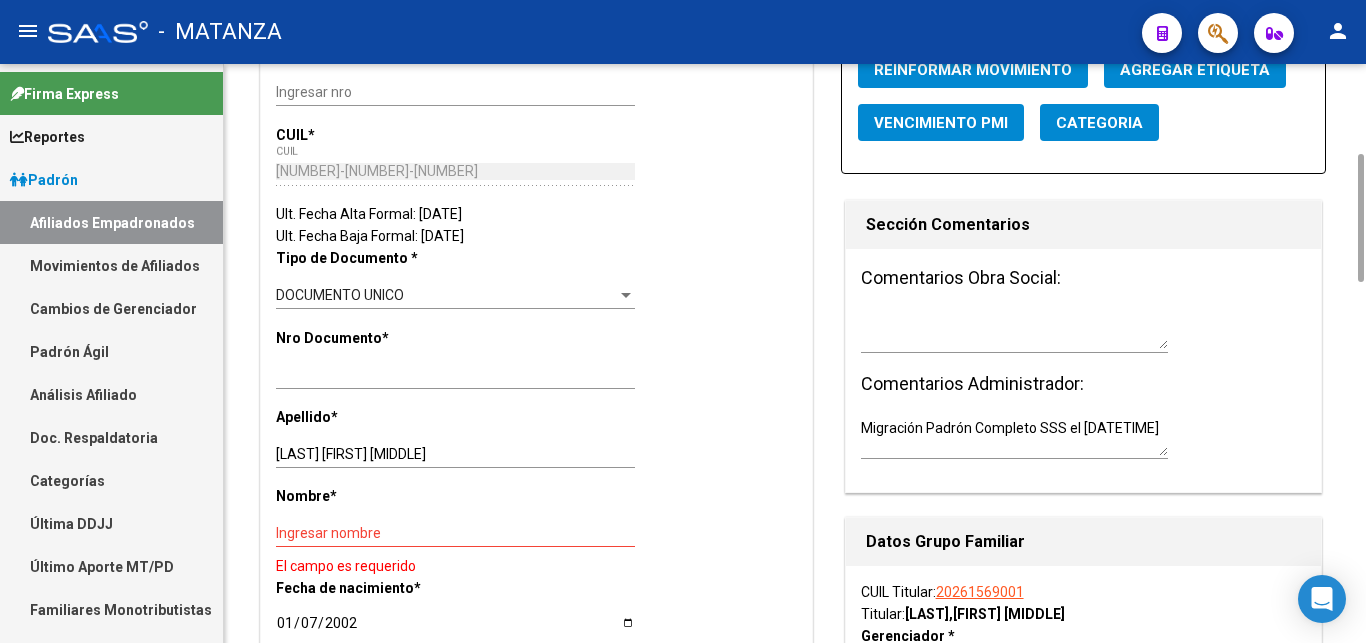 drag, startPoint x: 718, startPoint y: 444, endPoint x: 637, endPoint y: 479, distance: 88.23831 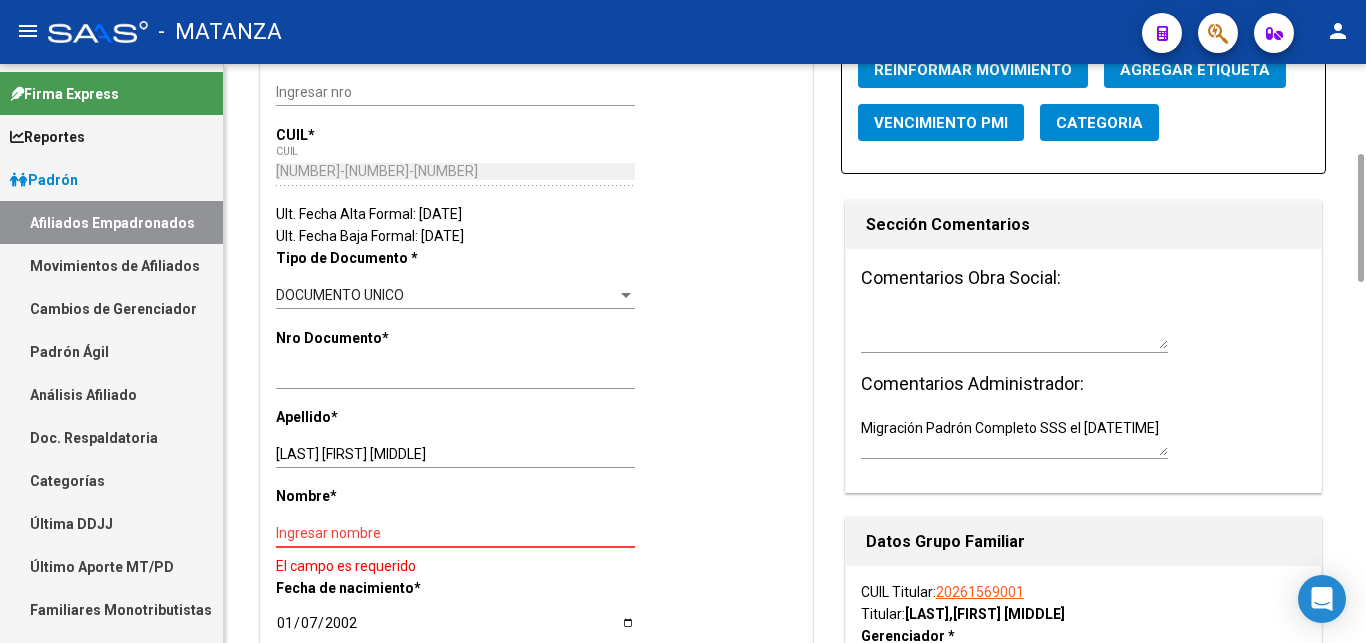 paste on "[FIRST] [LAST]" 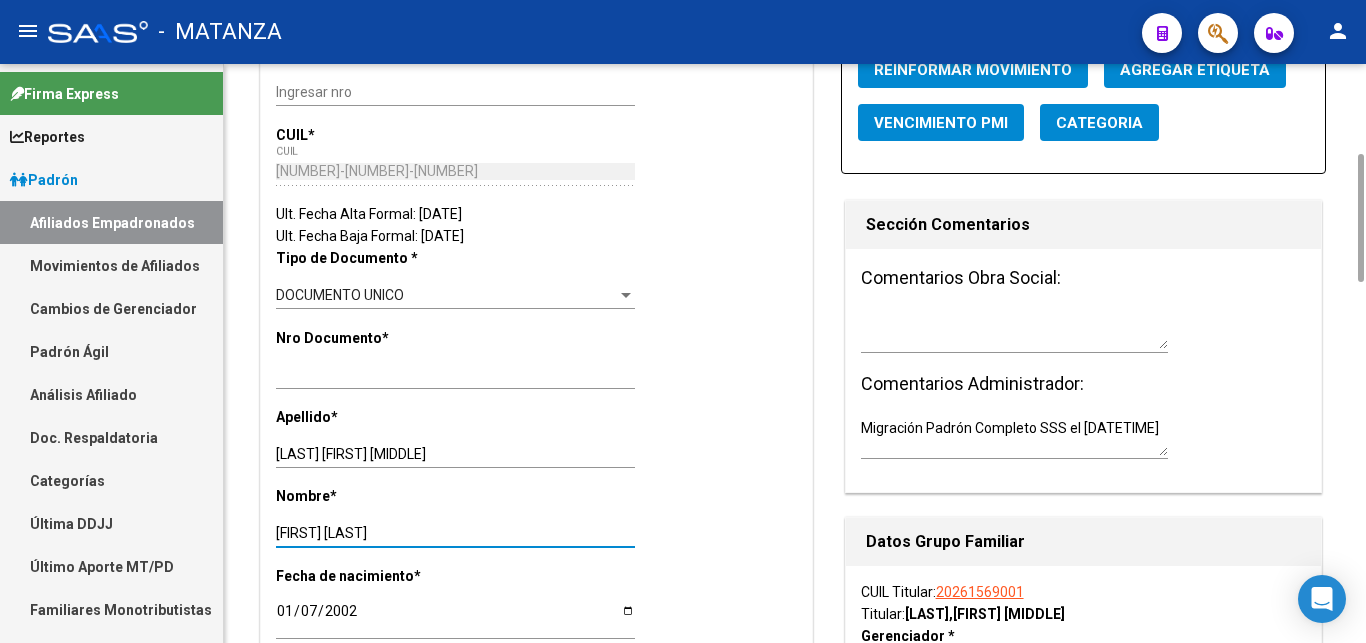 type on "[FIRST] [LAST]" 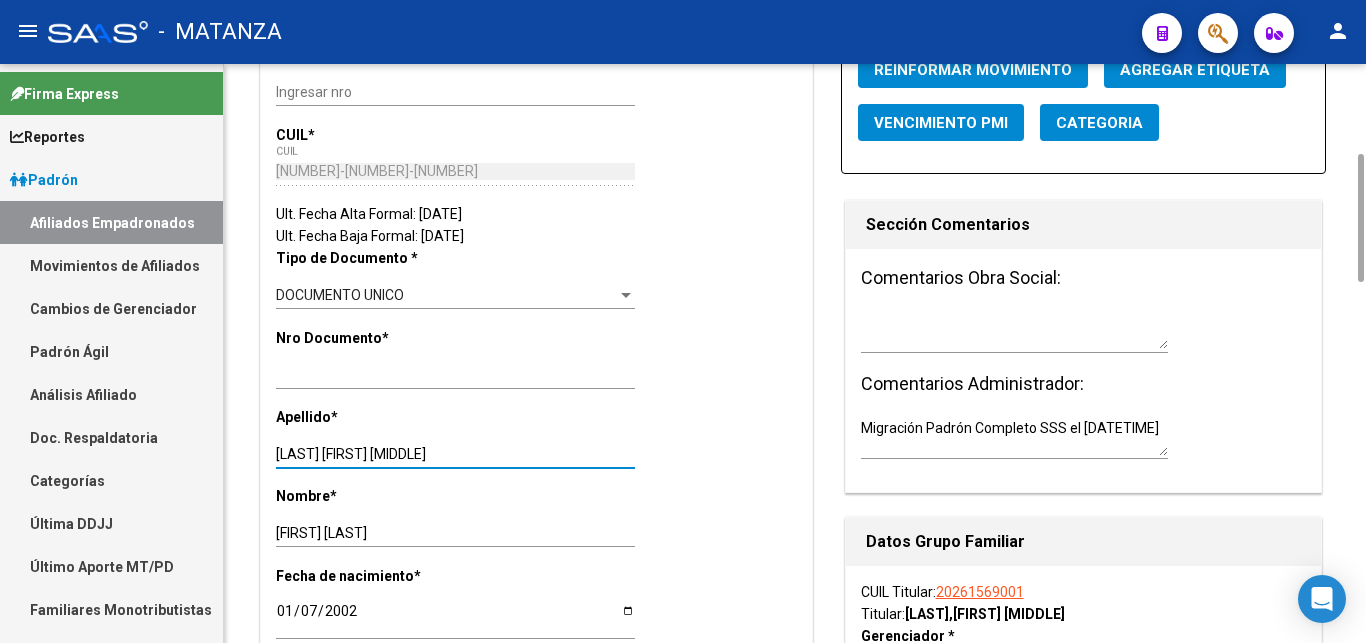drag, startPoint x: 331, startPoint y: 450, endPoint x: 472, endPoint y: 453, distance: 141.0319 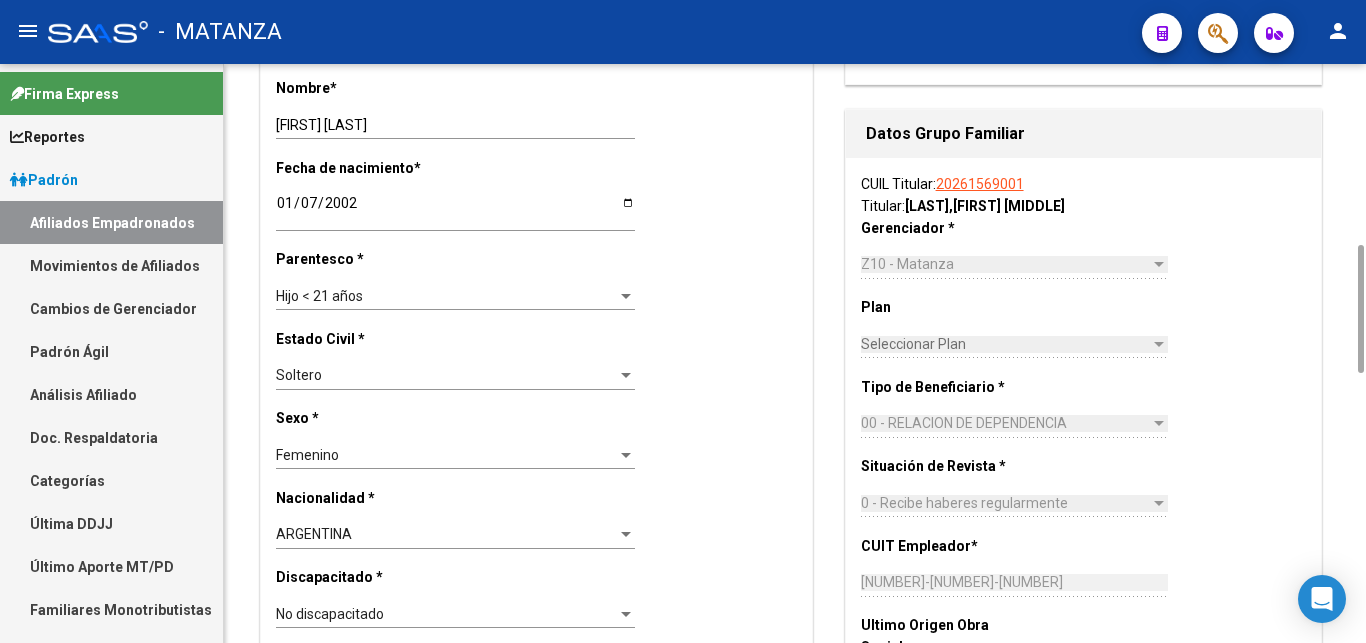 scroll, scrollTop: 0, scrollLeft: 0, axis: both 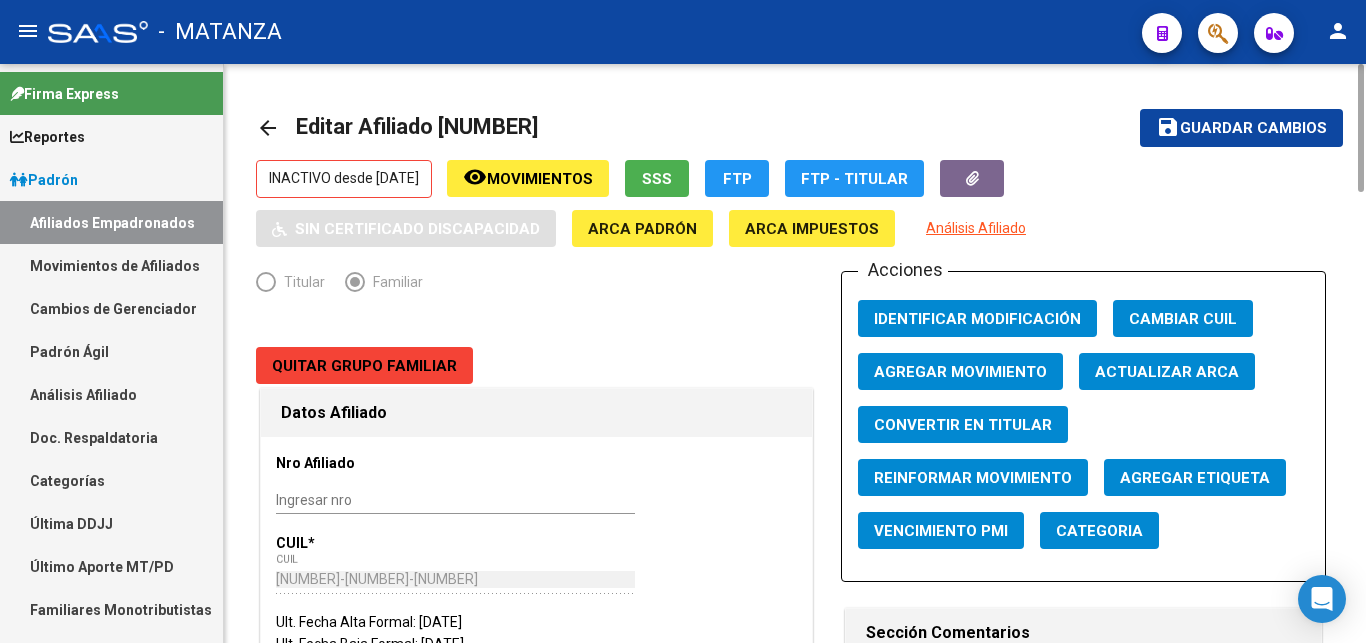 type on "[LAST]" 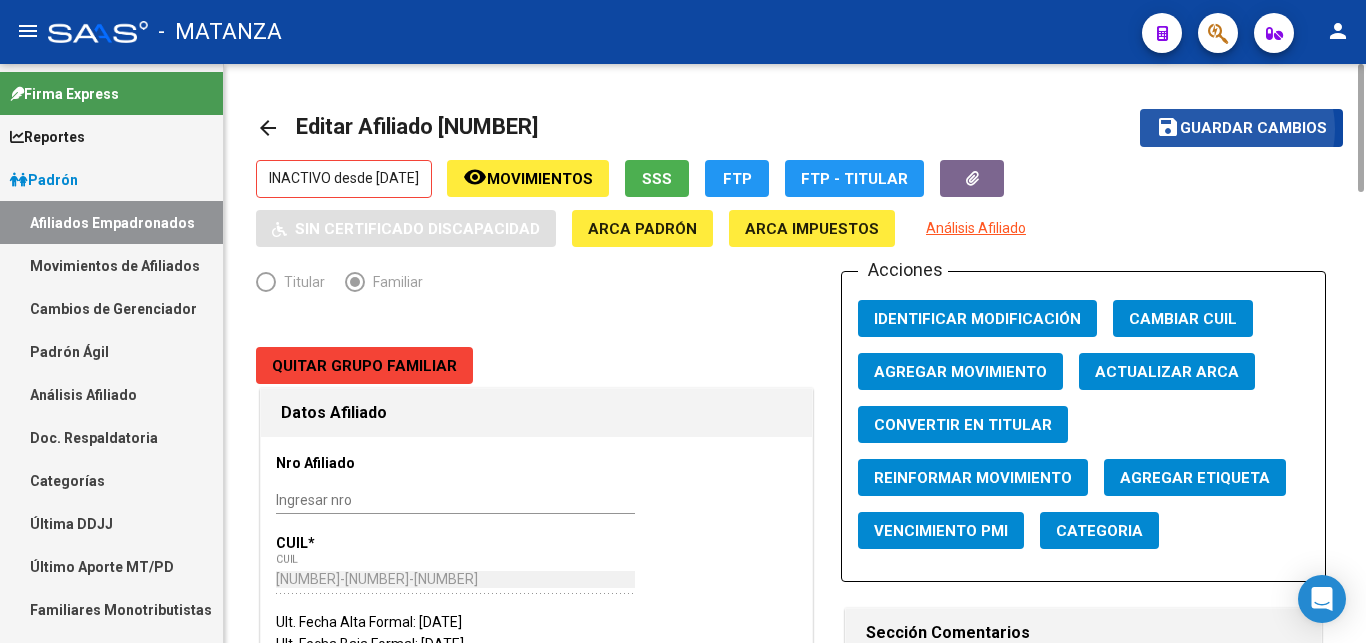 click on "Guardar cambios" 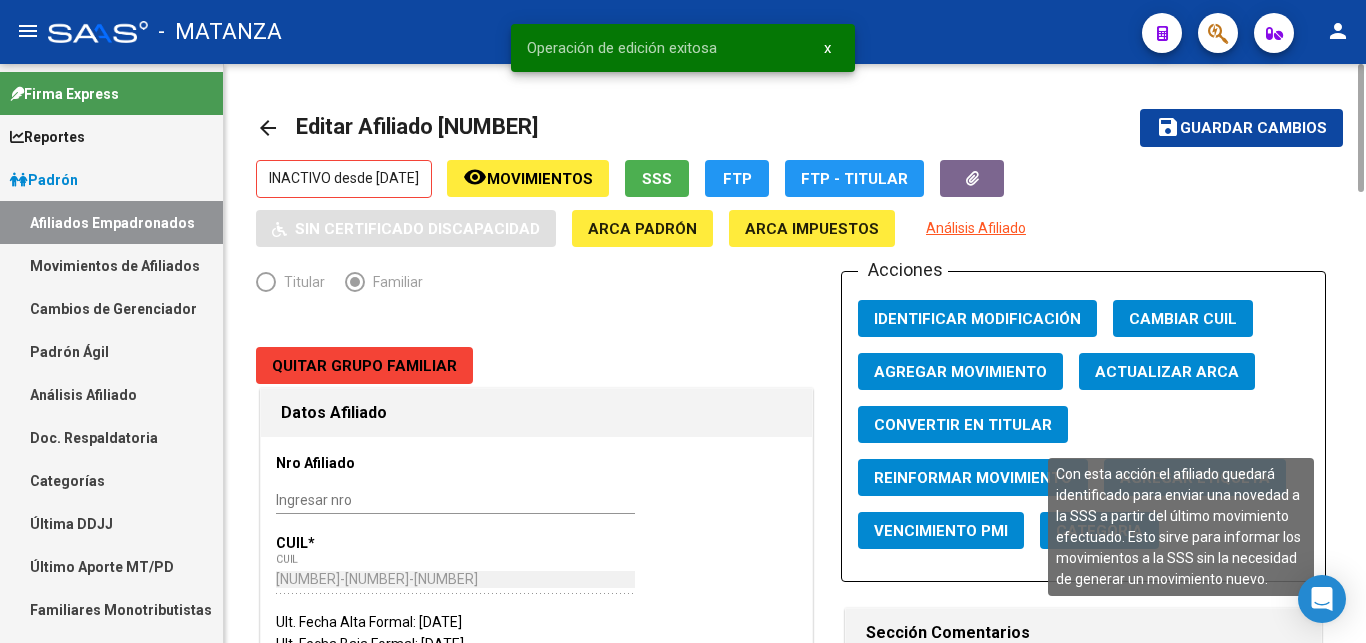 click on "Reinformar Movimiento" 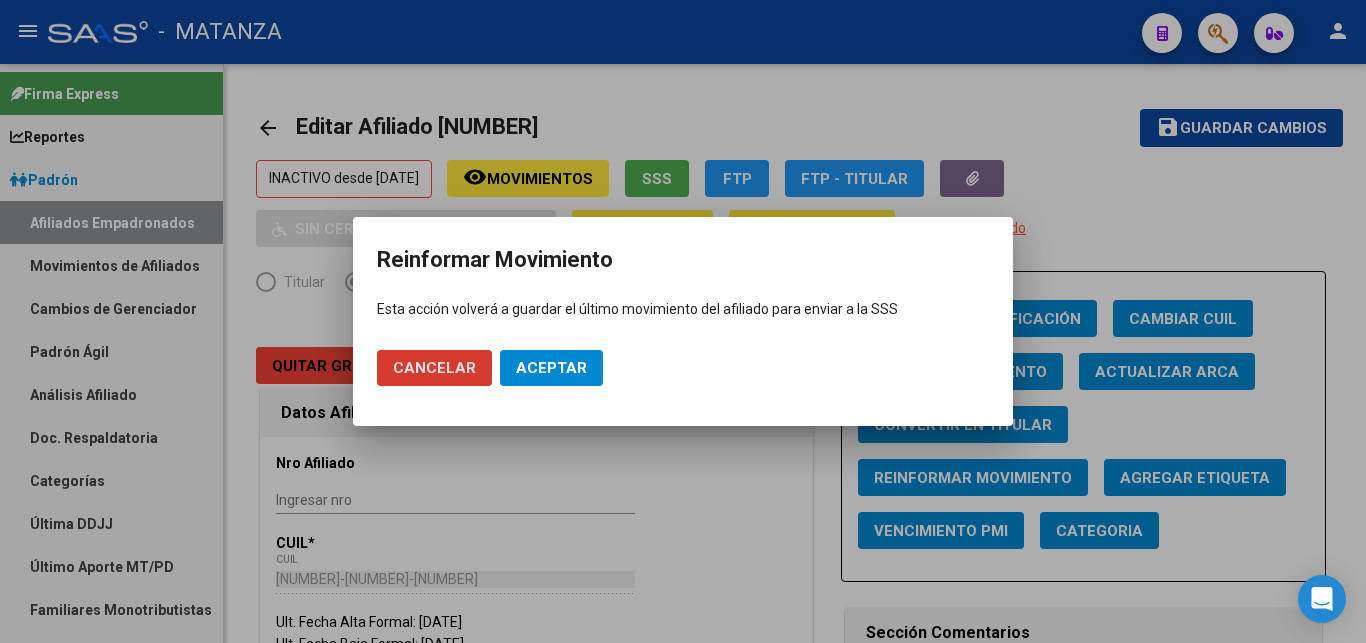 click on "Aceptar" at bounding box center (551, 368) 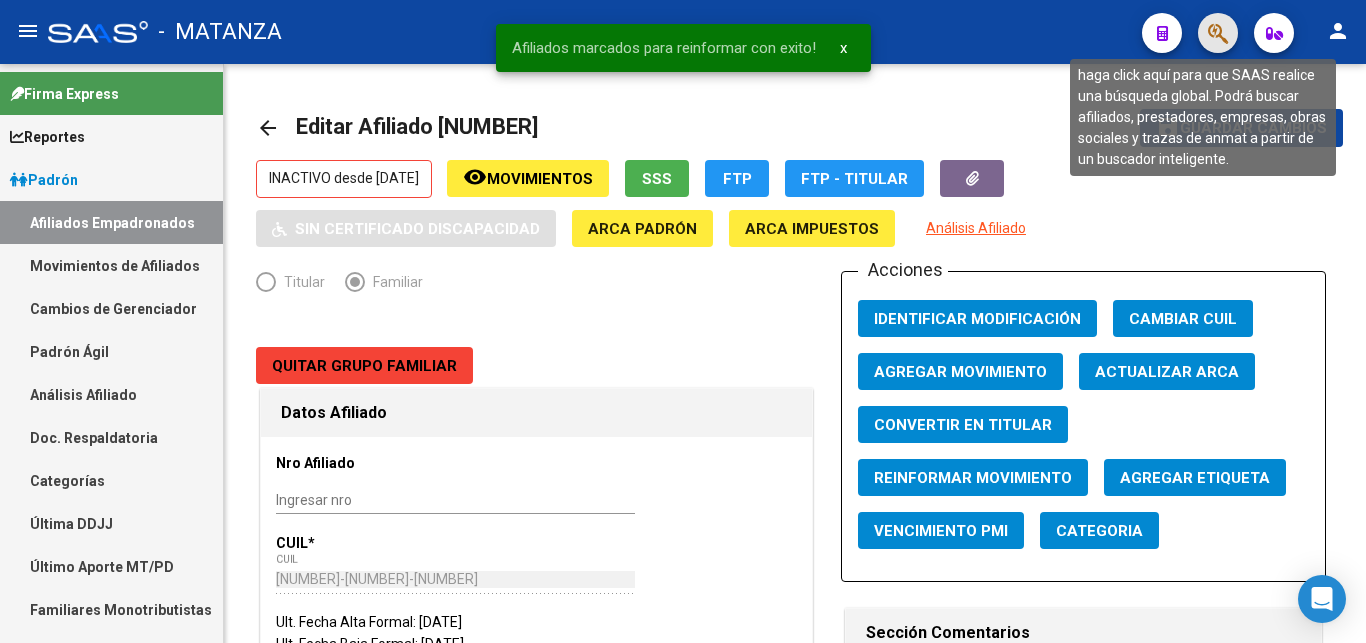 click 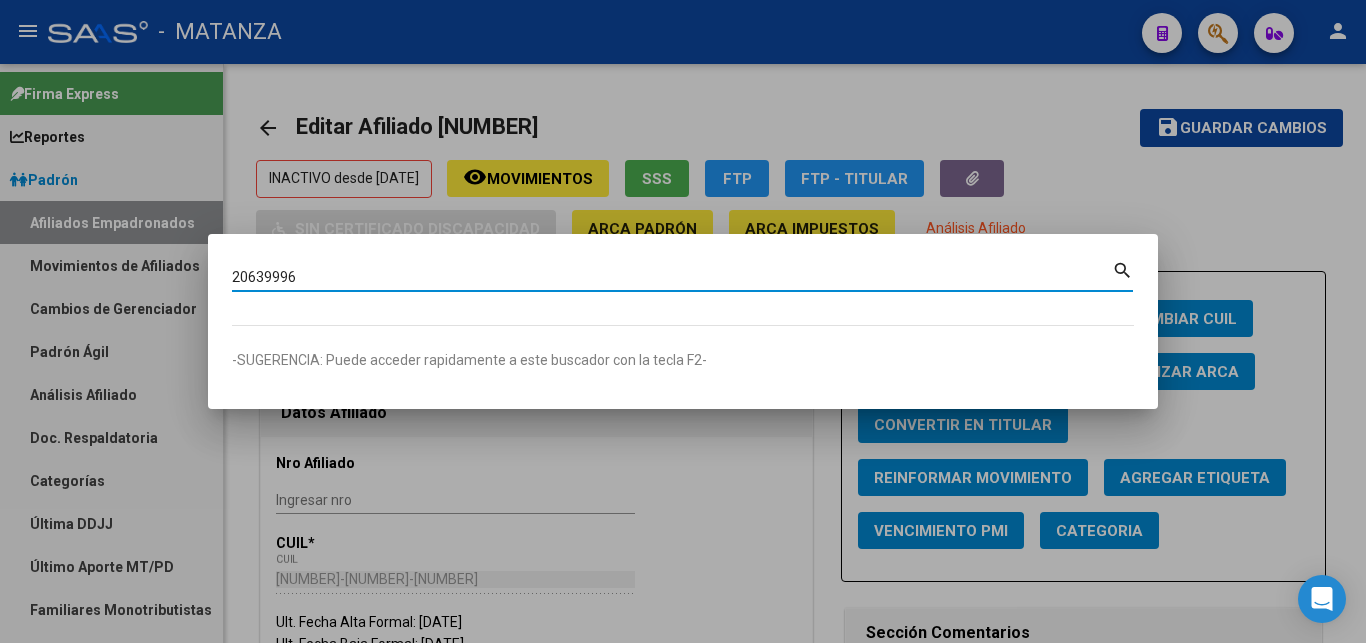 type on "20639996" 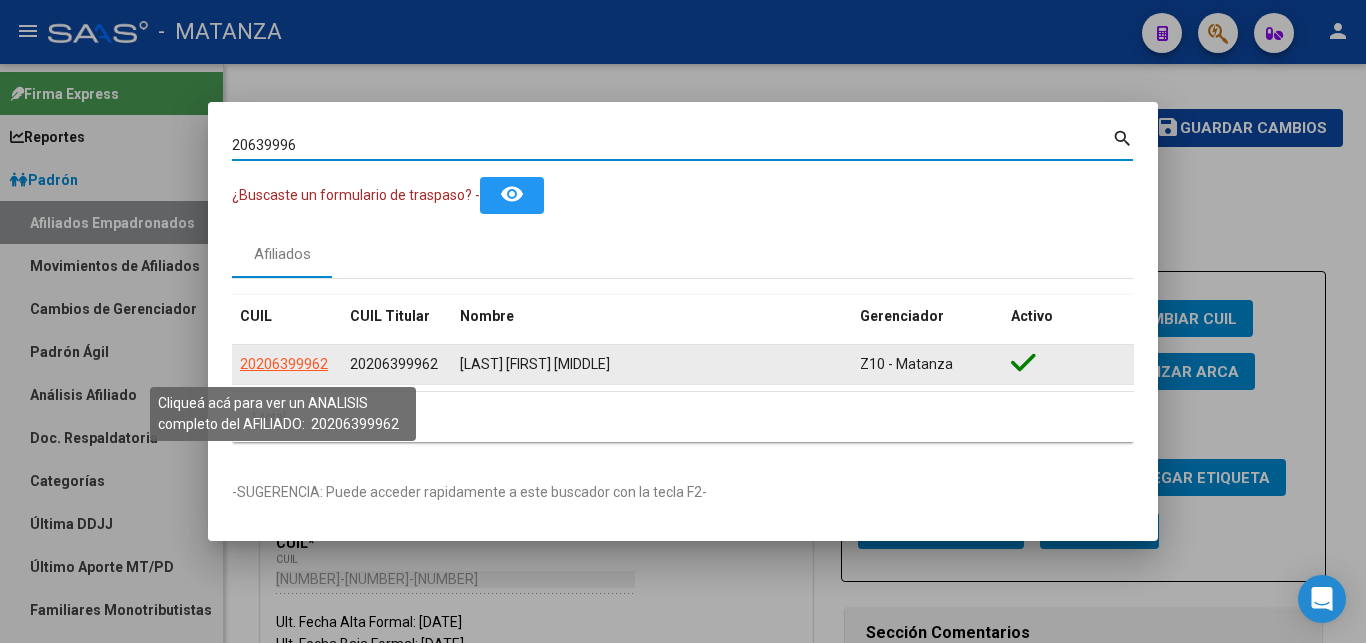 click on "20206399962" 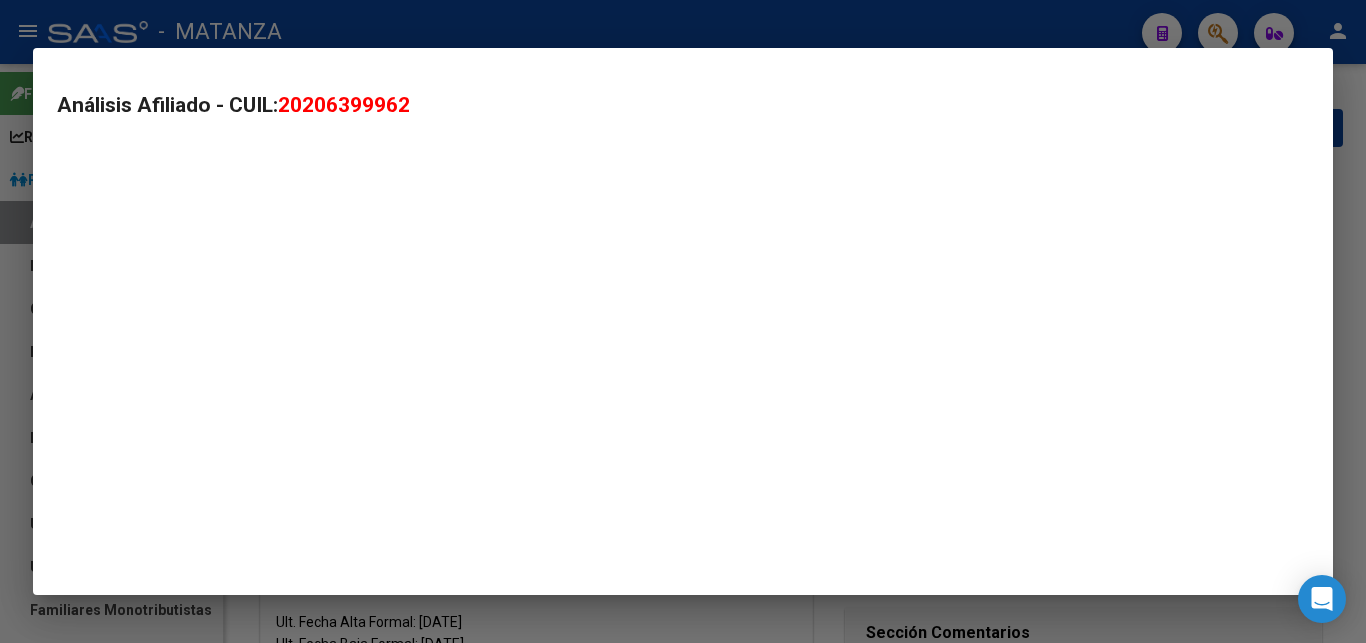 type on "20206399962" 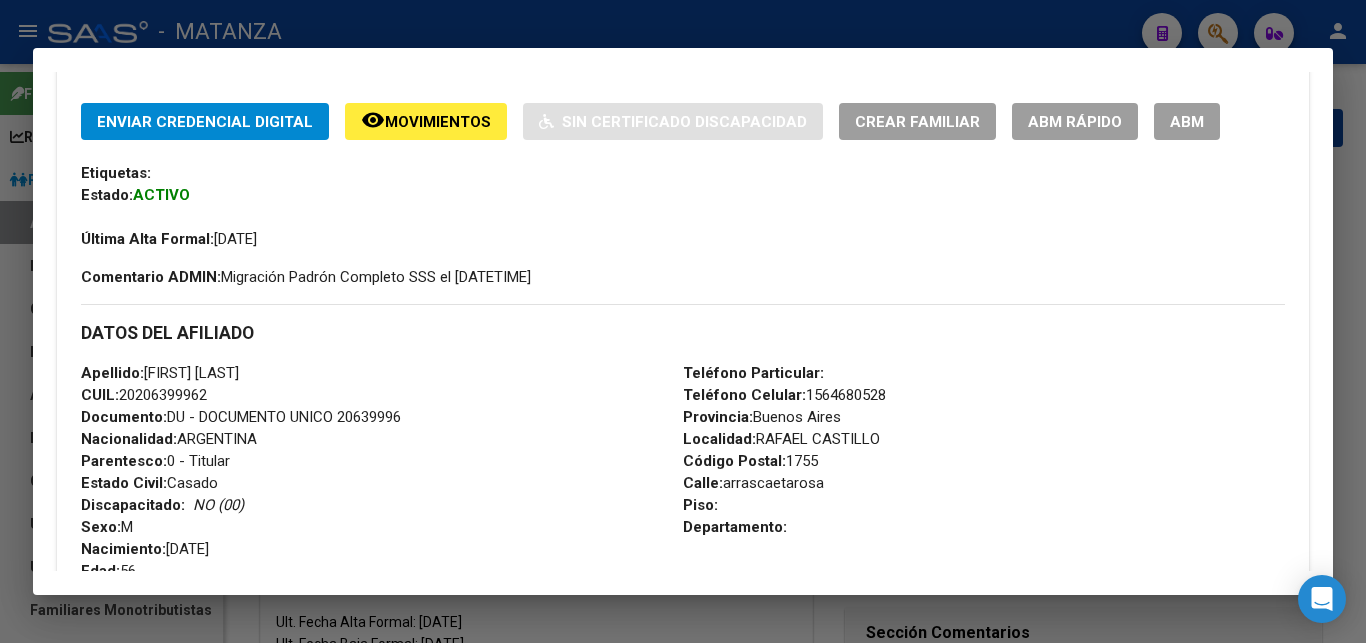 scroll, scrollTop: 376, scrollLeft: 0, axis: vertical 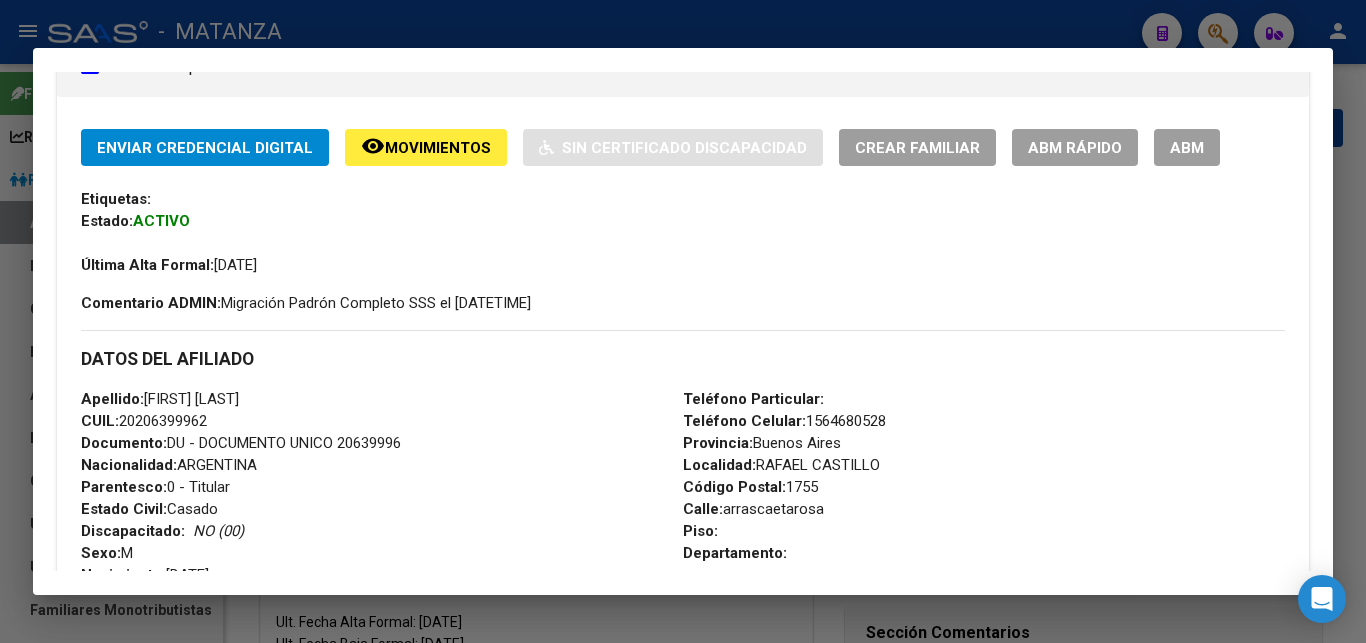 click on "ABM" at bounding box center (1187, 147) 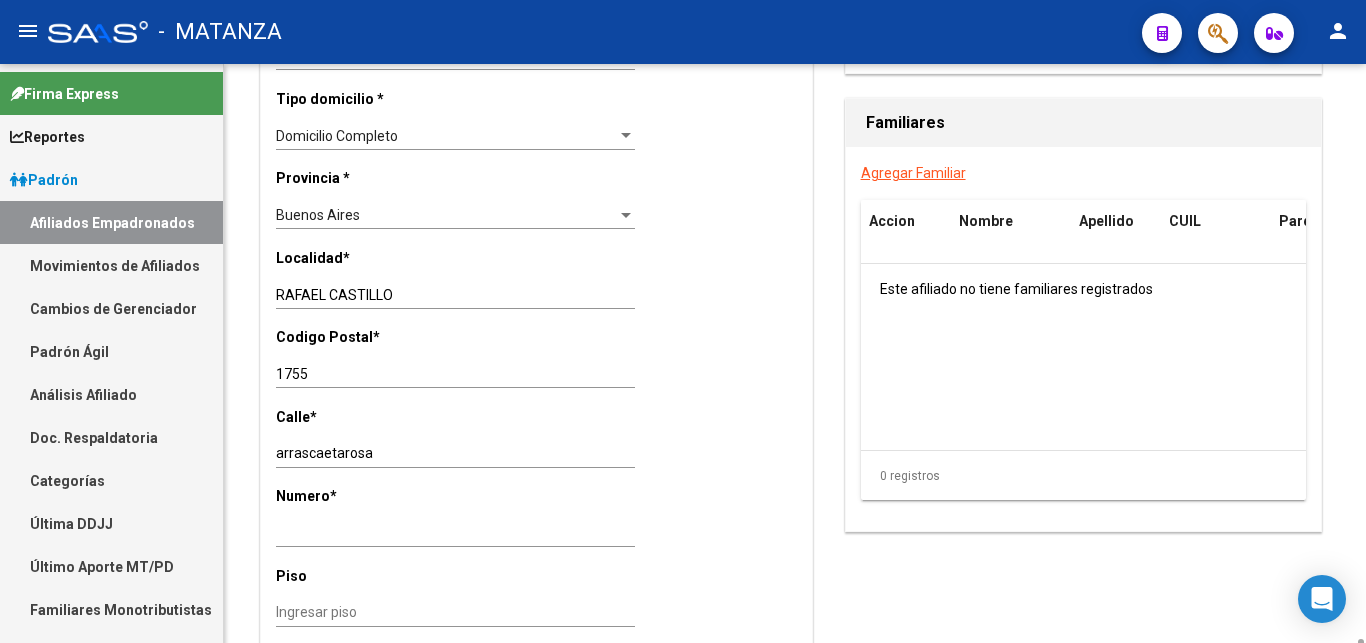 scroll, scrollTop: 1836, scrollLeft: 0, axis: vertical 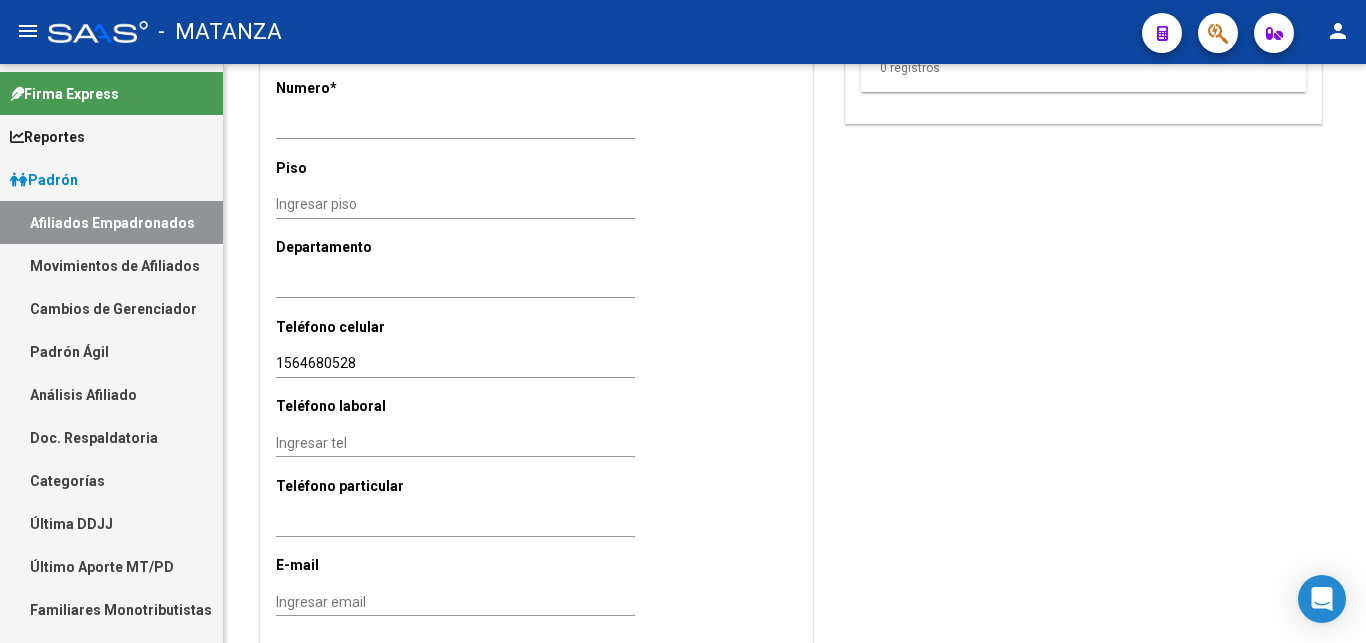 click on "Padrón" at bounding box center [44, 180] 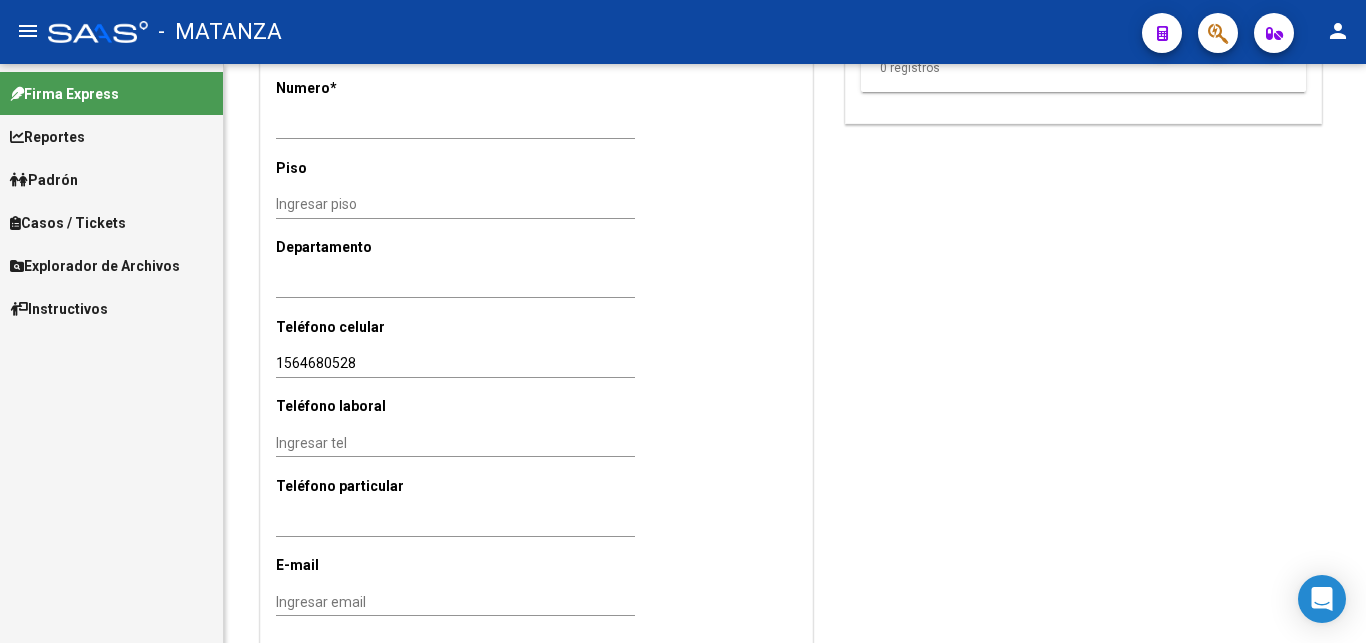 click on "Explorador de Archivos" at bounding box center [95, 266] 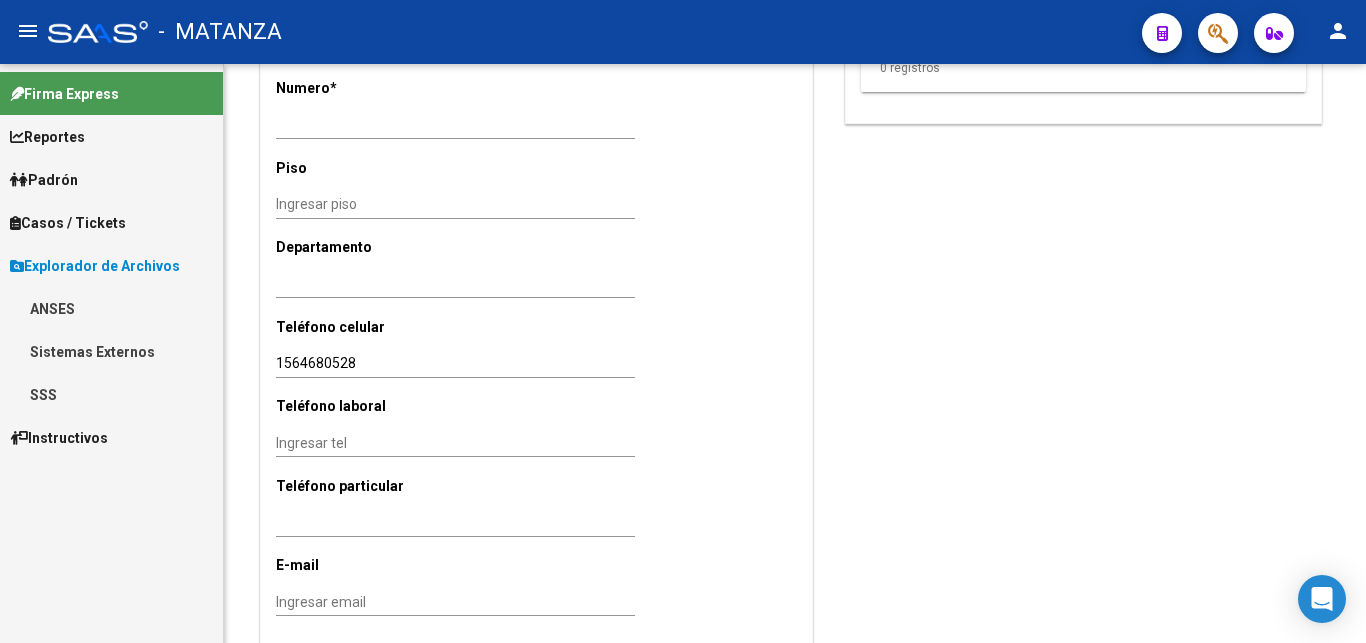 click on "SSS" at bounding box center [111, 394] 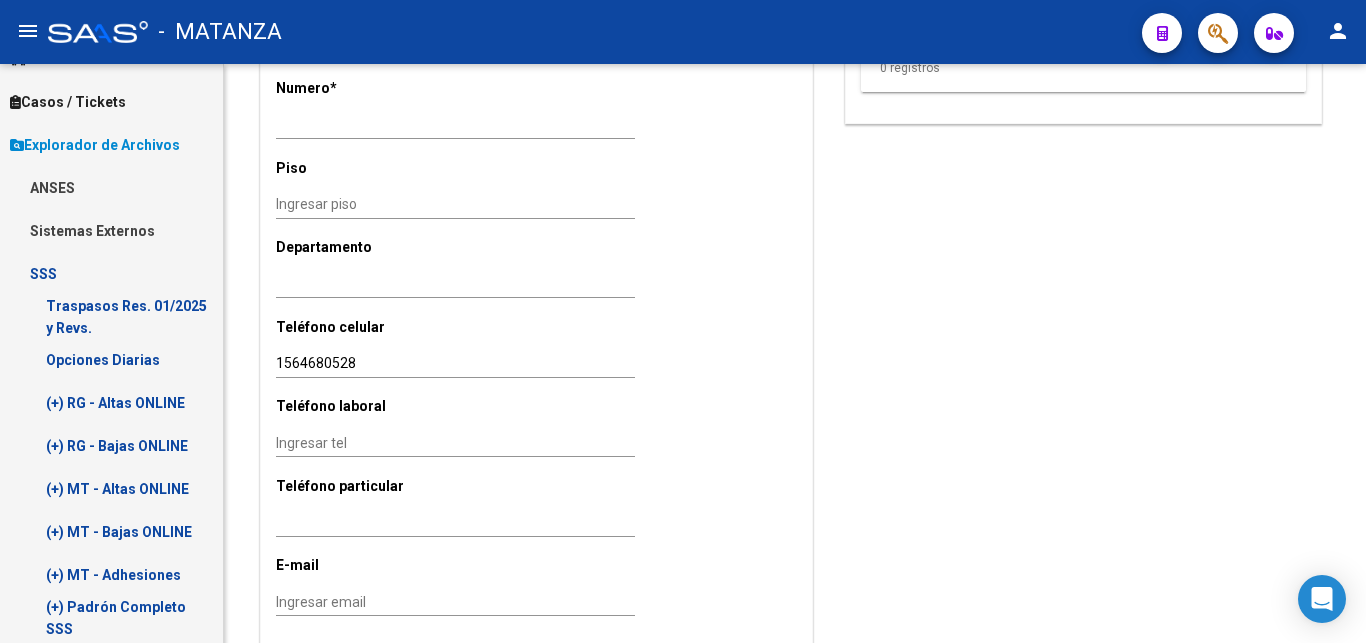 scroll, scrollTop: 204, scrollLeft: 0, axis: vertical 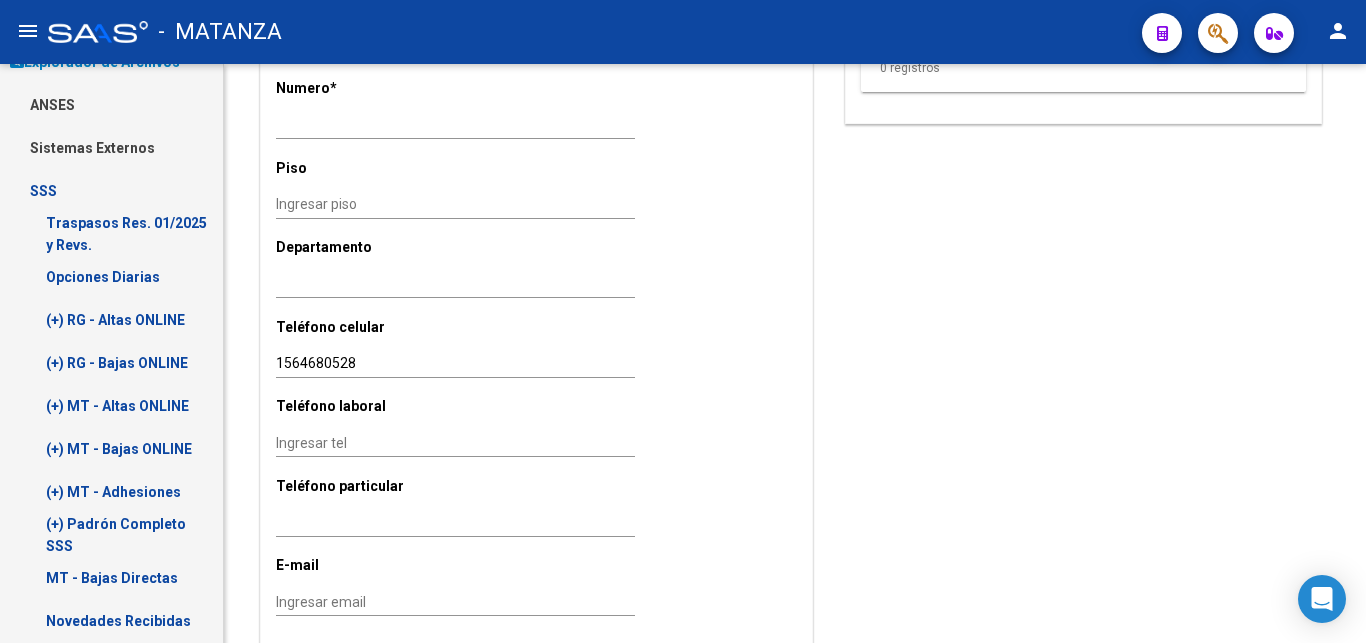 click on "(+) RG - Altas ONLINE" at bounding box center [111, 319] 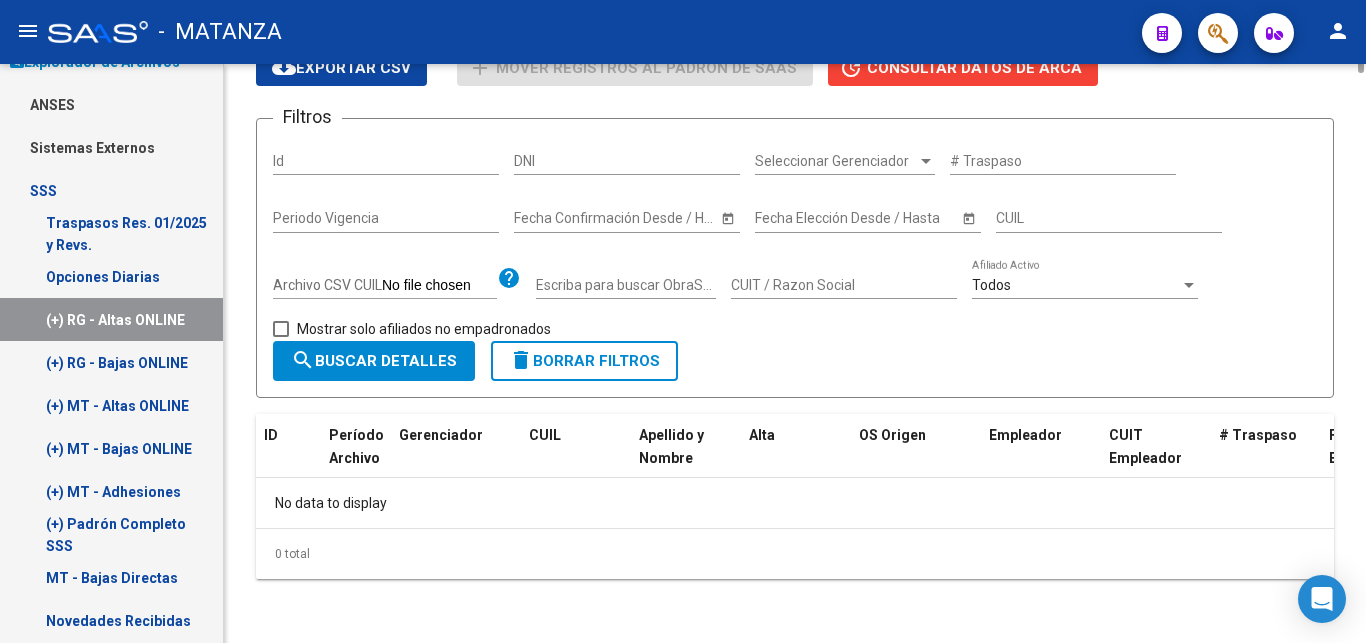 scroll, scrollTop: 0, scrollLeft: 0, axis: both 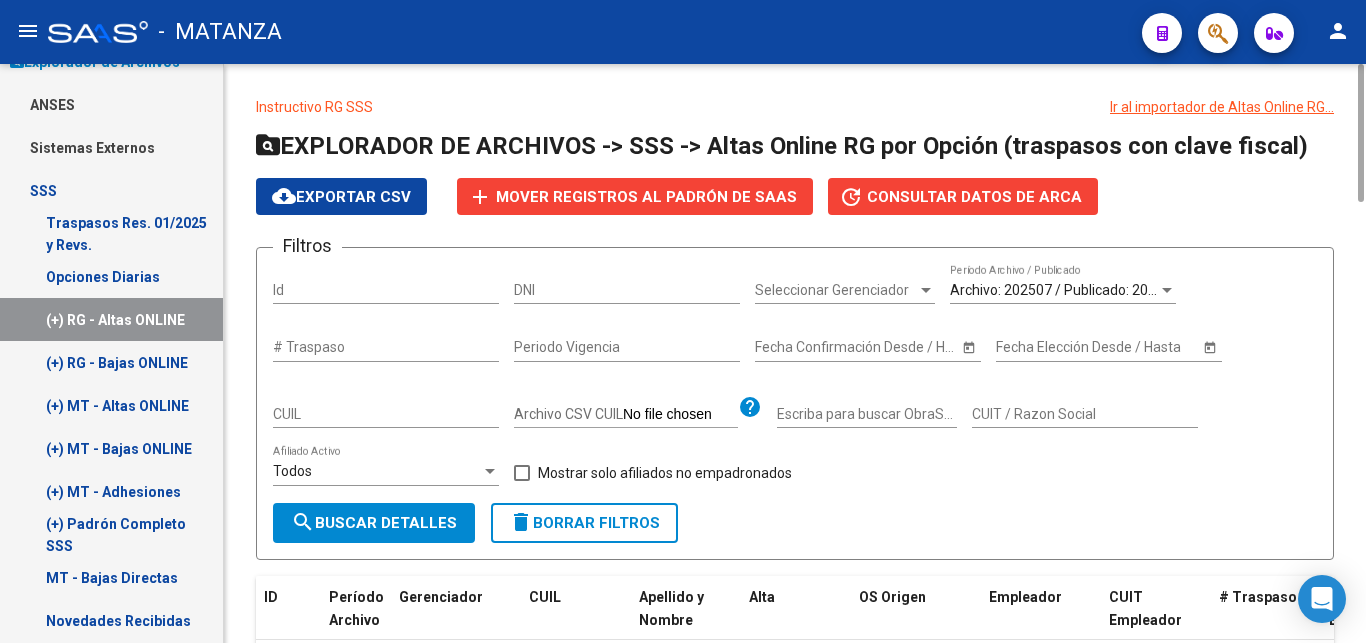 click on "Consultar datos de ARCA" 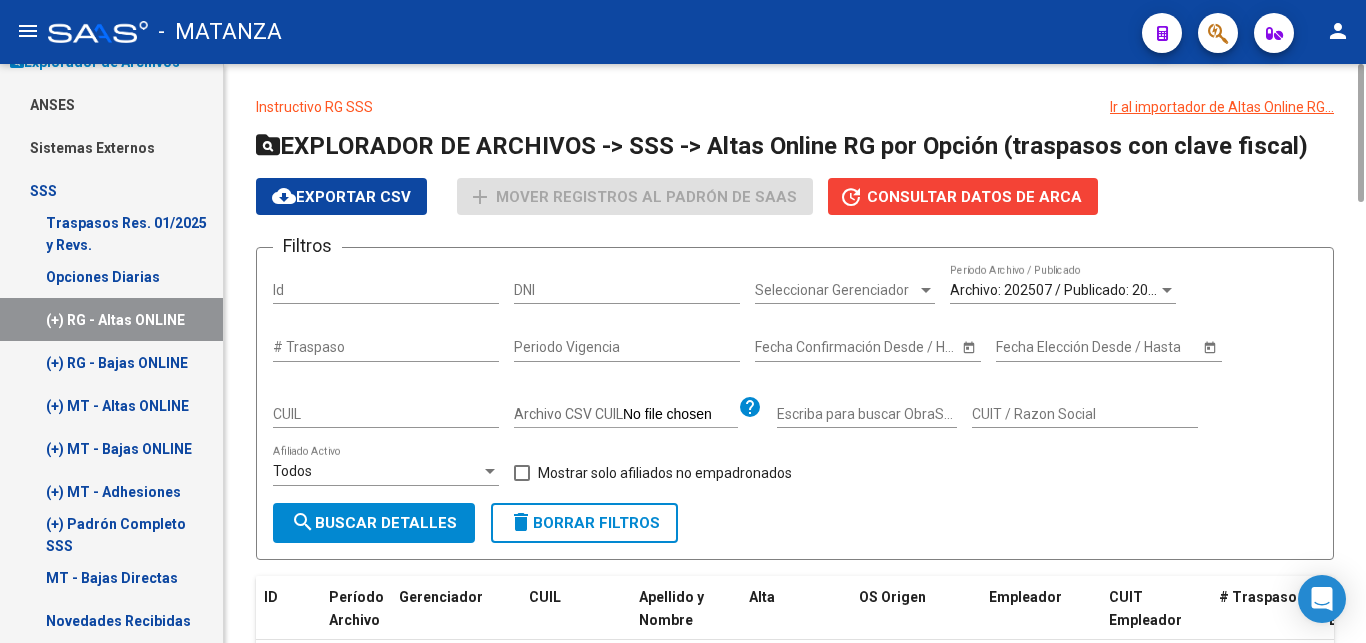 click on "Consultar datos de ARCA" 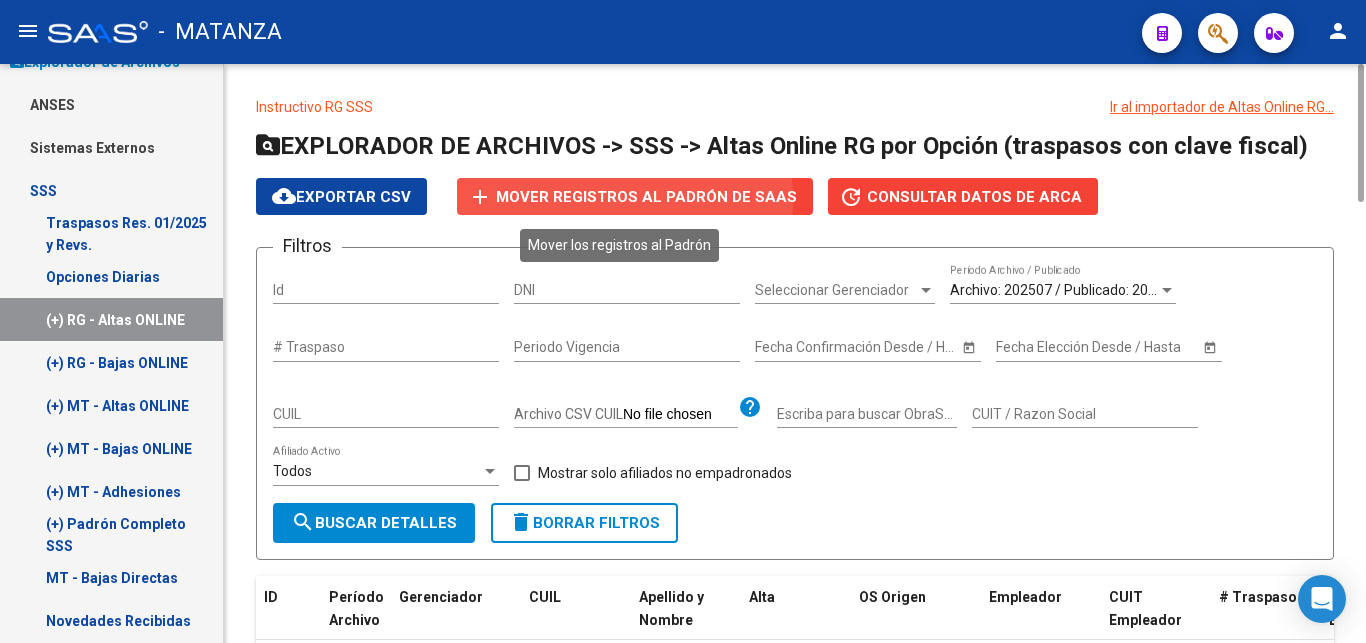 click on "Mover registros al PADRÓN de SAAS" 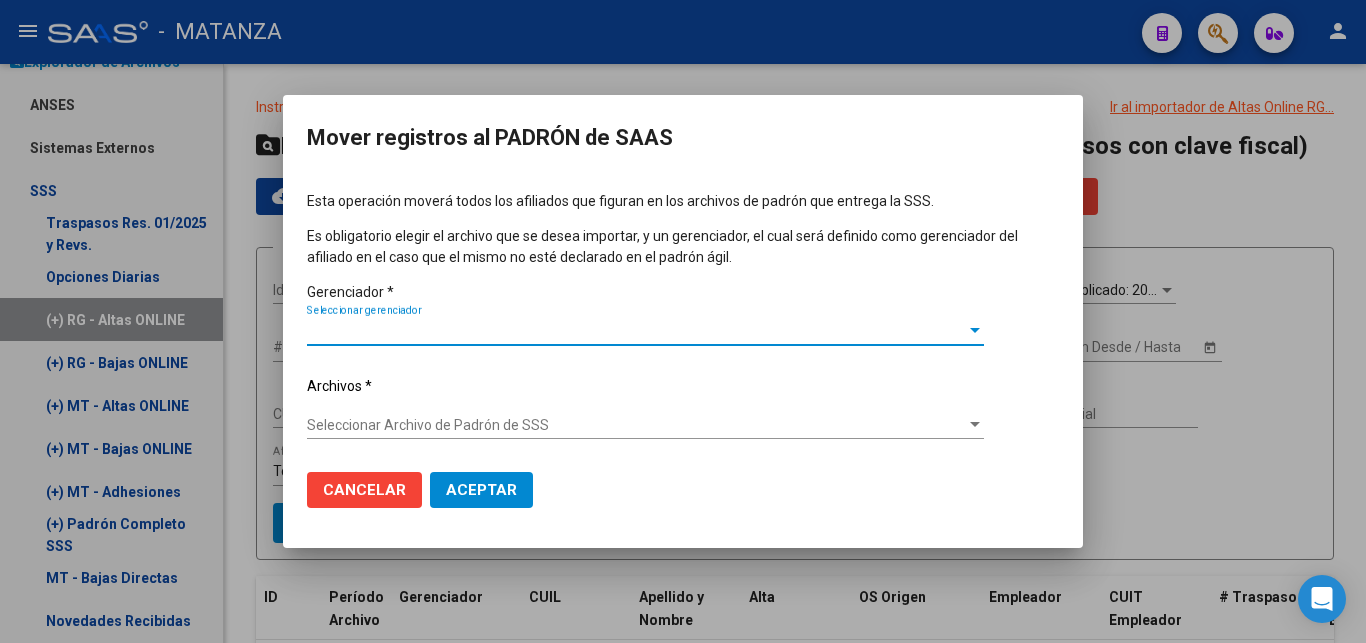 click at bounding box center [975, 331] 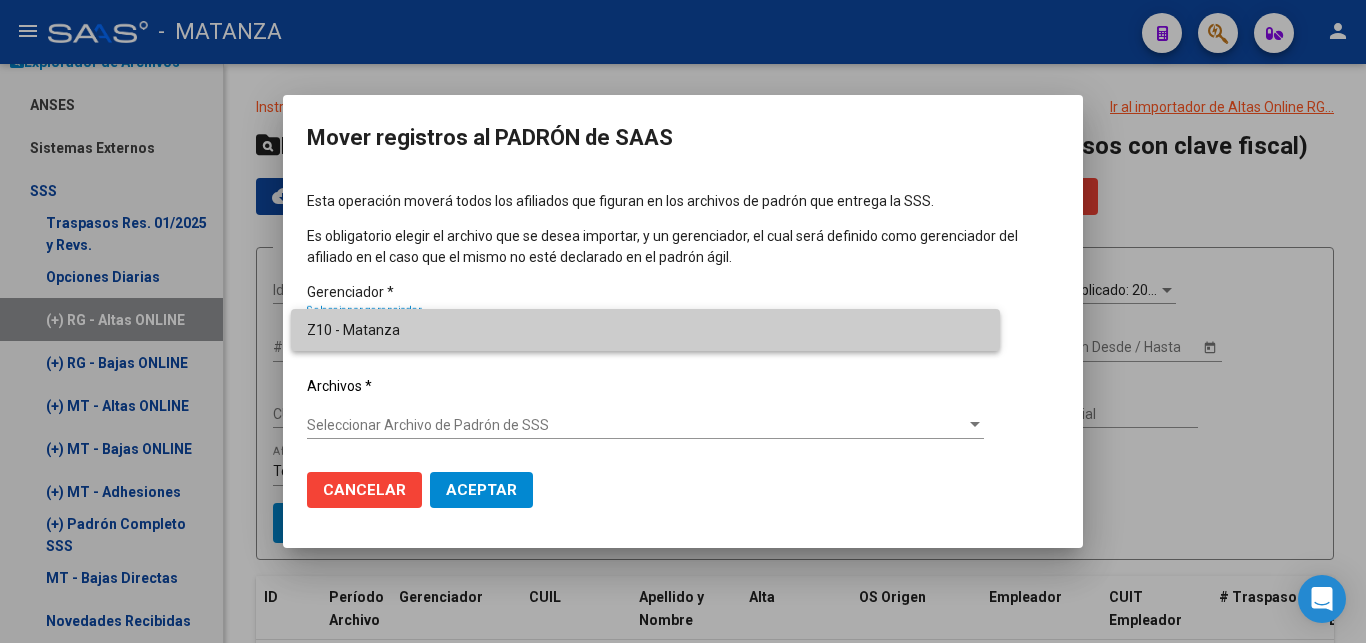click on "Z10 - Matanza" at bounding box center (645, 330) 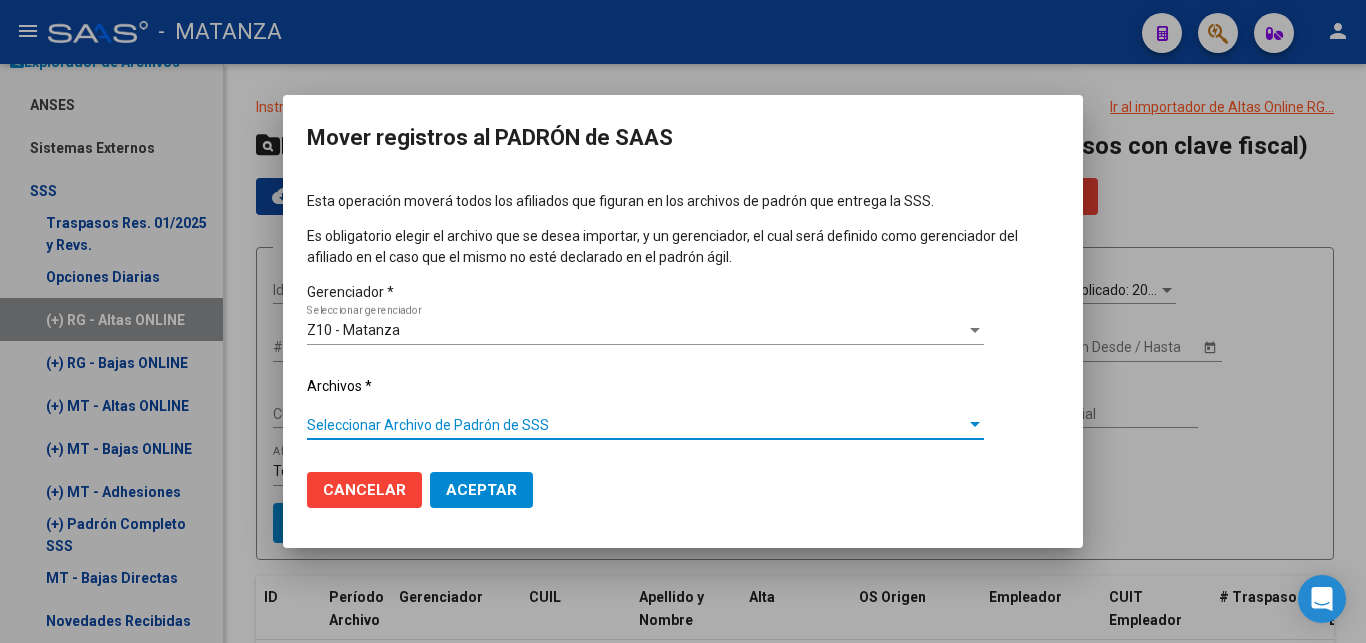 click at bounding box center (975, 425) 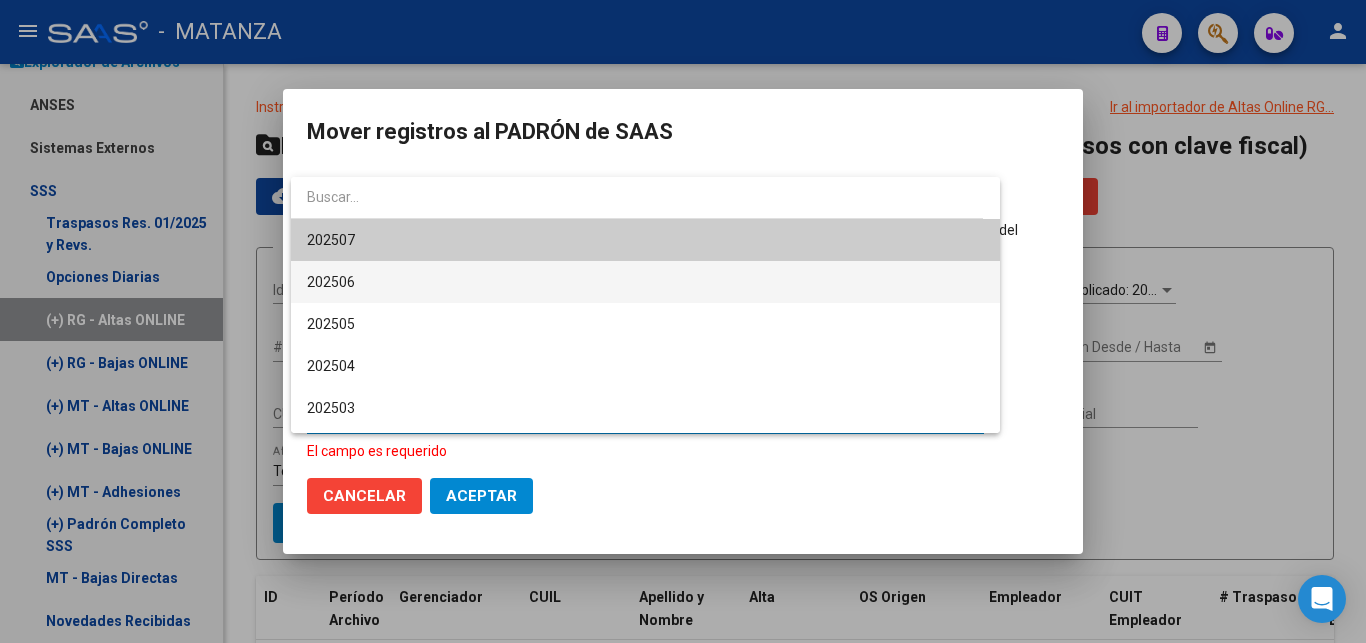 click on "202506" at bounding box center (645, 282) 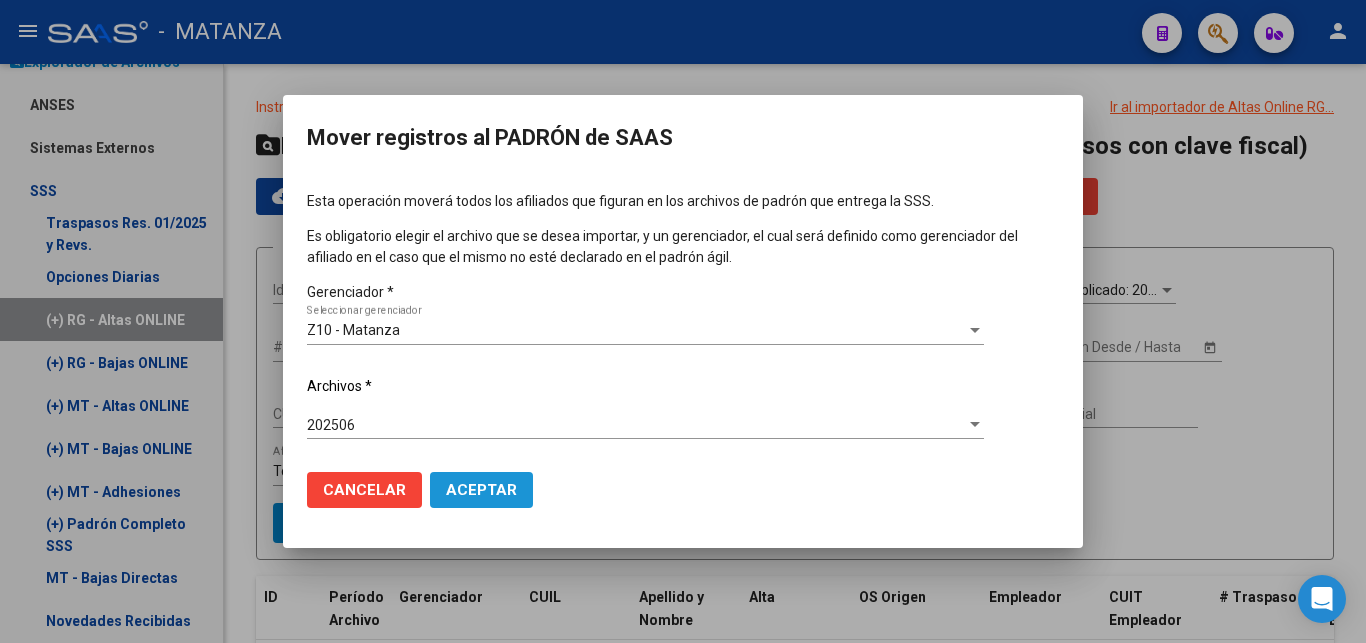 click on "Aceptar" at bounding box center [481, 490] 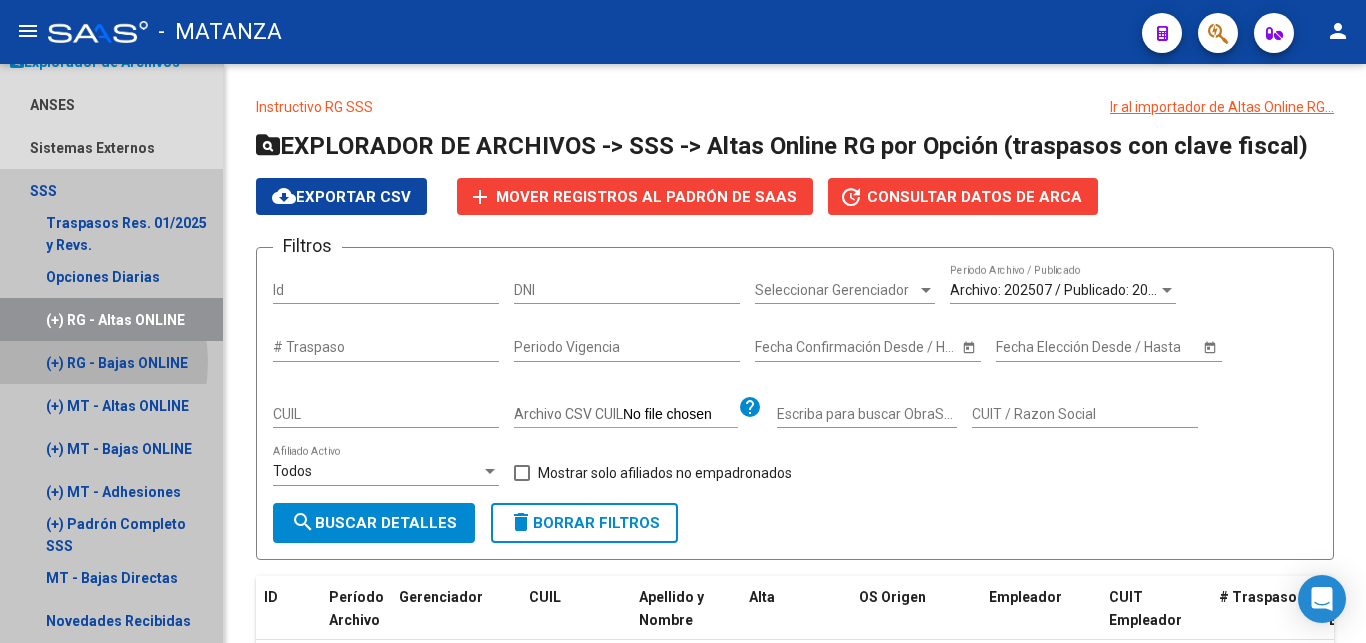 click on "(+) RG - Bajas ONLINE" at bounding box center [111, 362] 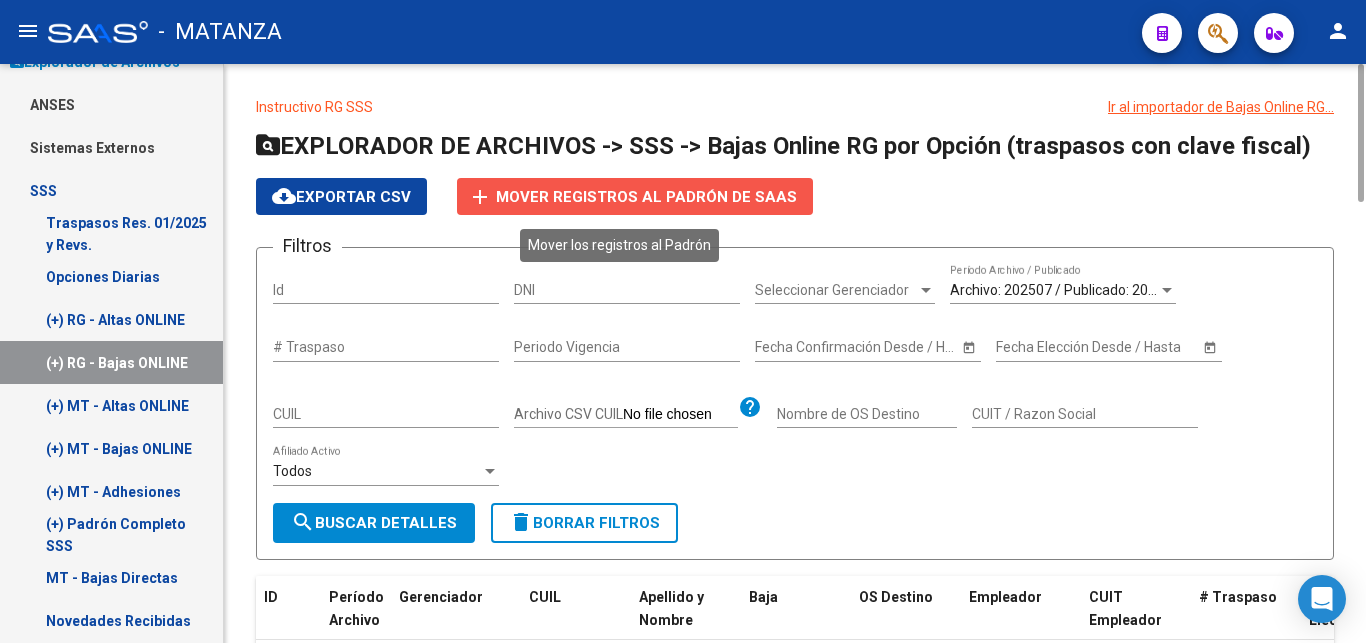 click on "Mover registros al PADRÓN de SAAS" 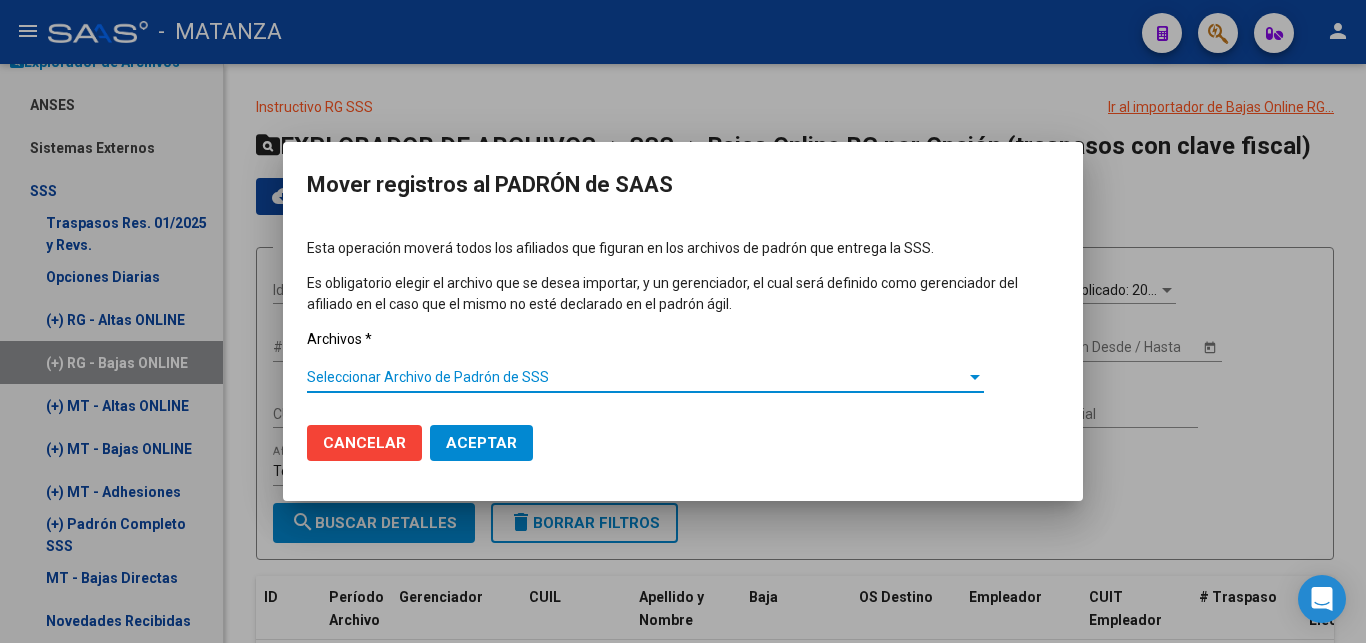 click at bounding box center [975, 378] 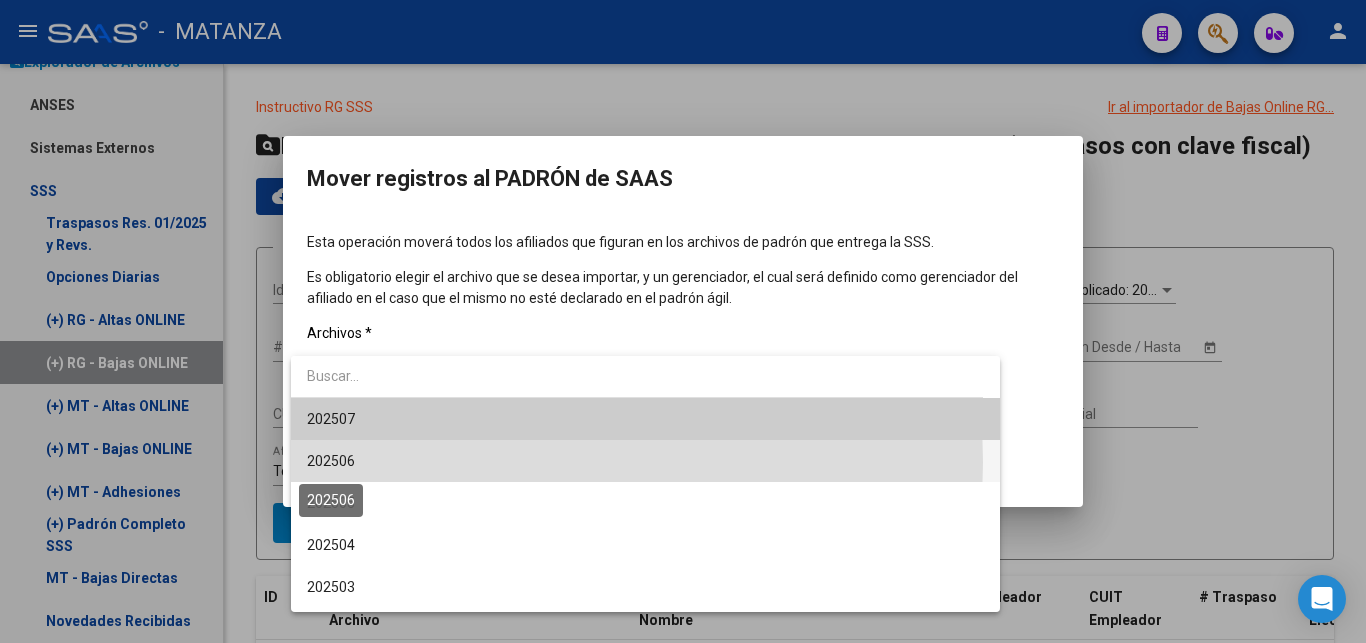 click on "202506" at bounding box center [331, 461] 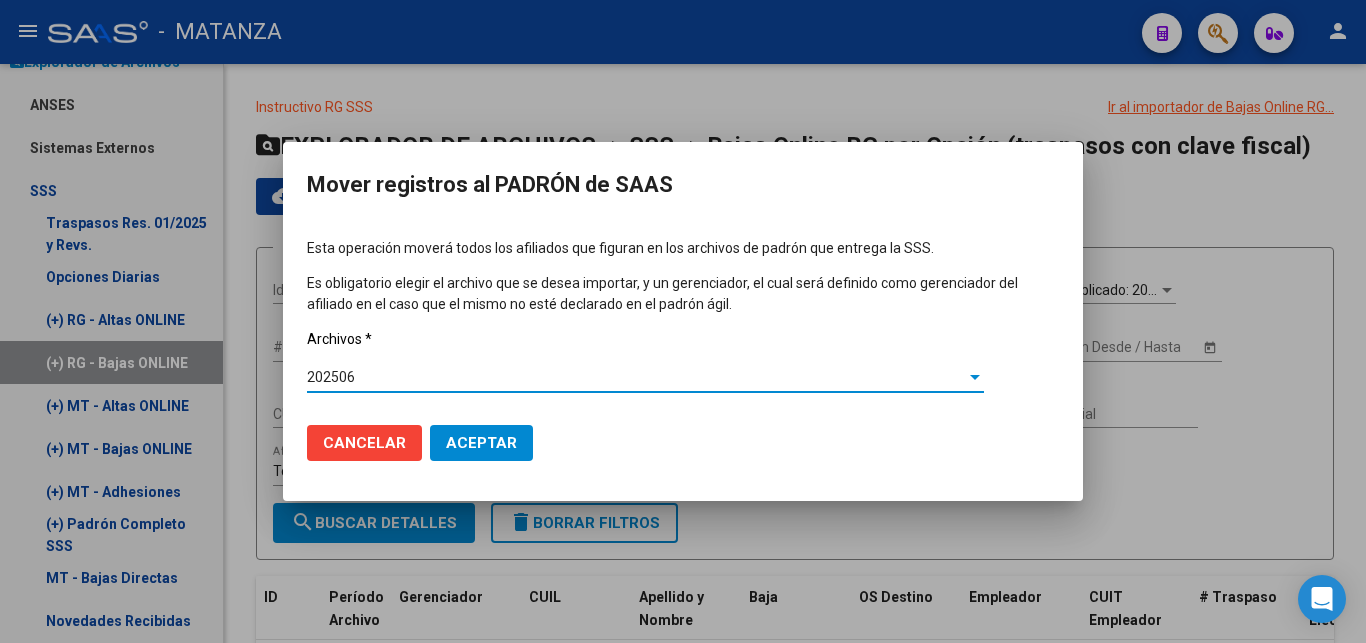 click on "Aceptar" at bounding box center [481, 443] 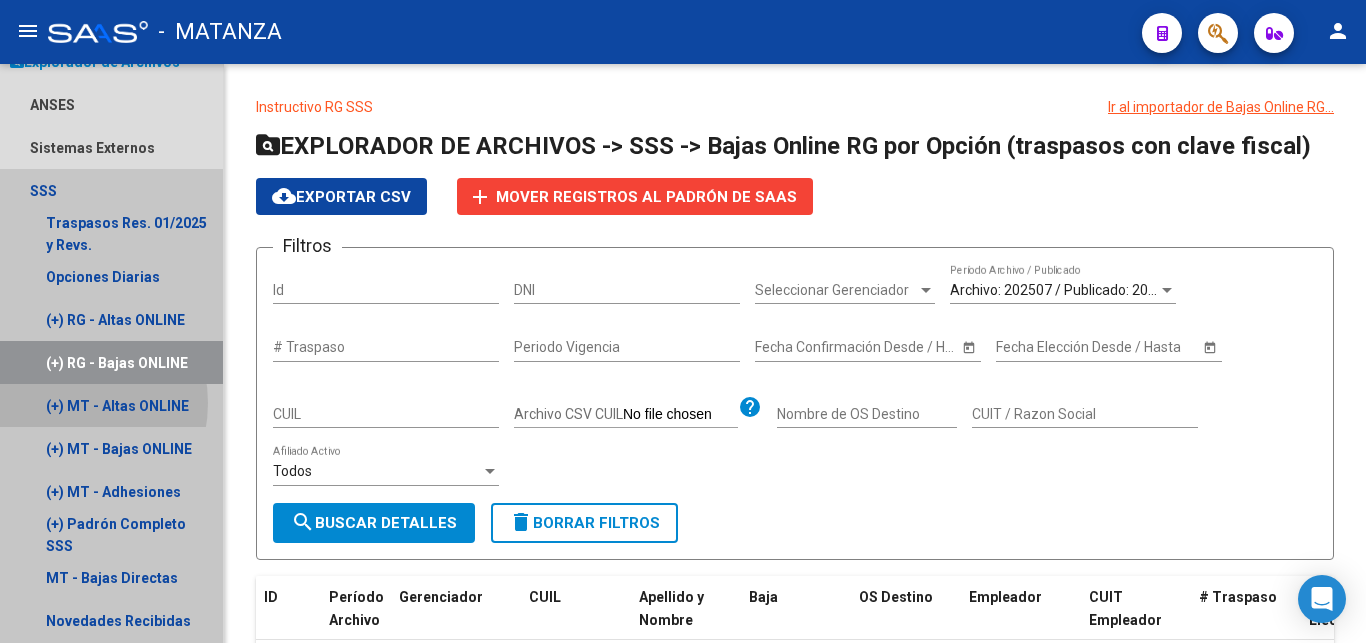 click on "(+) MT - Altas ONLINE" at bounding box center (111, 405) 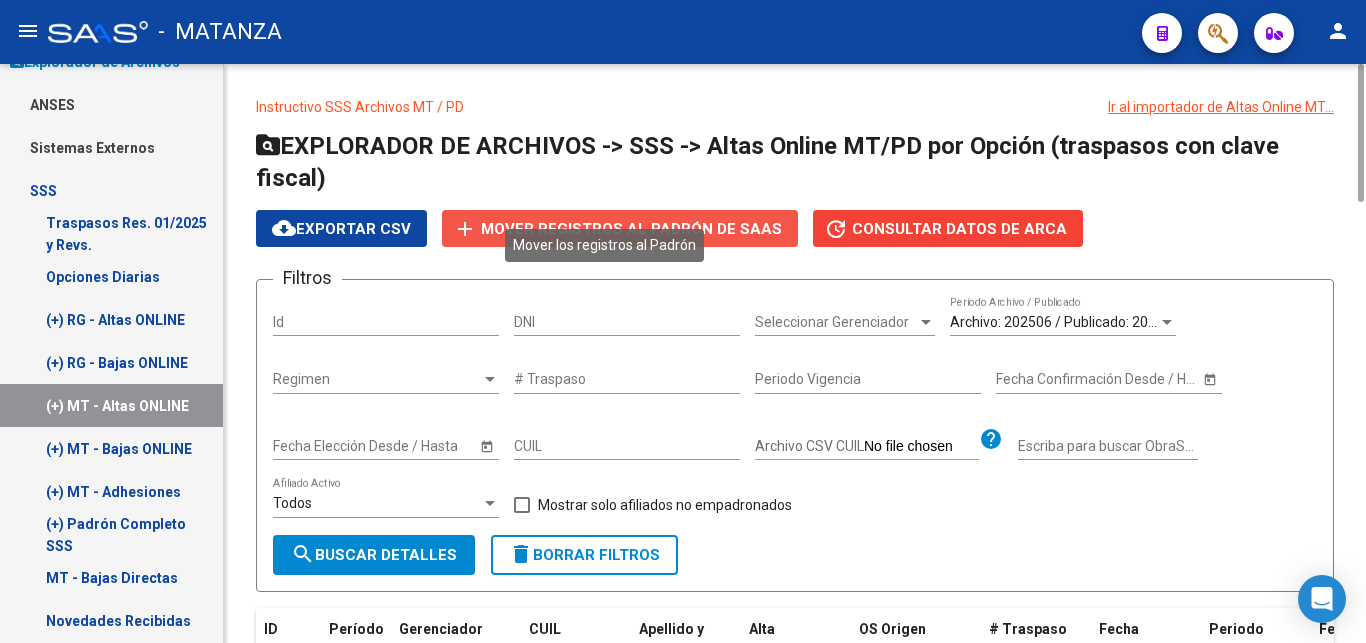 click on "Mover registros al PADRÓN de SAAS" 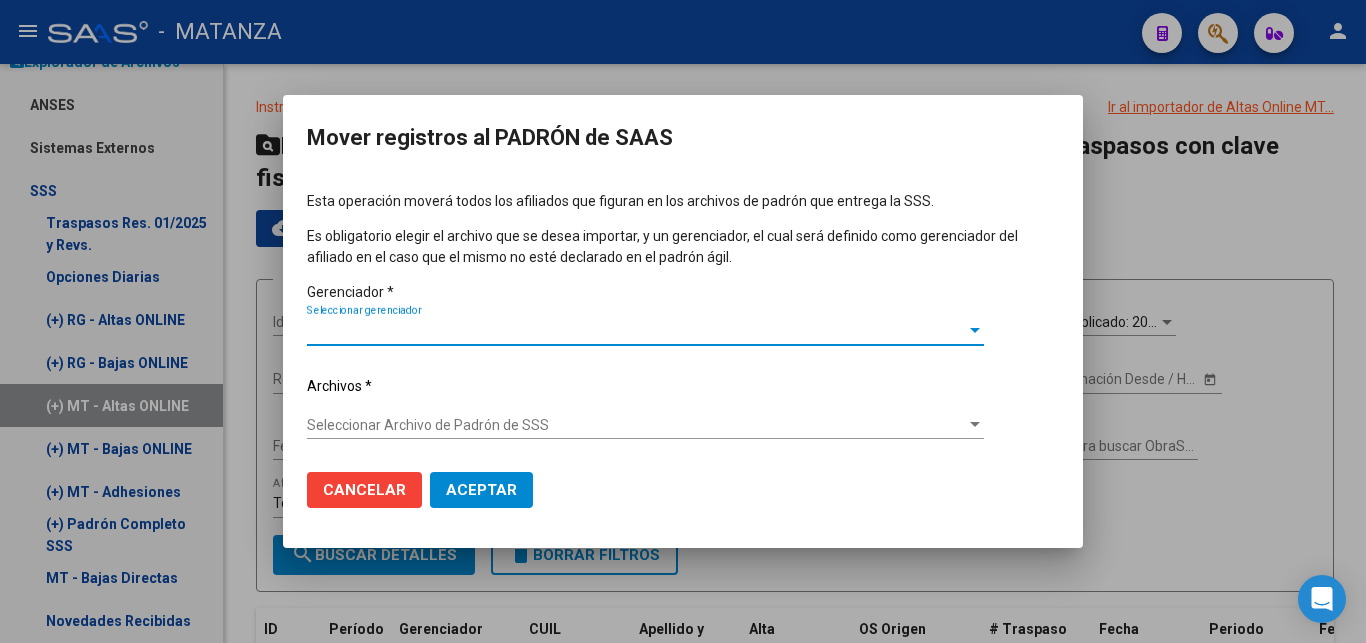click at bounding box center [975, 331] 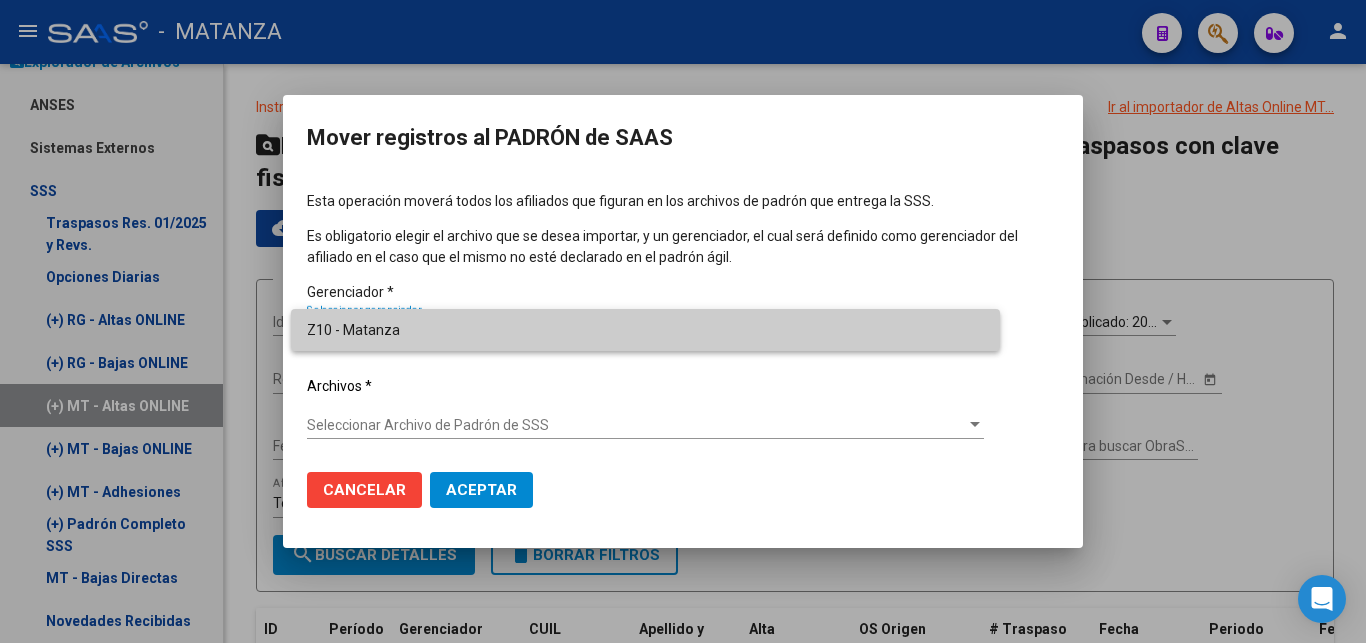 click on "Z10 - Matanza" at bounding box center (645, 330) 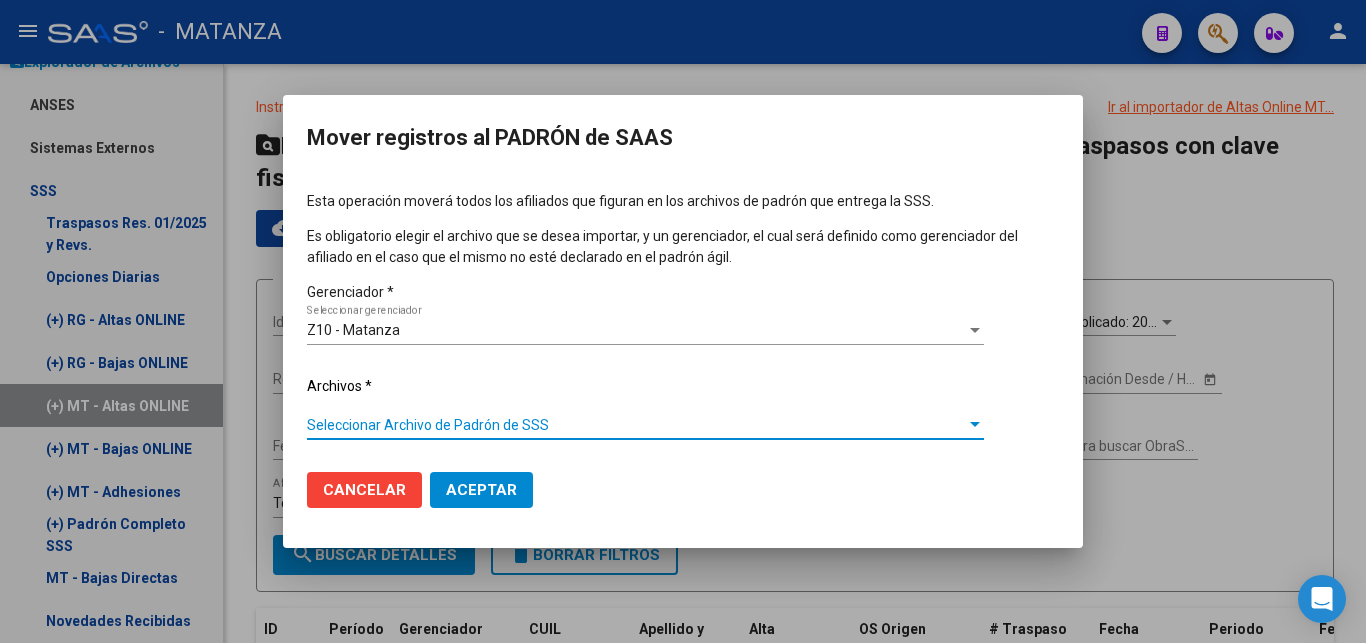 click at bounding box center (975, 425) 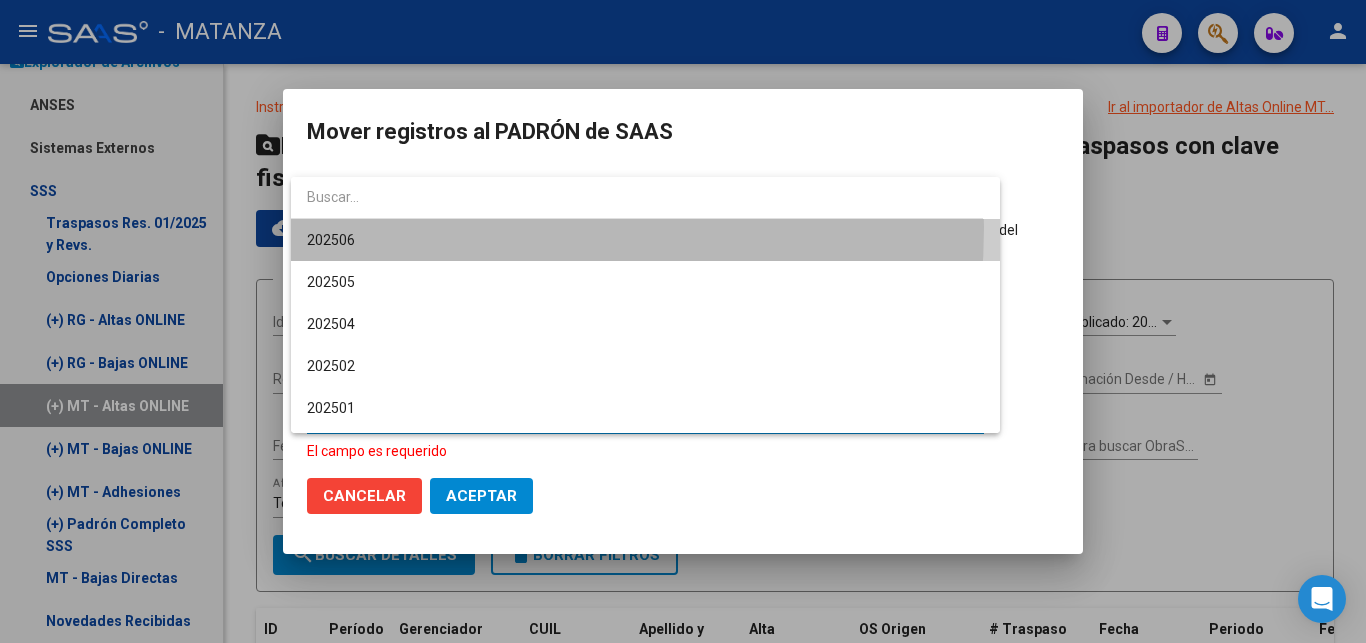 click on "202506" at bounding box center [645, 240] 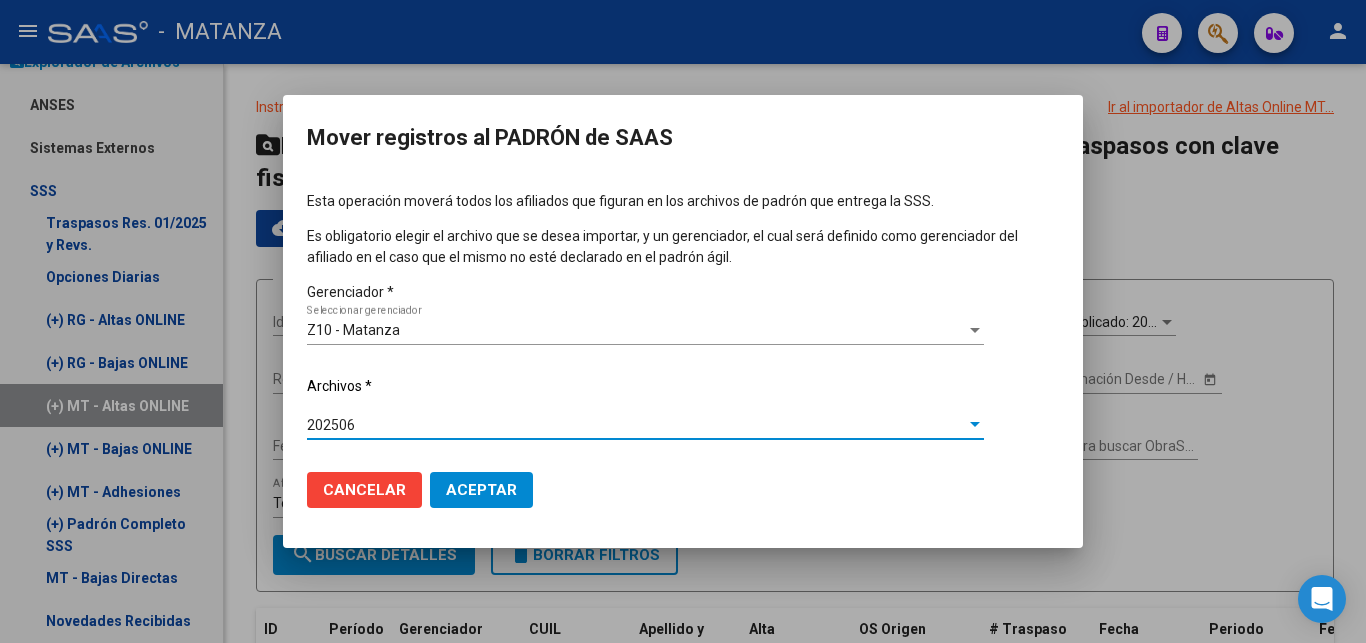 click on "Aceptar" at bounding box center (481, 490) 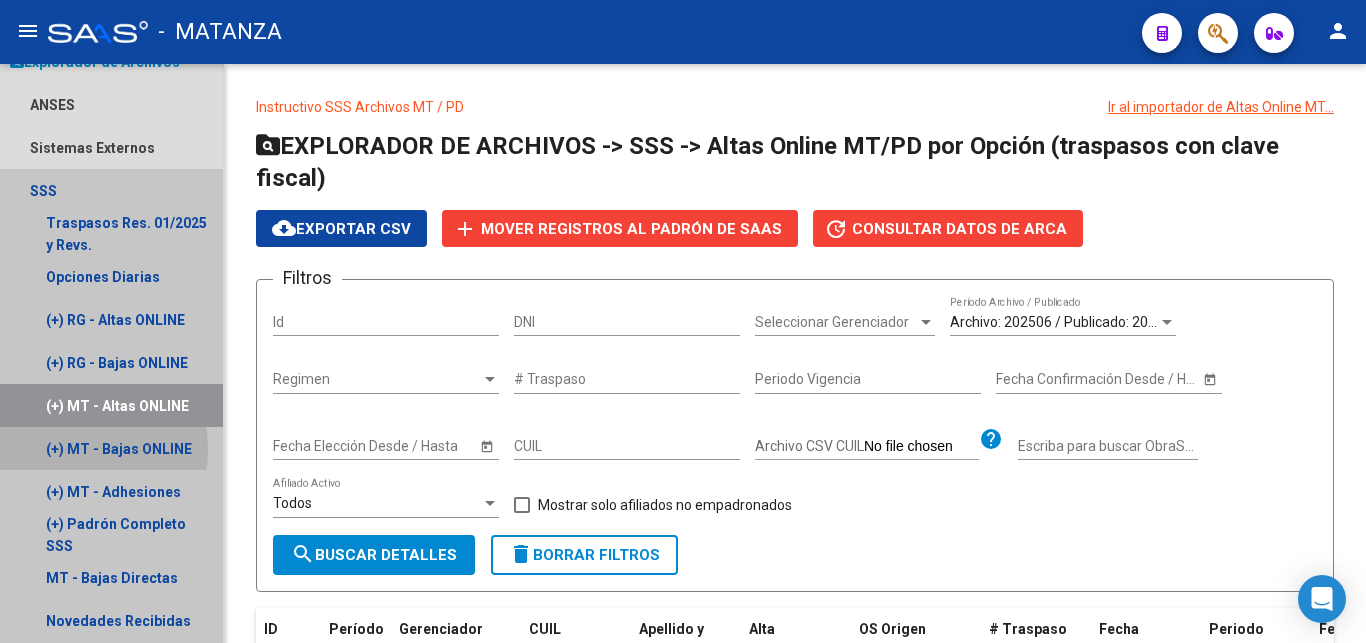 click on "(+) MT - Bajas ONLINE" at bounding box center (111, 448) 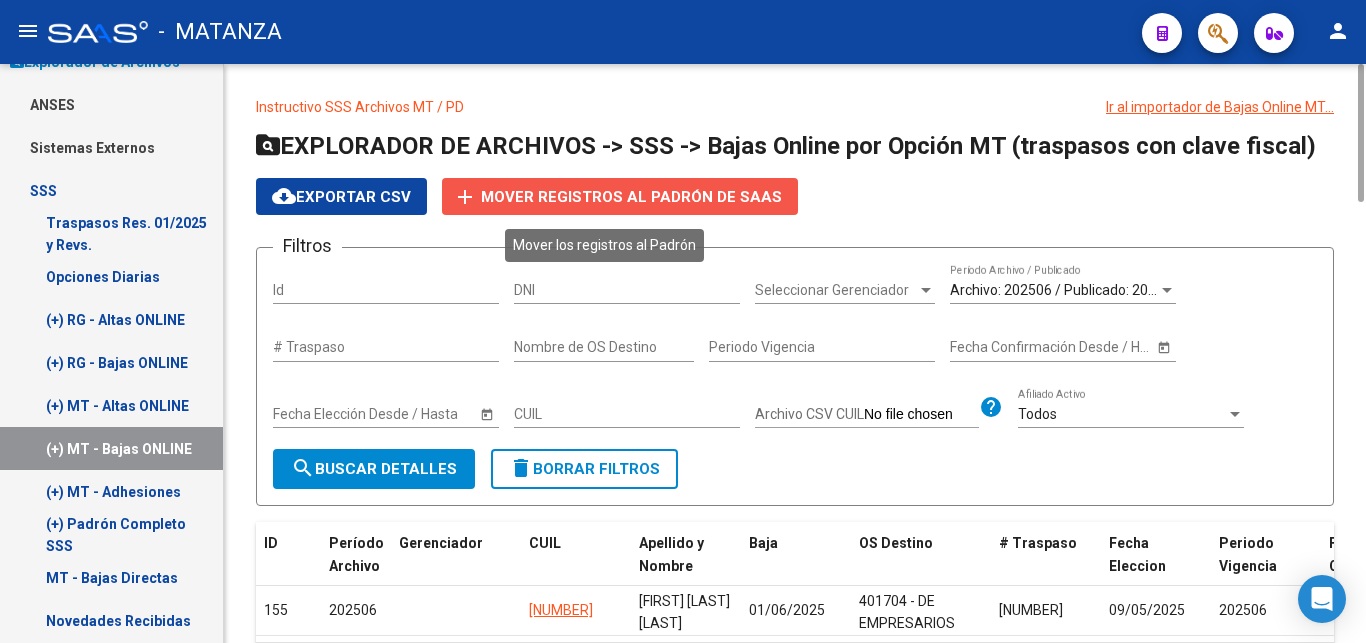 click on "add Mover registros al PADRÓN de SAAS" 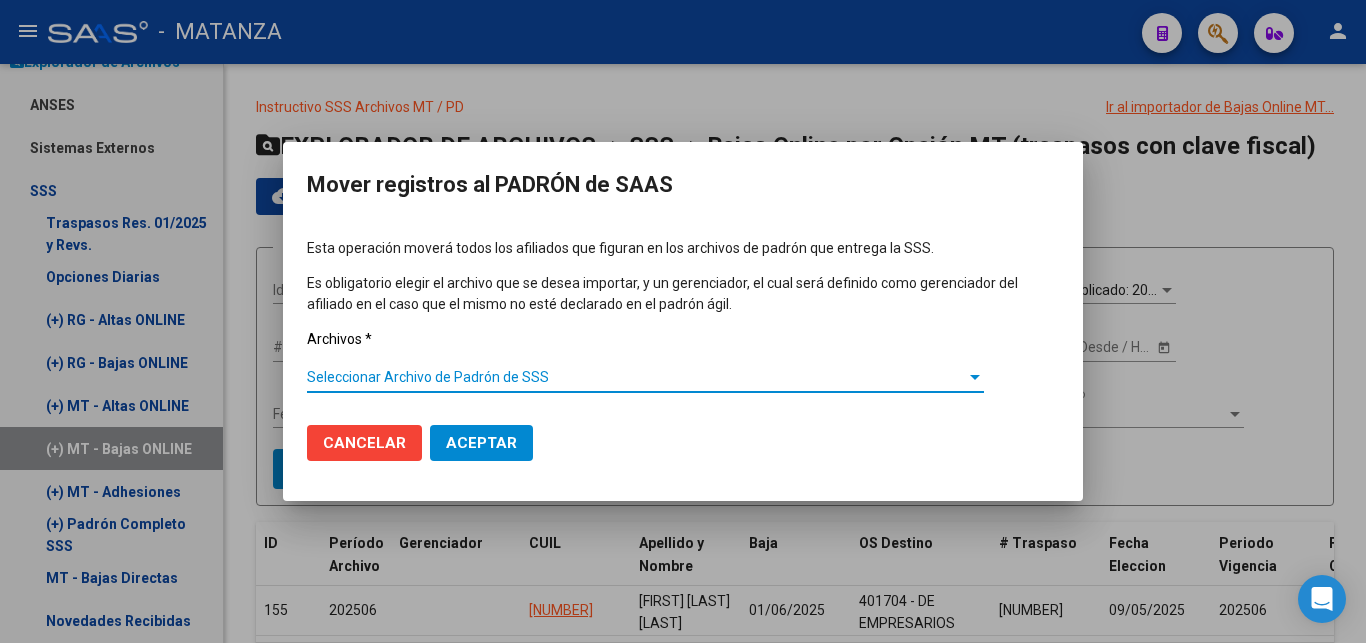 click on "Seleccionar Archivo de Padrón de SSS" at bounding box center [645, 377] 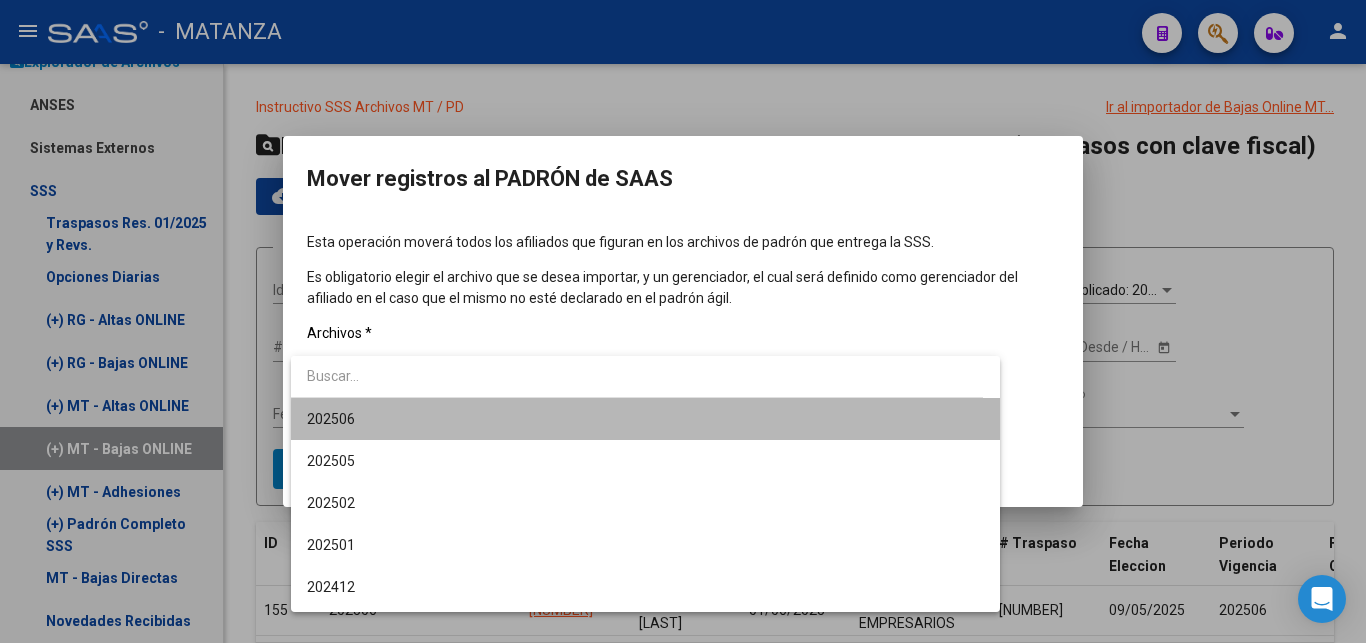 click on "202506" at bounding box center [645, 419] 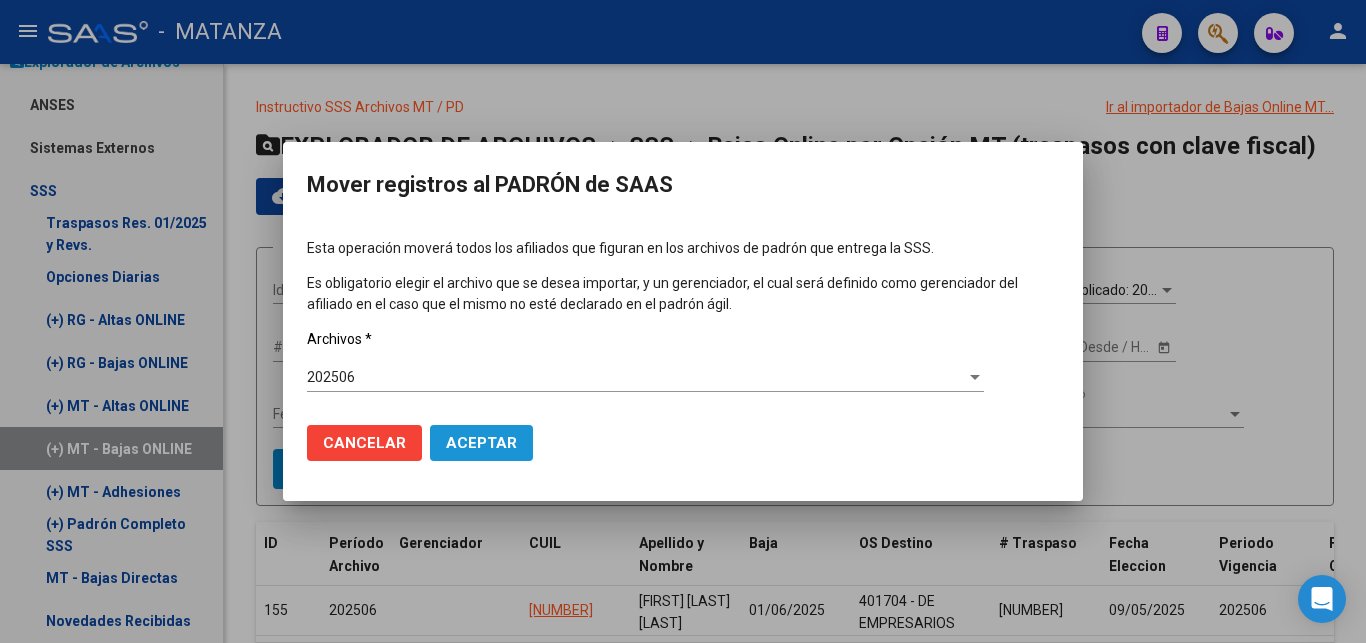 click on "Aceptar" at bounding box center [481, 443] 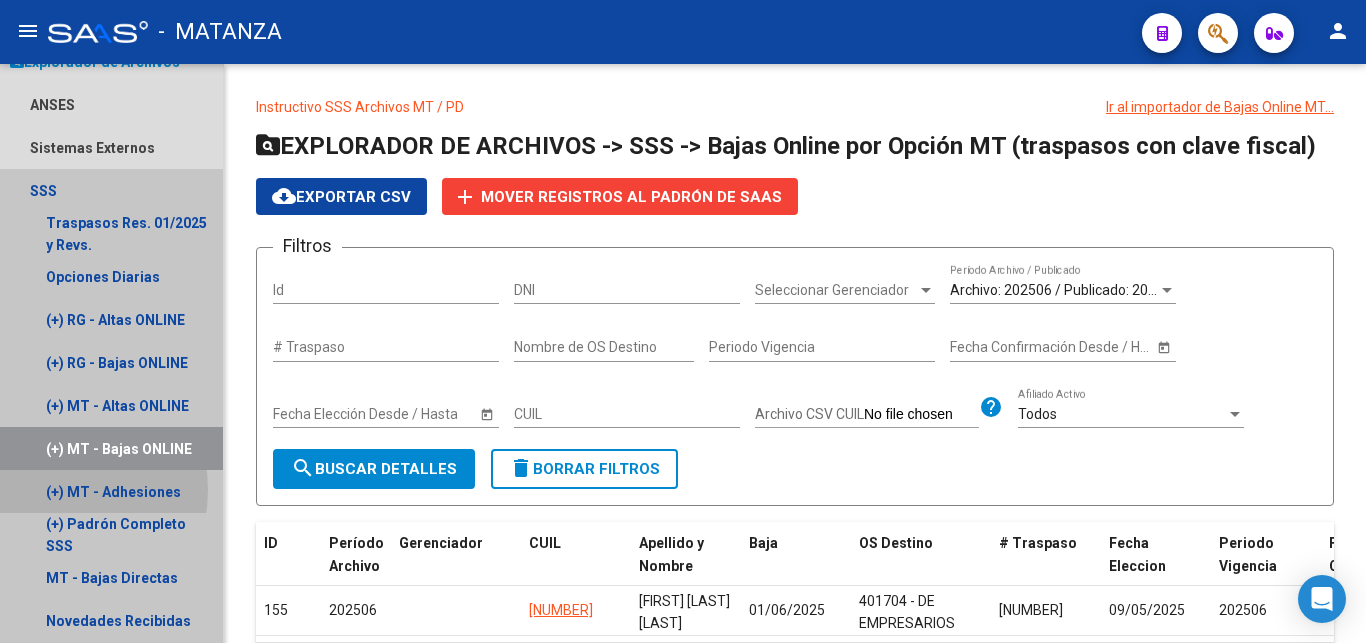 click on "(+) MT - Adhesiones" at bounding box center [111, 491] 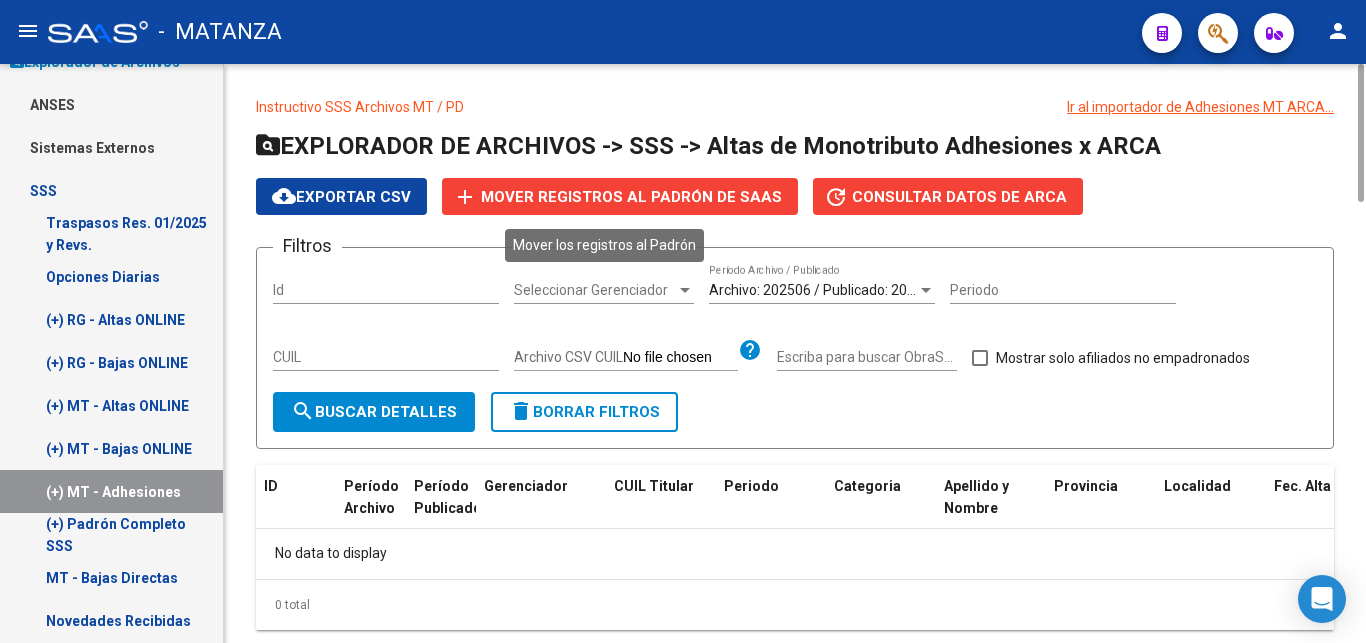 click on "Mover registros al PADRÓN de SAAS" 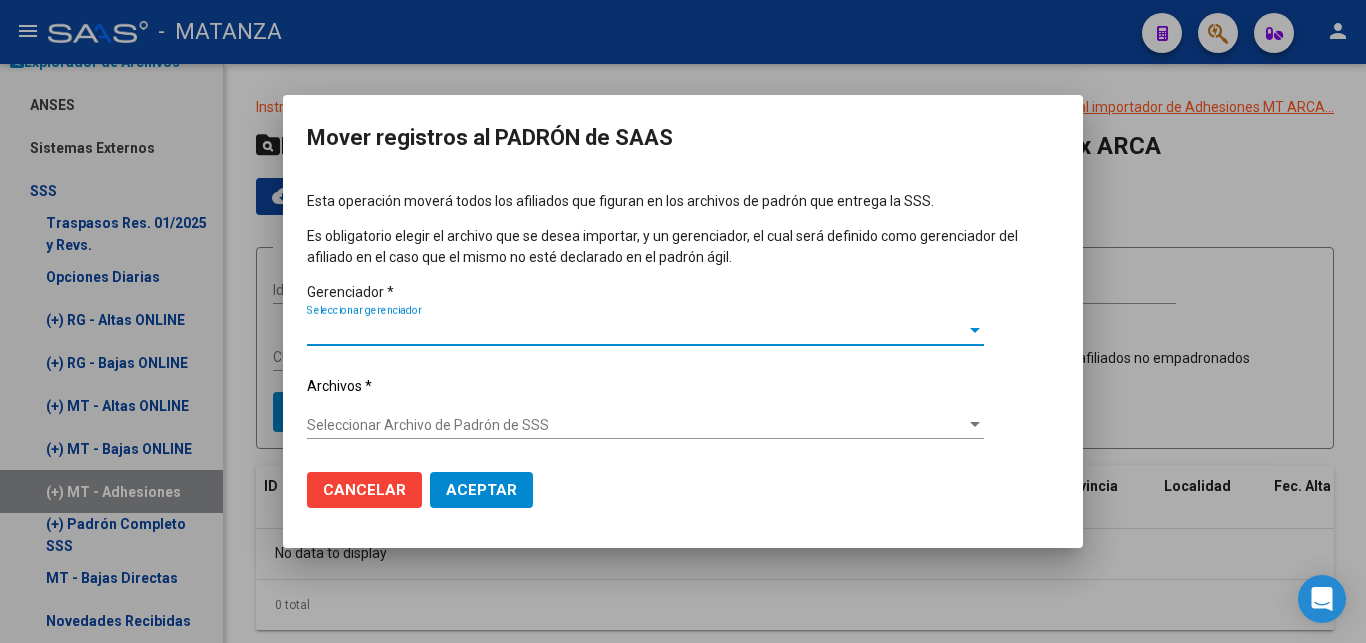 click at bounding box center (975, 331) 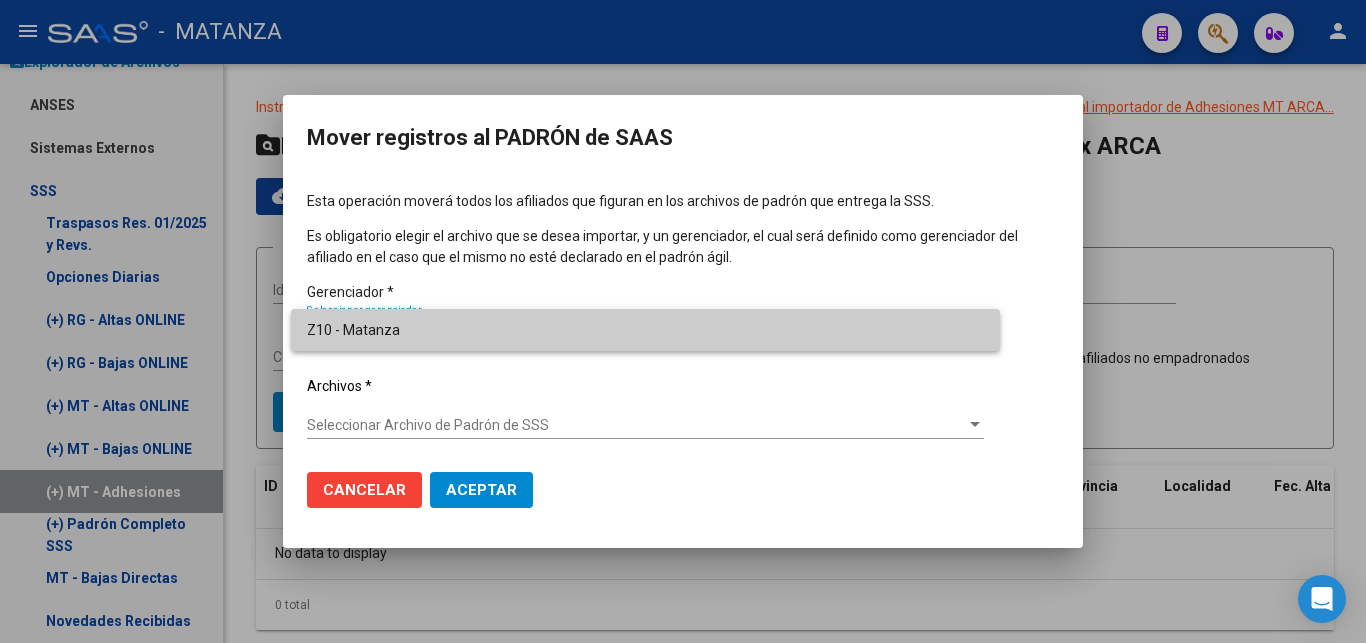 click on "Z10 - Matanza" at bounding box center [645, 330] 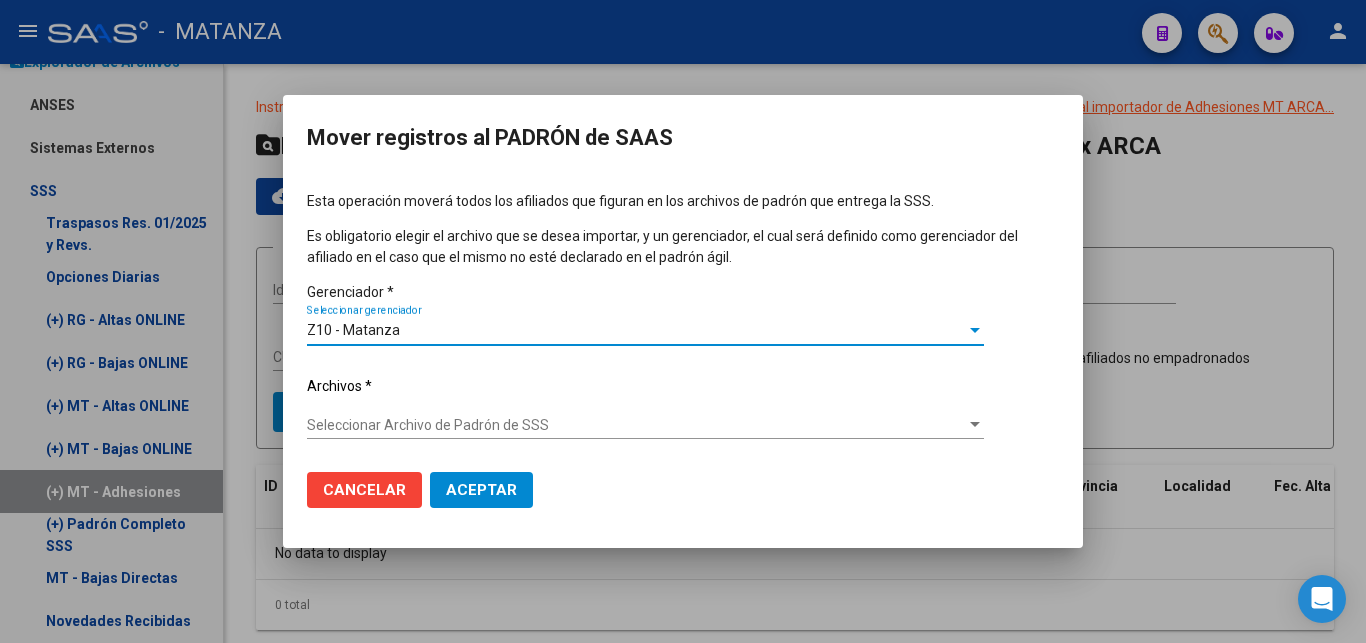 click on "Seleccionar Archivo de Padrón de SSS" at bounding box center (636, 425) 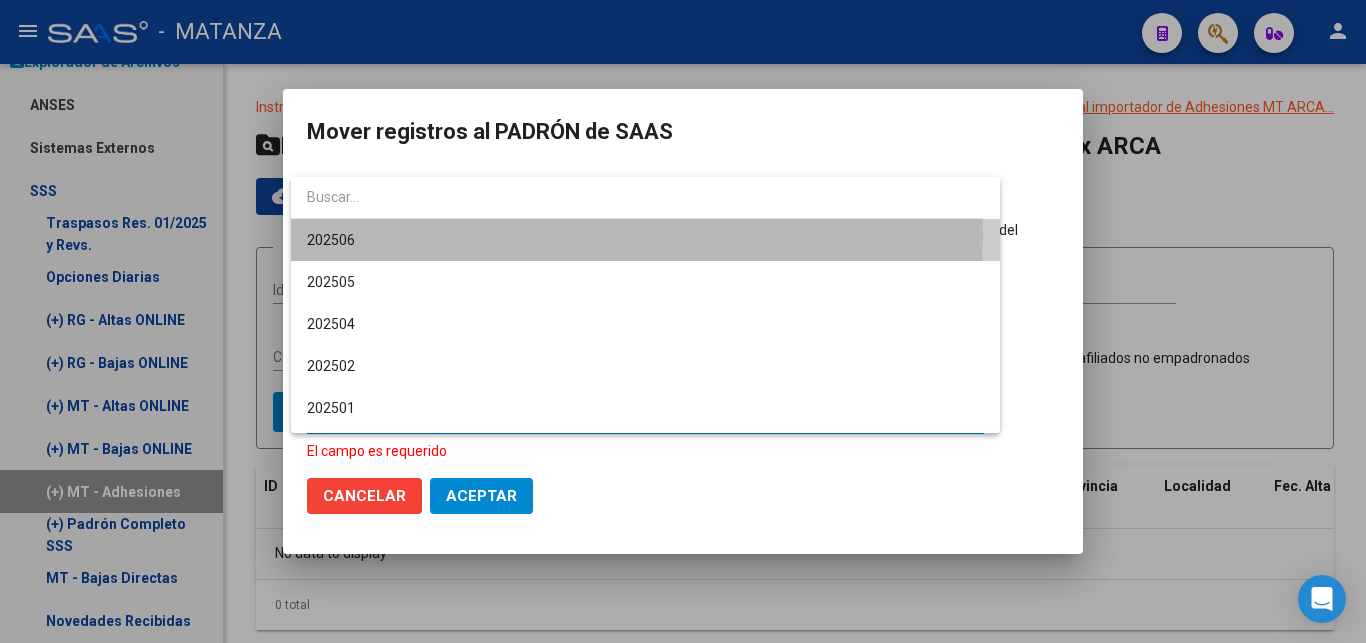 click on "202506" at bounding box center [645, 240] 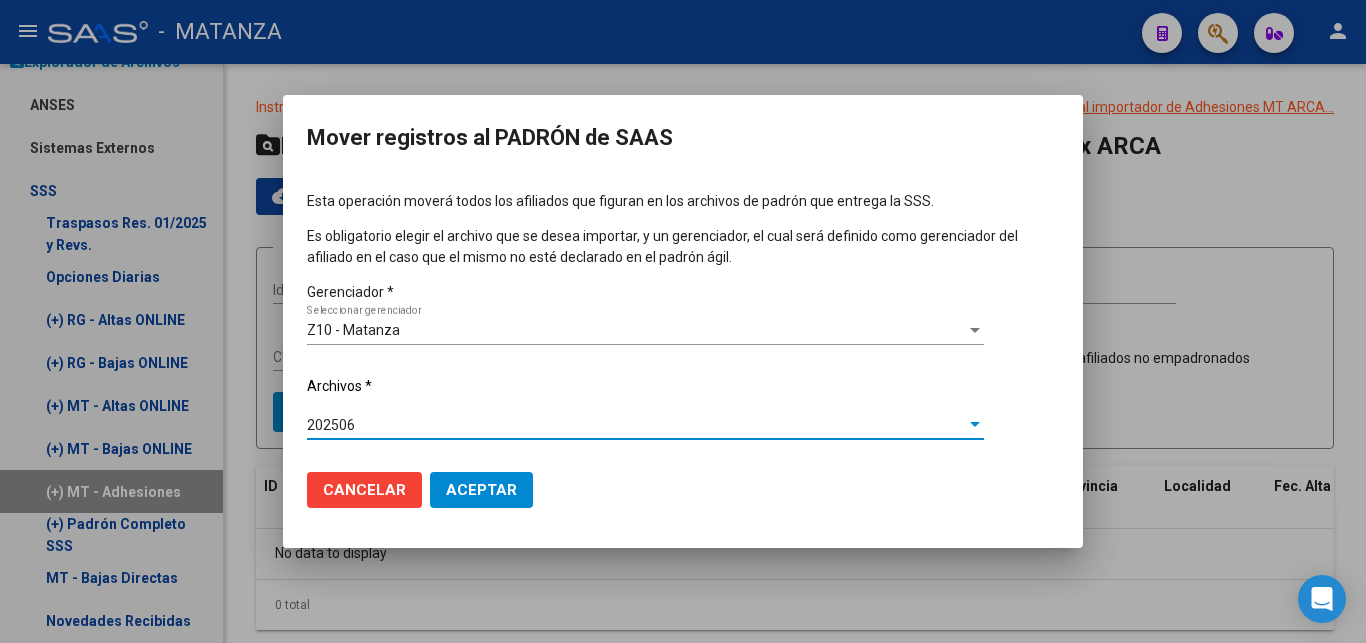 click on "Aceptar" at bounding box center (481, 490) 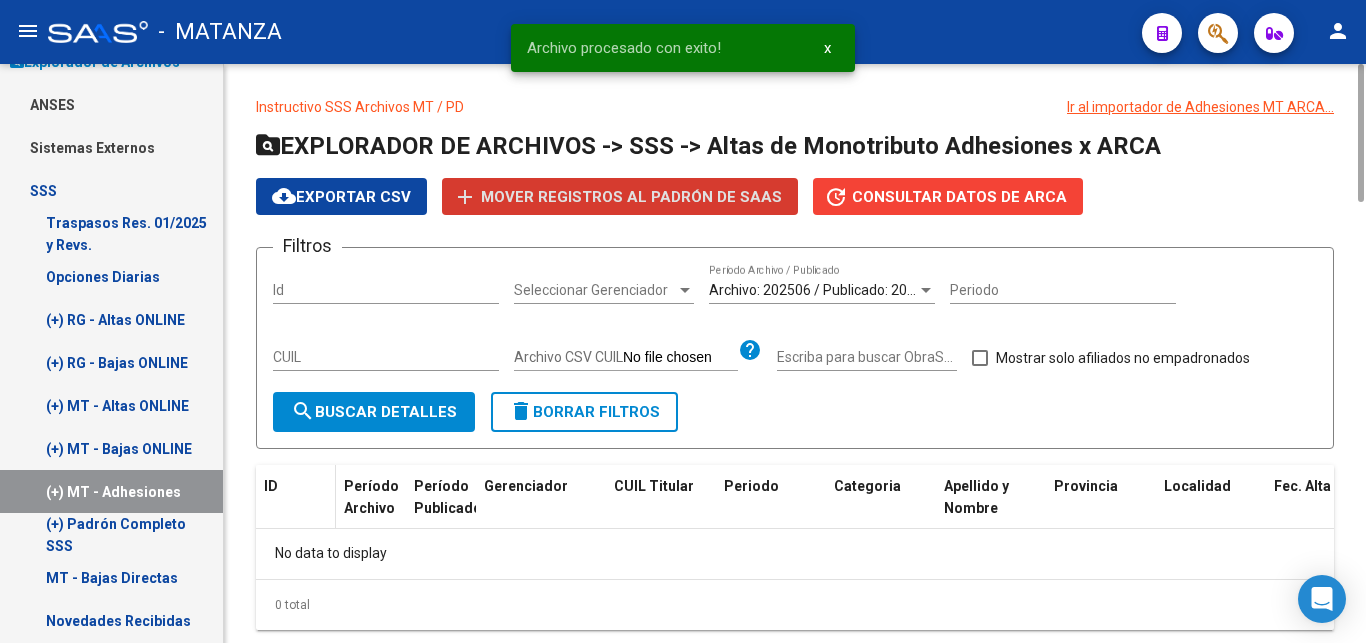 scroll, scrollTop: 51, scrollLeft: 0, axis: vertical 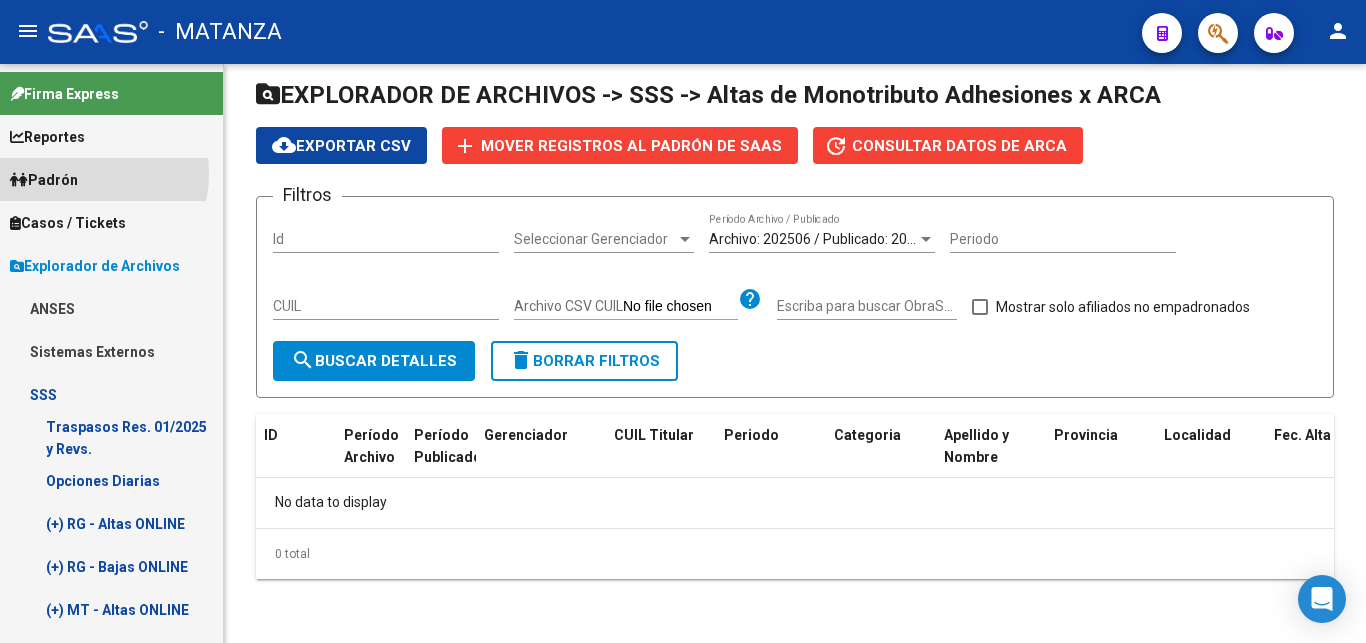 click on "Padrón" at bounding box center (44, 180) 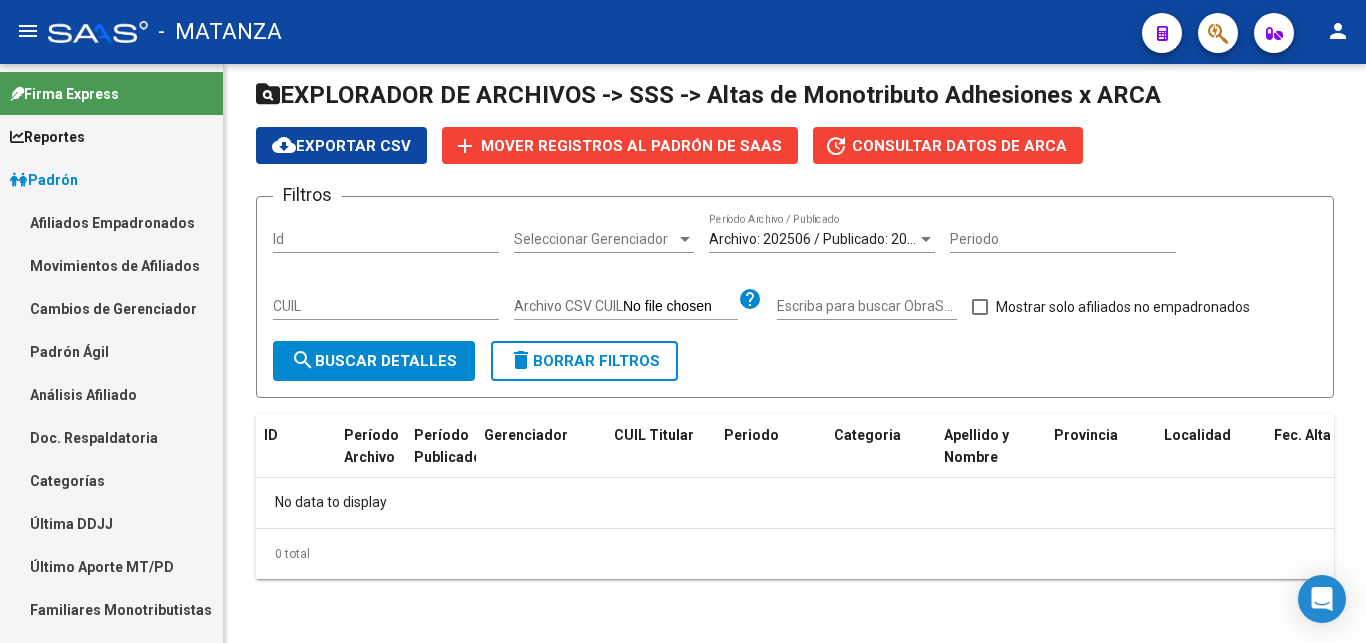 click on "Movimientos de Afiliados" at bounding box center [111, 265] 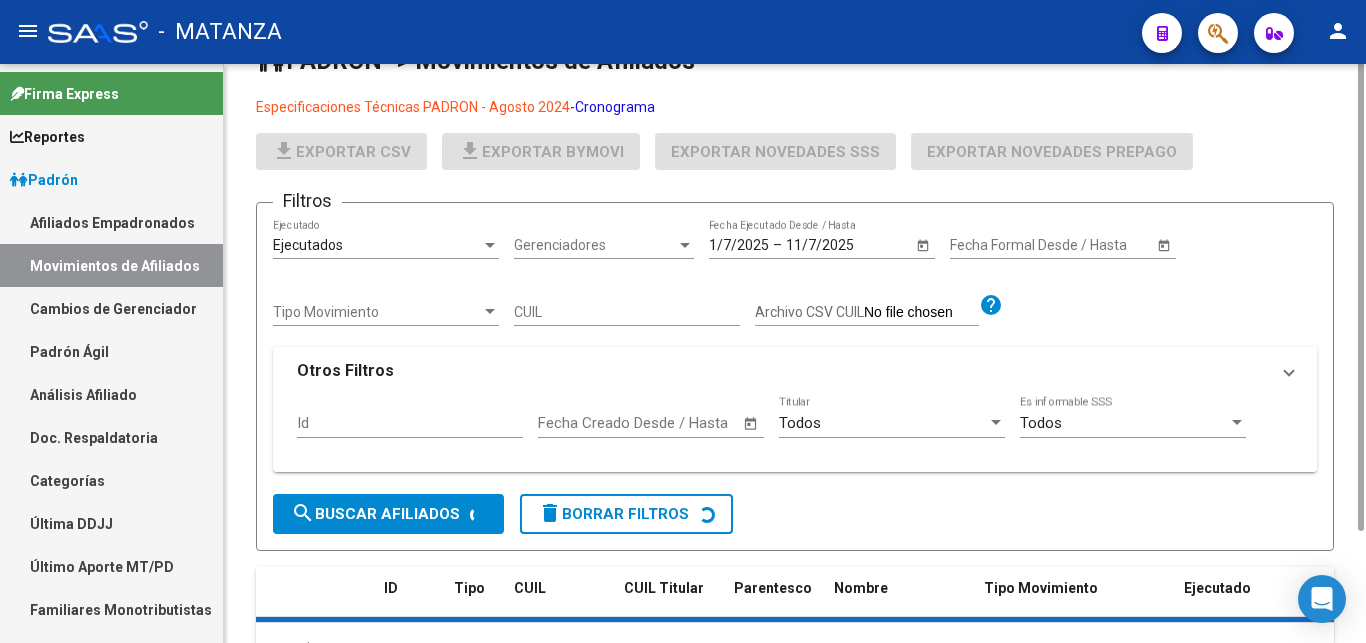 scroll, scrollTop: 0, scrollLeft: 0, axis: both 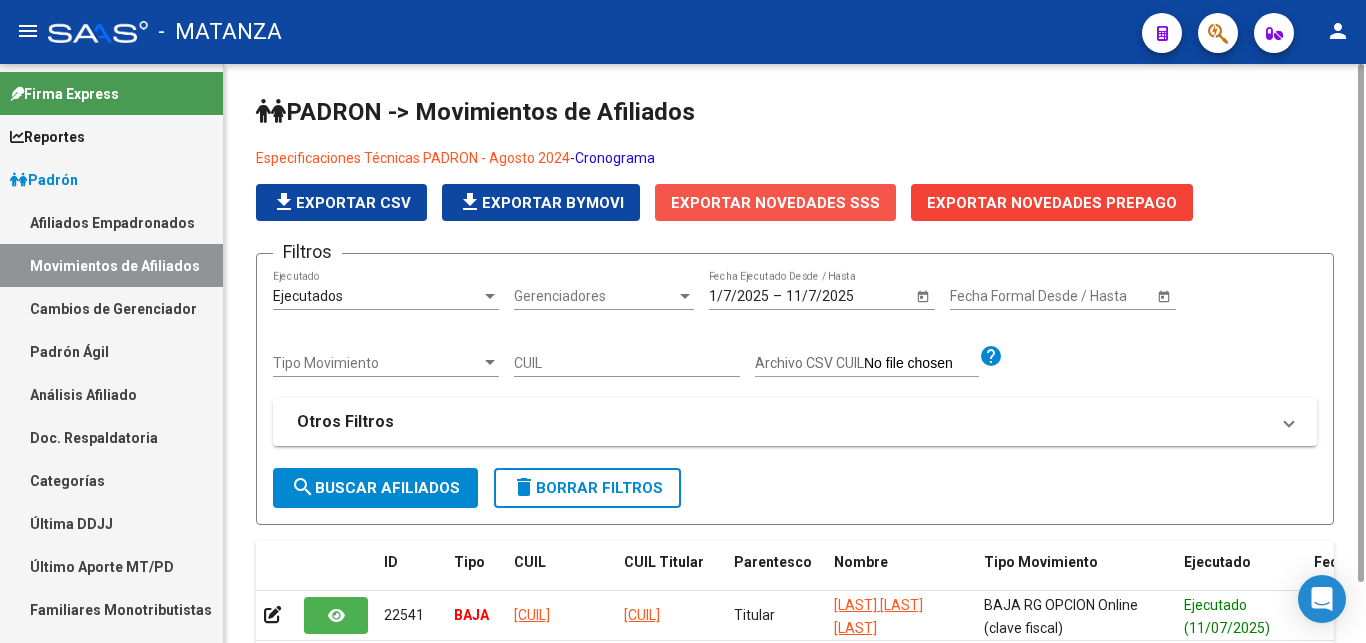 click on "Exportar Novedades SSS" 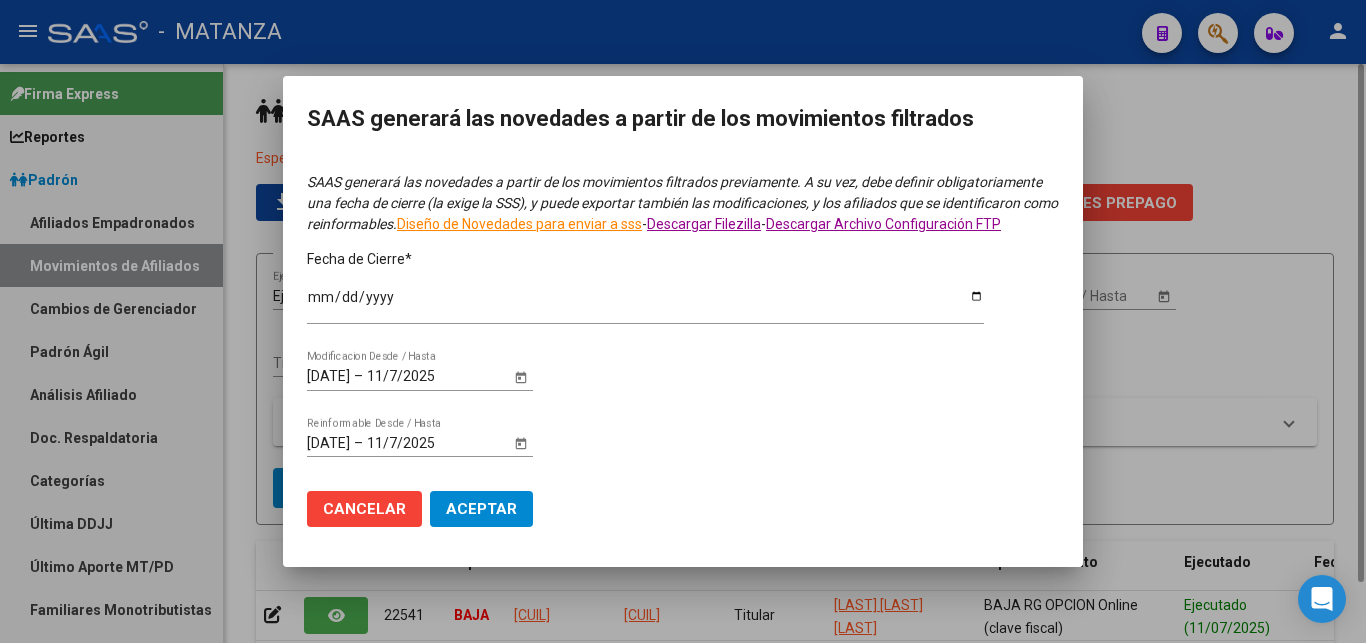 type on "2025-06-30" 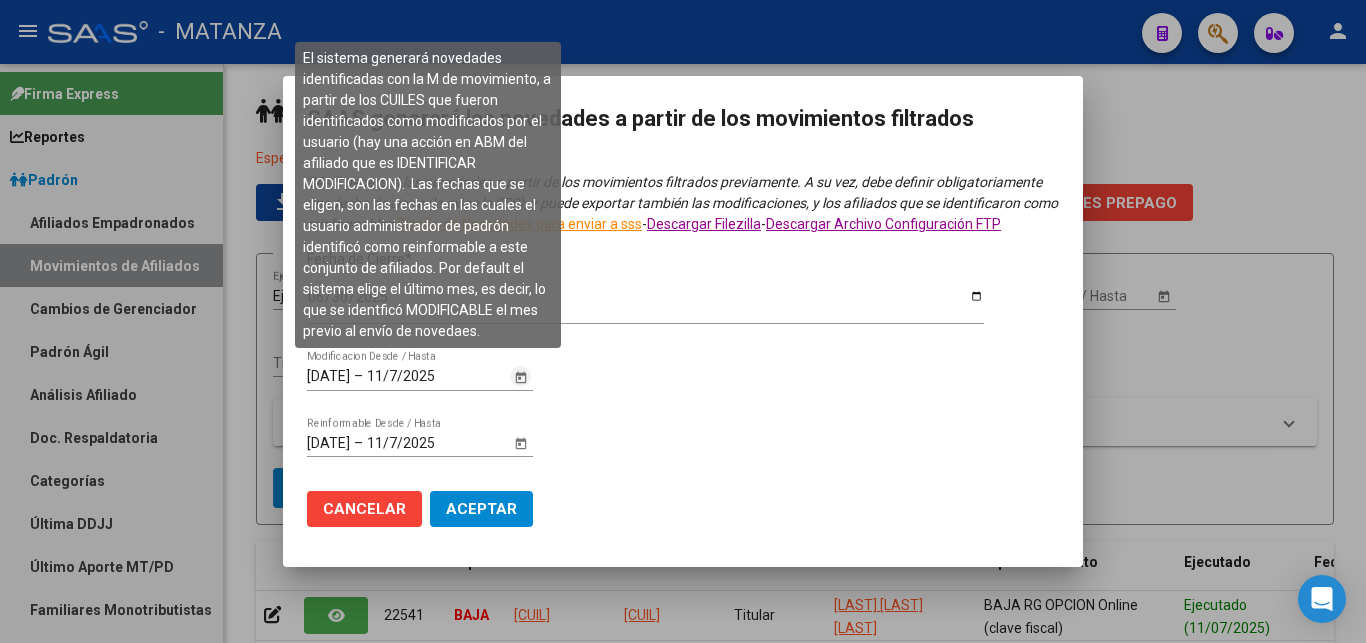 click 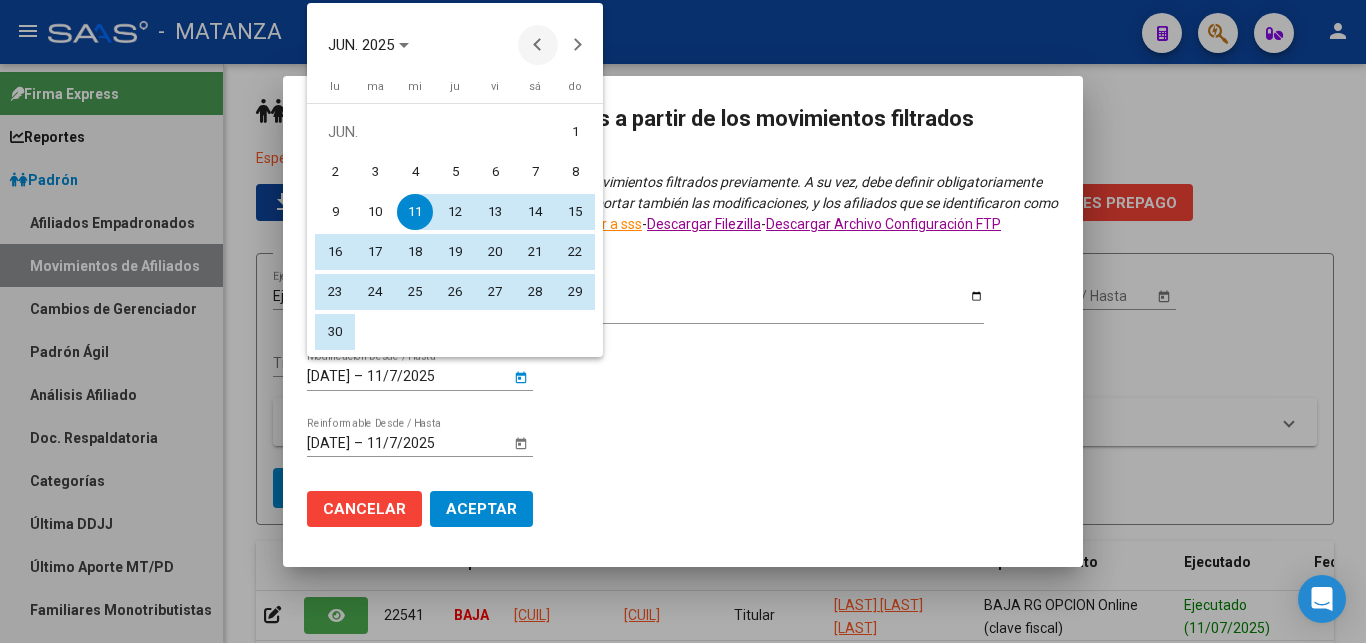 click at bounding box center (538, 45) 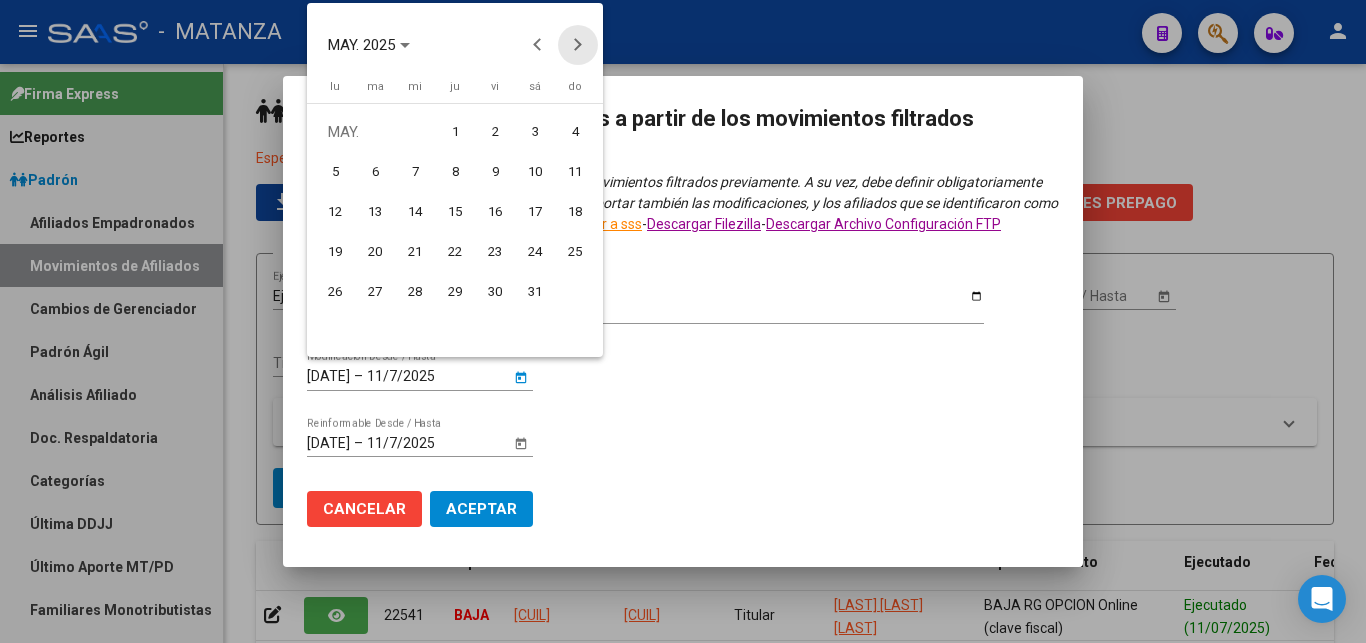 click at bounding box center (578, 45) 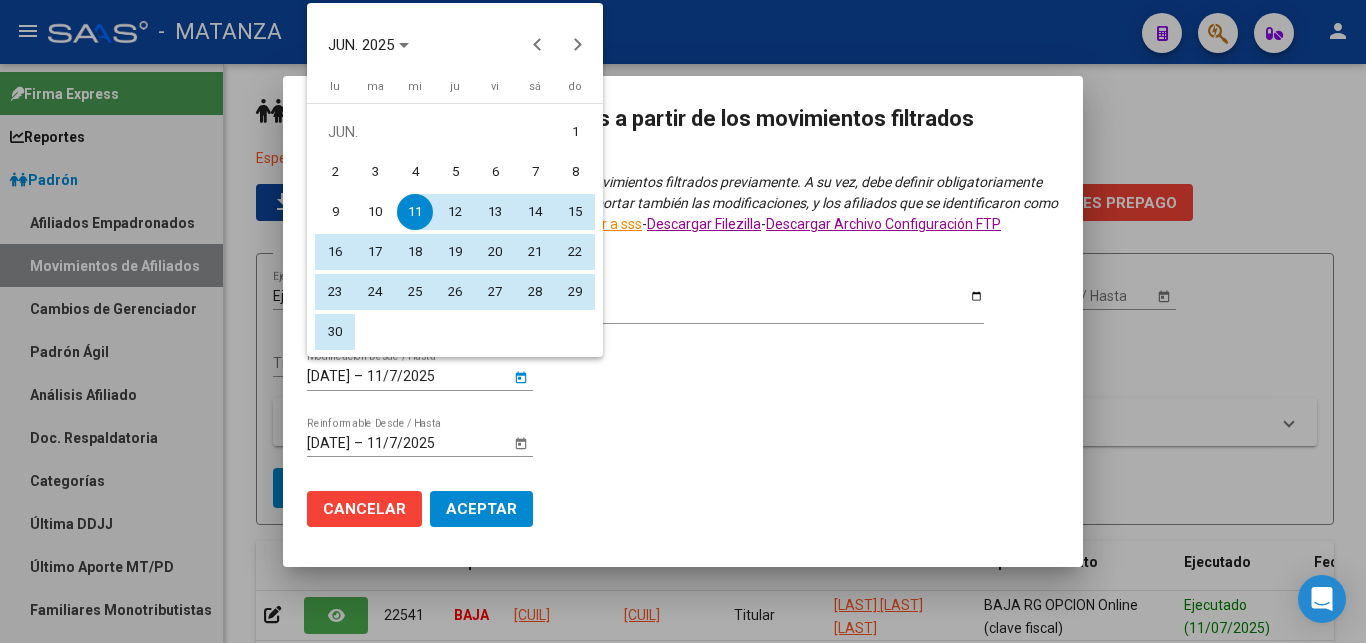 click on "2" at bounding box center [335, 172] 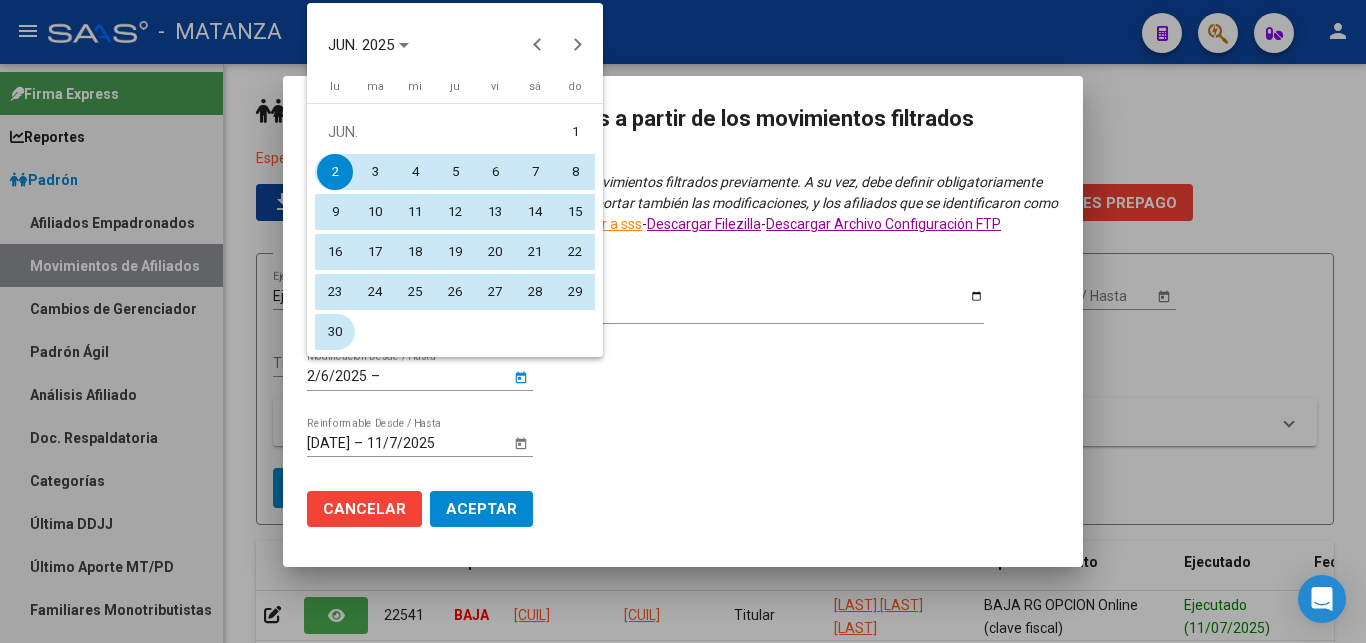 click on "30" at bounding box center (335, 332) 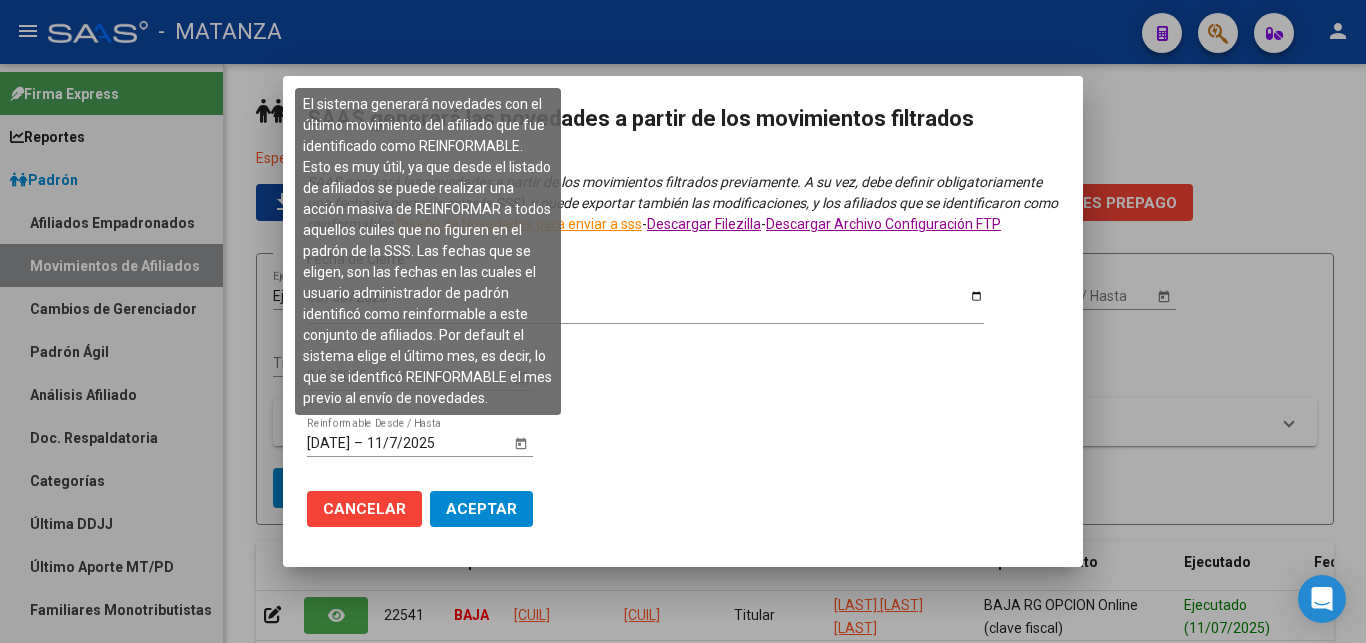 click 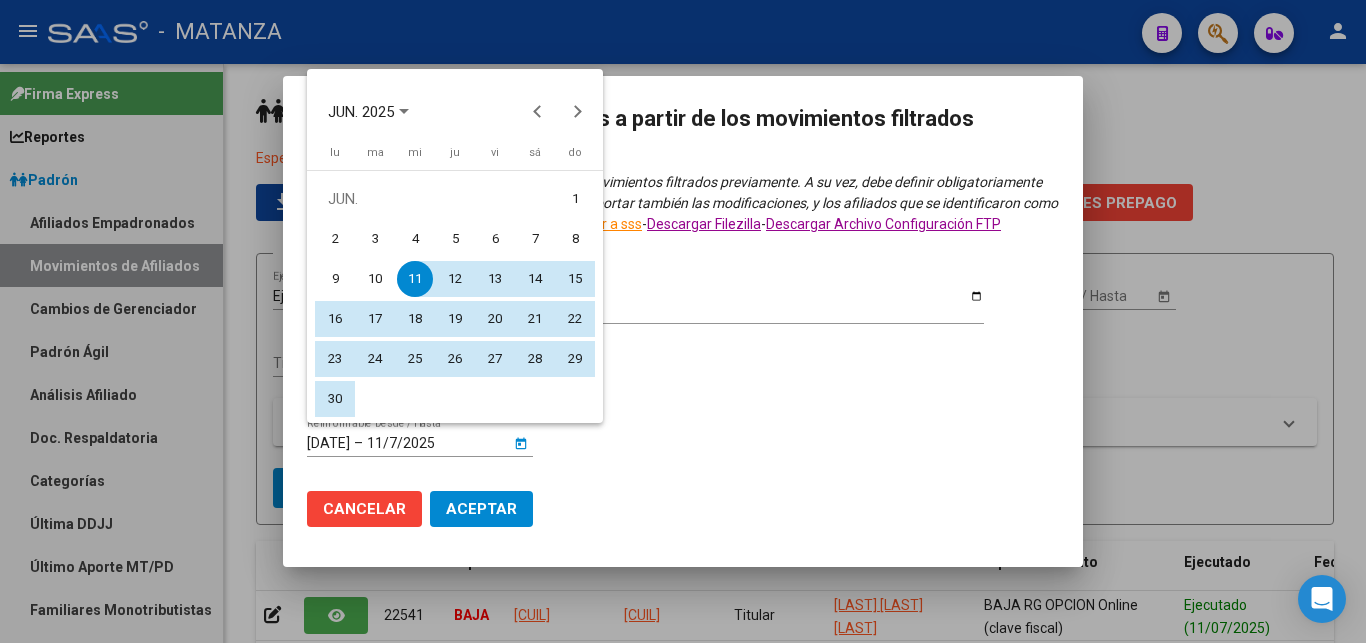 click on "2" at bounding box center [335, 239] 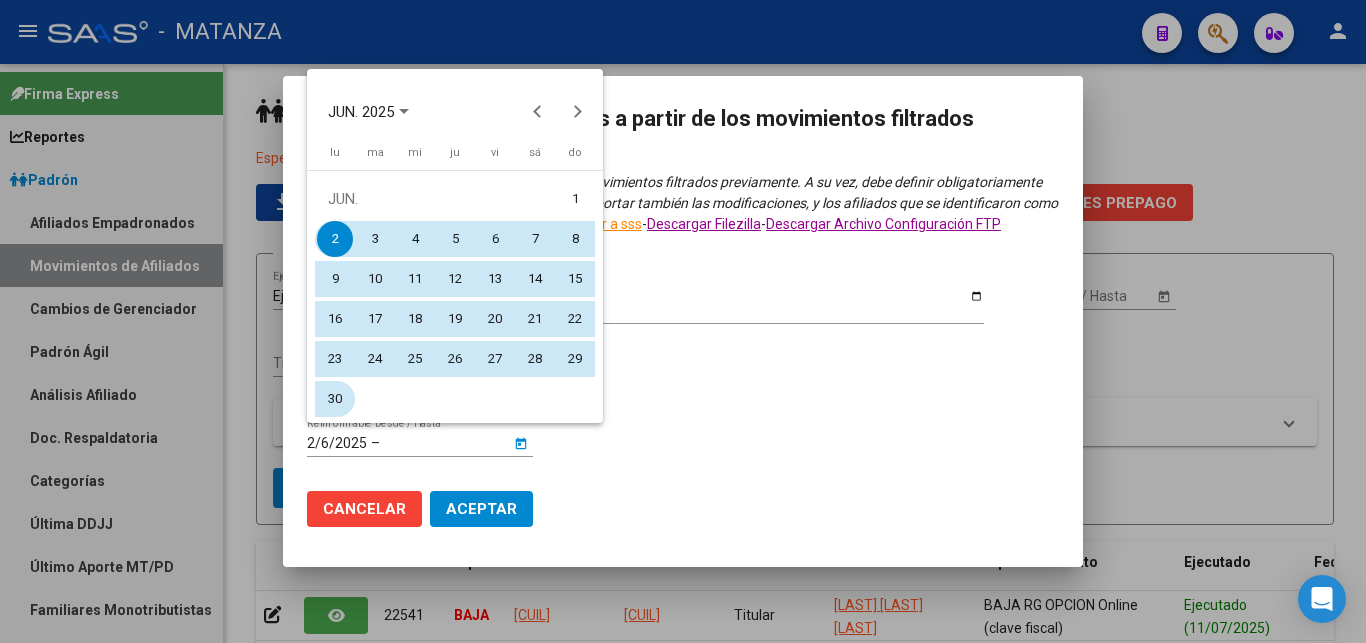 click on "30" at bounding box center (335, 399) 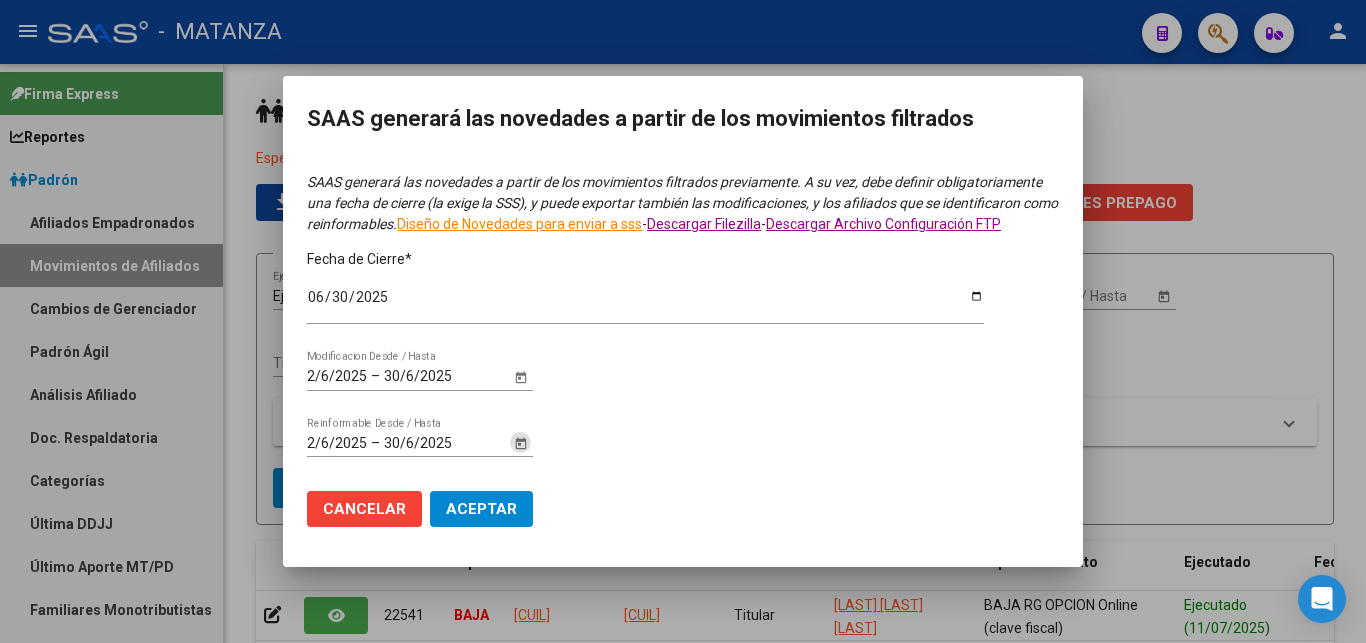 click on "Aceptar" 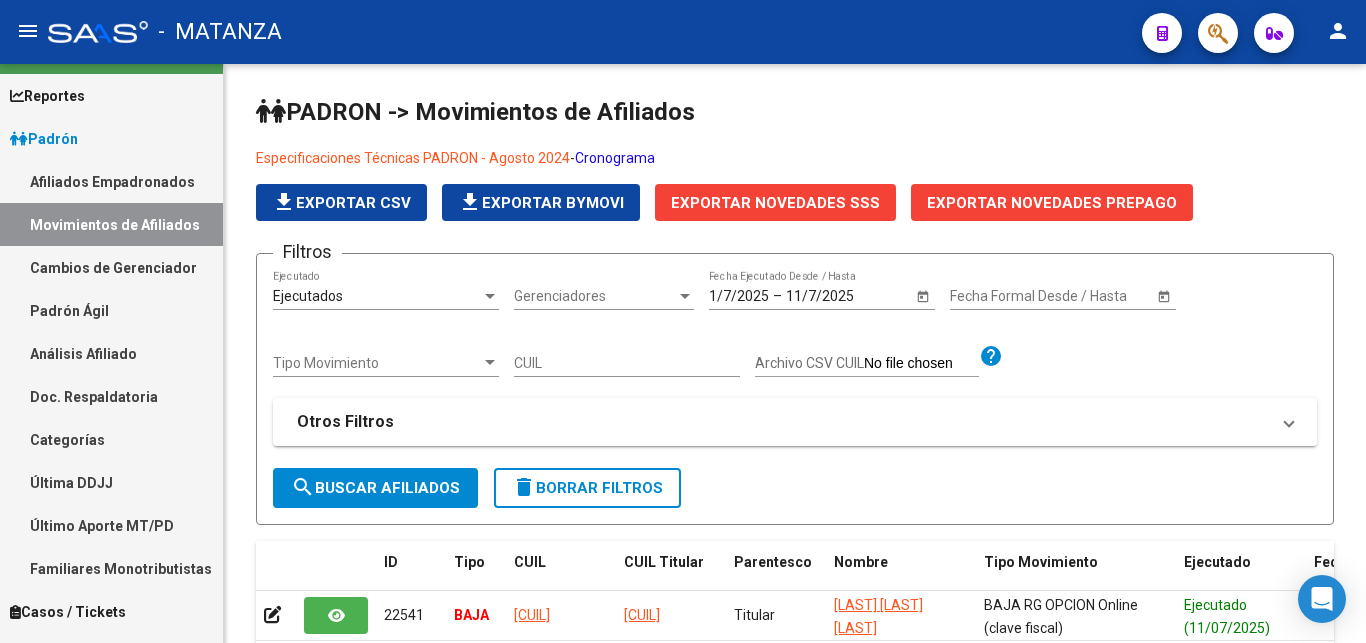 scroll, scrollTop: 0, scrollLeft: 0, axis: both 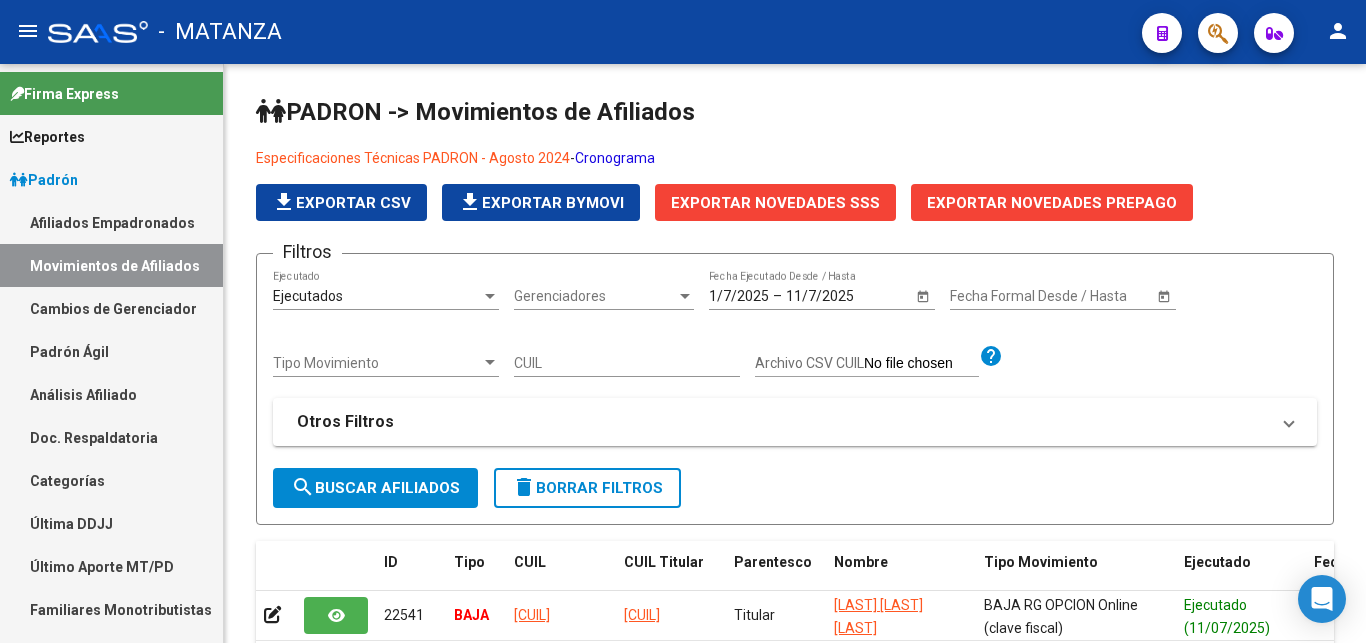 click on "Padrón" at bounding box center [44, 180] 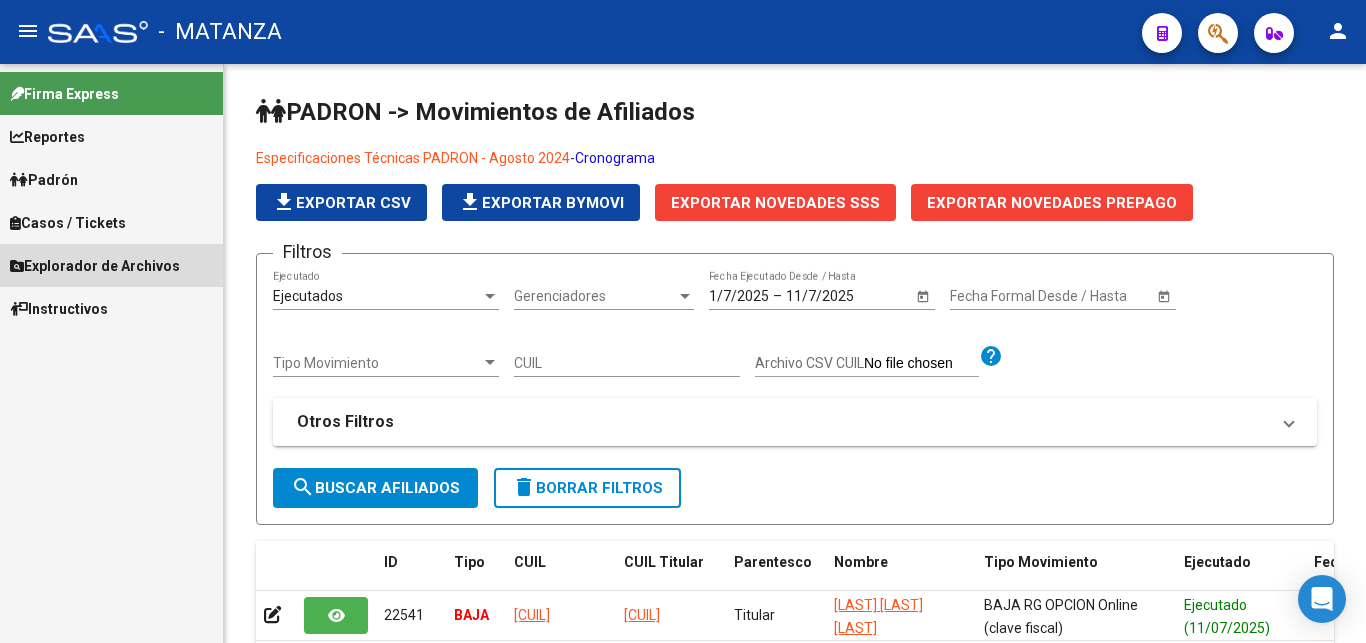 click on "Explorador de Archivos" at bounding box center (95, 266) 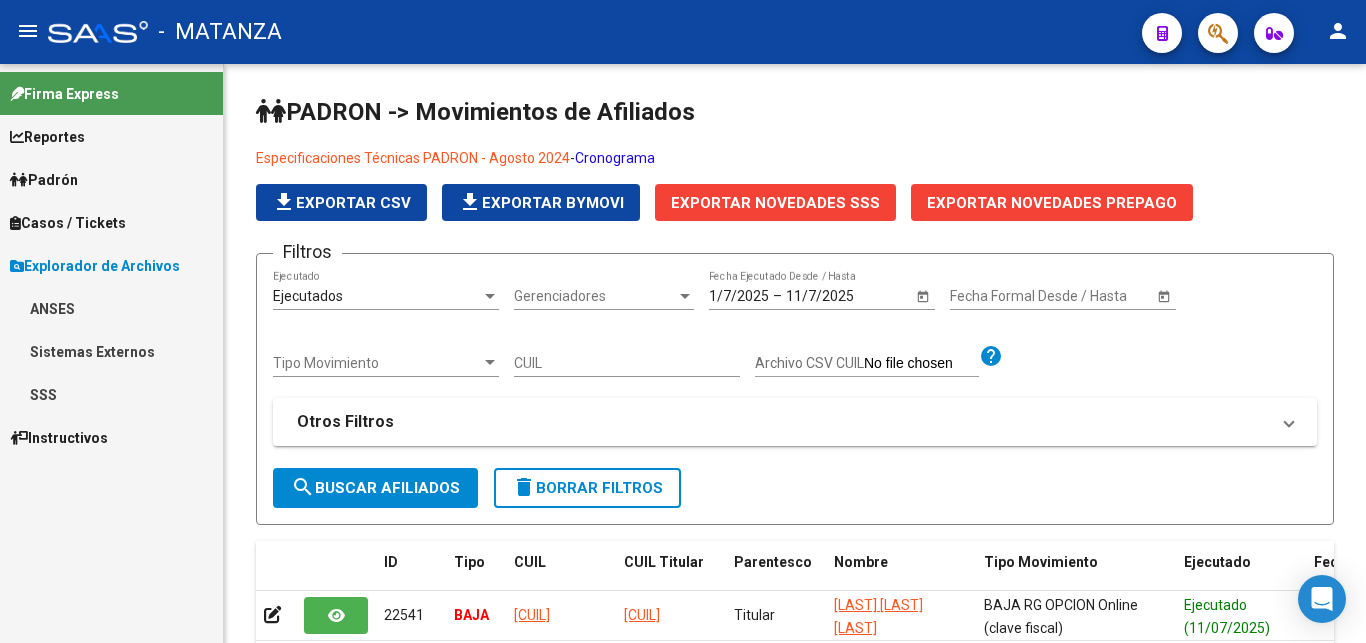 click on "SSS" at bounding box center (111, 394) 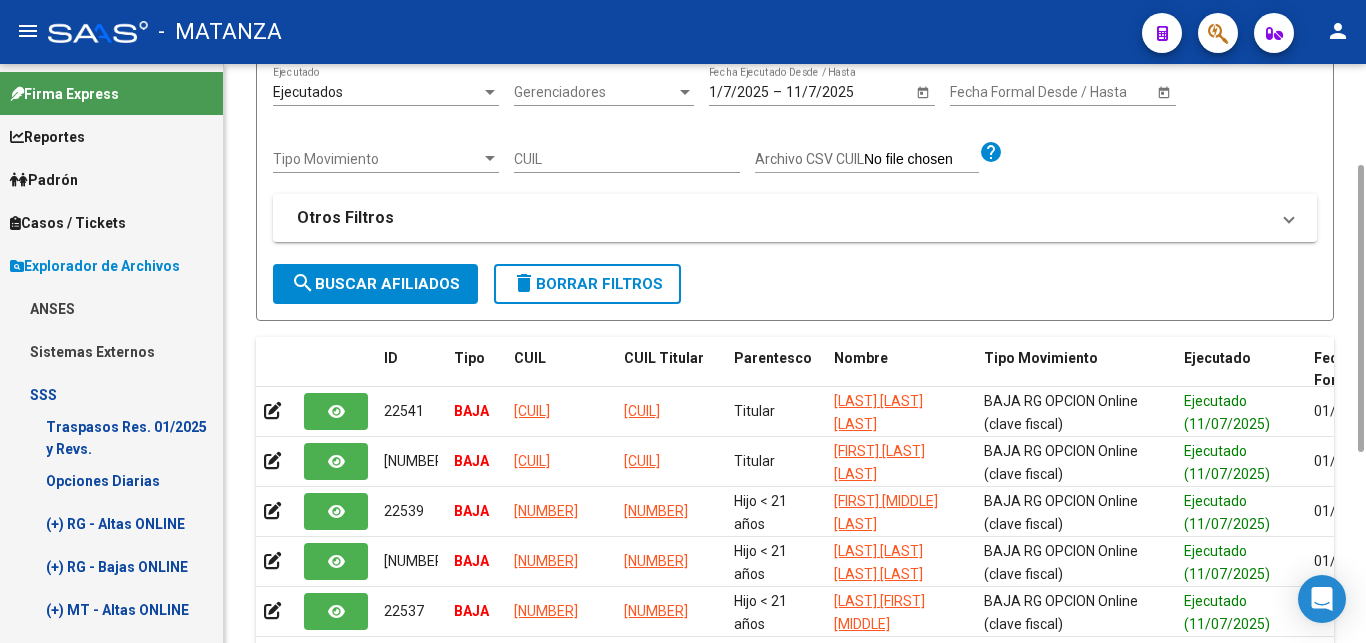 scroll, scrollTop: 0, scrollLeft: 0, axis: both 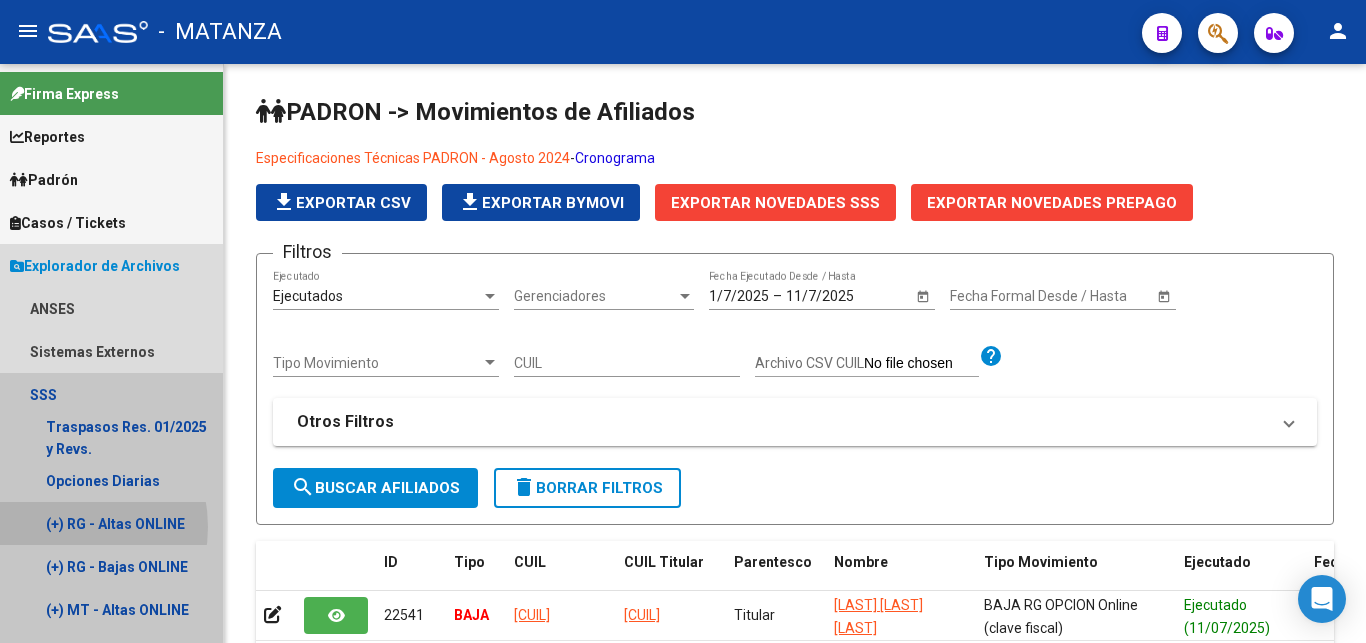 click on "(+) RG - Altas ONLINE" at bounding box center (111, 523) 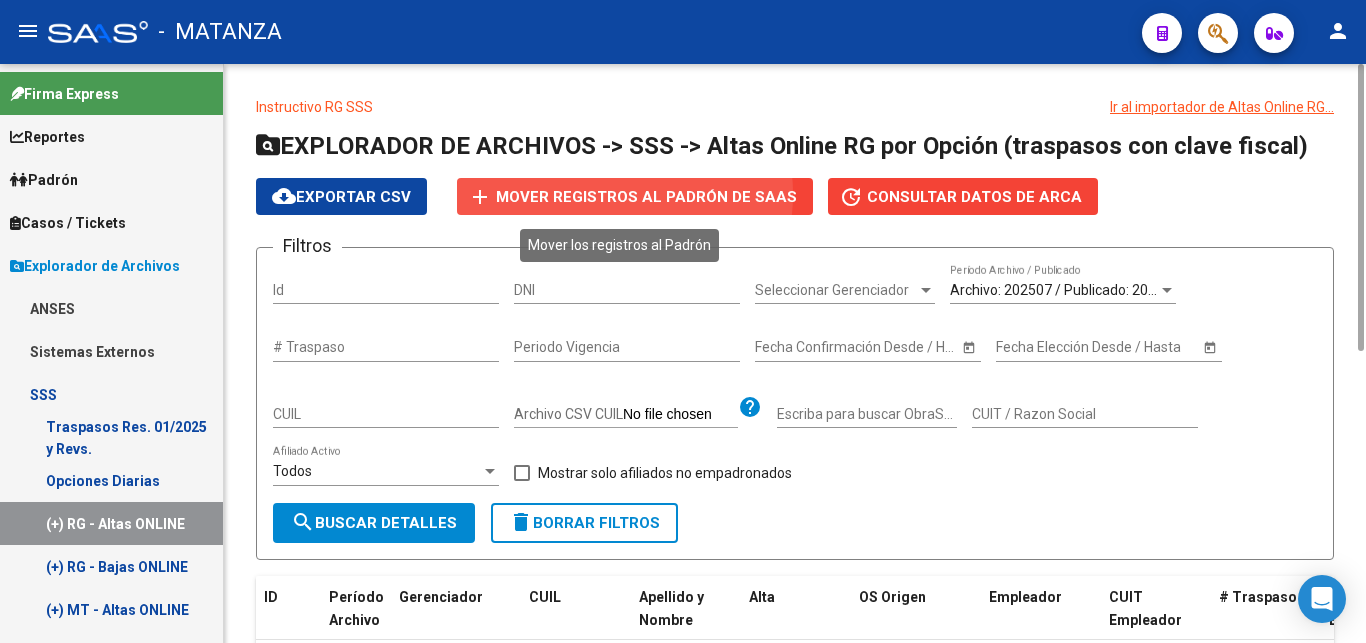 click on "Mover registros al PADRÓN de SAAS" 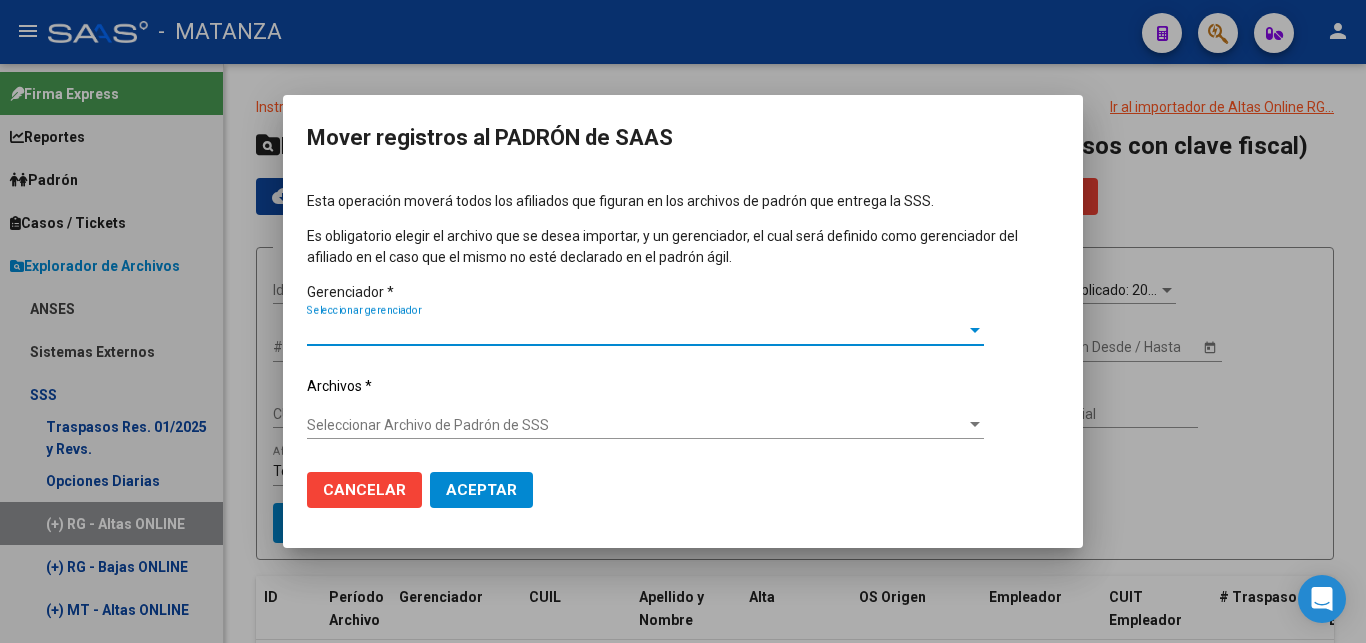 click at bounding box center [975, 331] 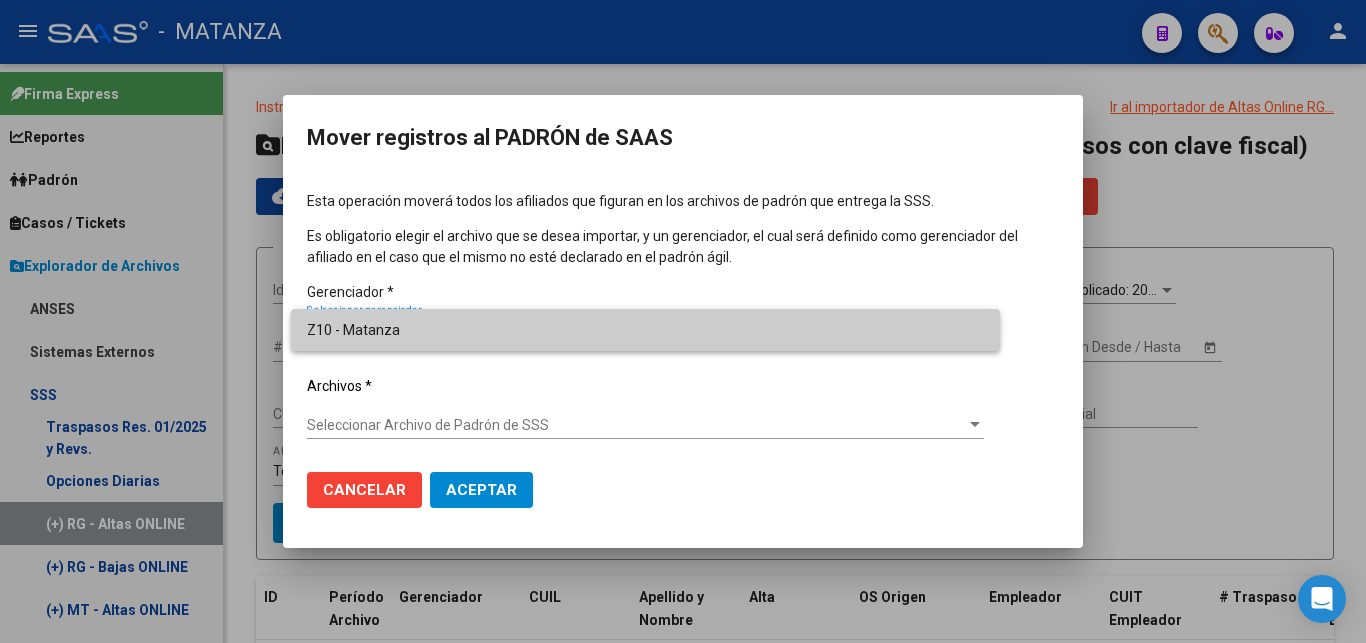 click on "Z10 - Matanza" at bounding box center [645, 330] 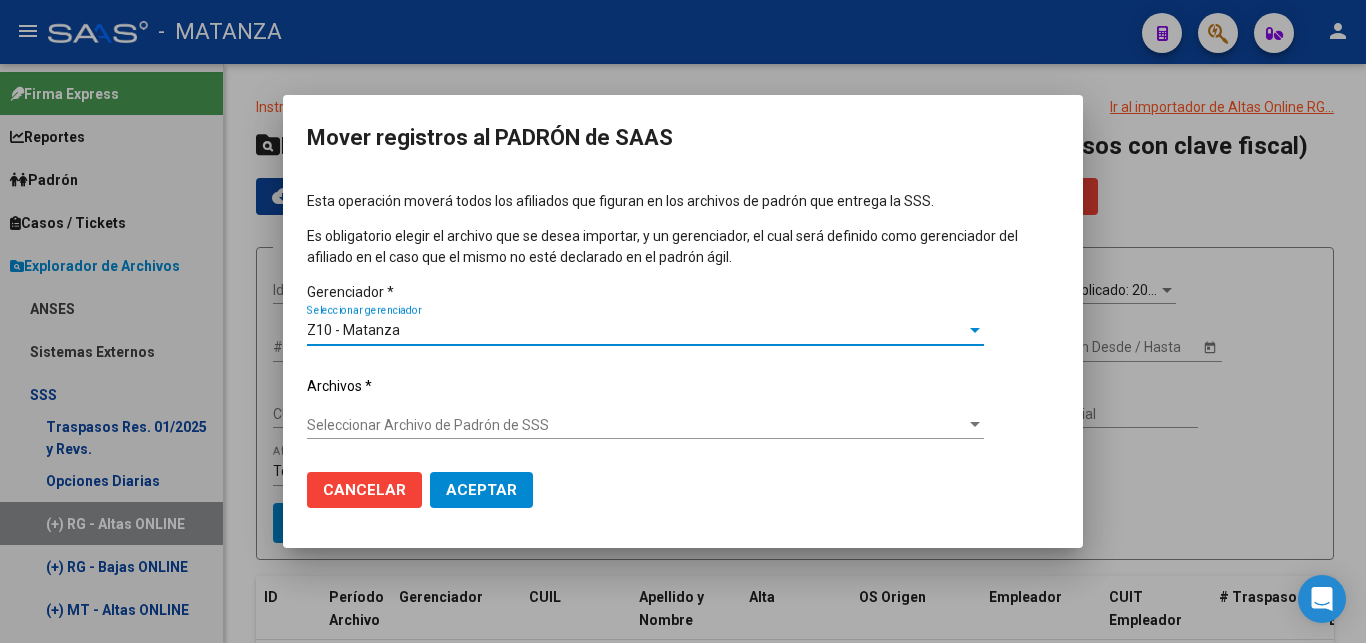 click at bounding box center (975, 424) 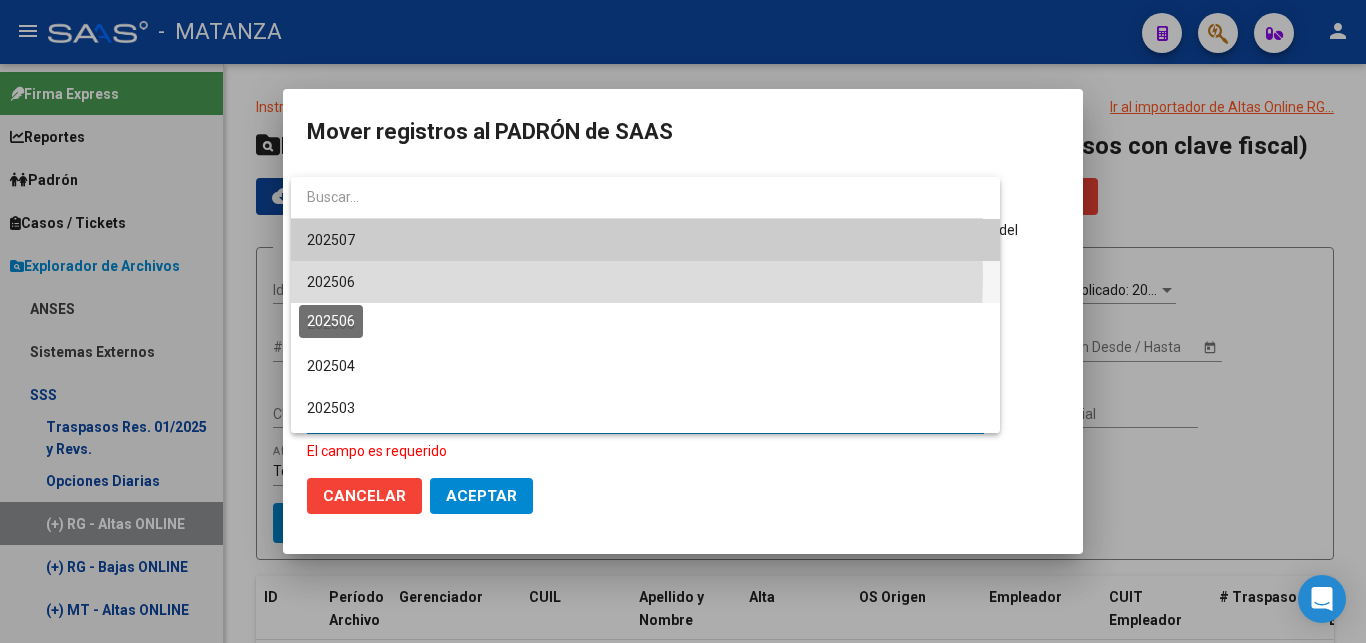 click on "202506" at bounding box center [331, 282] 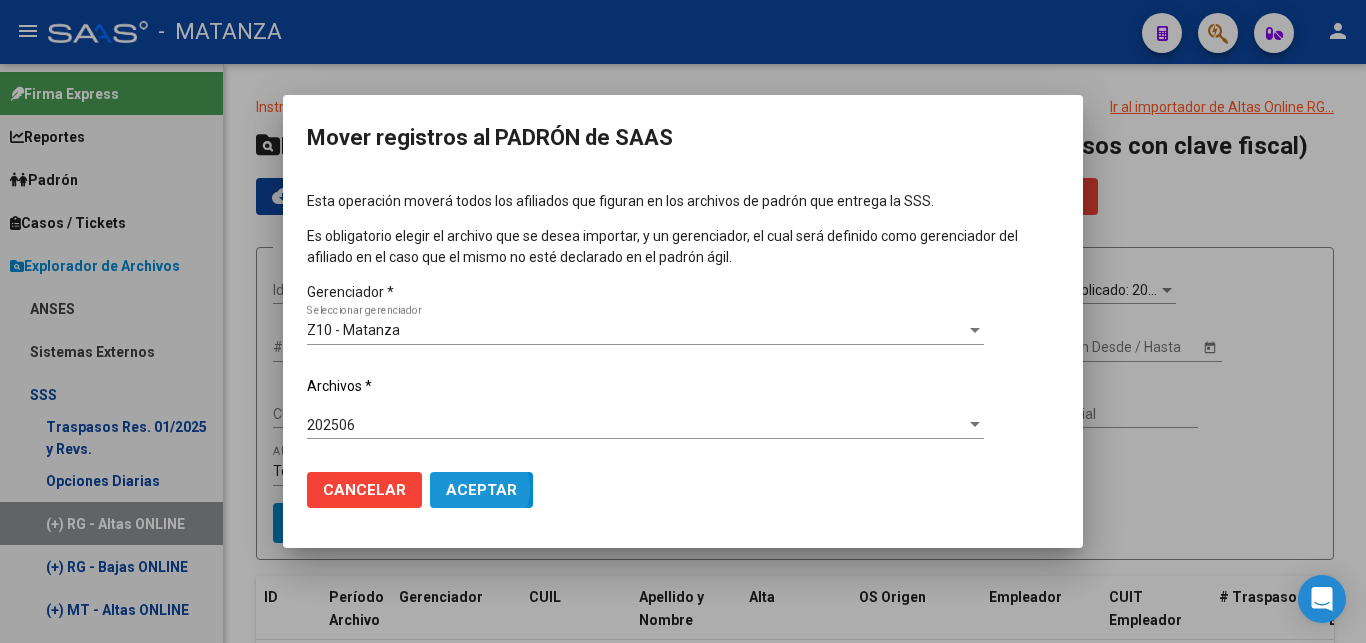 click on "Aceptar" at bounding box center (481, 490) 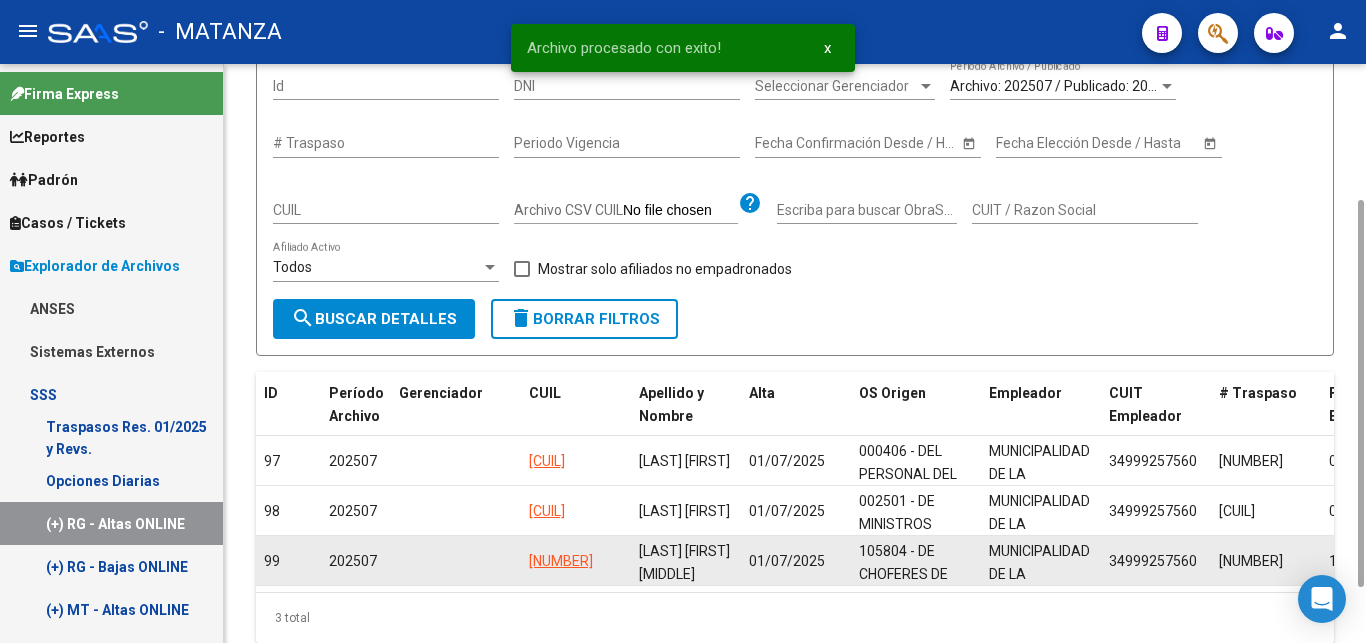 scroll, scrollTop: 286, scrollLeft: 0, axis: vertical 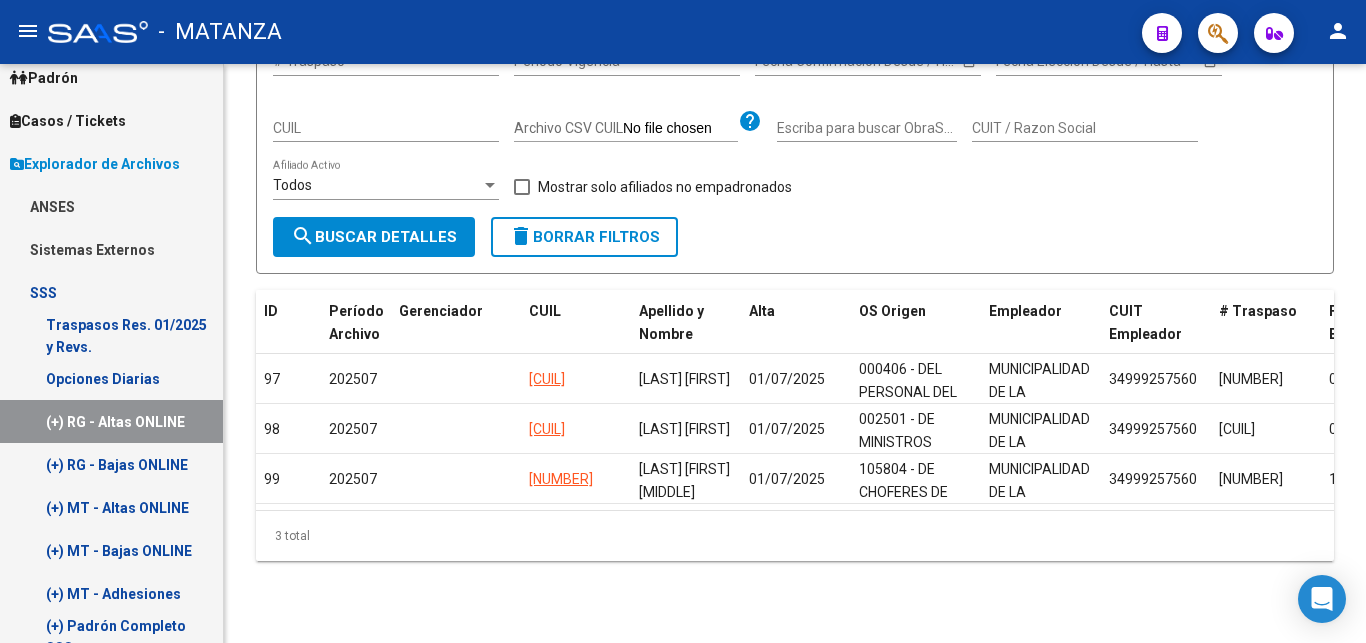 click on "(+) RG - Bajas ONLINE" at bounding box center (111, 464) 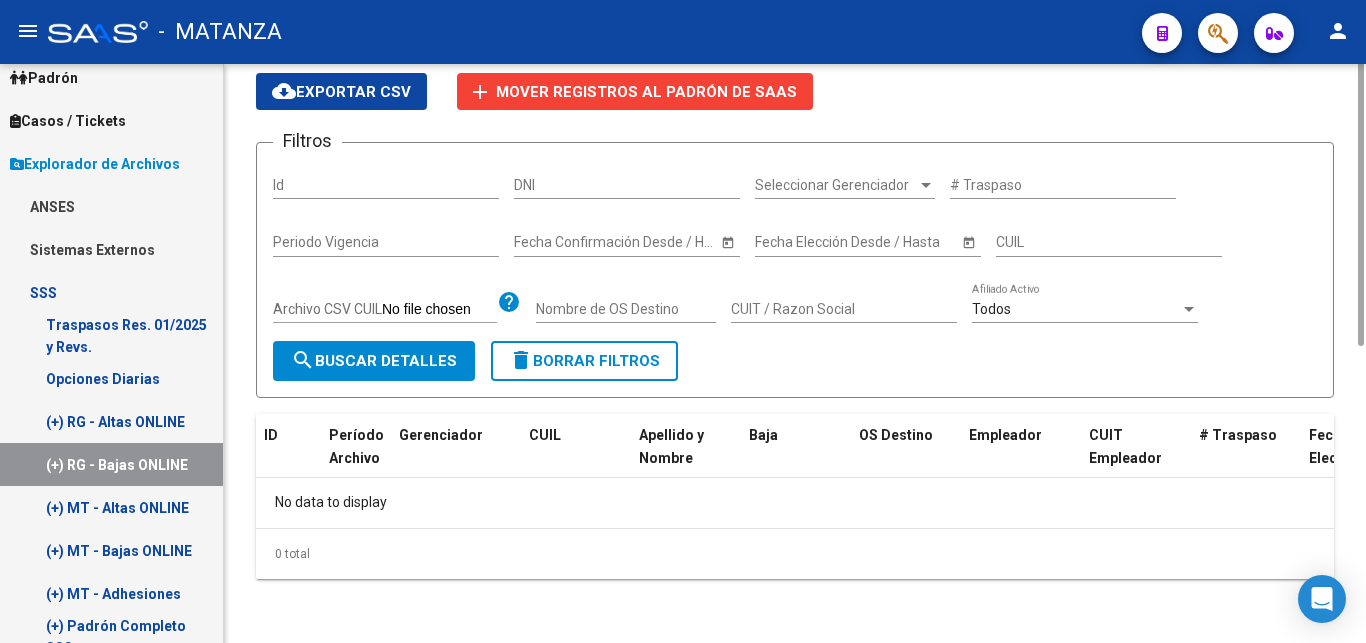scroll, scrollTop: 0, scrollLeft: 0, axis: both 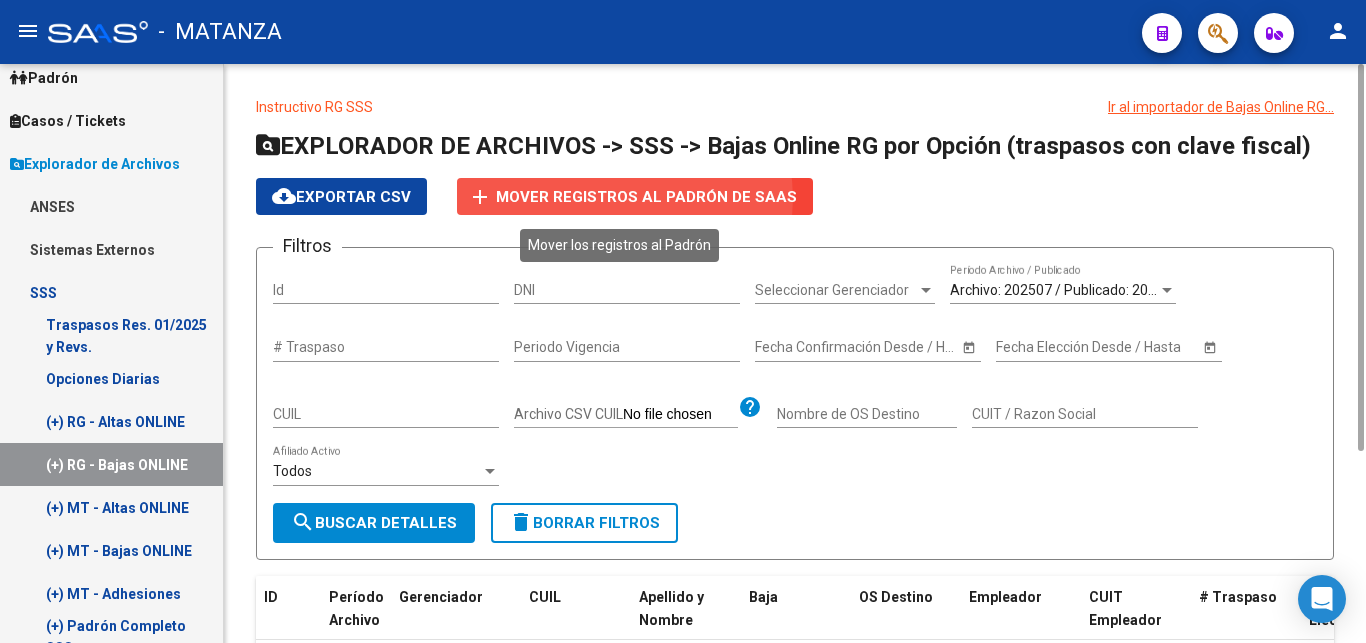 click on "Mover registros al PADRÓN de SAAS" 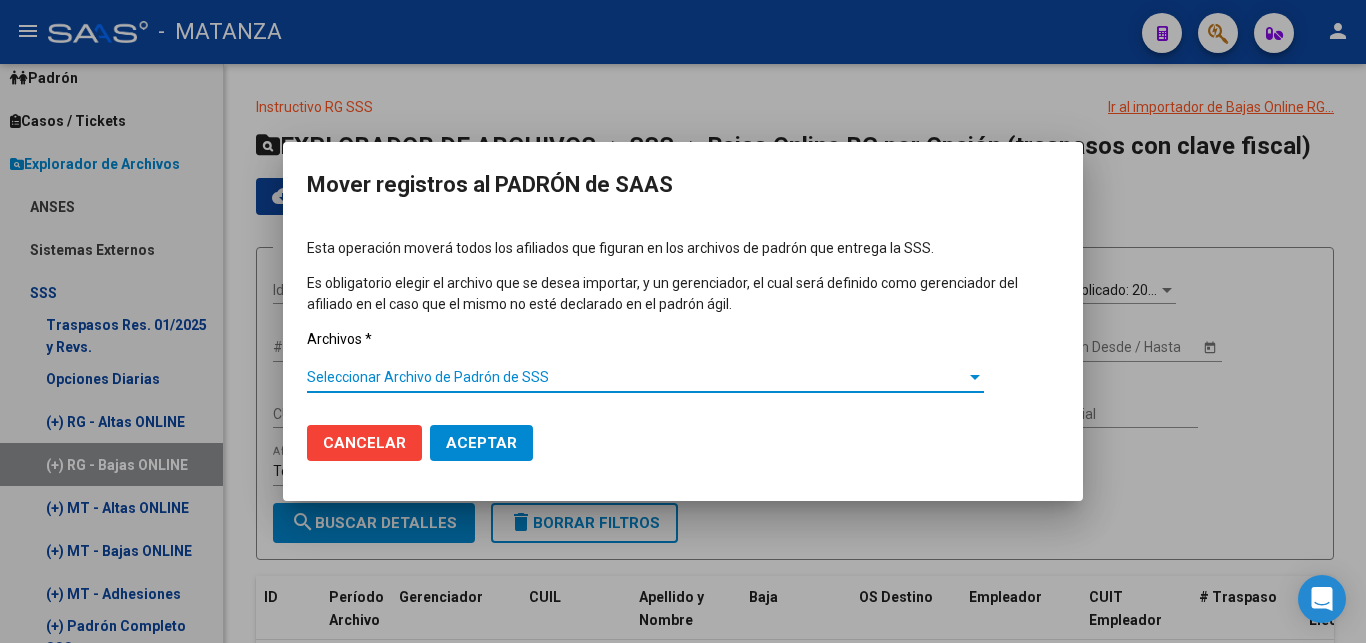 click on "Seleccionar Archivo de Padrón de SSS" at bounding box center (636, 377) 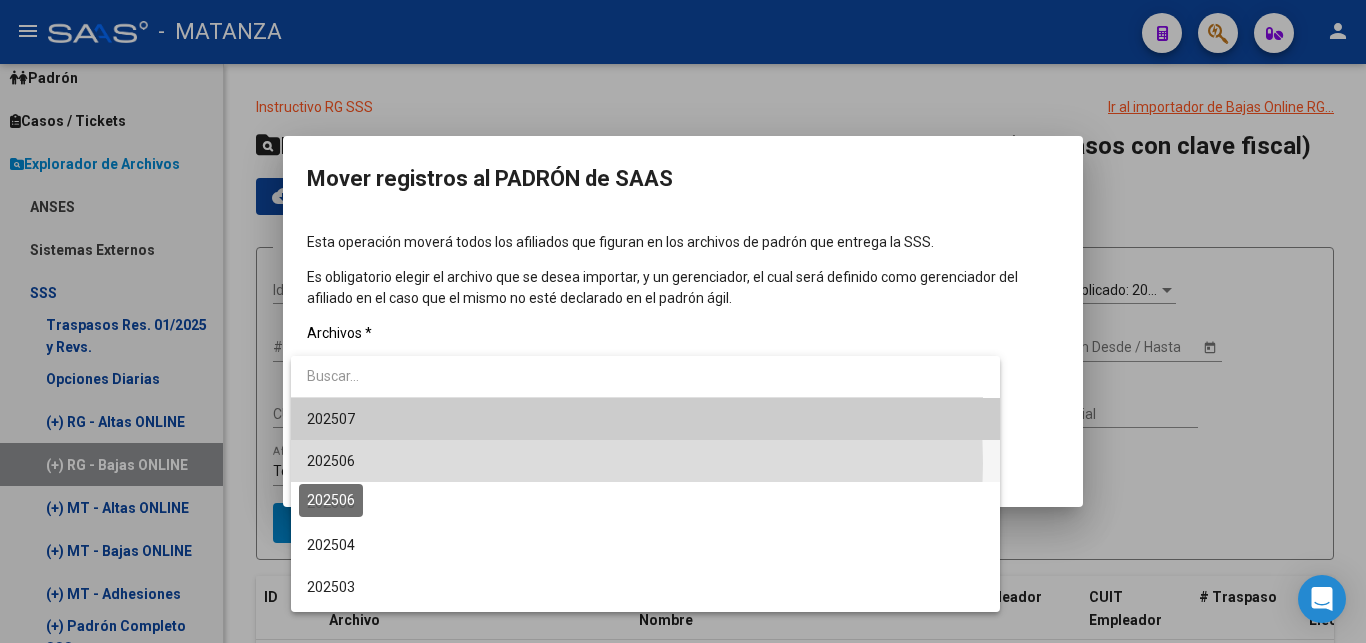 click on "202506" at bounding box center (331, 461) 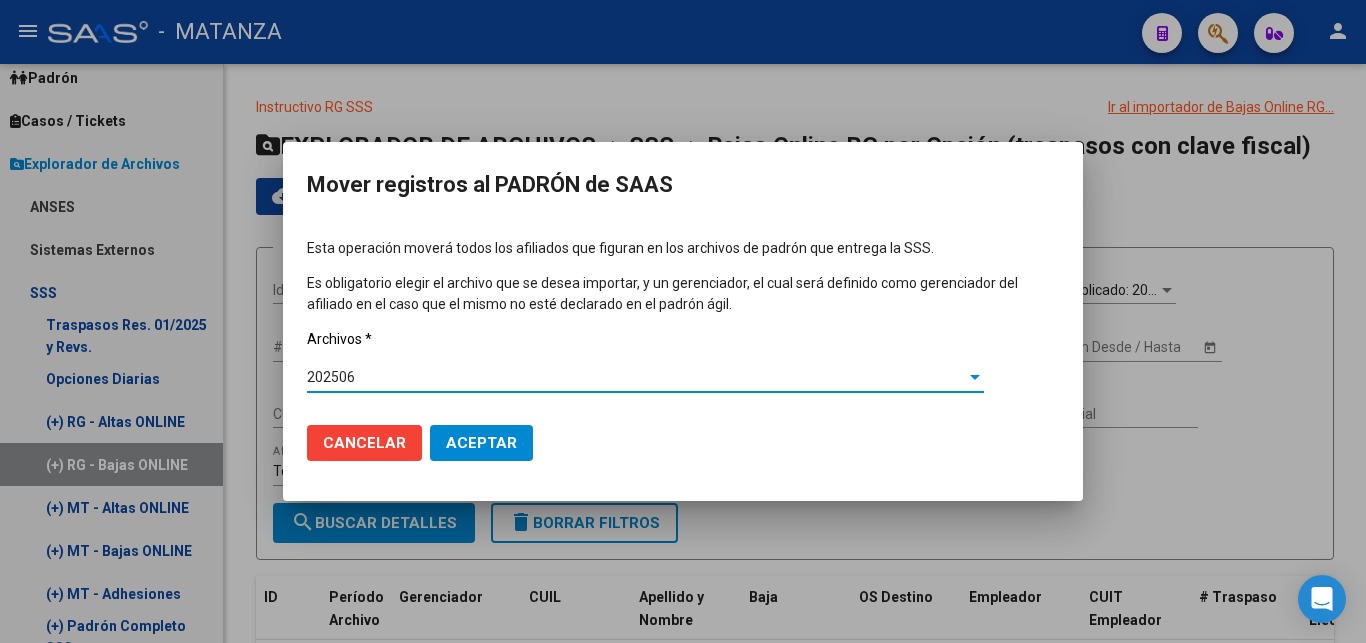 click on "Aceptar" at bounding box center [481, 443] 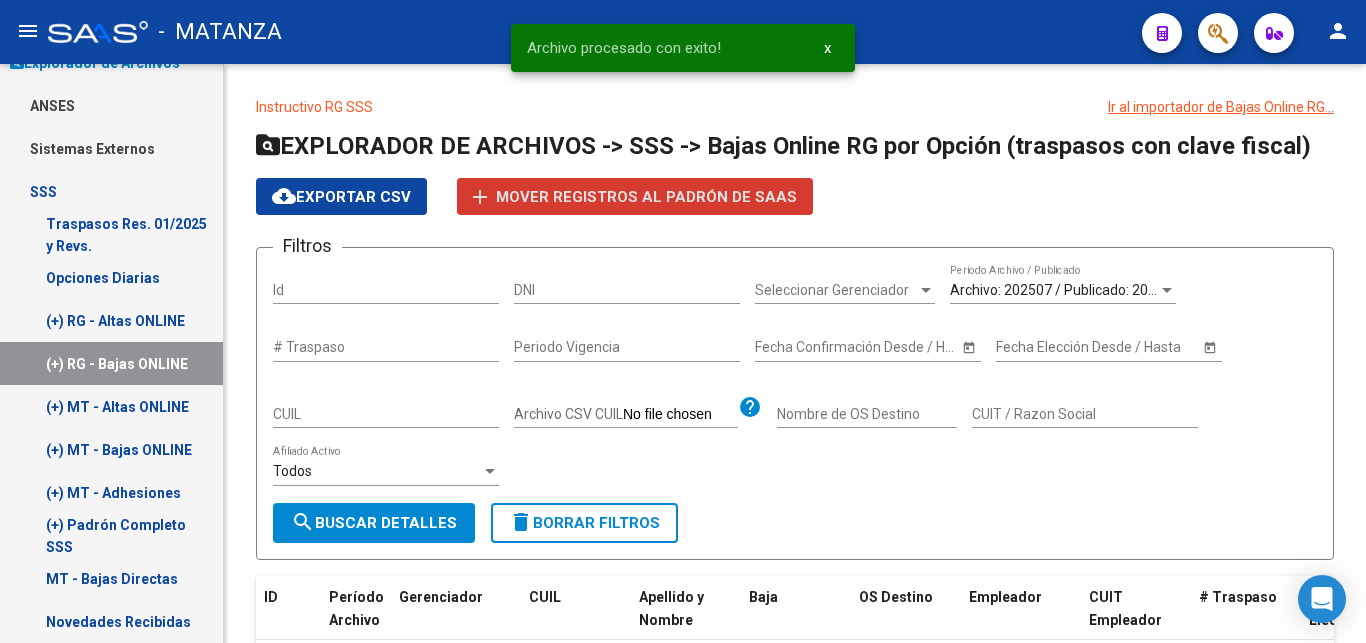 scroll, scrollTop: 204, scrollLeft: 0, axis: vertical 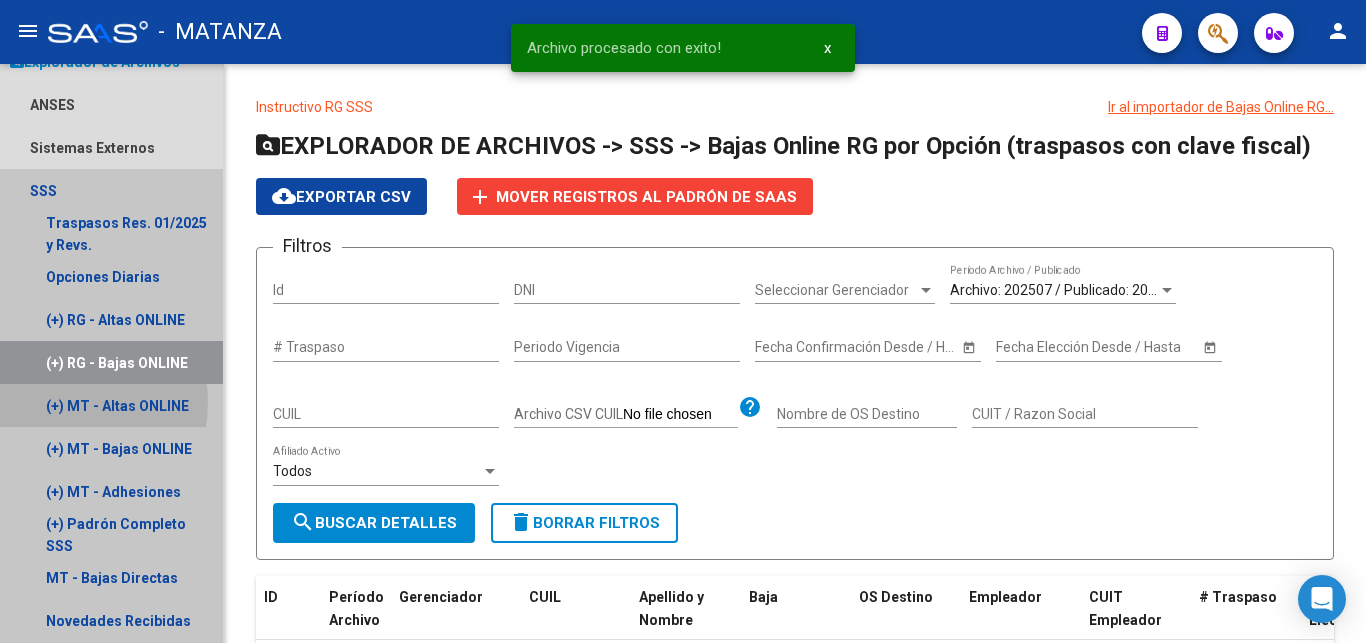 click on "(+) MT - Altas ONLINE" at bounding box center (111, 405) 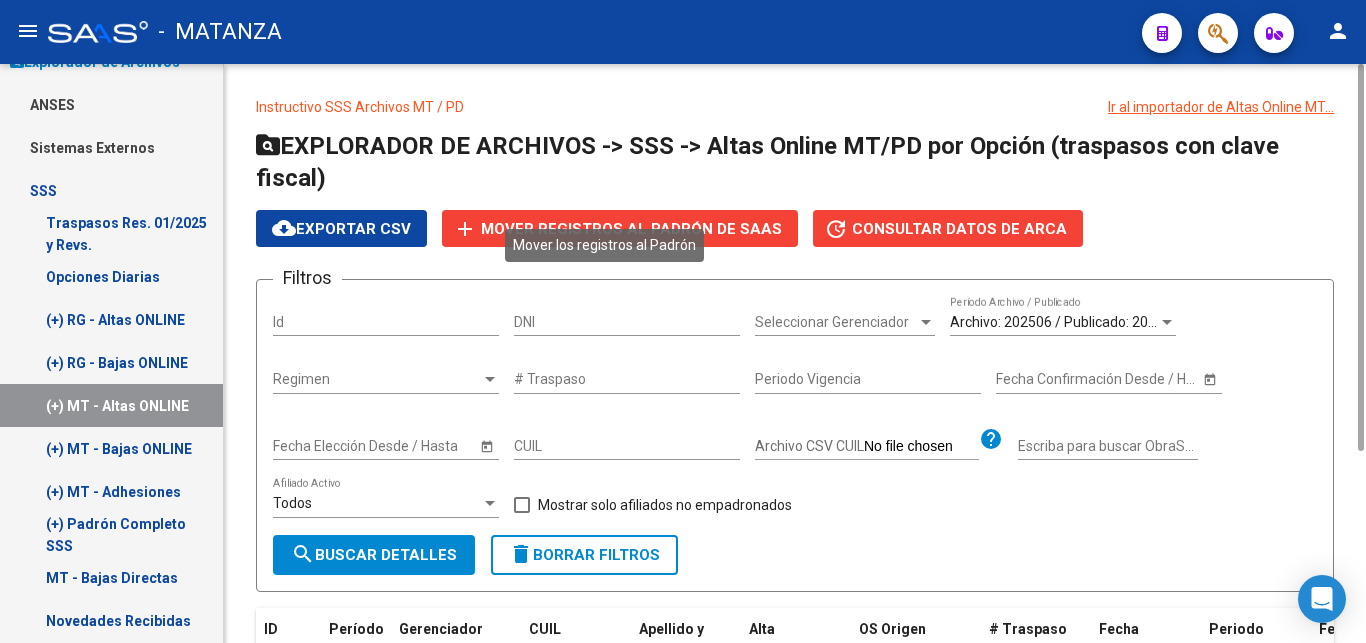 click on "Mover registros al PADRÓN de SAAS" 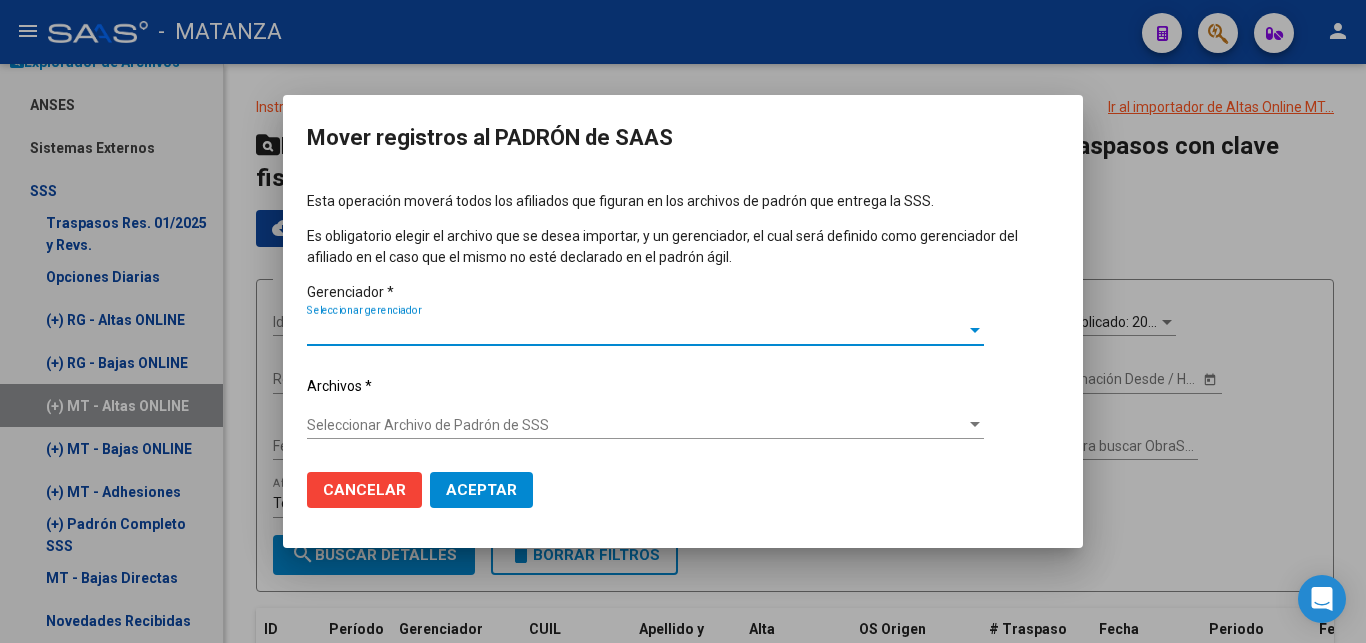 click on "Seleccionar gerenciador" at bounding box center [636, 330] 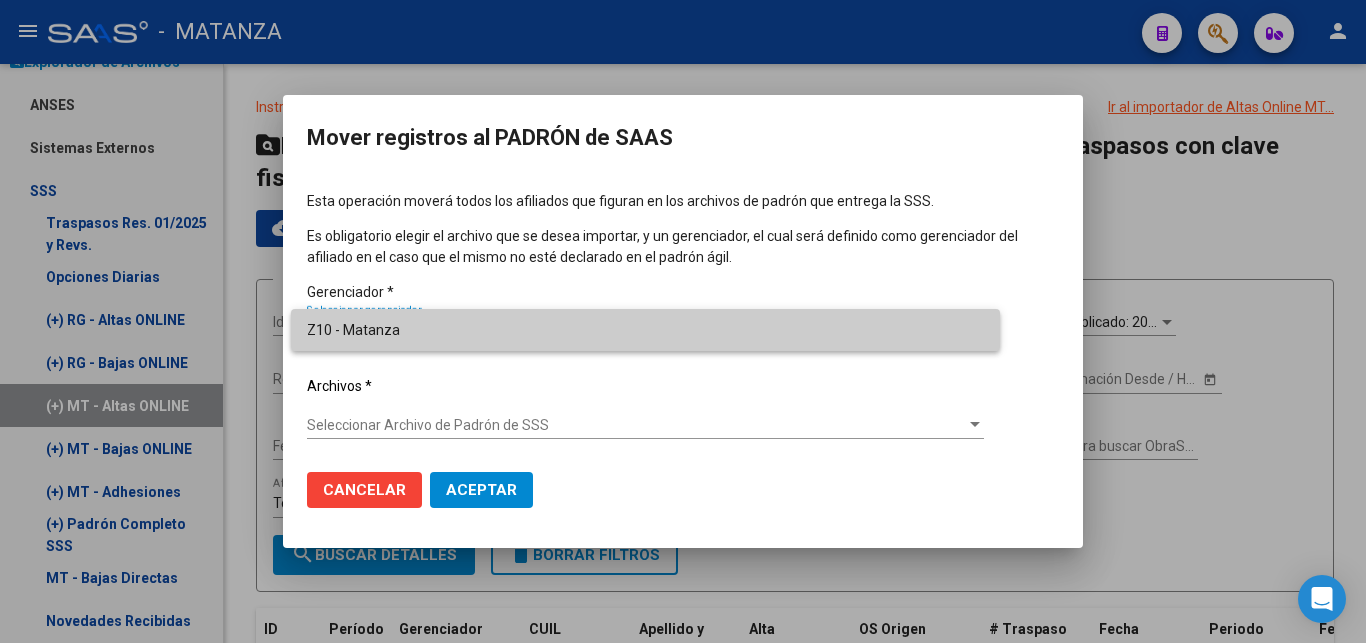 click on "Z10 - Matanza" at bounding box center [645, 330] 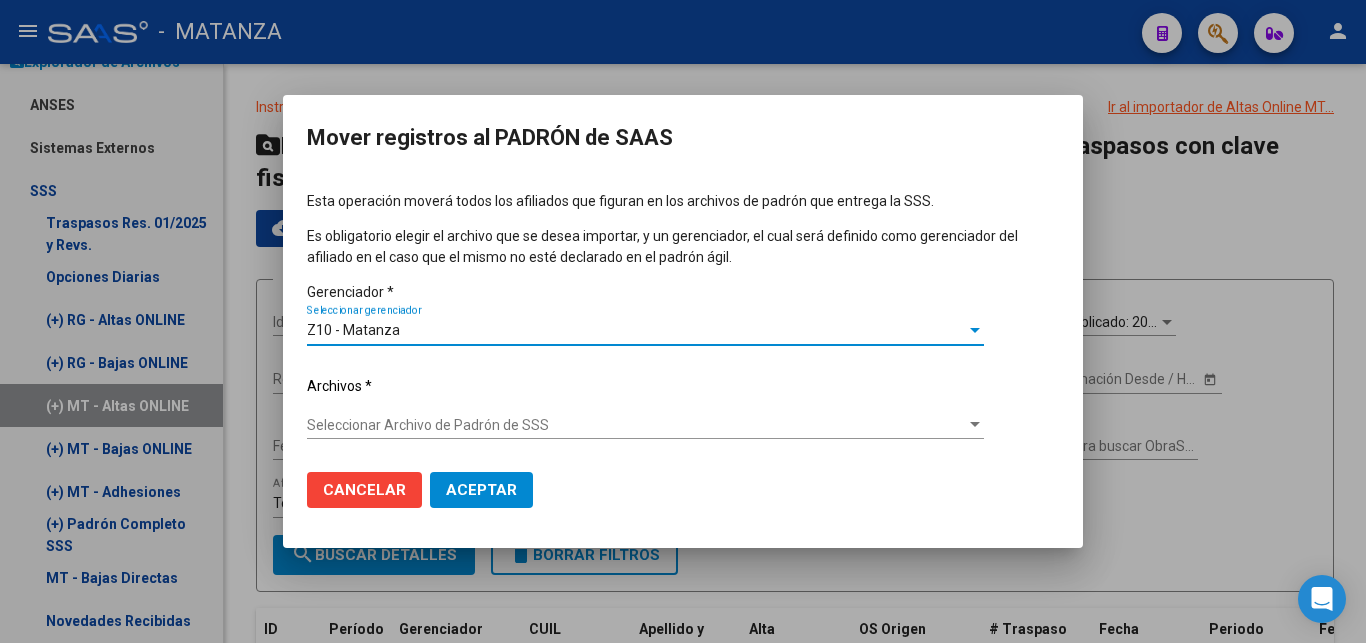 click on "Seleccionar Archivo de Padrón de SSS" at bounding box center [636, 425] 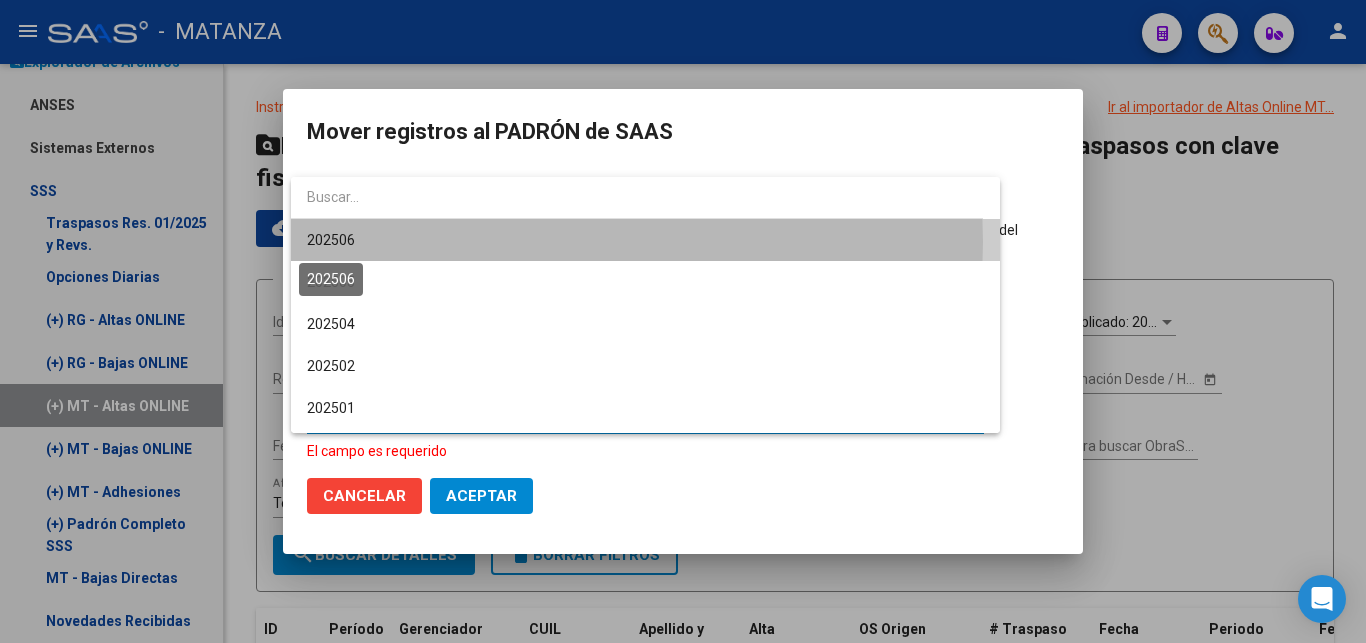 click on "202506" at bounding box center [331, 240] 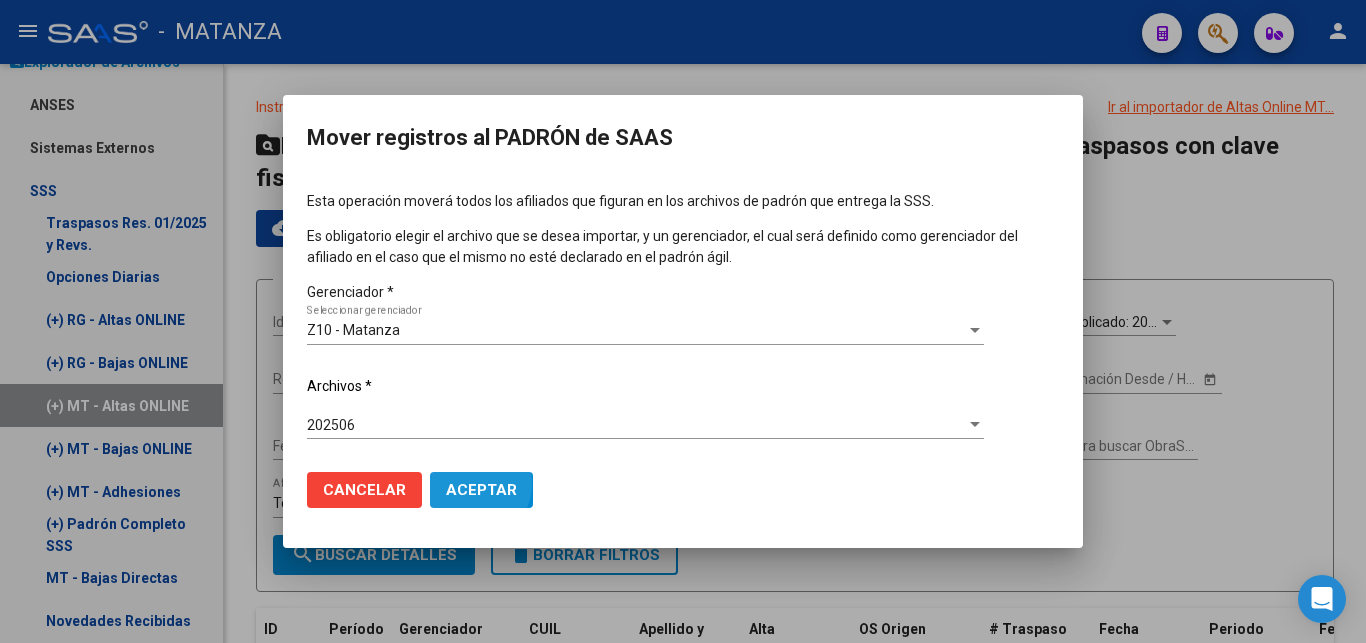 click on "Aceptar" at bounding box center (481, 490) 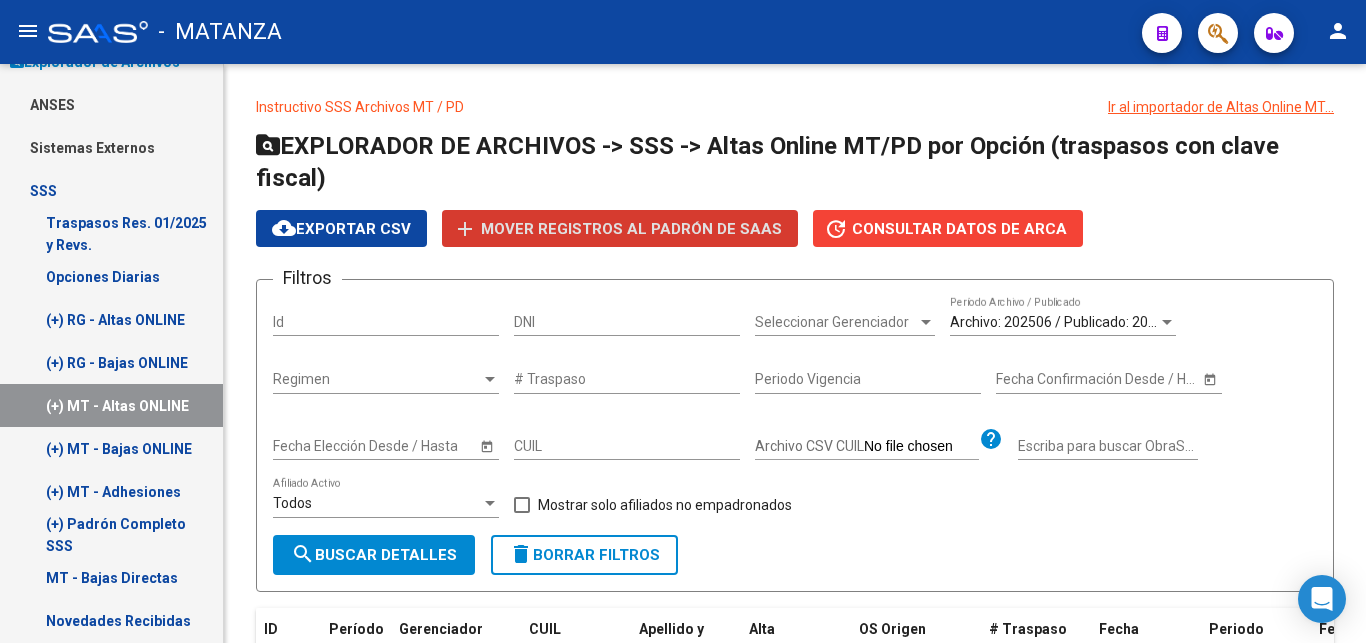 click on "(+) MT - Bajas ONLINE" at bounding box center [111, 448] 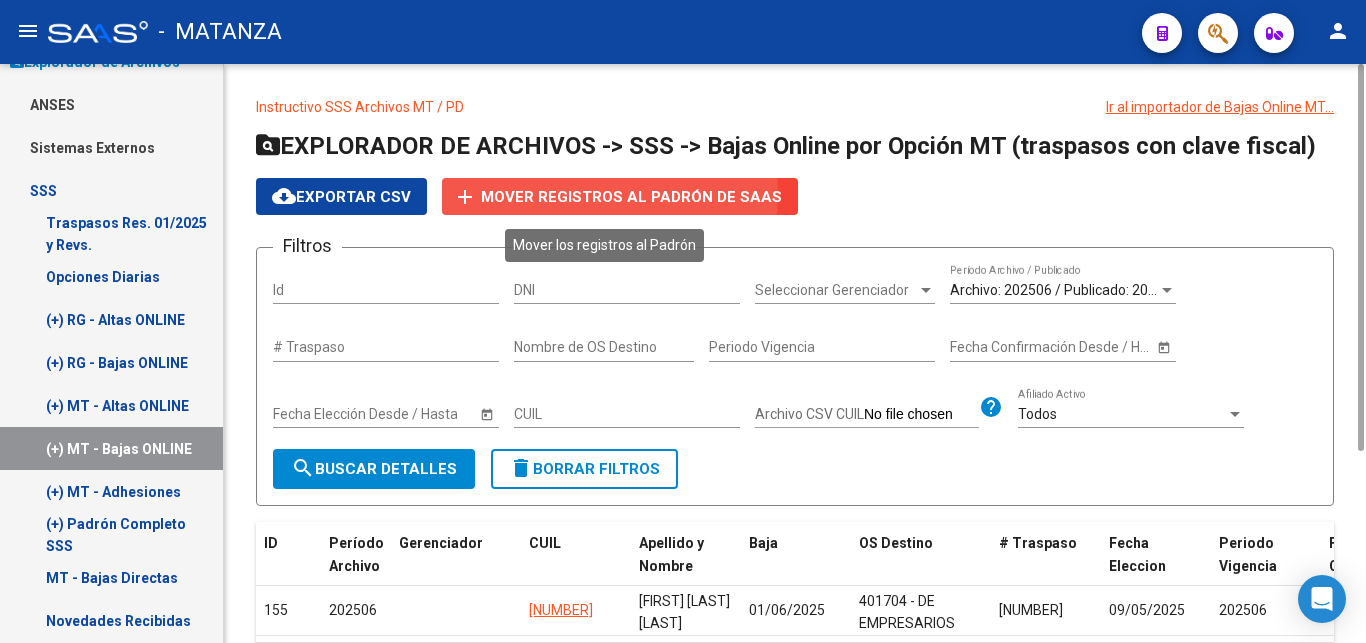 click on "Mover registros al PADRÓN de SAAS" 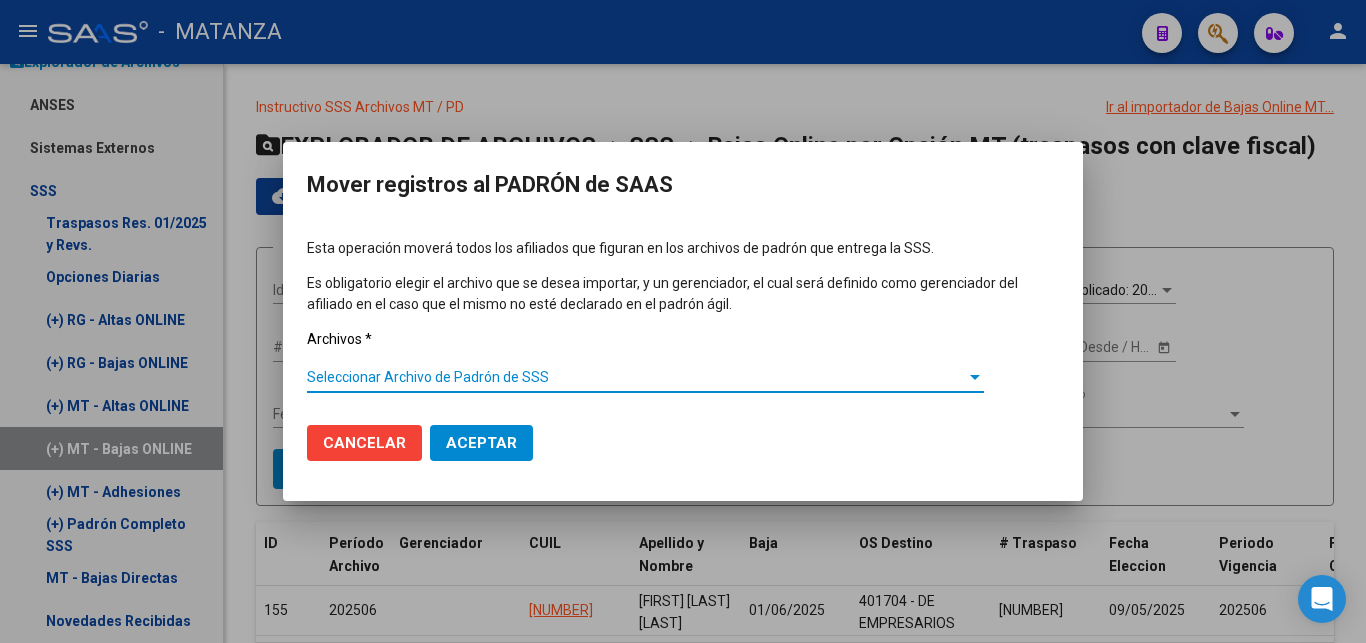 click on "Seleccionar Archivo de Padrón de SSS" at bounding box center [636, 377] 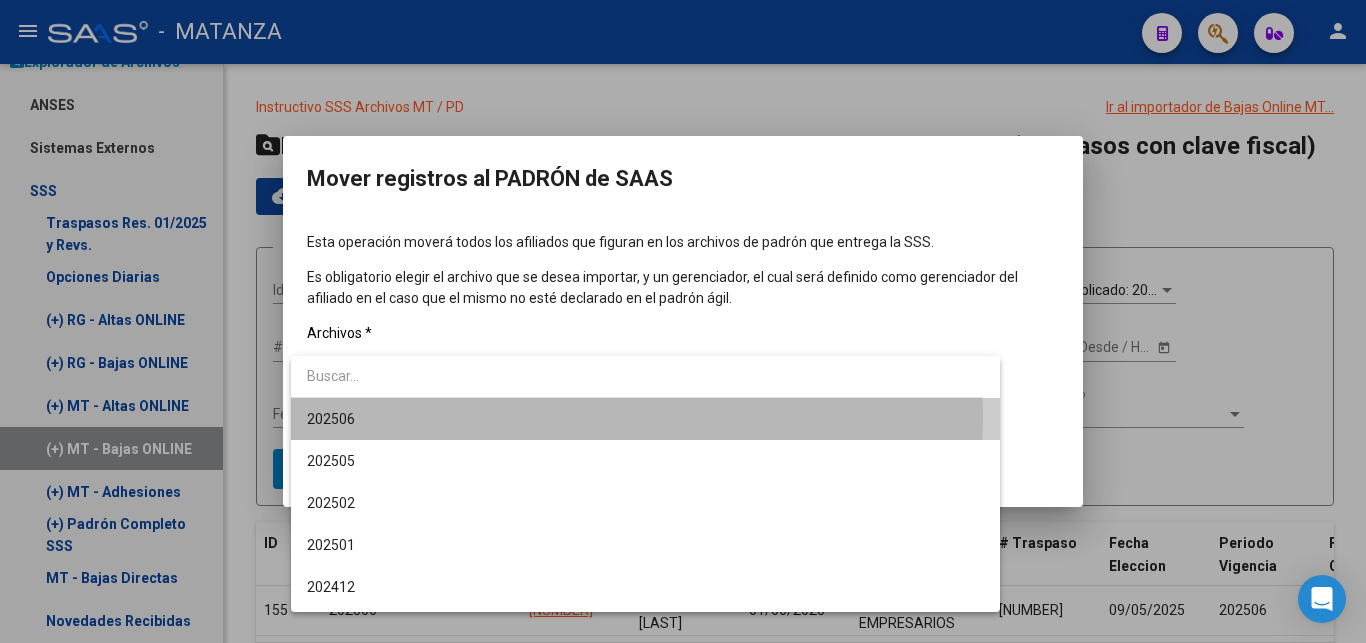 click on "202506" at bounding box center [645, 419] 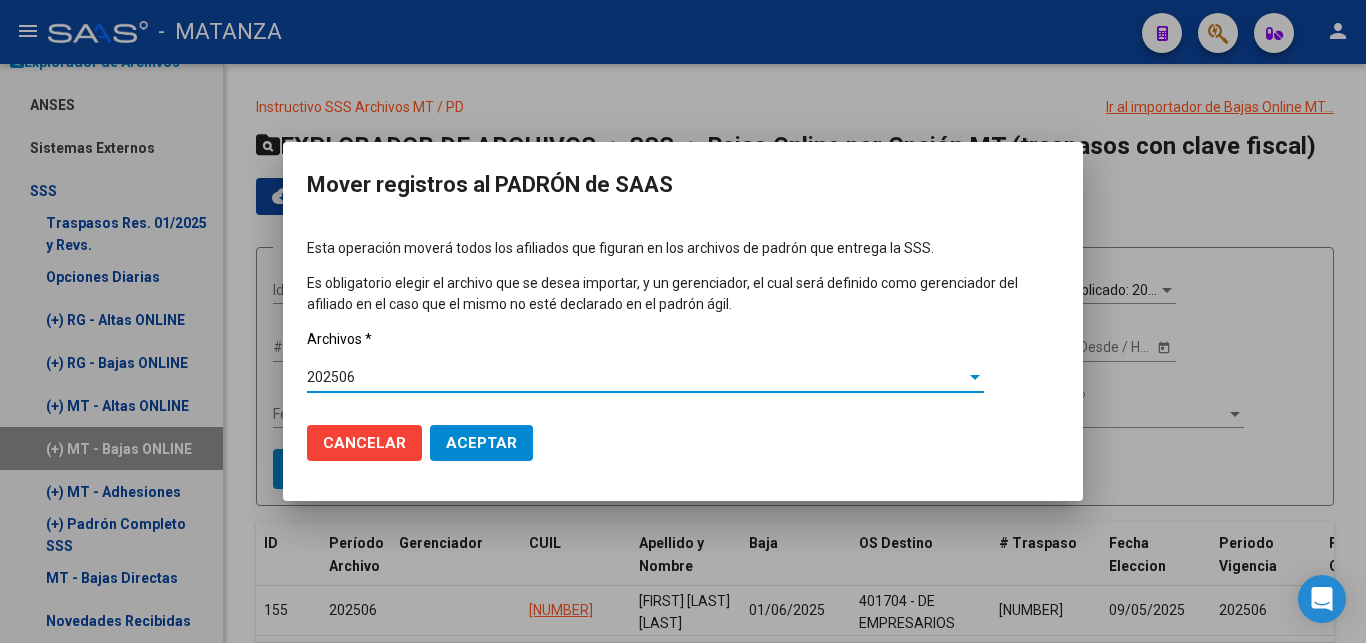 click on "Aceptar" at bounding box center [481, 443] 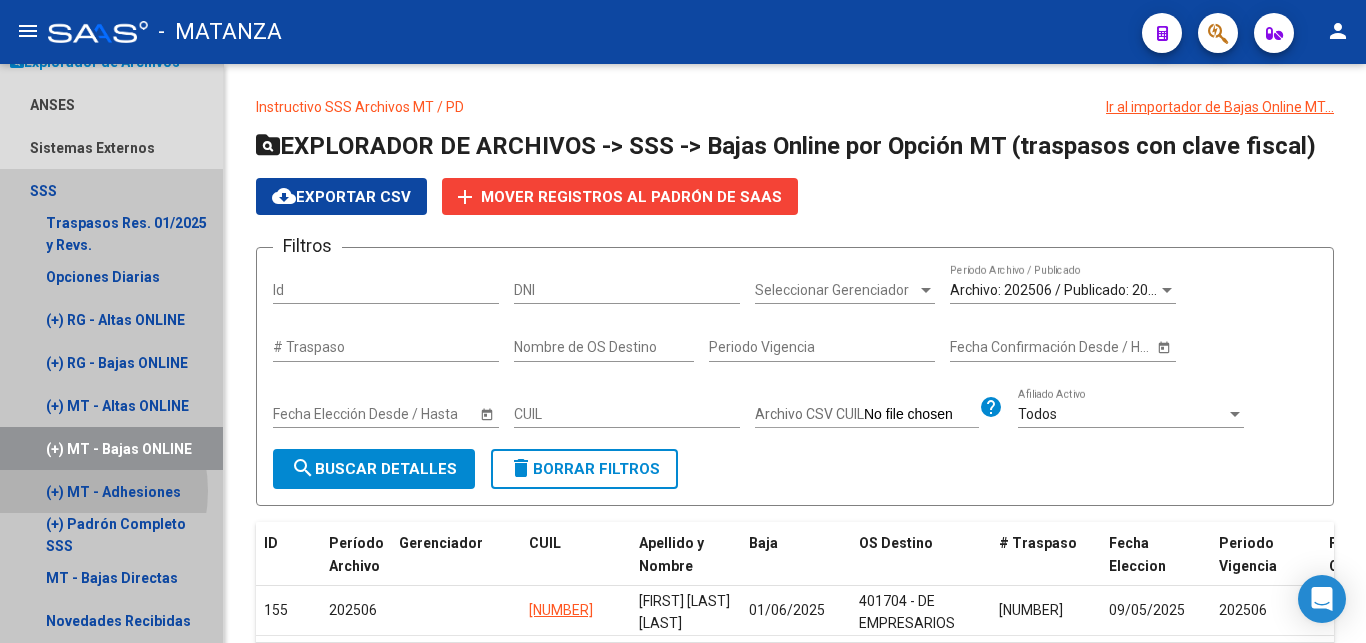 click on "(+) MT - Adhesiones" at bounding box center [111, 491] 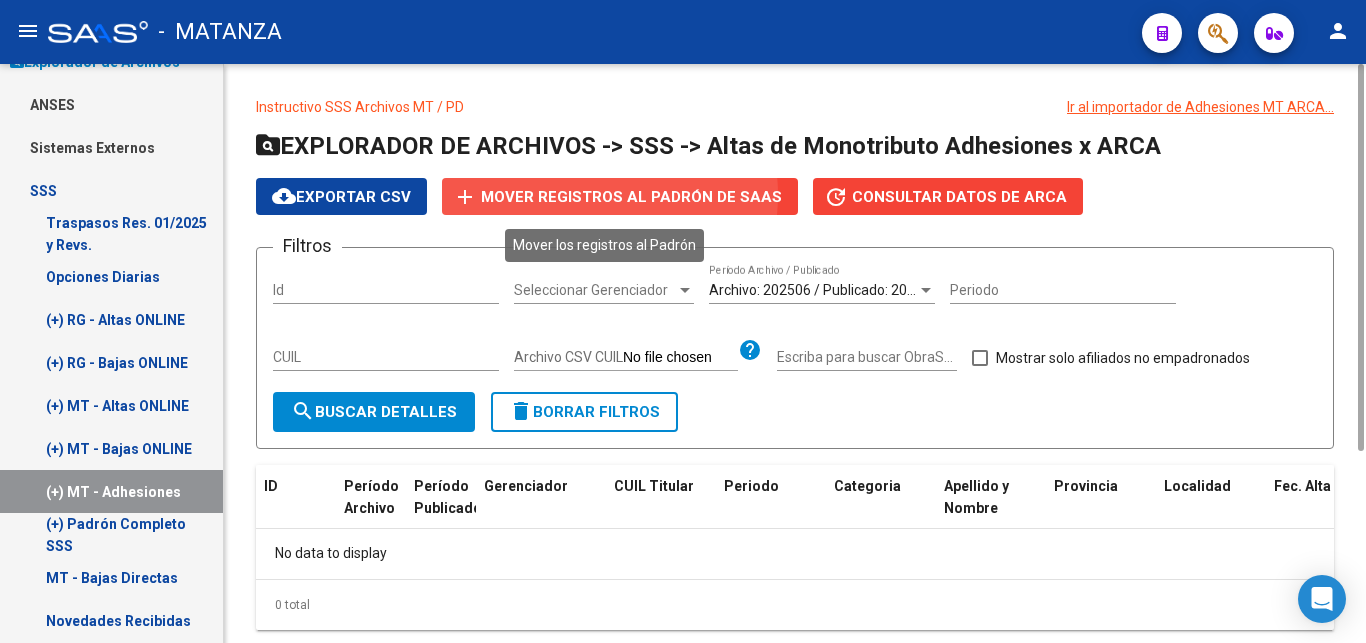 click on "Mover registros al PADRÓN de SAAS" 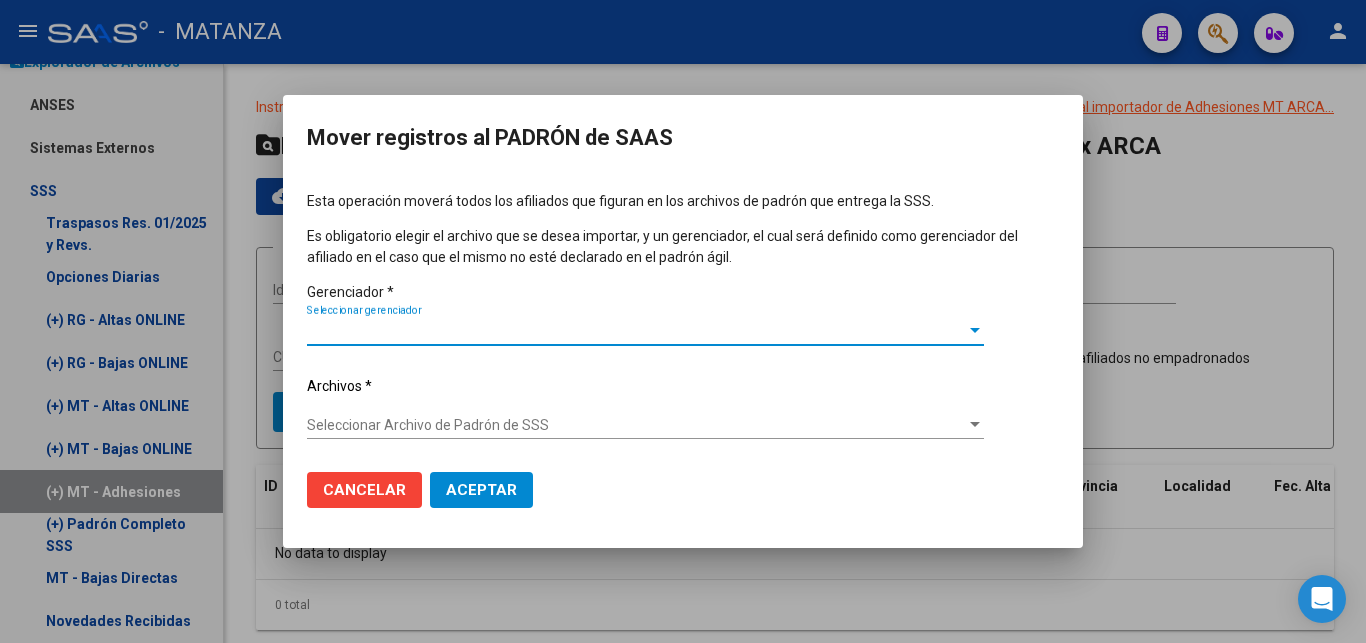 click on "Seleccionar gerenciador" at bounding box center [636, 330] 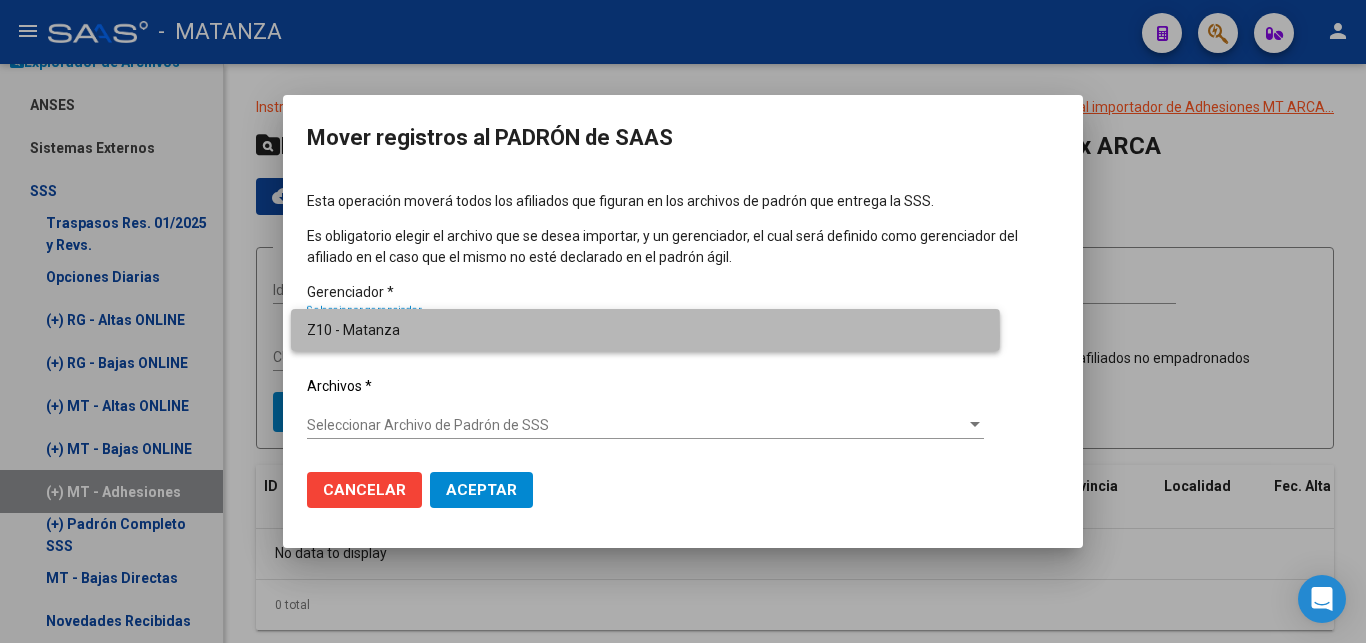 click on "Z10 - Matanza" at bounding box center [645, 330] 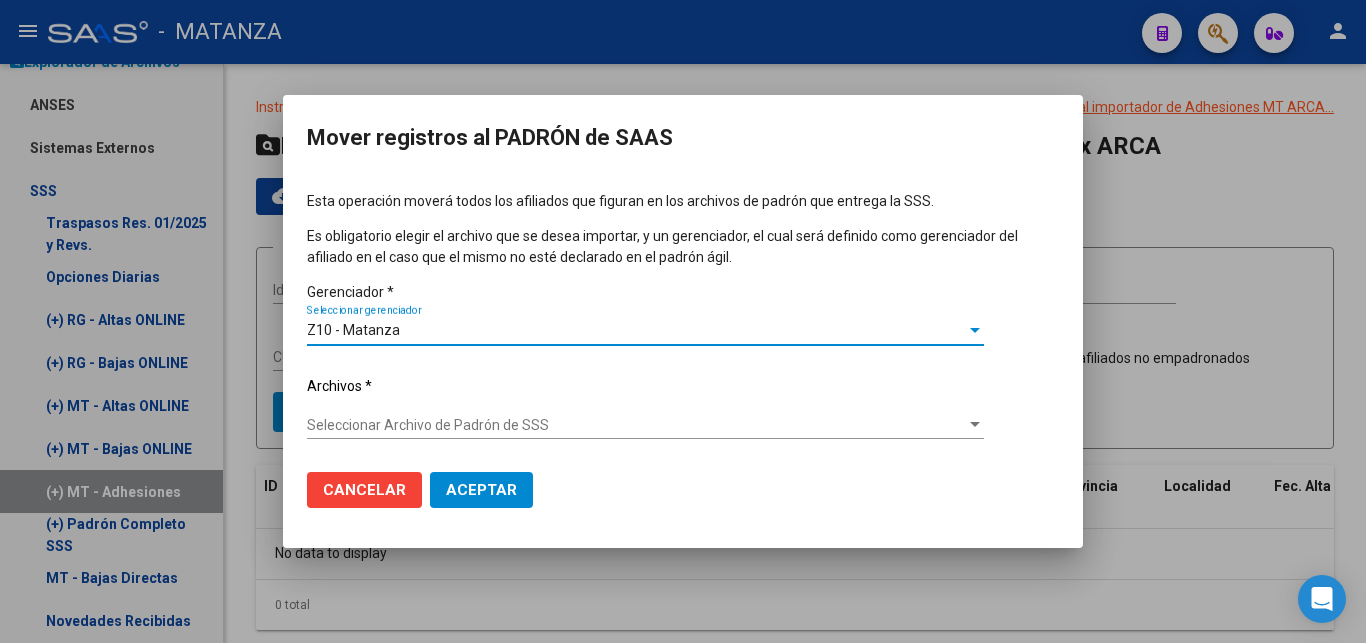 click on "Seleccionar Archivo de Padrón de SSS" at bounding box center (636, 425) 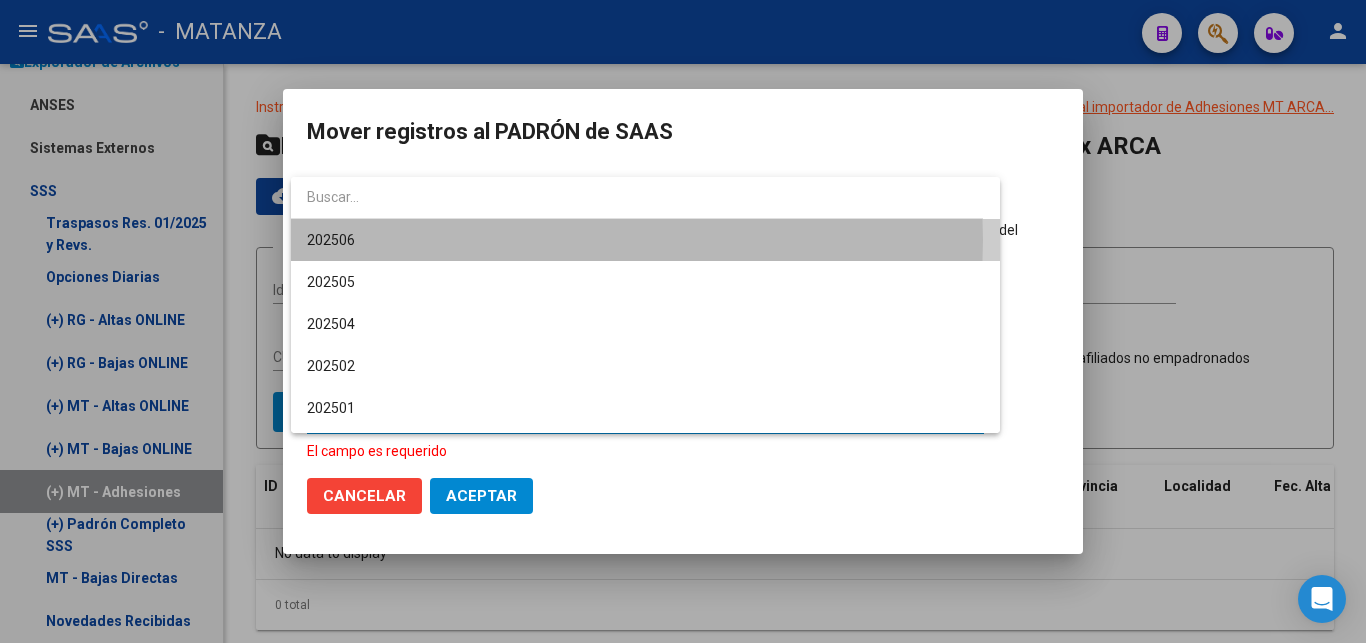 click on "202506" at bounding box center (645, 240) 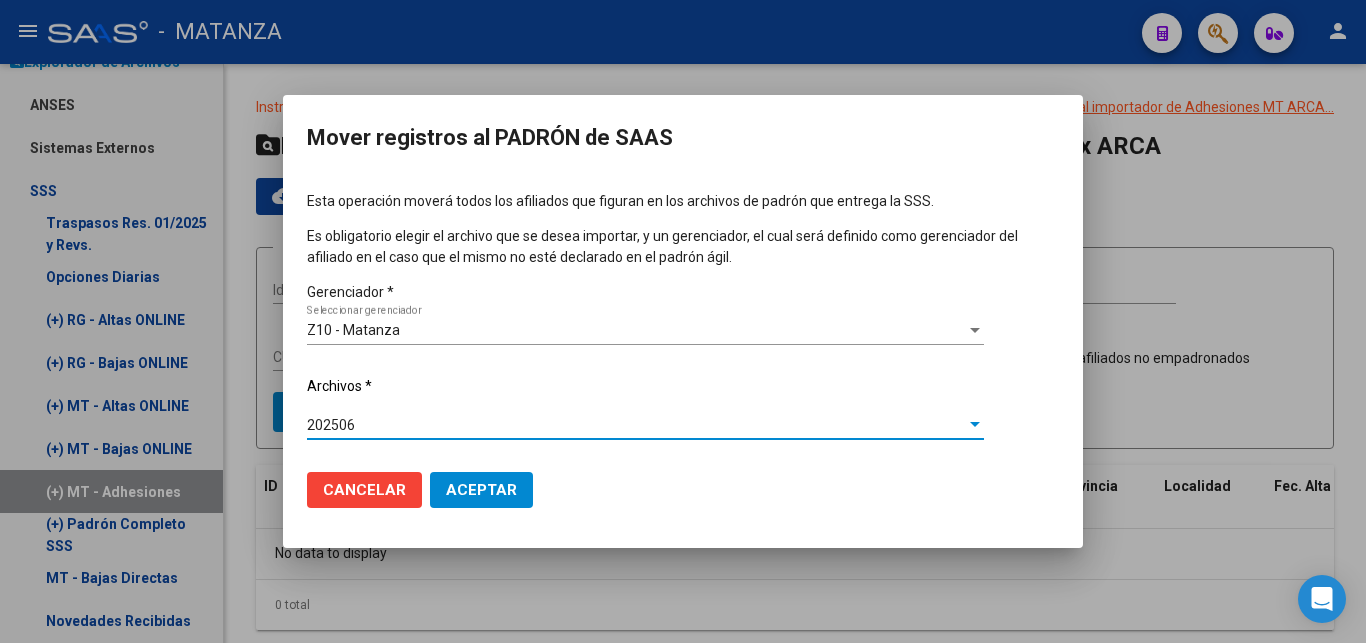 click on "Aceptar" at bounding box center [481, 490] 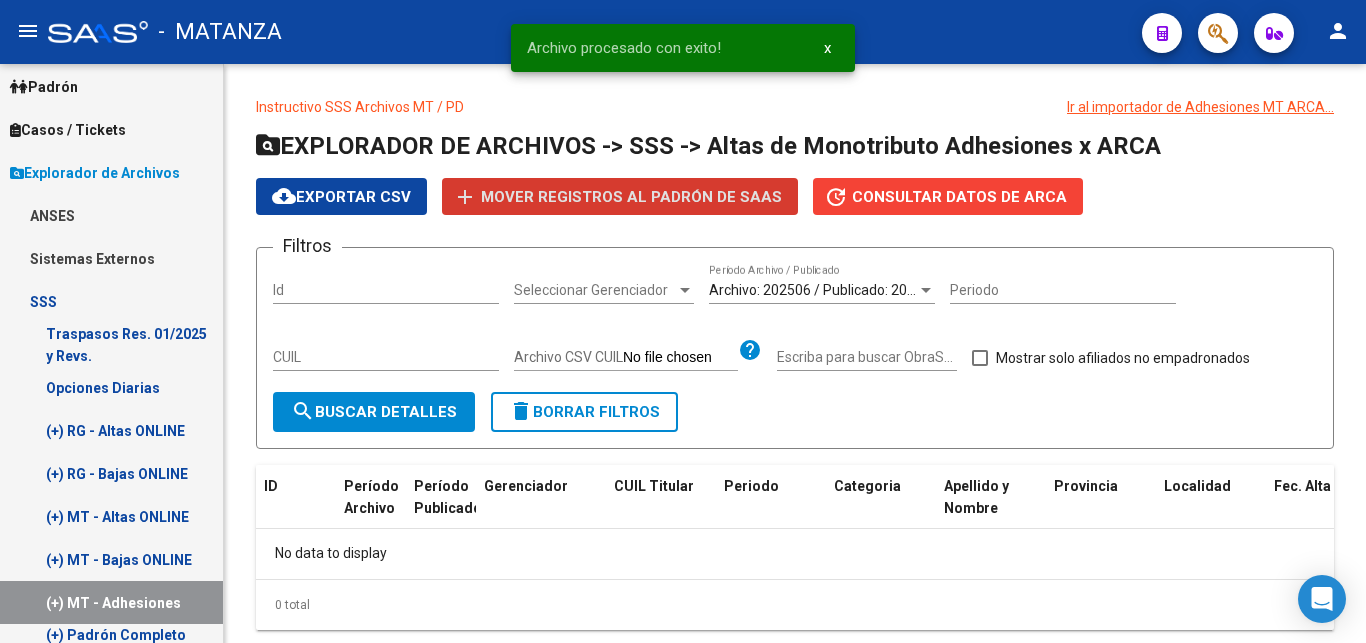 scroll, scrollTop: 0, scrollLeft: 0, axis: both 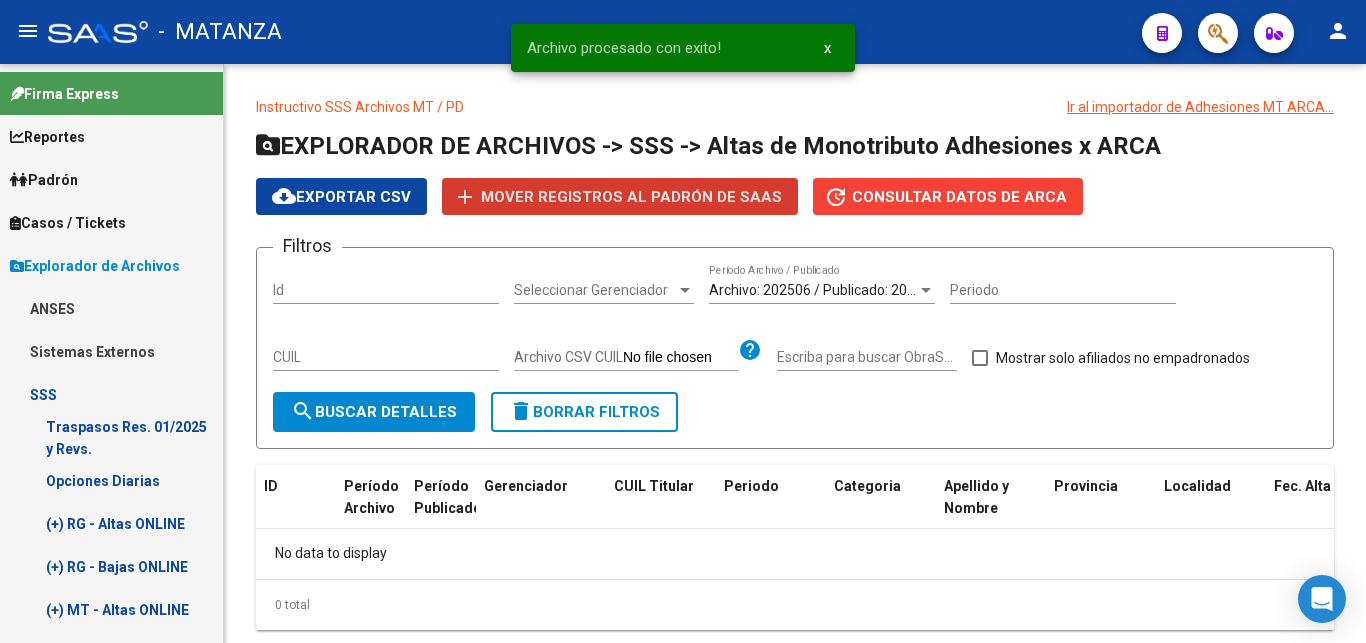 click on "Padrón" at bounding box center (44, 180) 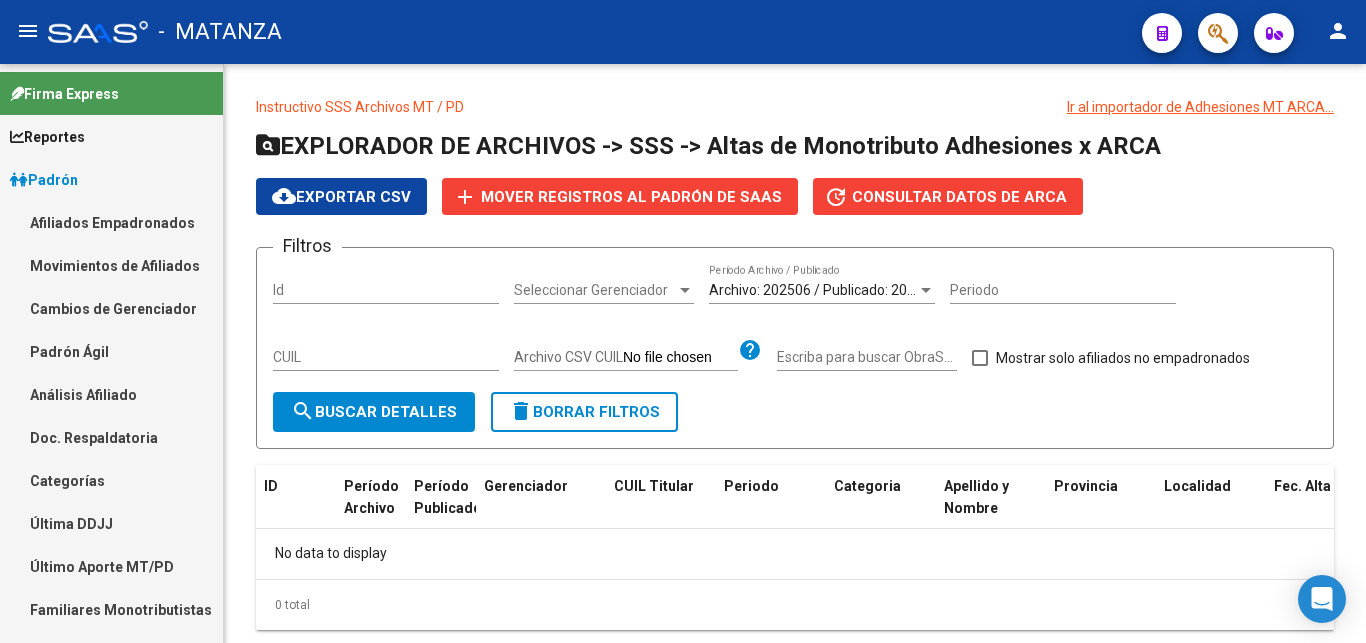 click on "Movimientos de Afiliados" at bounding box center (111, 265) 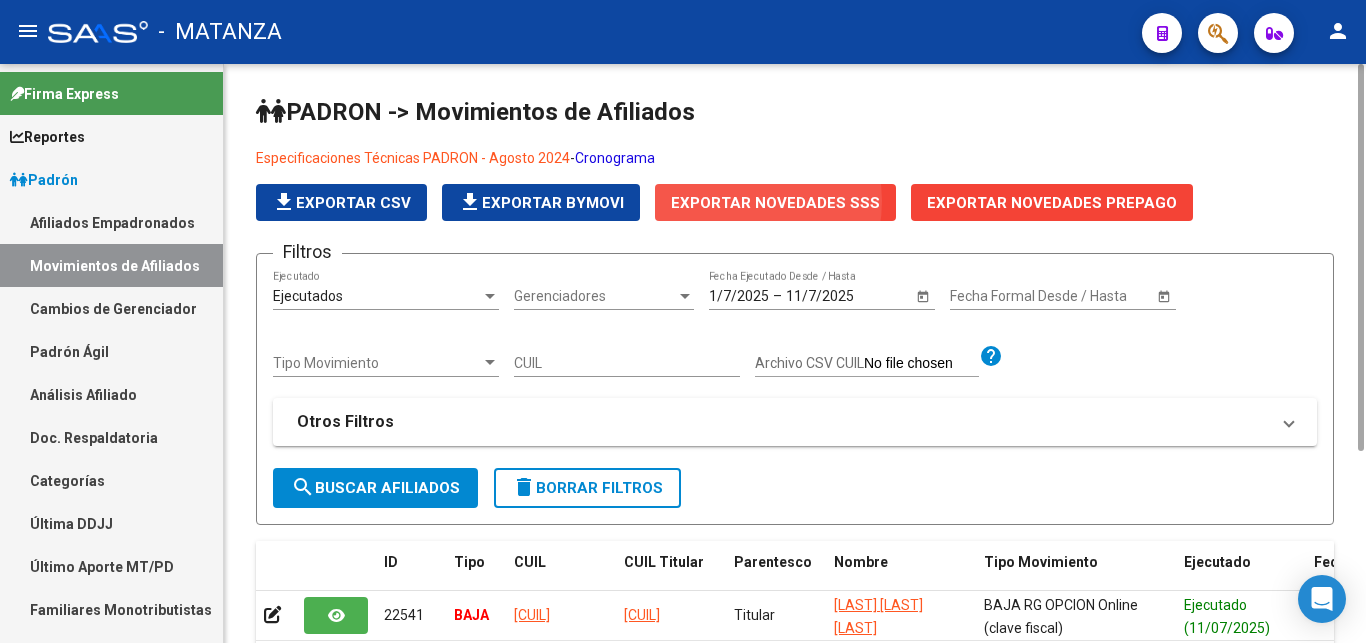 click on "Exportar Novedades SSS" 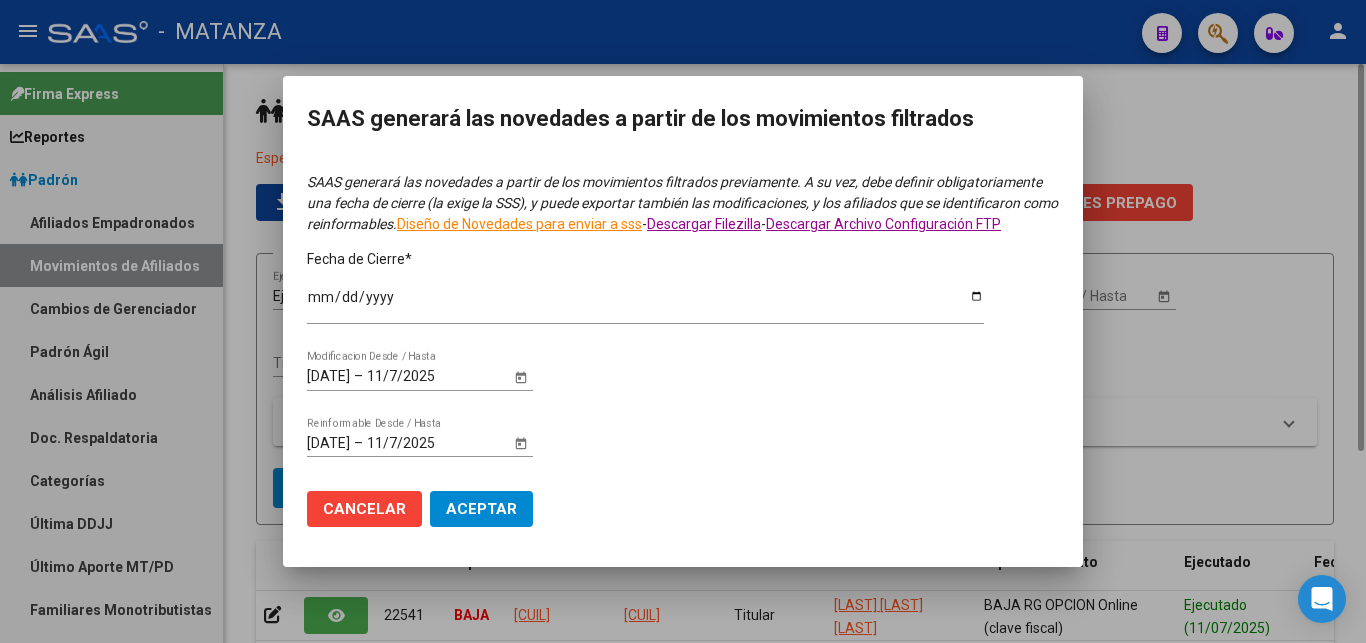 type on "2025-06-30" 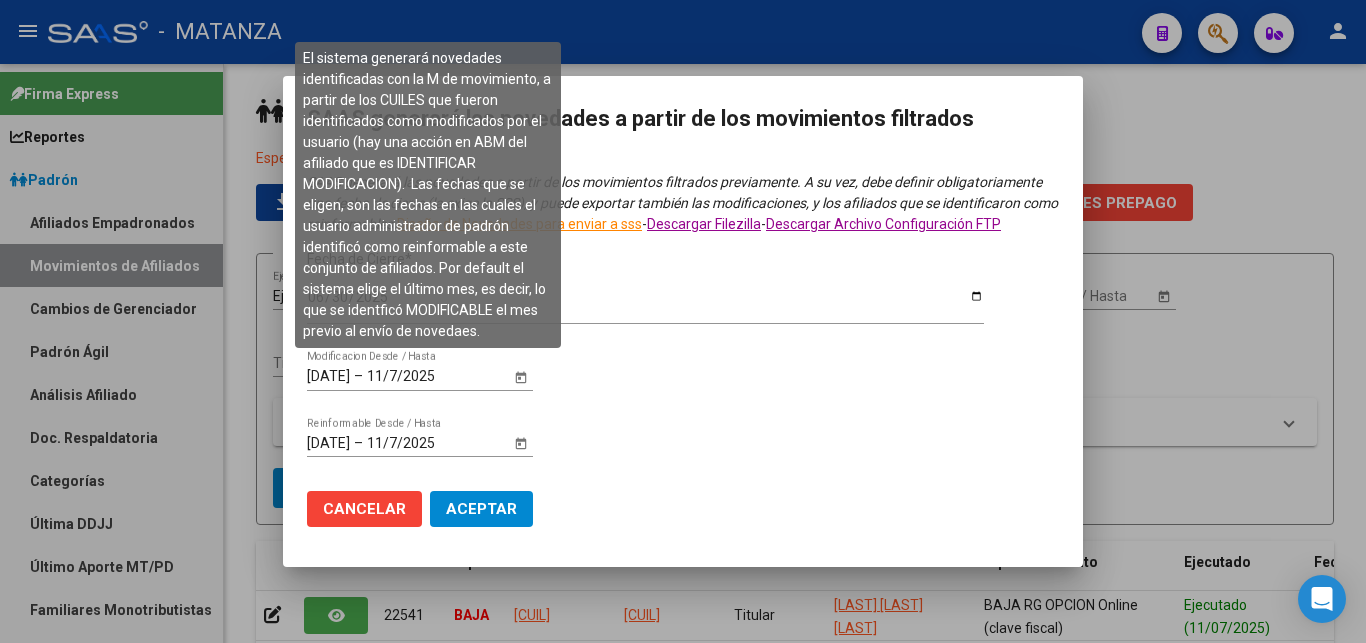 drag, startPoint x: 309, startPoint y: 370, endPoint x: 349, endPoint y: 369, distance: 40.012497 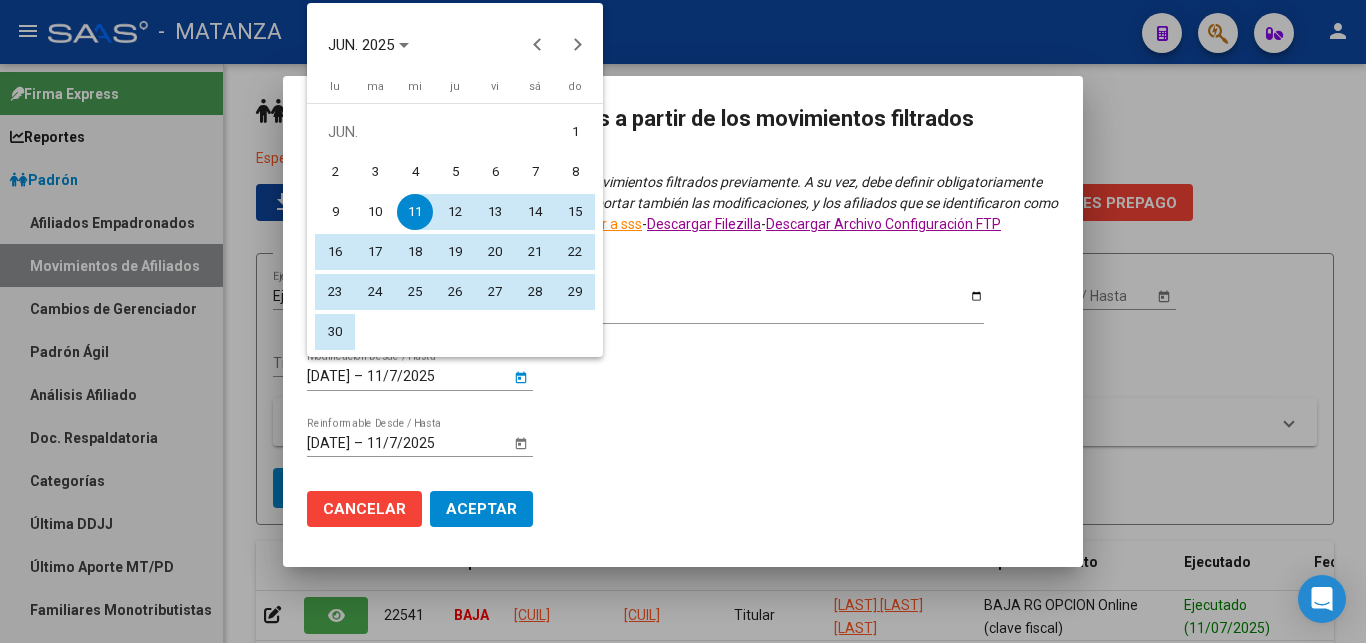 click at bounding box center (683, 321) 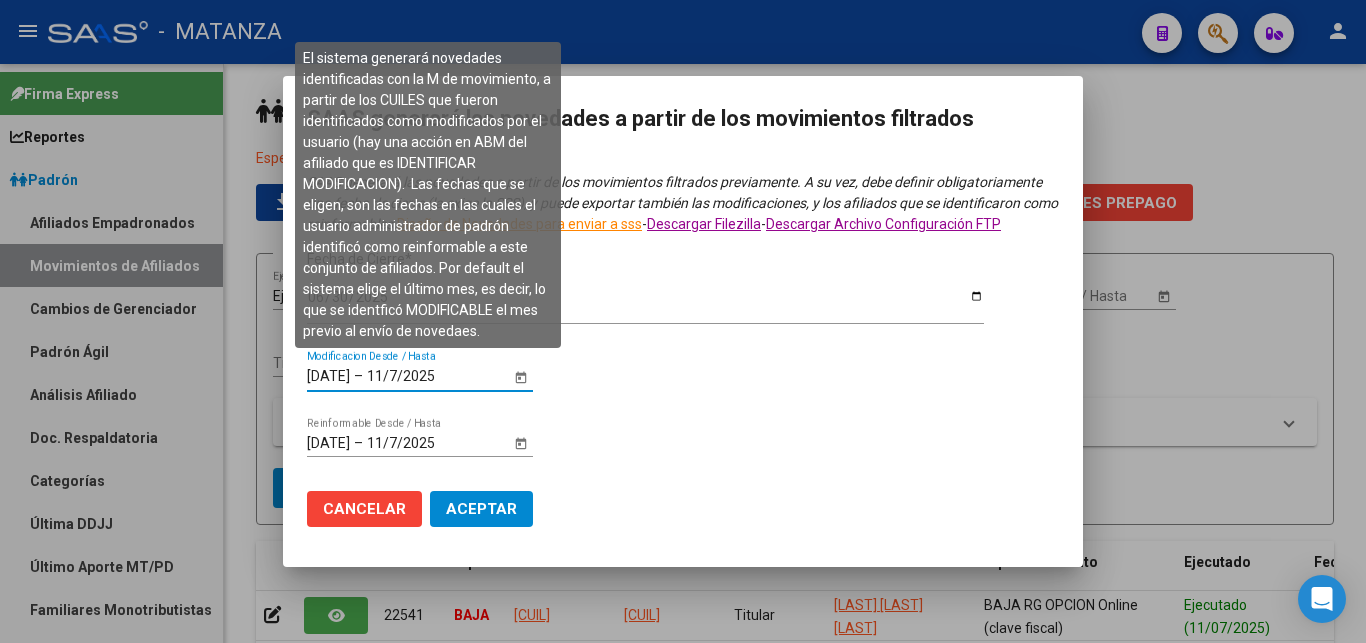 click 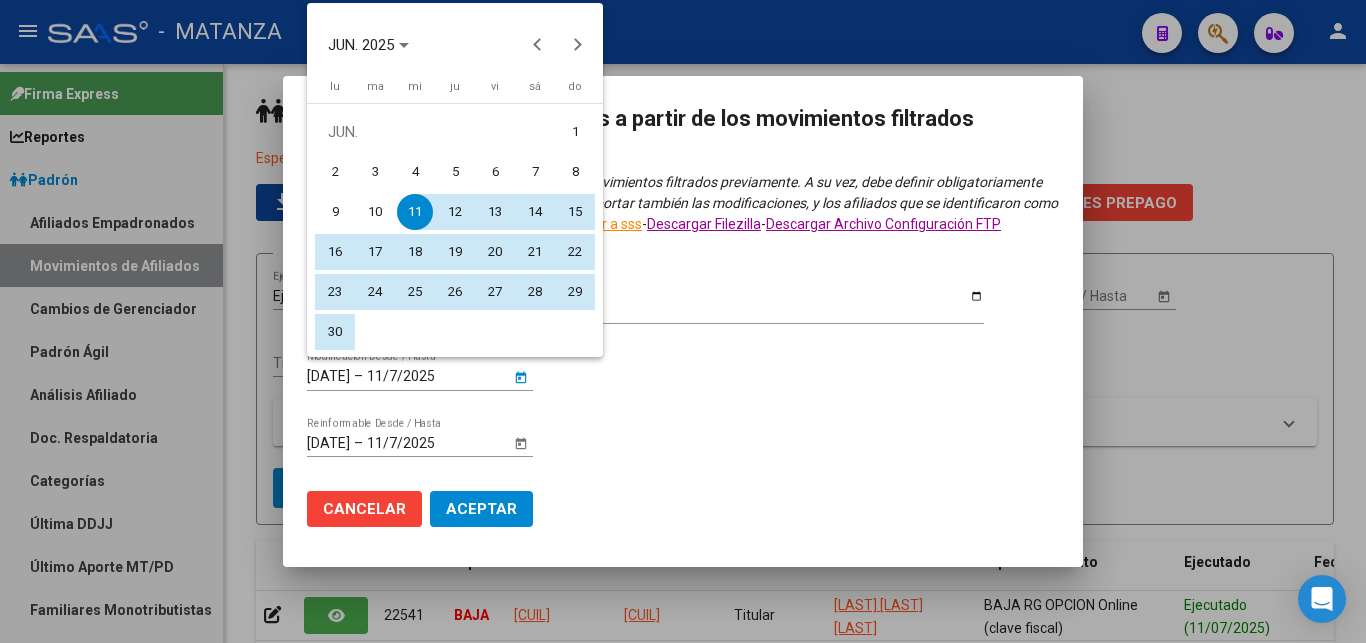 click on "2" at bounding box center (335, 172) 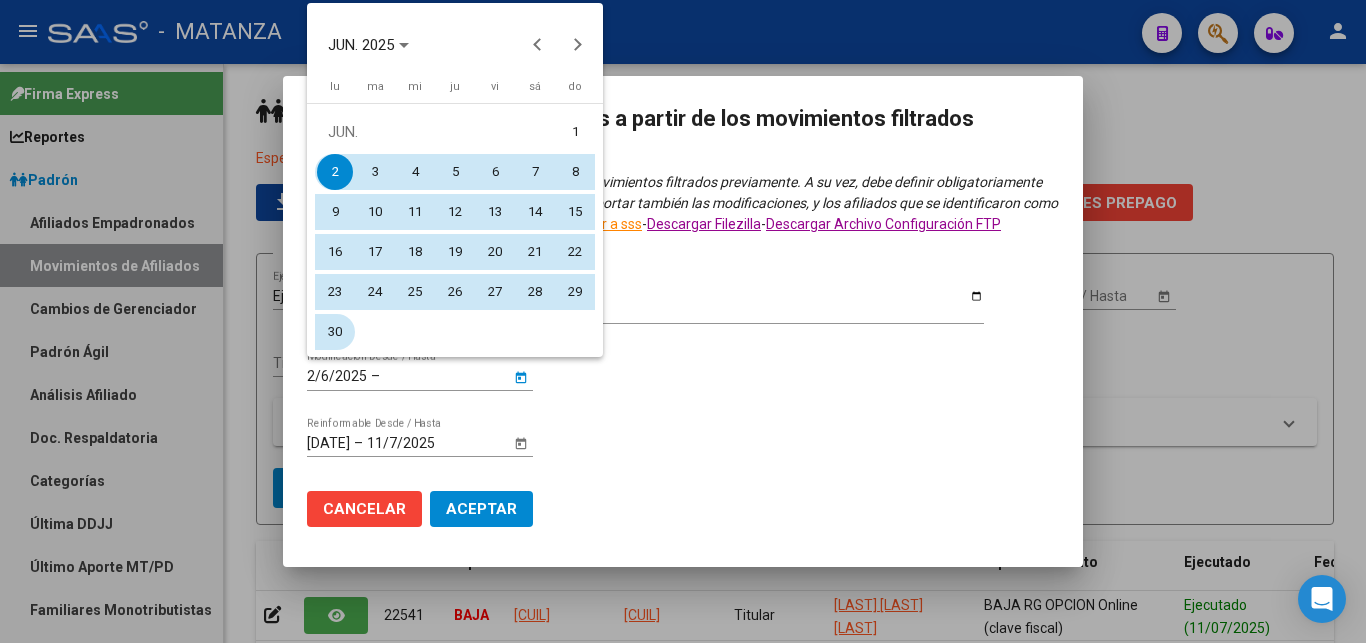 click on "30" at bounding box center (335, 332) 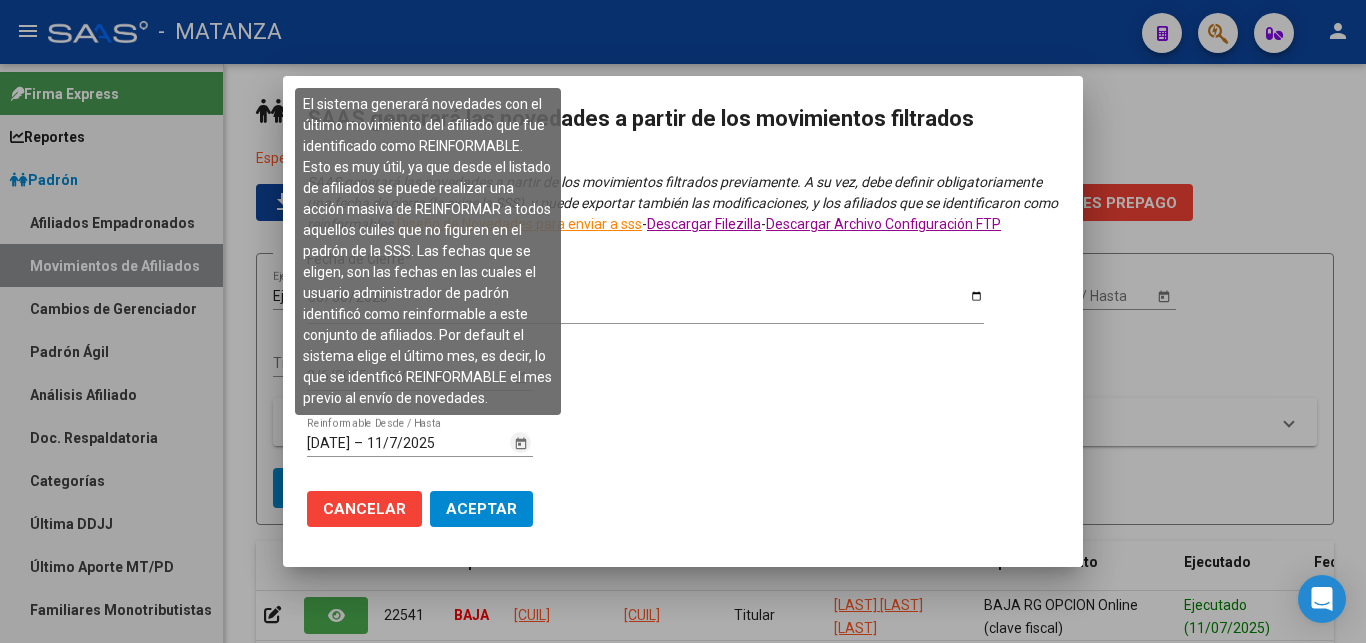 click 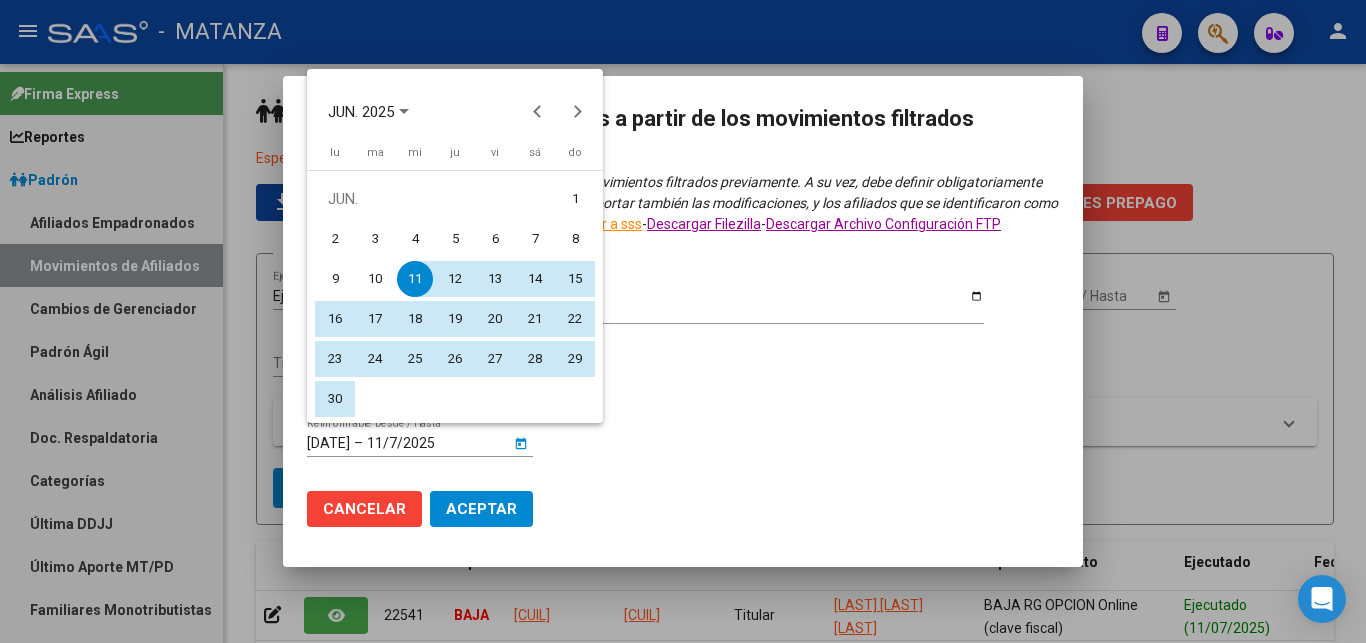 click on "2" at bounding box center [335, 239] 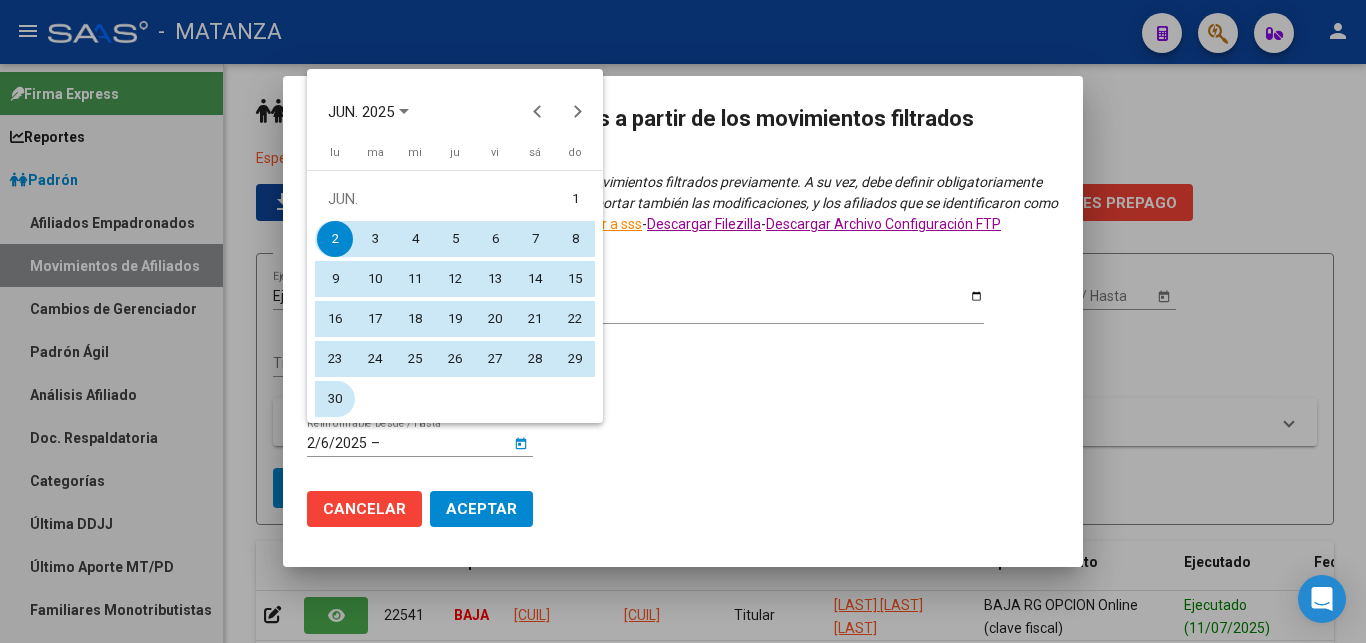 click on "30" at bounding box center (335, 399) 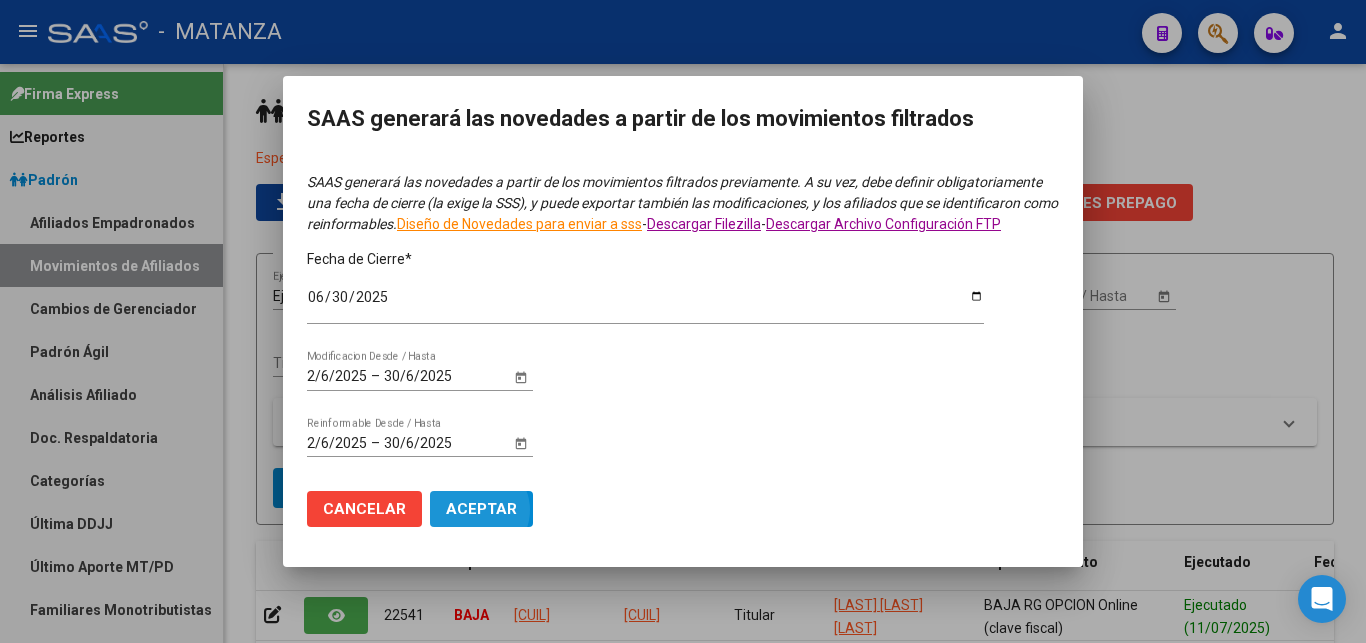 click on "Aceptar" 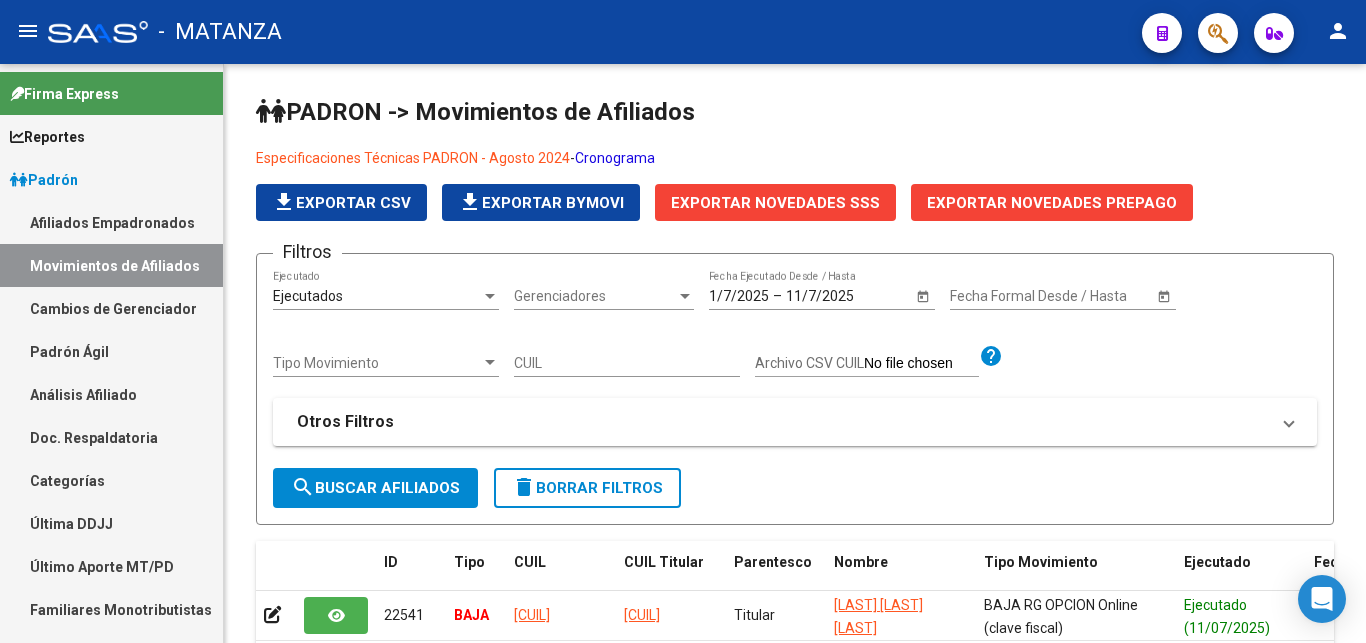 click on "Padrón" at bounding box center (44, 180) 